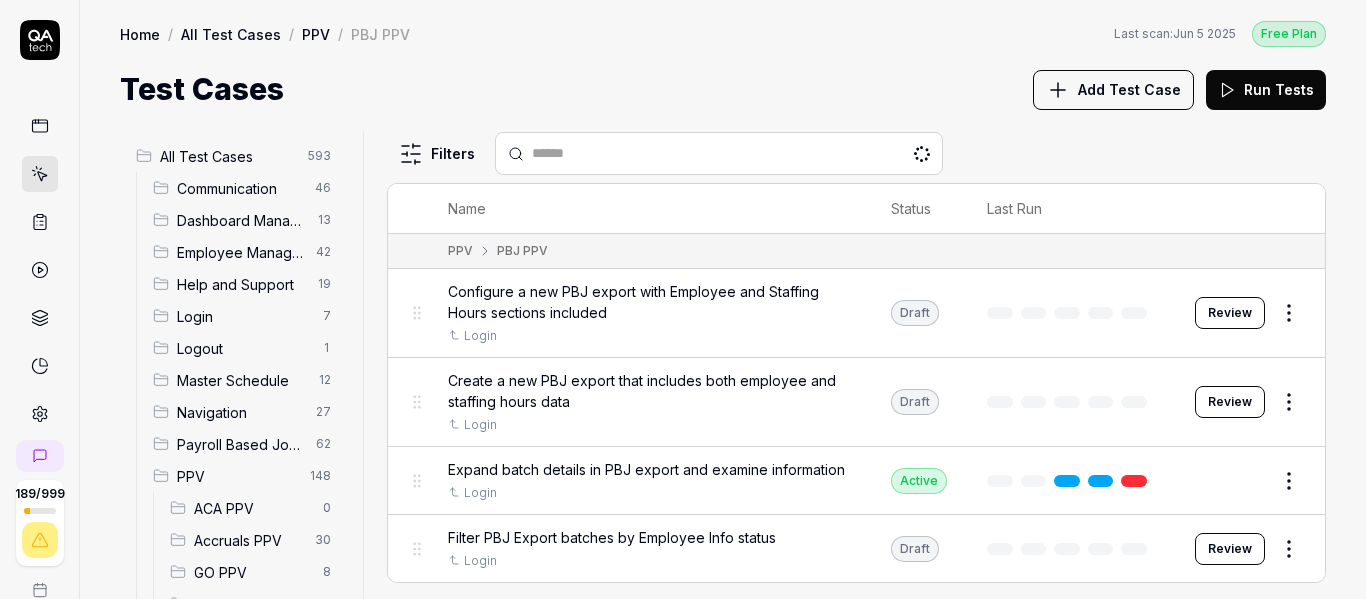 scroll, scrollTop: 0, scrollLeft: 0, axis: both 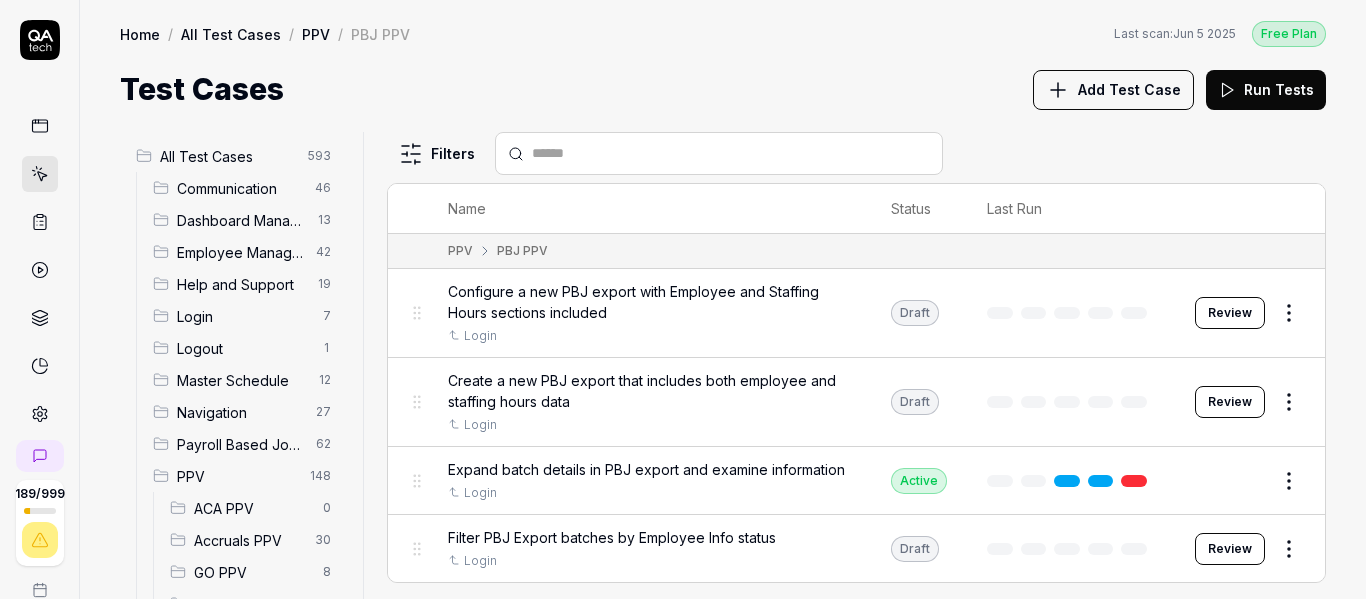 drag, startPoint x: 242, startPoint y: 447, endPoint x: 260, endPoint y: 447, distance: 18 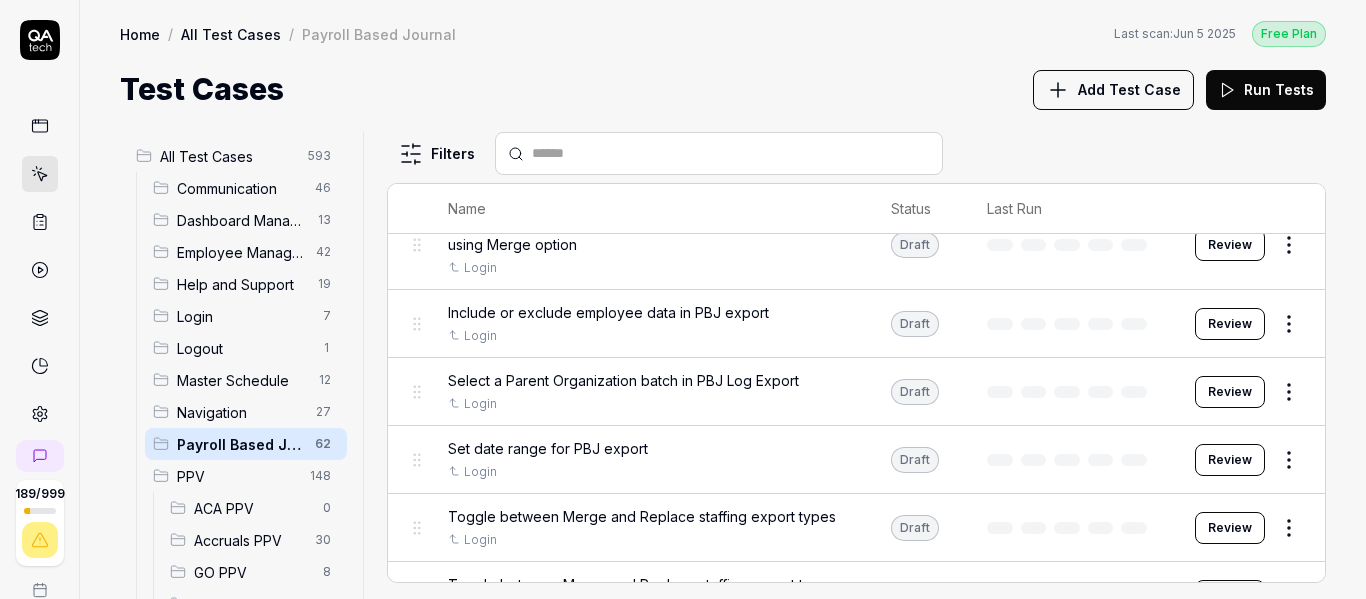 scroll, scrollTop: 4200, scrollLeft: 0, axis: vertical 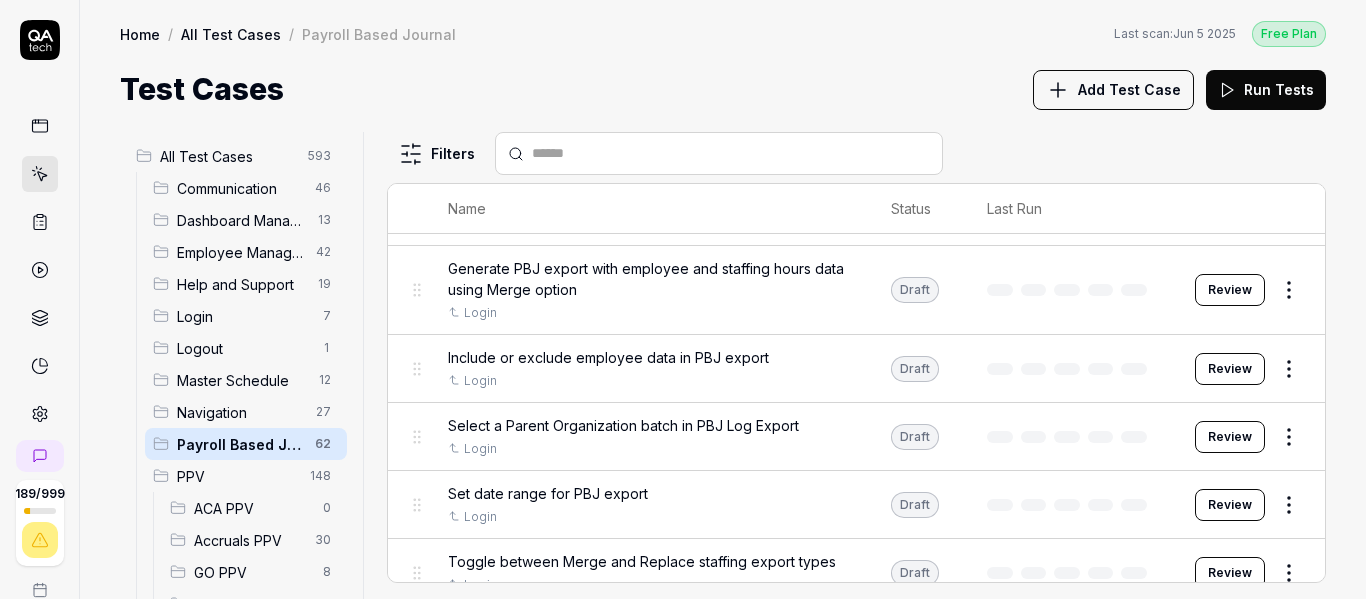 click on "189  /  999 p S Home / All Test Cases / Payroll Based Journal Free Plan Home / All Test Cases / Payroll Based Journal Last scan:  Jun 5 2025 Free Plan Test Cases Add Test Case Run Tests All Test Cases 593 Communication 46 Dashboard Management 13 Employee Management 42 Help and Support 19 Login 7 Logout 1 Master Schedule 12 Navigation 27 Payroll Based Journal 62 PPV 148 ACA PPV 0 Accruals PPV 30 GO PPV 8 HR PPV 25 LM PPV 7 MC PPV 5 PBJ PPV 11 SO PPV 36 Spotlight PPV 4 TA PPV 22 Reporting 6 Schedule Optimizer 7 Screen Loads 7 TestPPV 0 Time & Attendance 192 User Profile 1 Filters Name Status Last Run Payroll Based Journal Configure a new PBJ export with specific fiscal year and period Login Active Edit Configure and generate a new PBJ export including both employee and staffing hours data Login Draft Review Configure and generate a new PBJ export with employee and staffing hours data Login Draft Review Configure and generate a PBJ XML export Login Draft Review Configure PBJ export with merge or replace option" at bounding box center [683, 299] 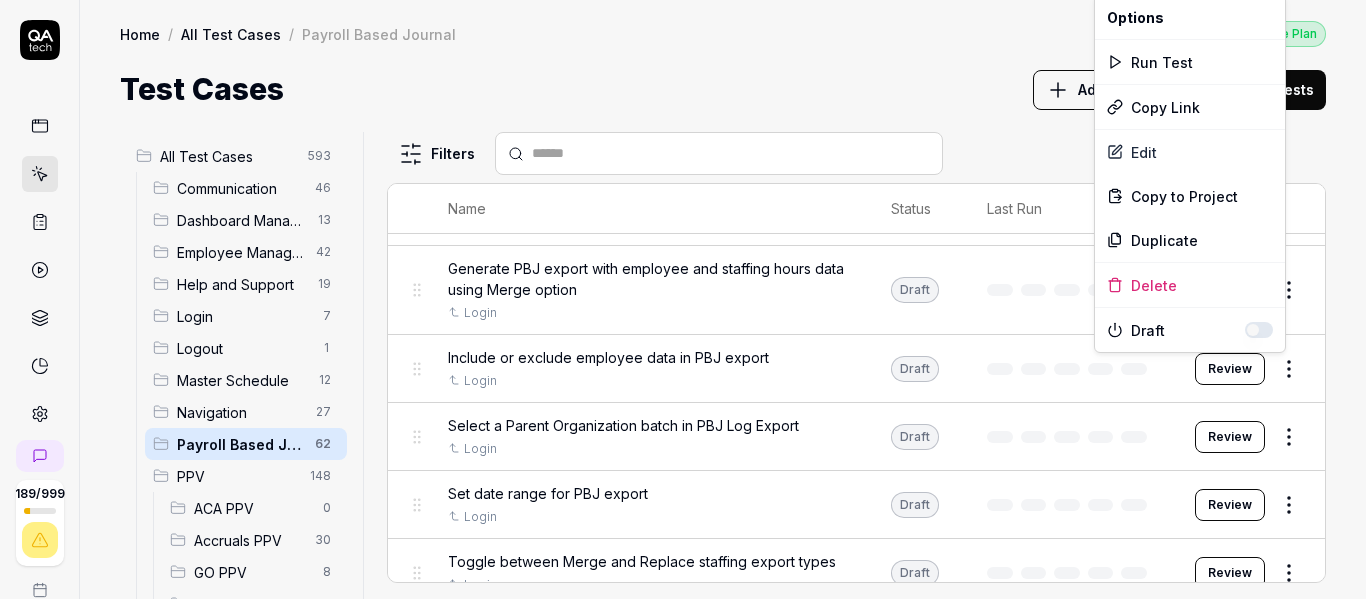 click on "189  /  999 p S Home / All Test Cases / Payroll Based Journal Free Plan Home / All Test Cases / Payroll Based Journal Last scan:  Jun 5 2025 Free Plan Test Cases Add Test Case Run Tests All Test Cases 593 Communication 46 Dashboard Management 13 Employee Management 42 Help and Support 19 Login 7 Logout 1 Master Schedule 12 Navigation 27 Payroll Based Journal 62 PPV 148 ACA PPV 0 Accruals PPV 30 GO PPV 8 HR PPV 25 LM PPV 7 MC PPV 5 PBJ PPV 11 SO PPV 36 Spotlight PPV 4 TA PPV 22 Reporting 6 Schedule Optimizer 7 Screen Loads 7 TestPPV 0 Time & Attendance 192 User Profile 1 Filters Name Status Last Run Payroll Based Journal Configure a new PBJ export with specific fiscal year and period Login Active Edit Configure and generate a new PBJ export including both employee and staffing hours data Login Draft Review Configure and generate a new PBJ export with employee and staffing hours data Login Draft Review Configure and generate a PBJ XML export Login Draft Review Configure PBJ export with merge or replace option" at bounding box center (683, 299) 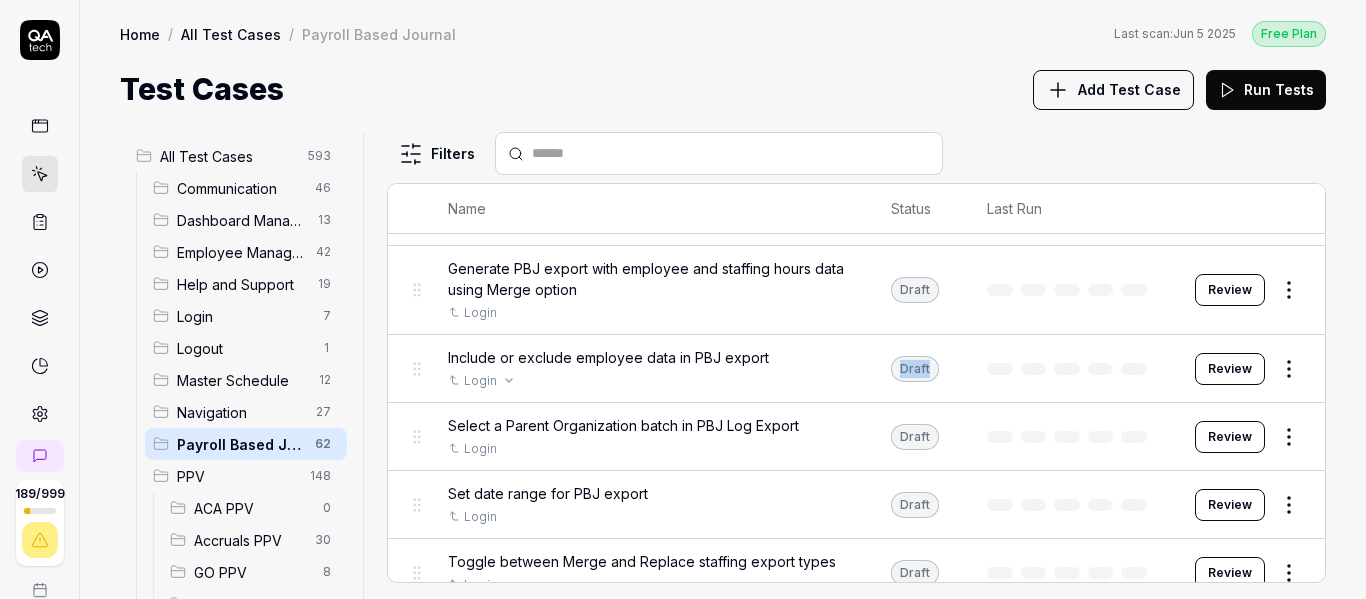 click on "Login" at bounding box center [649, 381] 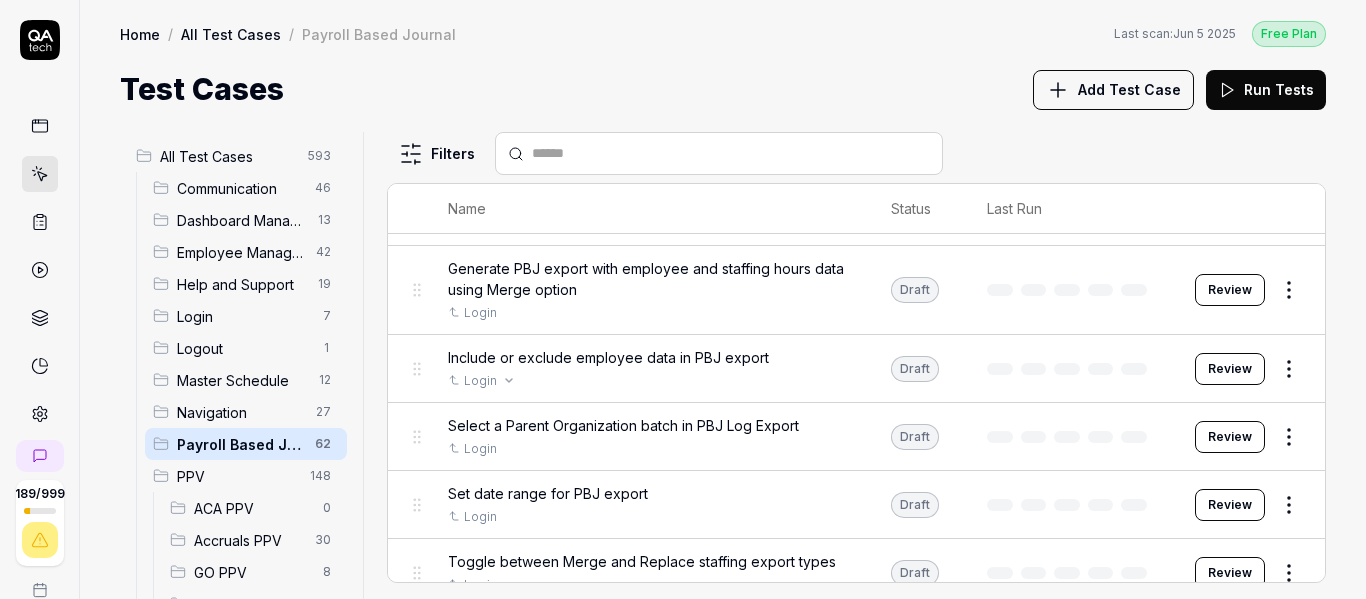 click on "Login" at bounding box center [649, 381] 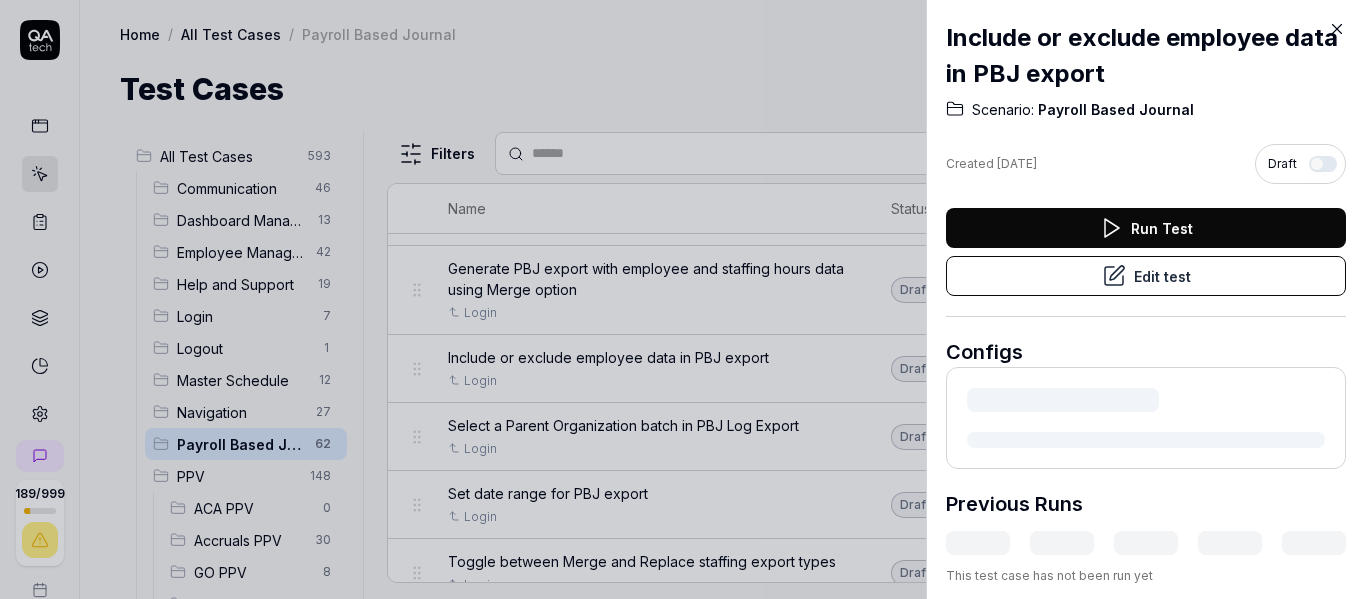 click at bounding box center (1146, 418) 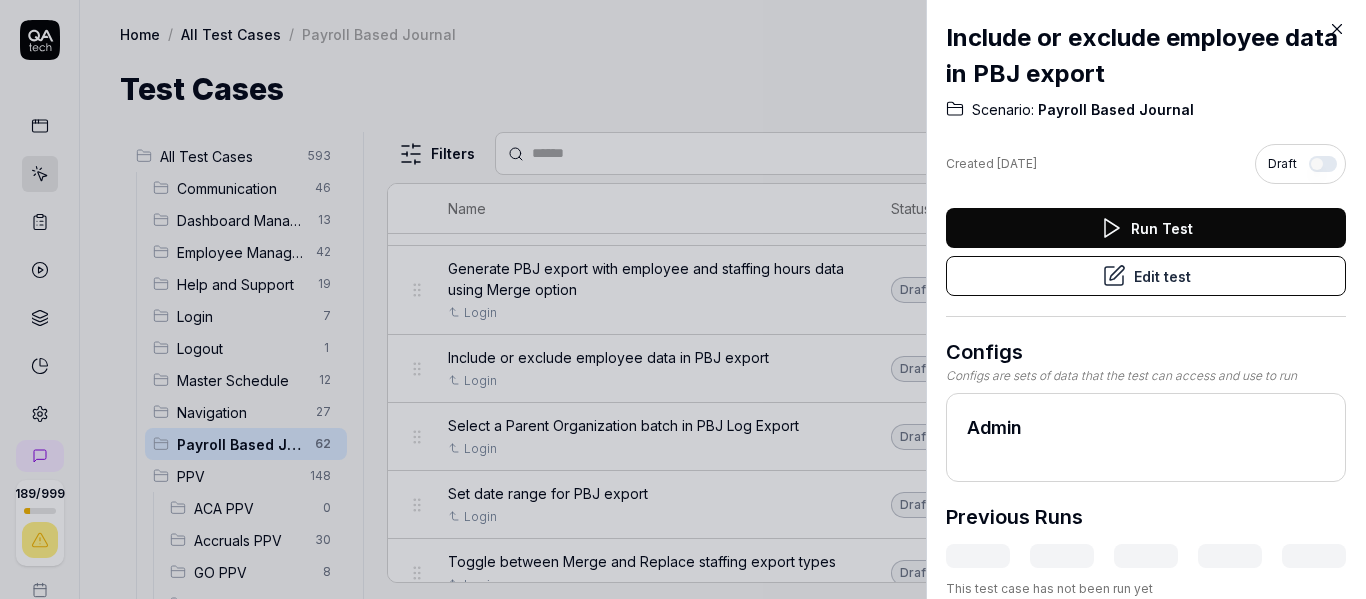 click on "Edit test" at bounding box center [1146, 276] 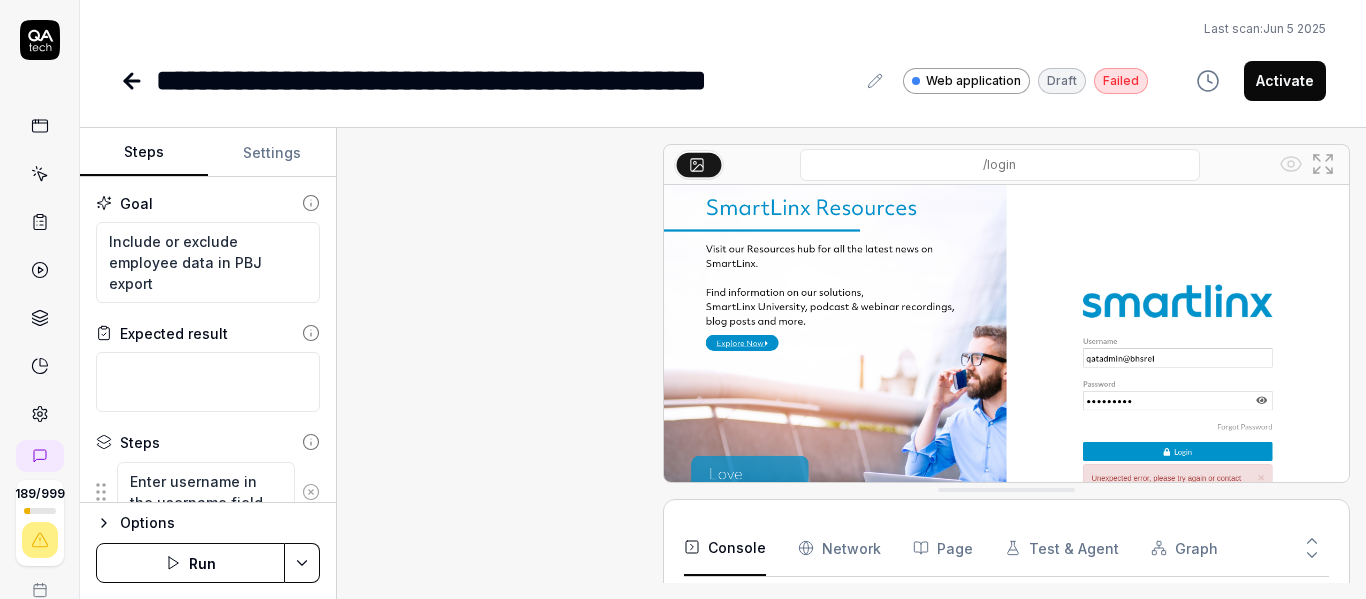 scroll, scrollTop: 159, scrollLeft: 0, axis: vertical 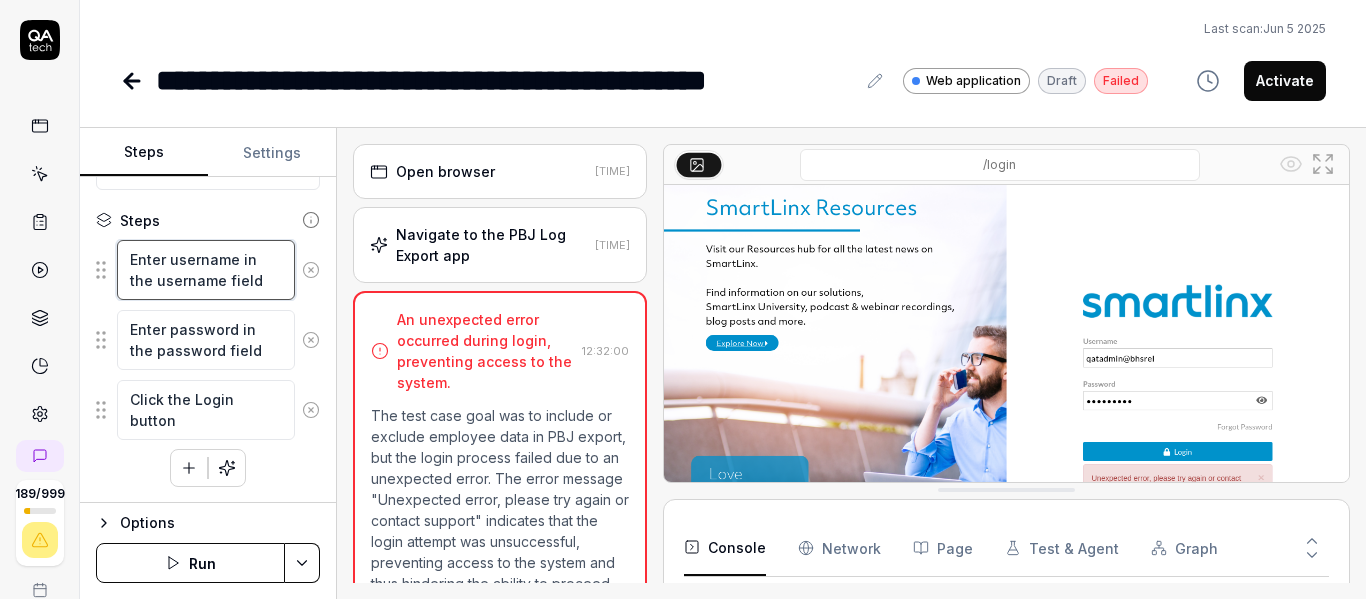 click on "Enter username in the username field" at bounding box center (206, 270) 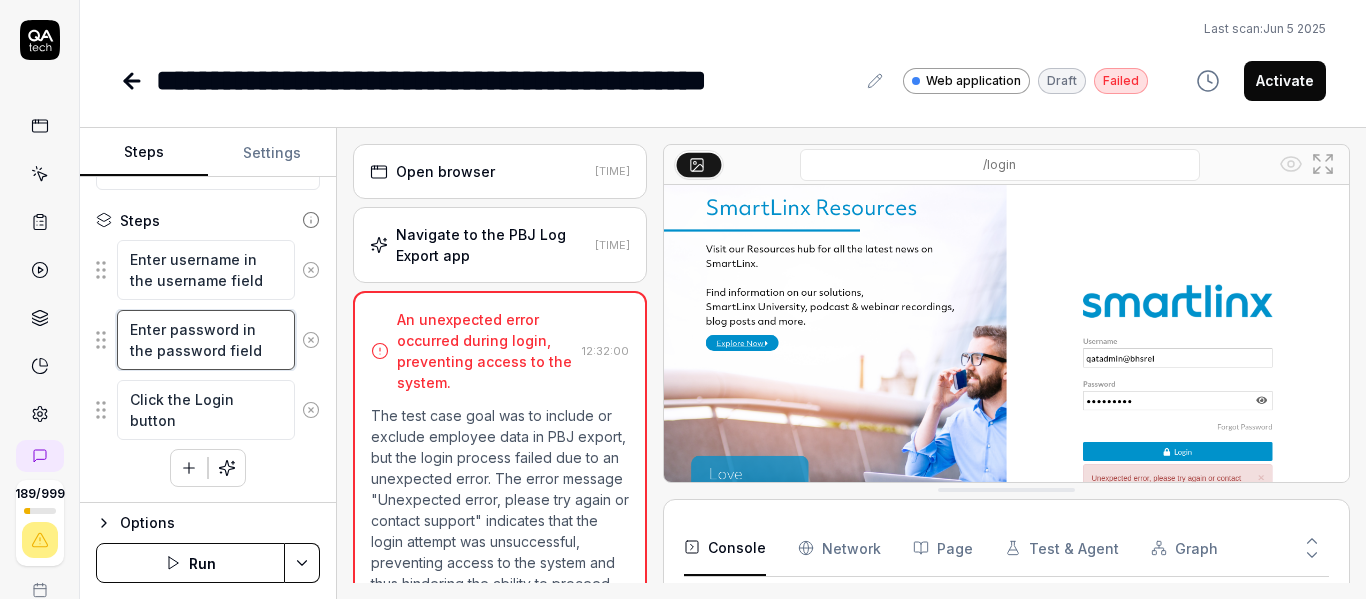click on "Enter password in the password field" at bounding box center [206, 340] 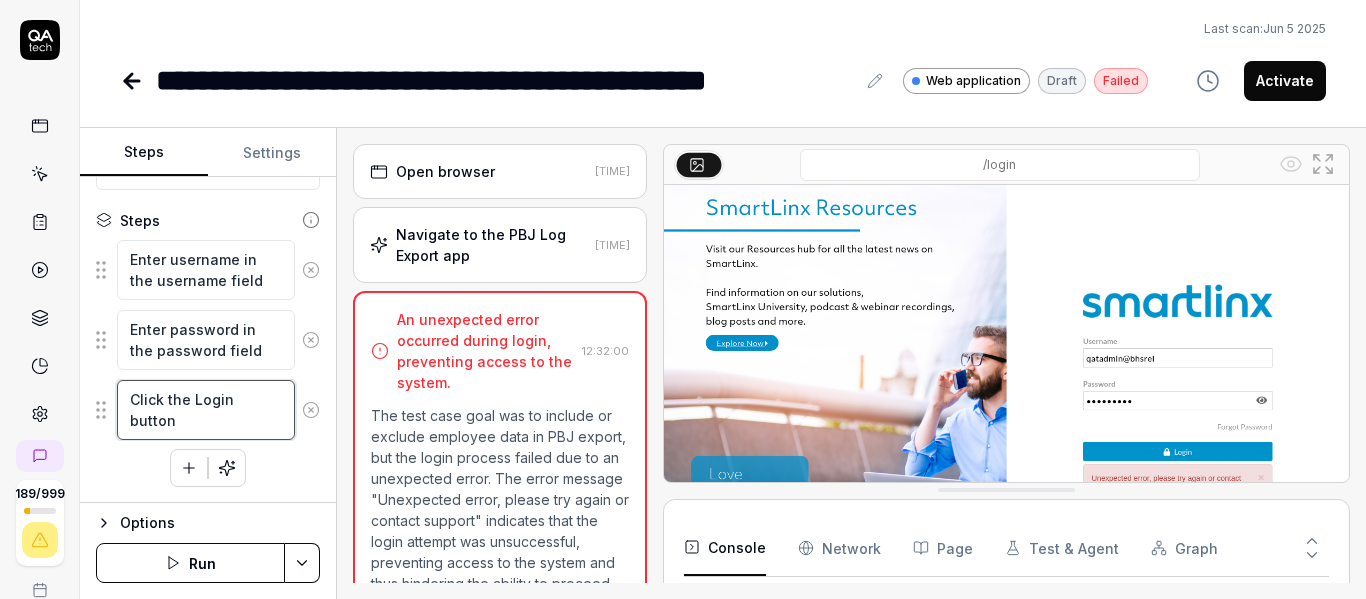 click on "Click the Login button" at bounding box center (206, 410) 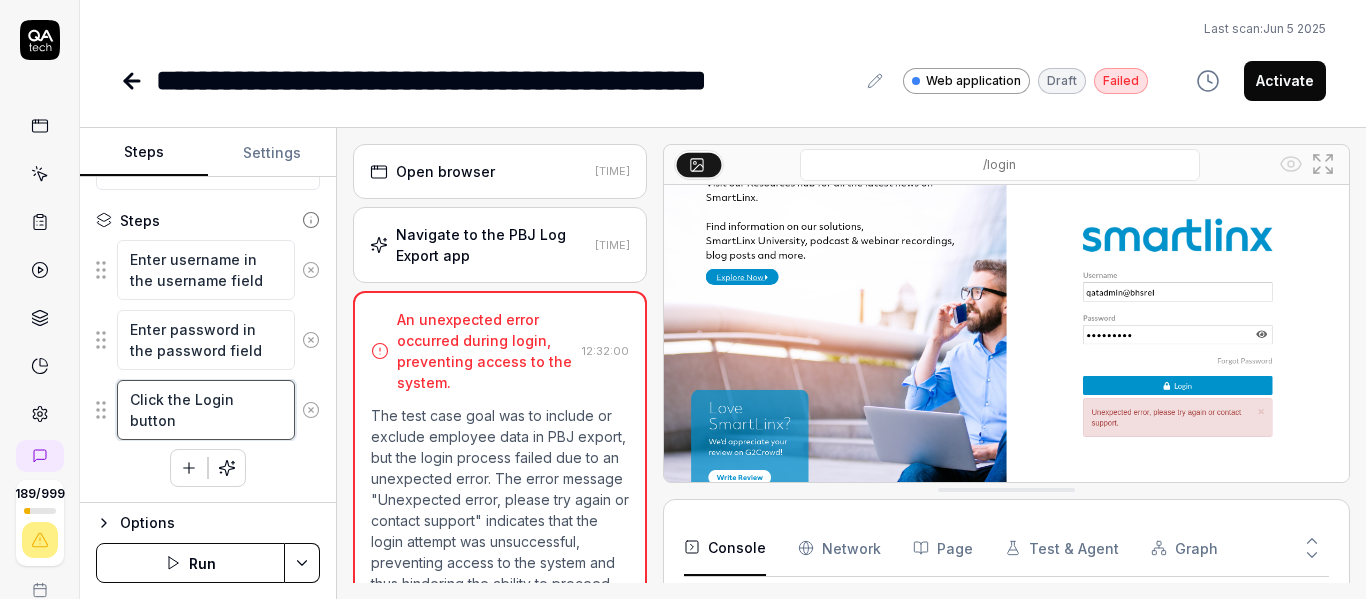 scroll, scrollTop: 121, scrollLeft: 0, axis: vertical 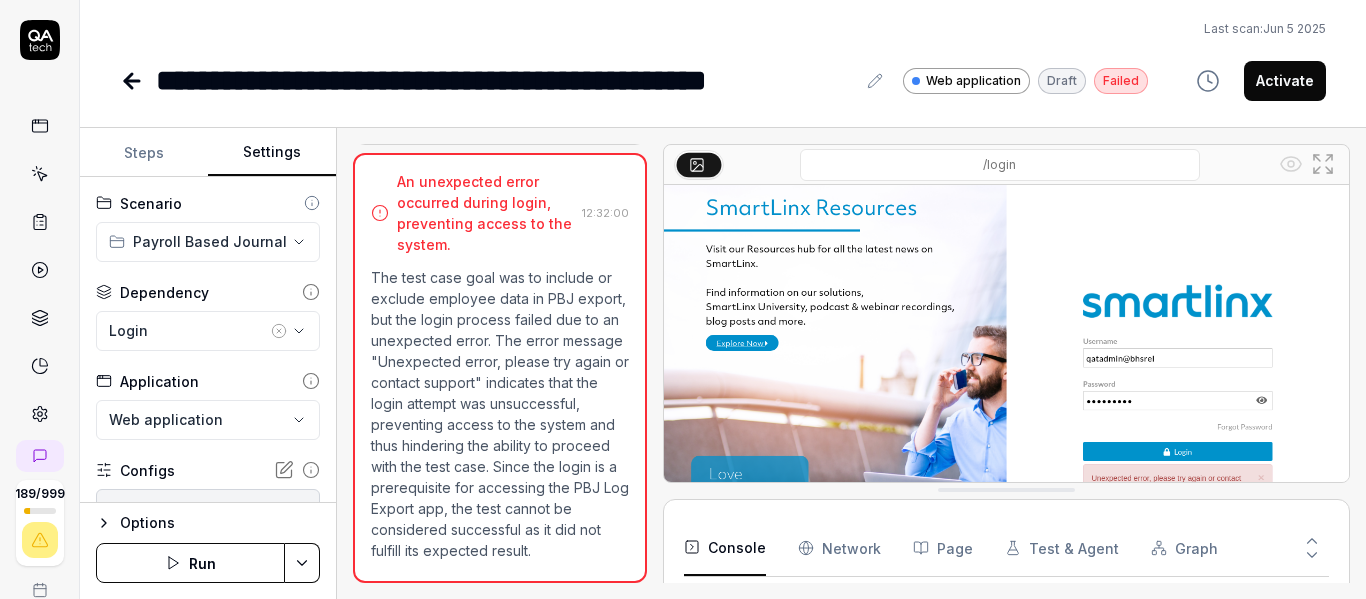 click on "Settings" at bounding box center [272, 153] 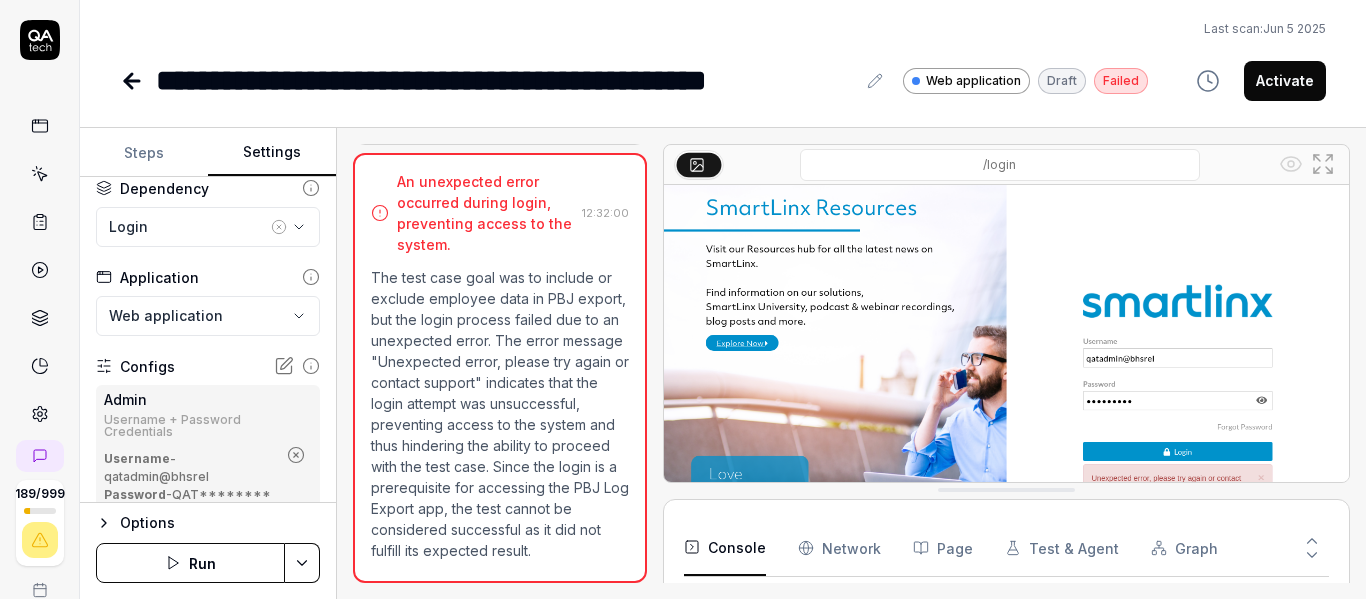 scroll, scrollTop: 235, scrollLeft: 0, axis: vertical 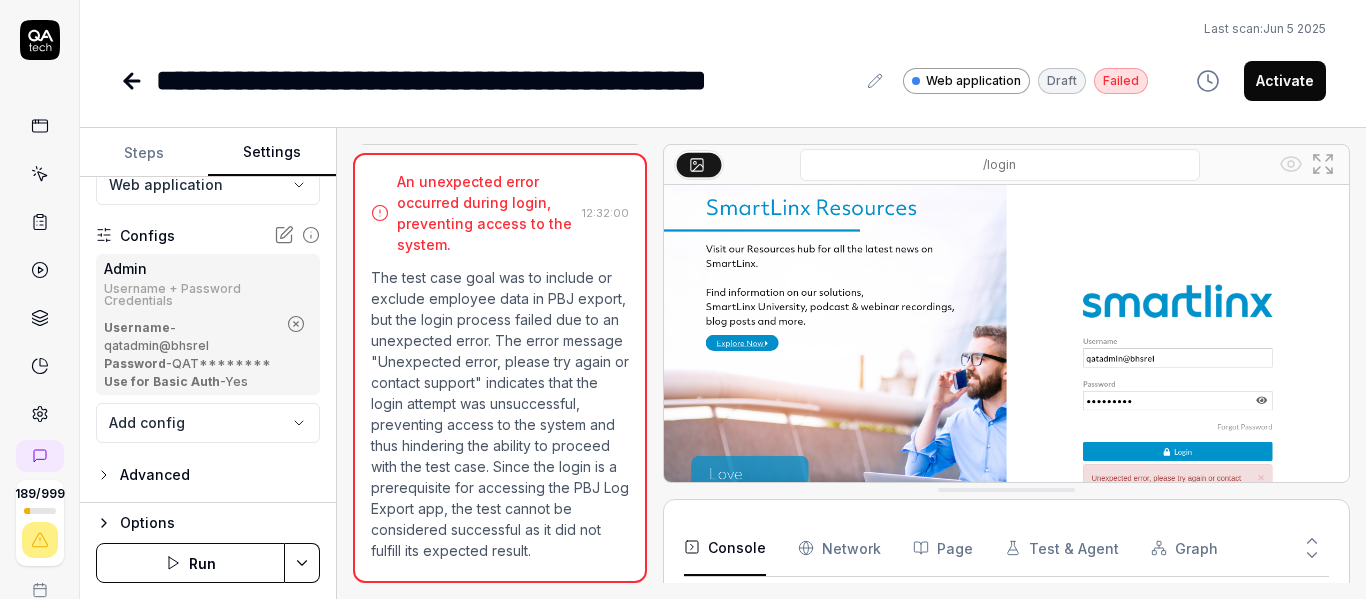 click 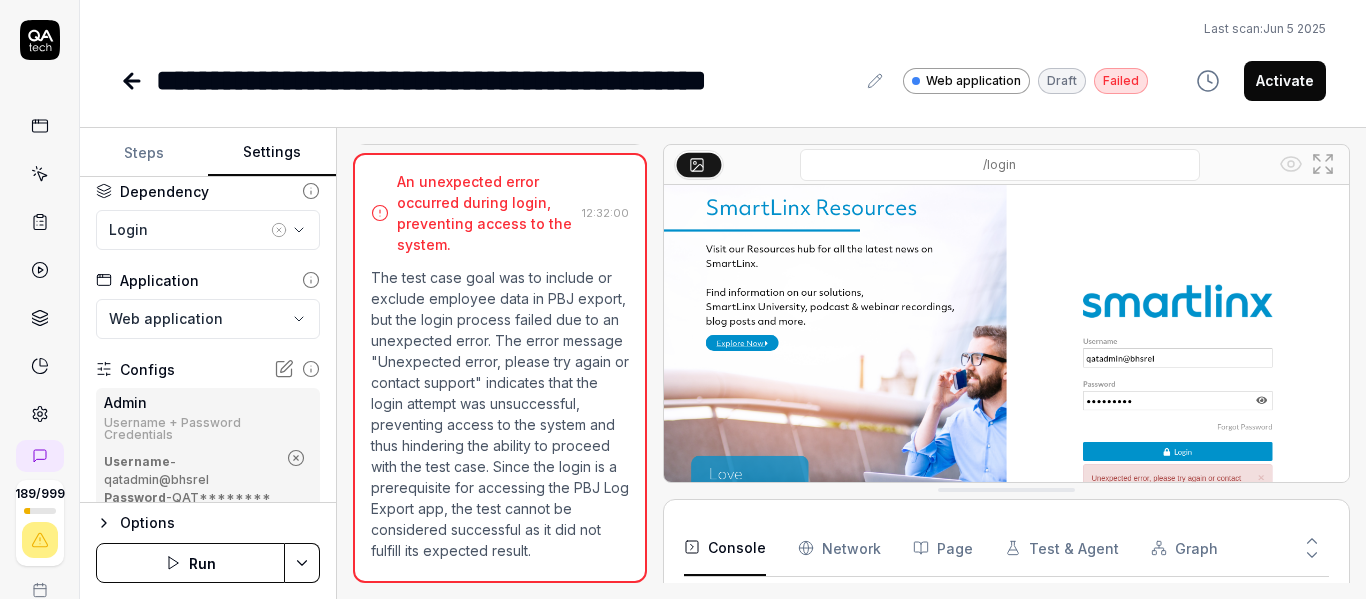 scroll, scrollTop: 0, scrollLeft: 0, axis: both 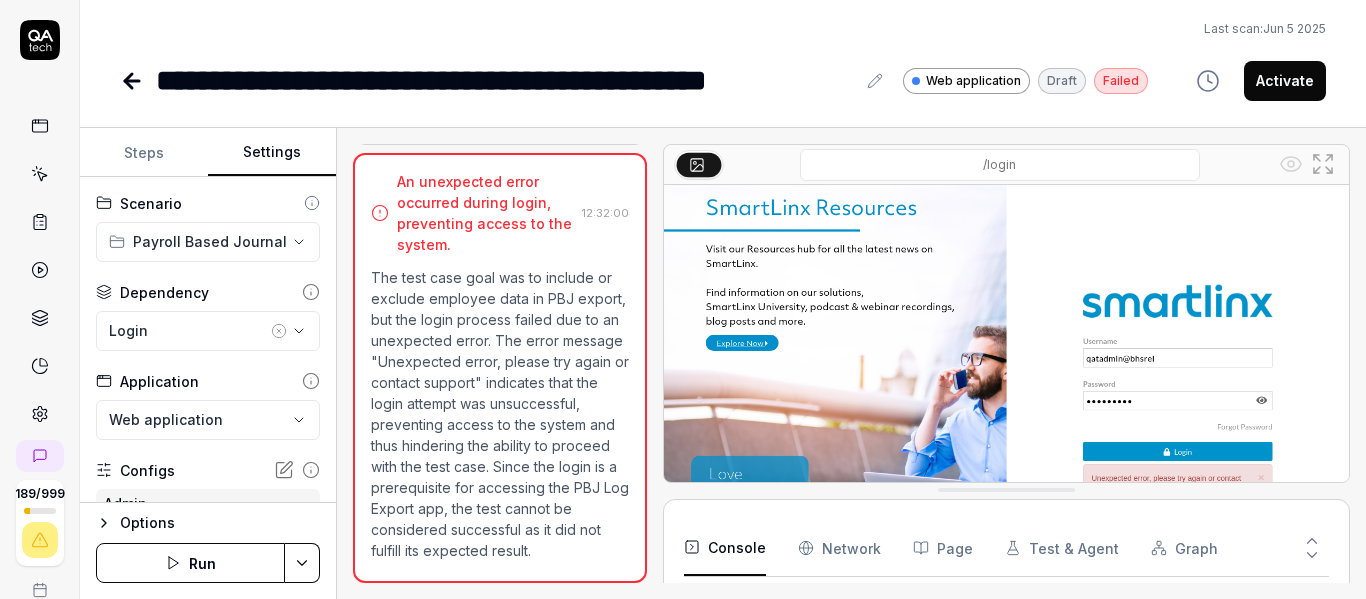 click on "Run" at bounding box center (190, 563) 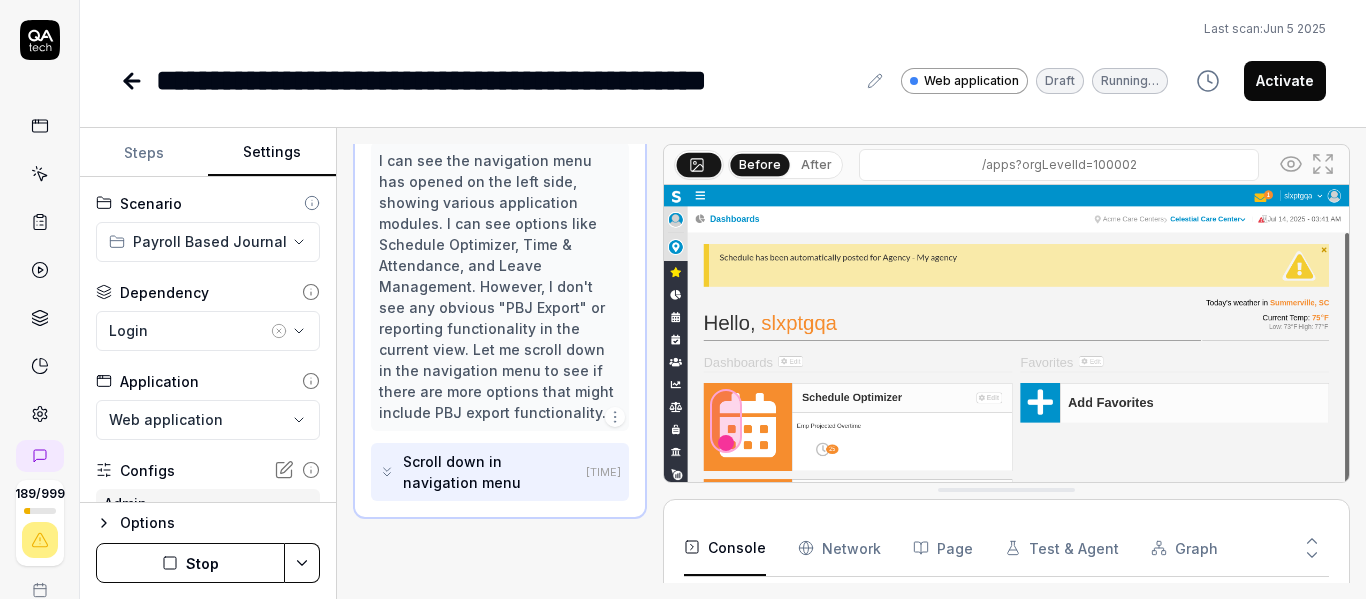 scroll, scrollTop: 227, scrollLeft: 0, axis: vertical 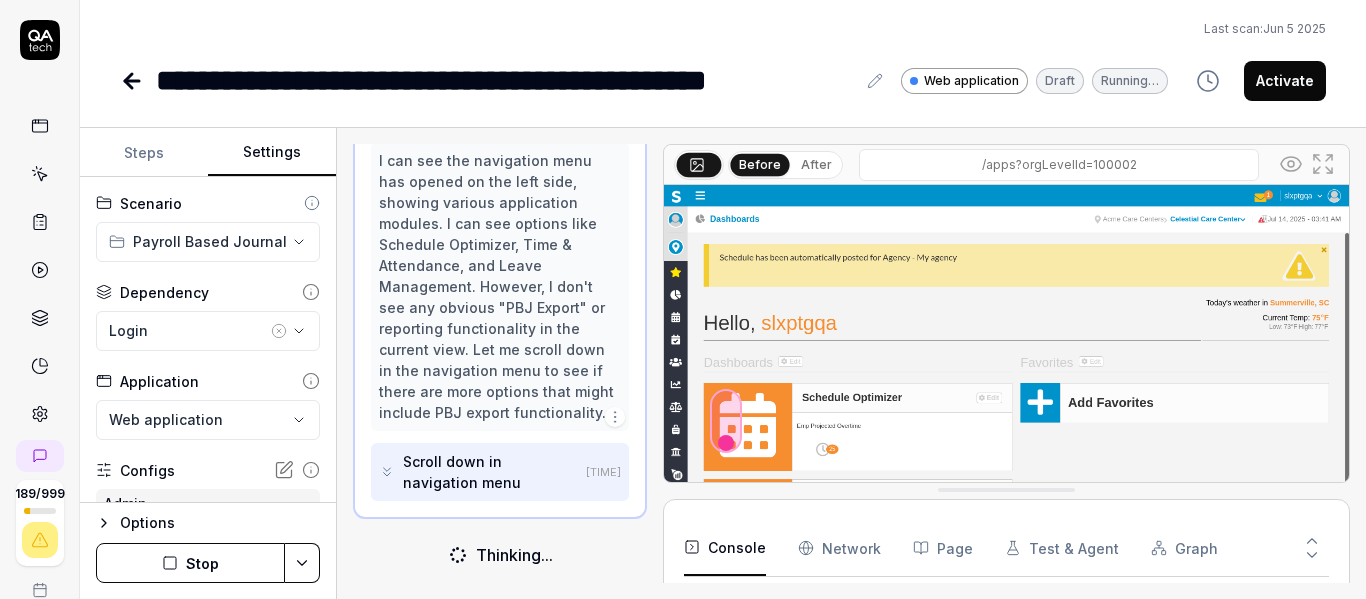 click on "Scroll down in navigation menu" at bounding box center [490, 472] 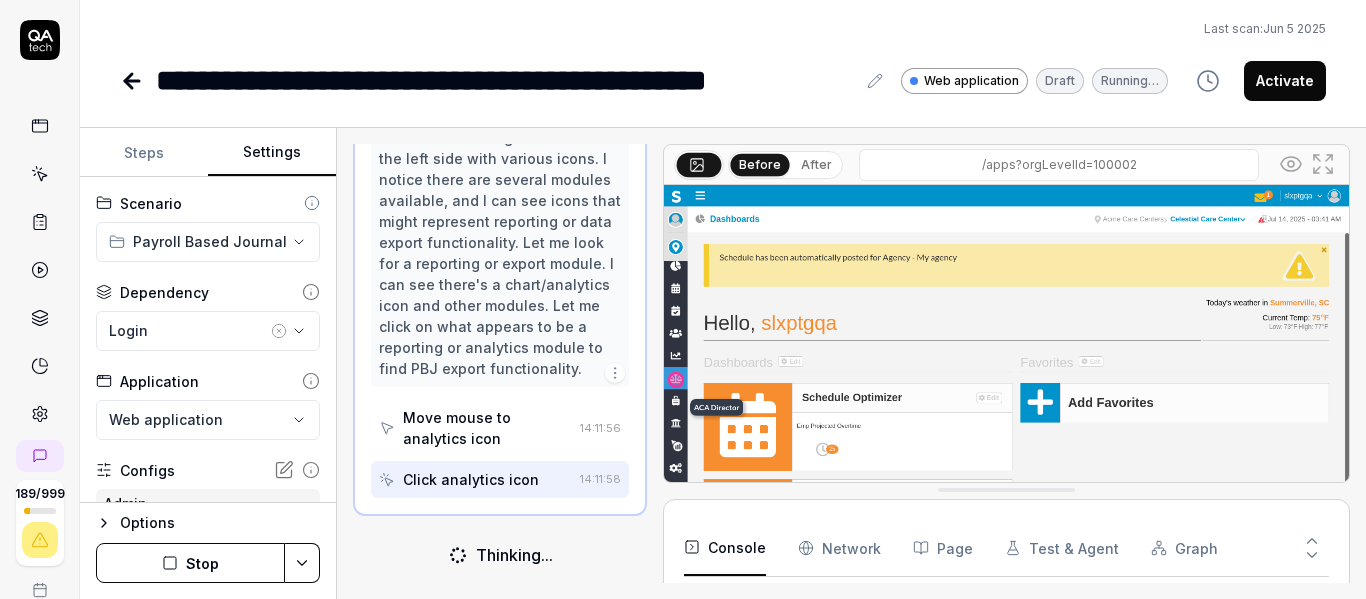 scroll, scrollTop: 310, scrollLeft: 0, axis: vertical 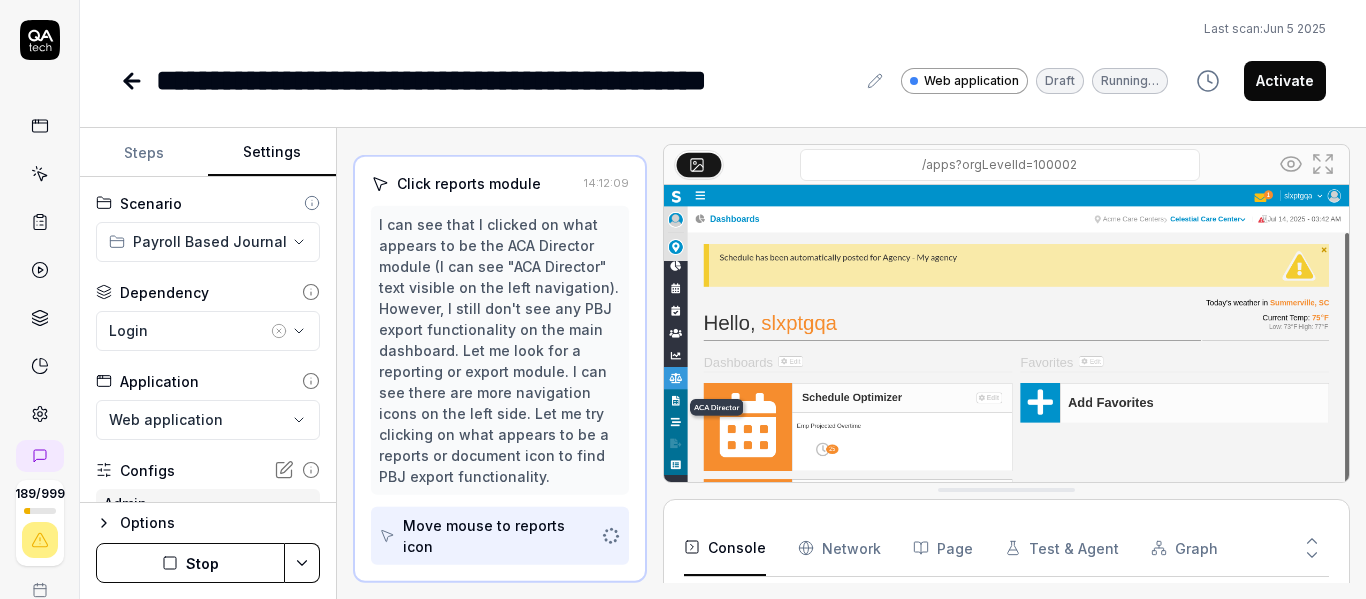 click on "I can see that I clicked on what appears to be the ACA Director module (I can see "ACA Director" text visible on the left navigation). However, I still don't see any PBJ export functionality on the main dashboard. Let me look for a reporting or export module. I can see there are more navigation icons on the left side. Let me try clicking on what appears to be a reports or document icon to find PBJ export functionality." at bounding box center (500, 350) 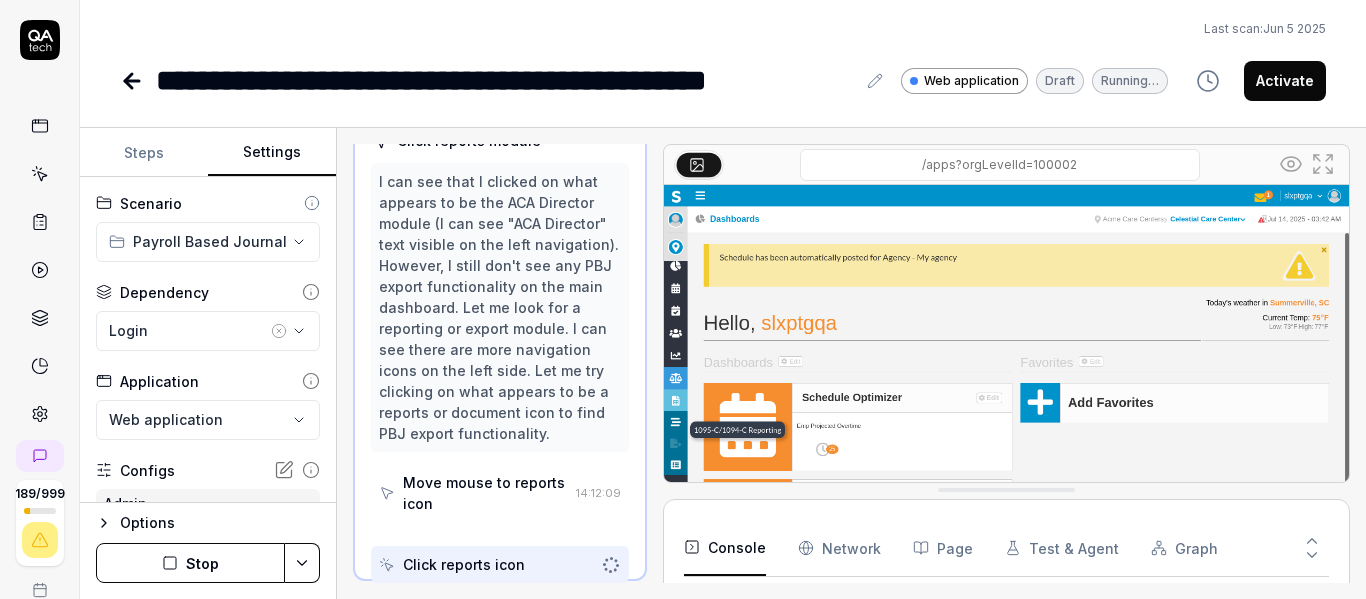 scroll, scrollTop: 330, scrollLeft: 0, axis: vertical 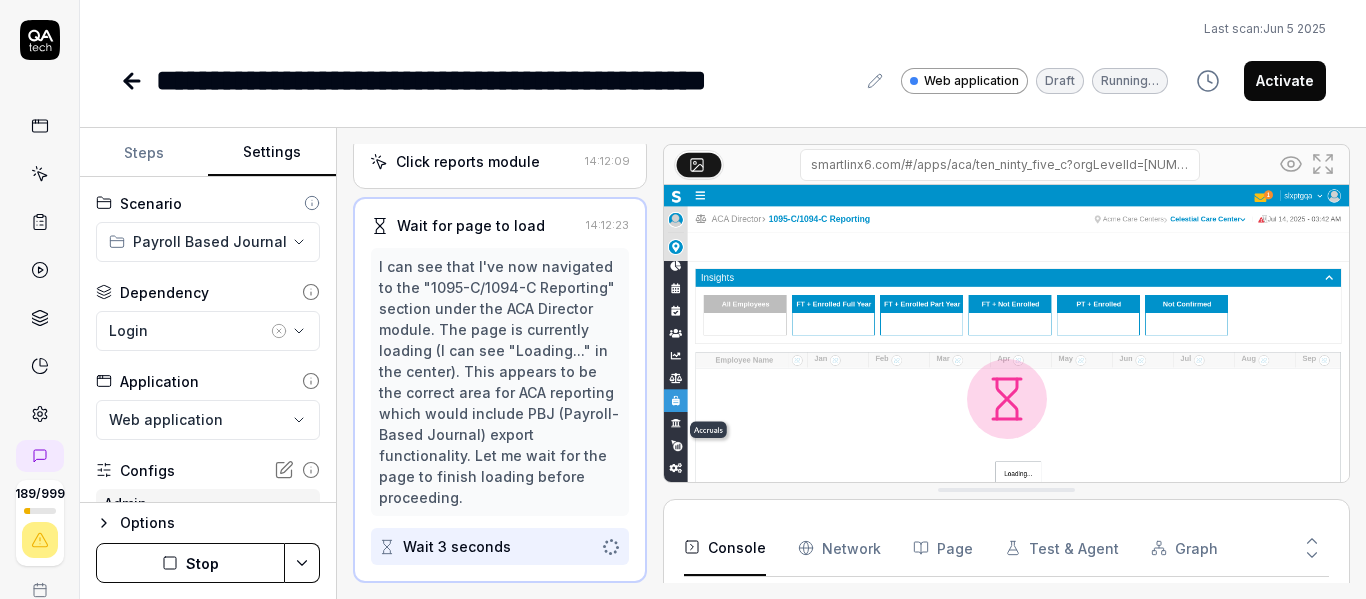 click at bounding box center (1006, 399) 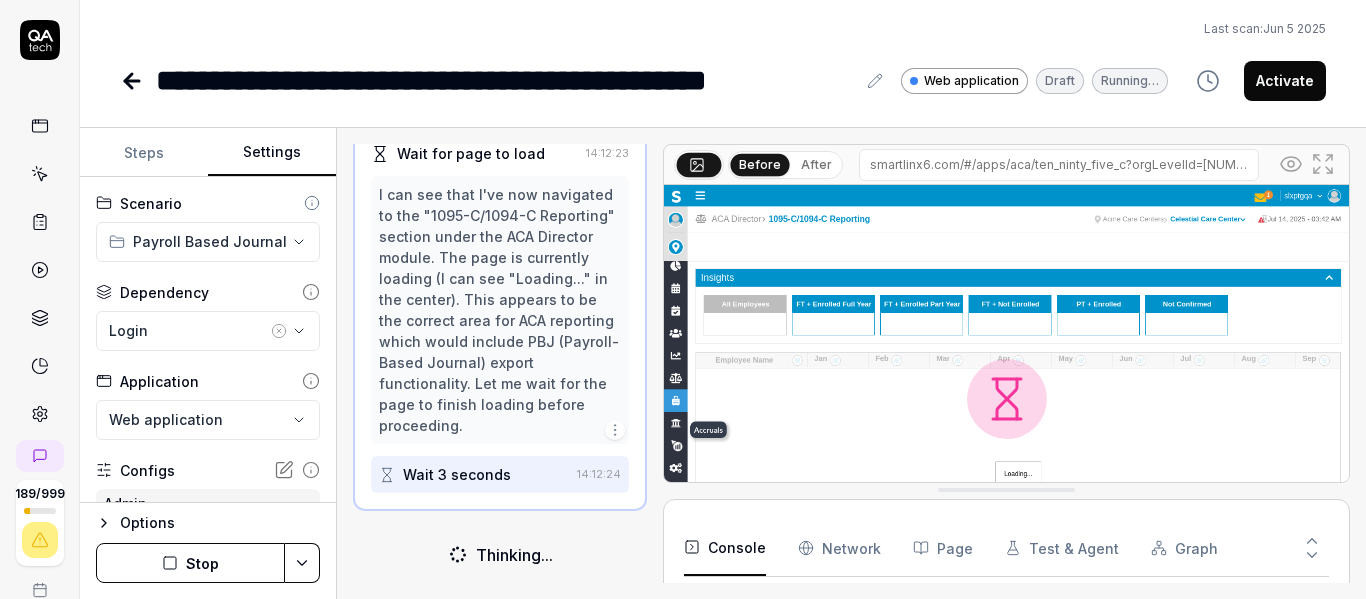 scroll, scrollTop: 374, scrollLeft: 0, axis: vertical 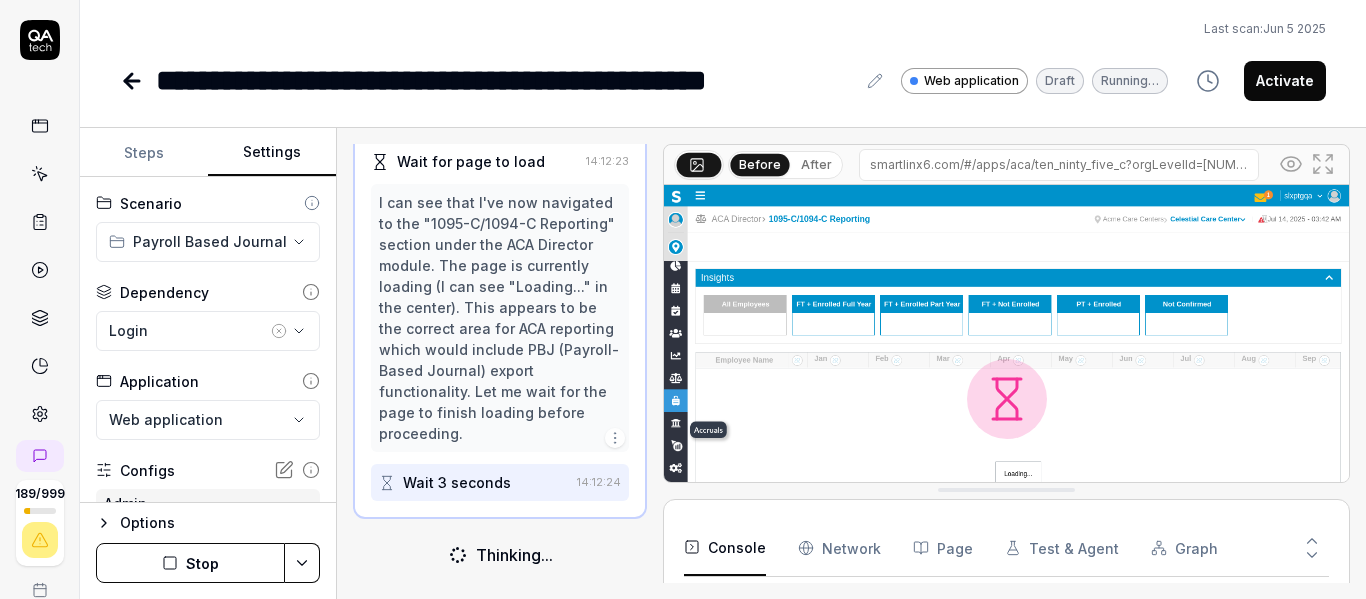 click at bounding box center [1006, 399] 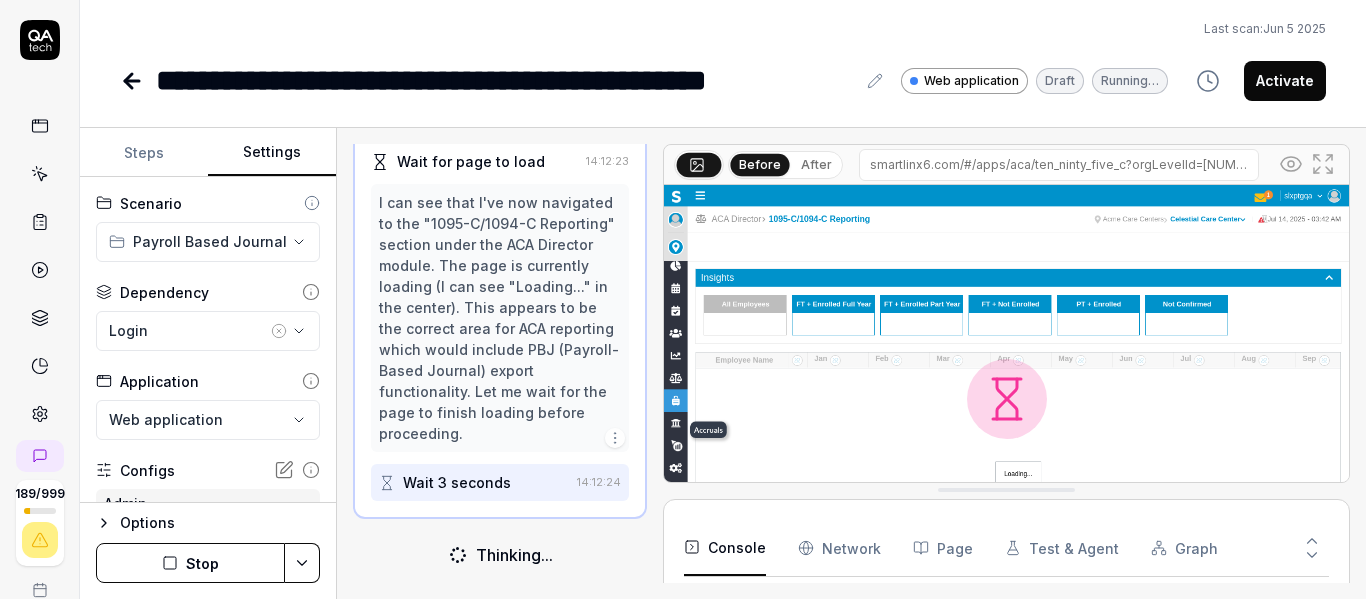click at bounding box center [1006, 399] 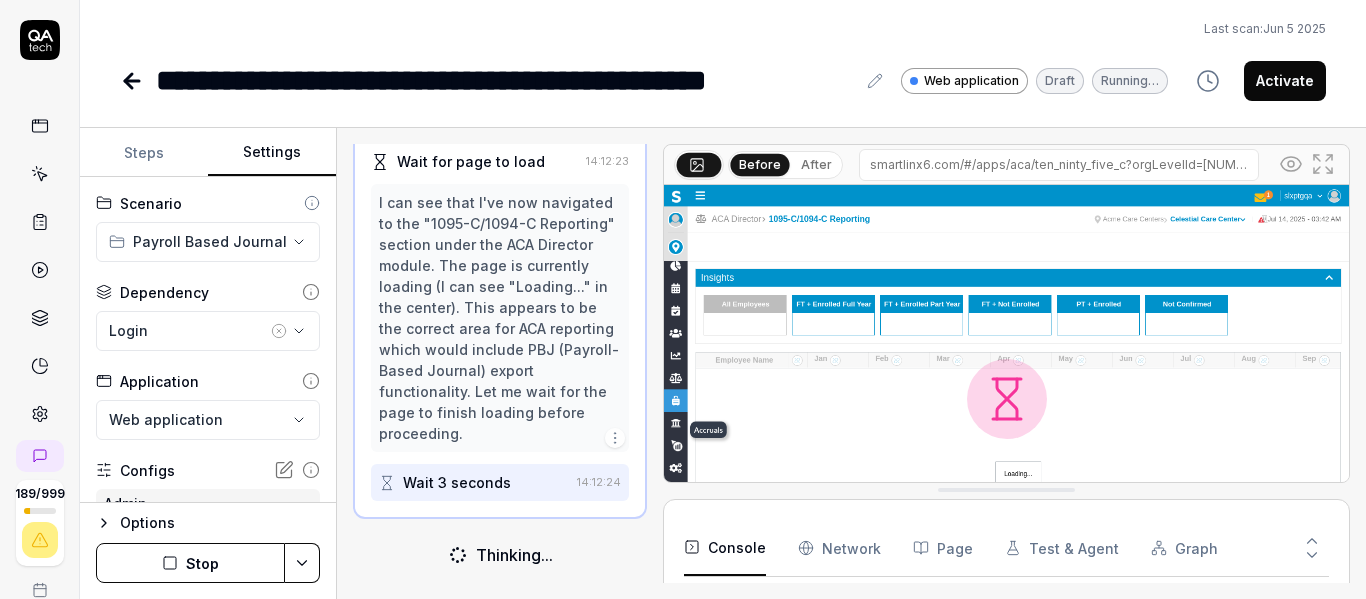 click at bounding box center [1006, 399] 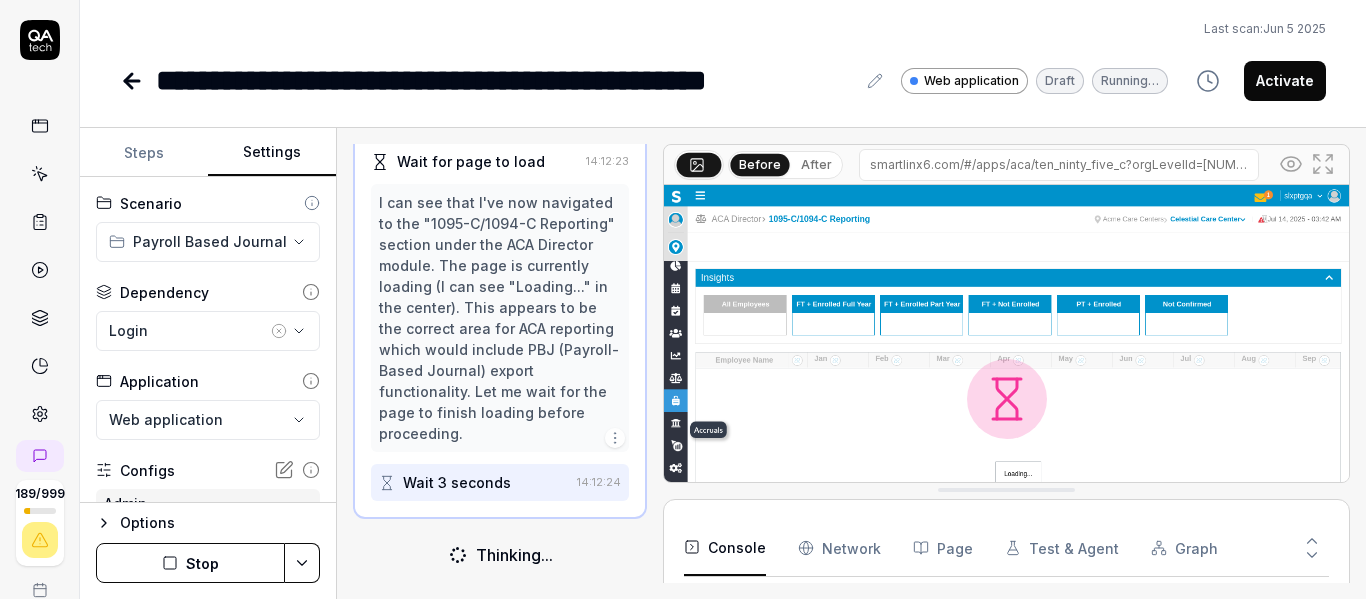 click at bounding box center [1006, 399] 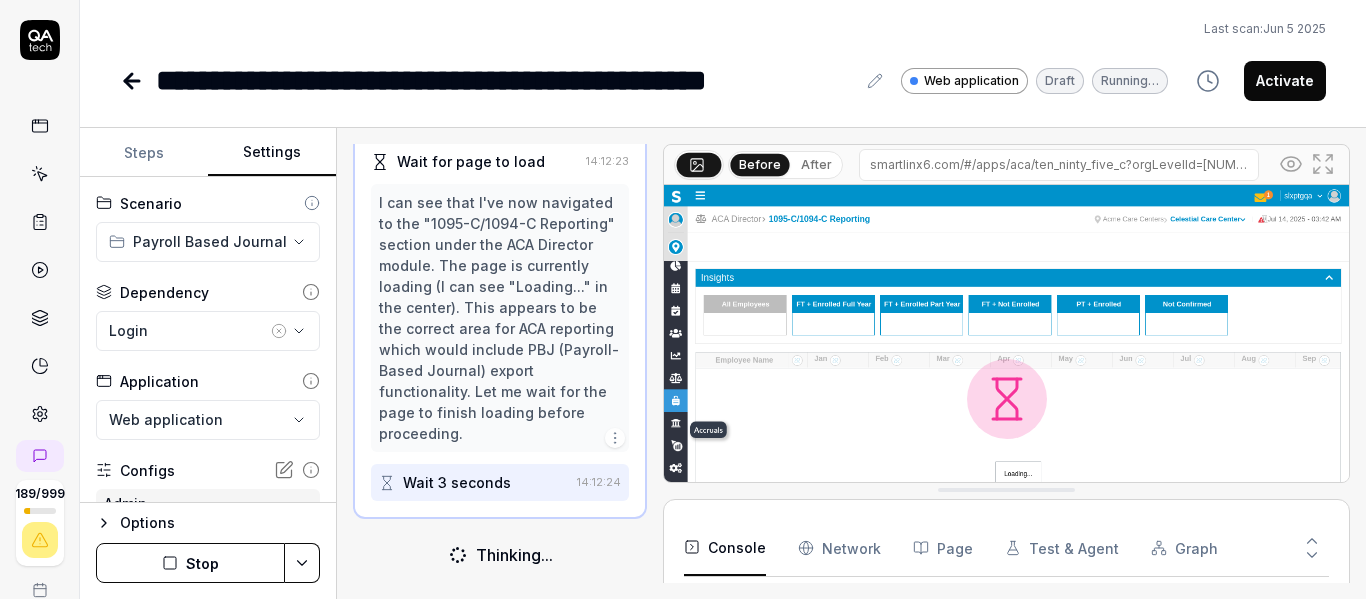 click at bounding box center [1006, 399] 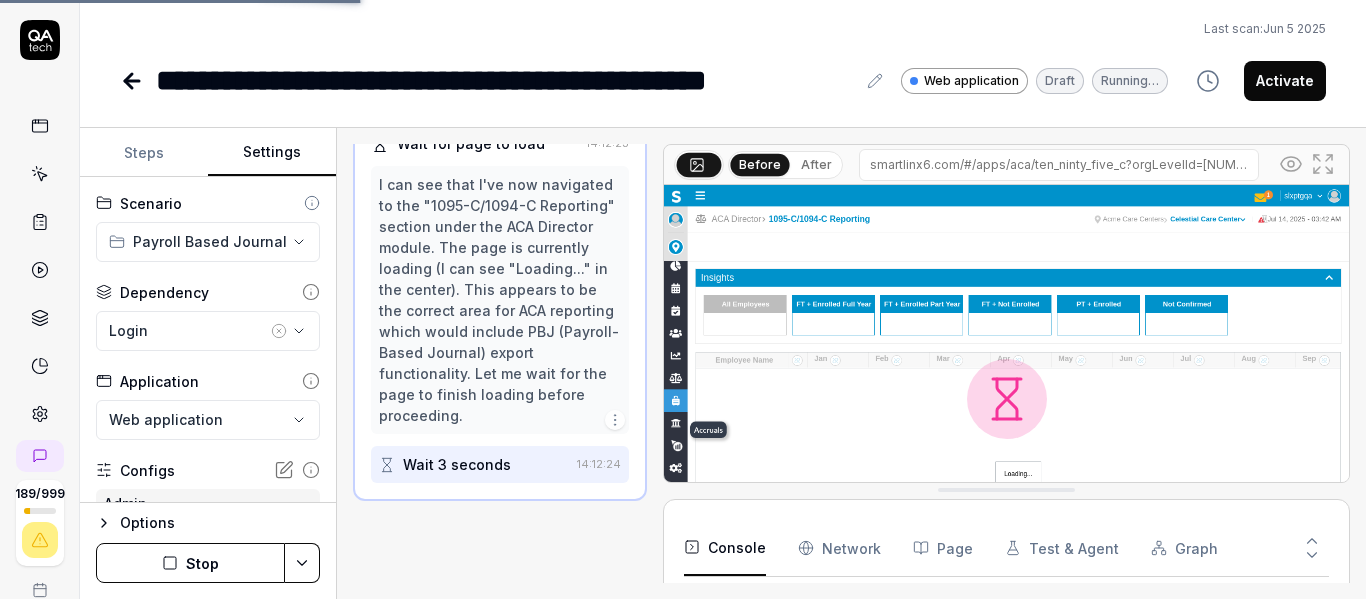 scroll, scrollTop: 398, scrollLeft: 0, axis: vertical 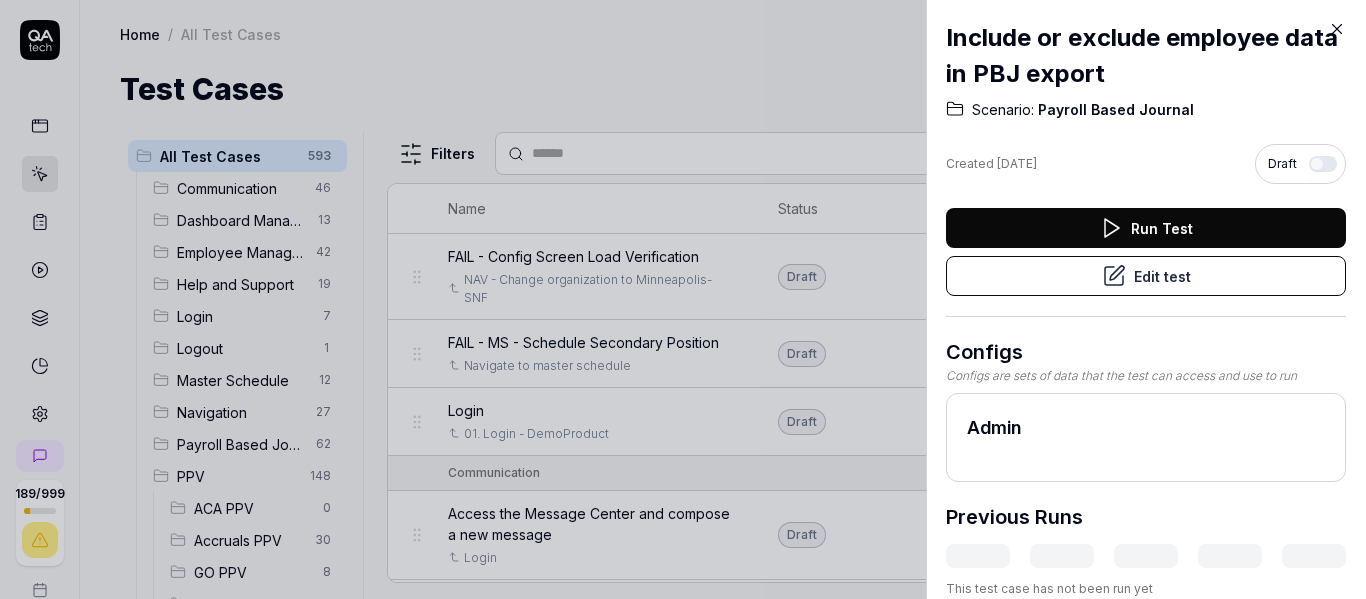 click at bounding box center (683, 299) 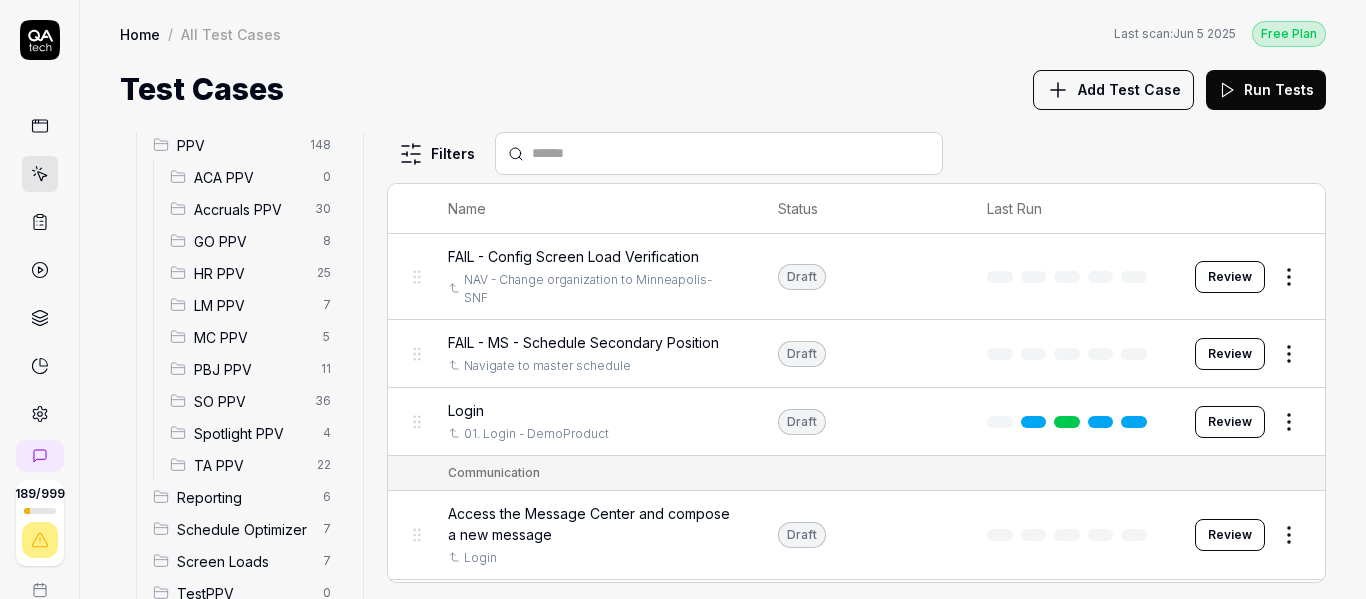 scroll, scrollTop: 337, scrollLeft: 0, axis: vertical 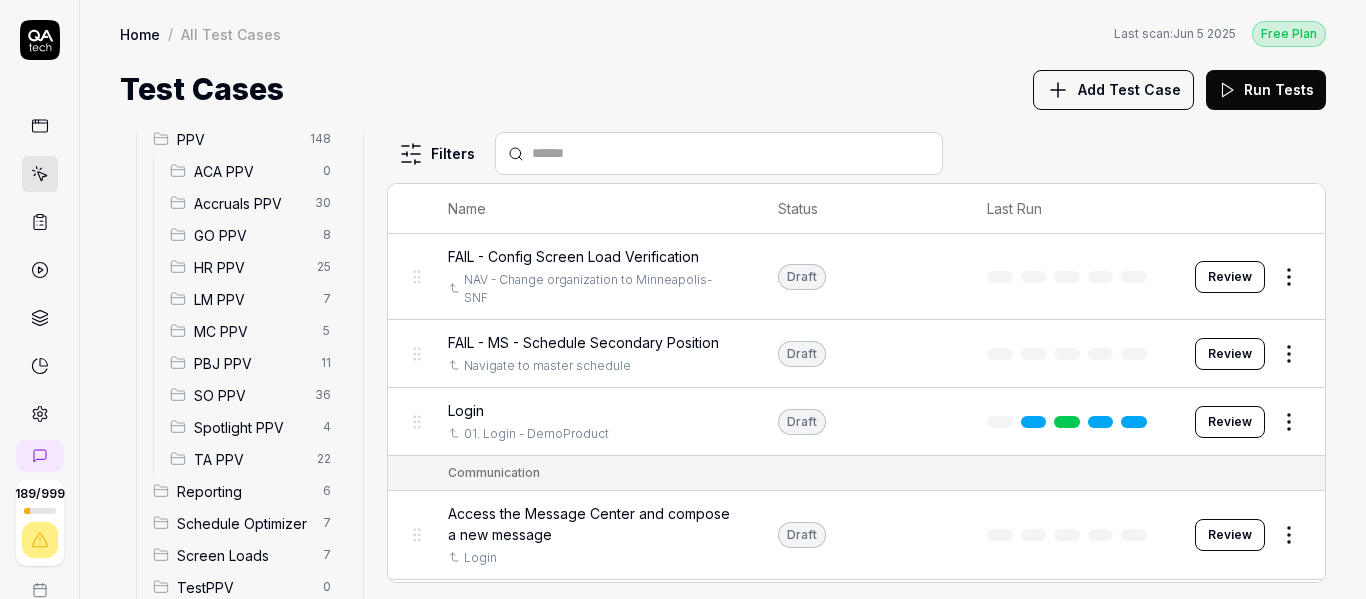 click on "PBJ PPV" at bounding box center [251, 363] 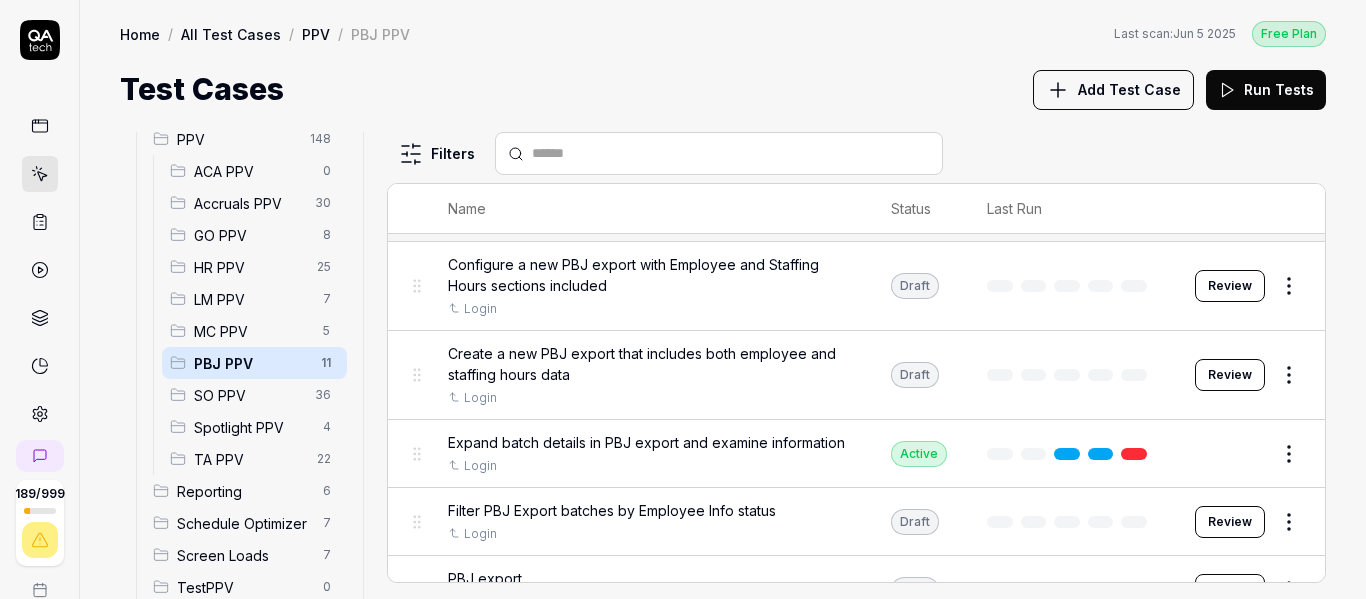 scroll, scrollTop: 0, scrollLeft: 0, axis: both 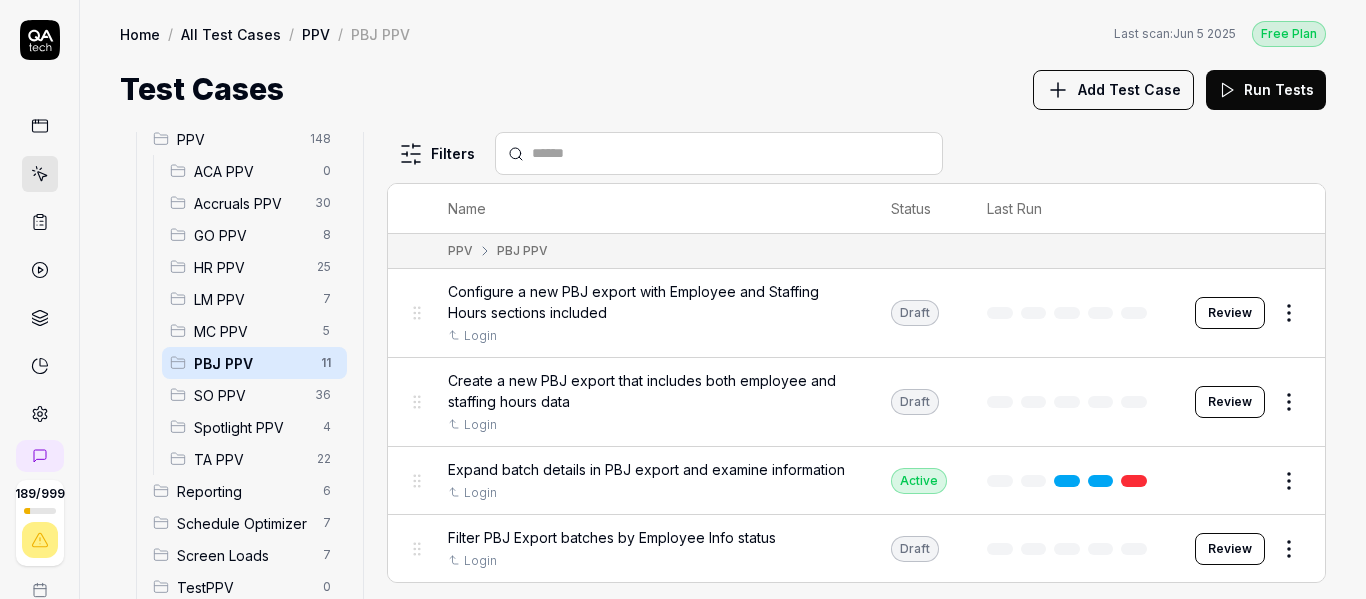click on "Review" at bounding box center (1230, 313) 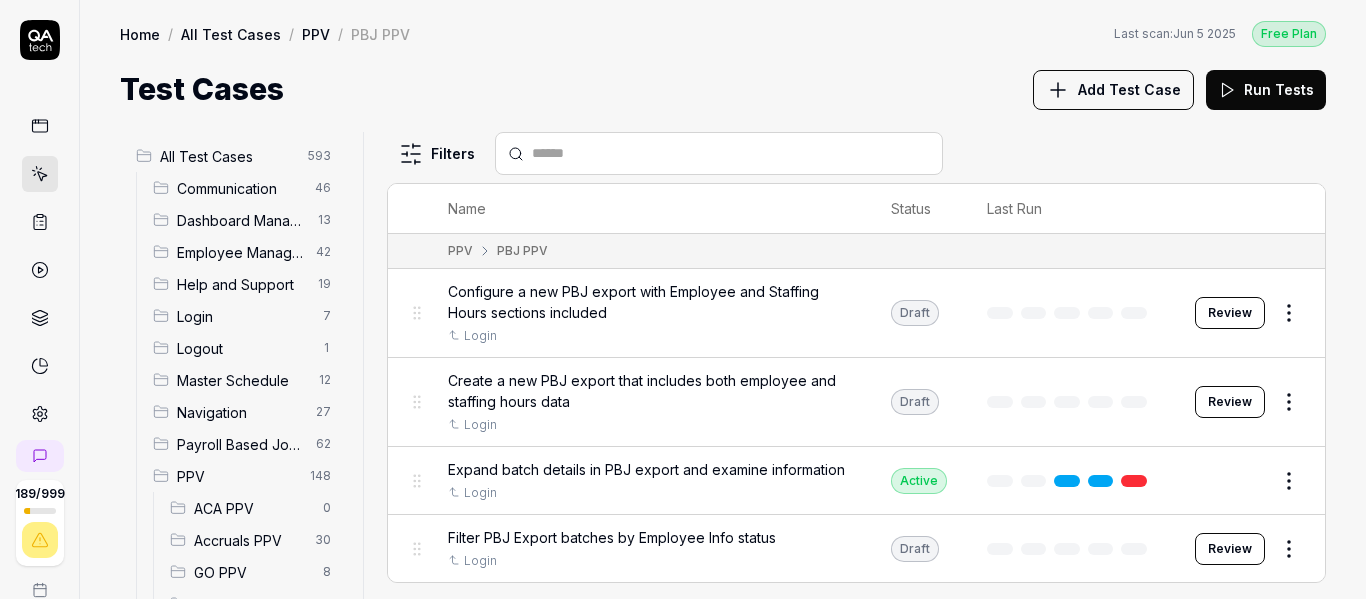 click on "Add Test Case" at bounding box center [1113, 90] 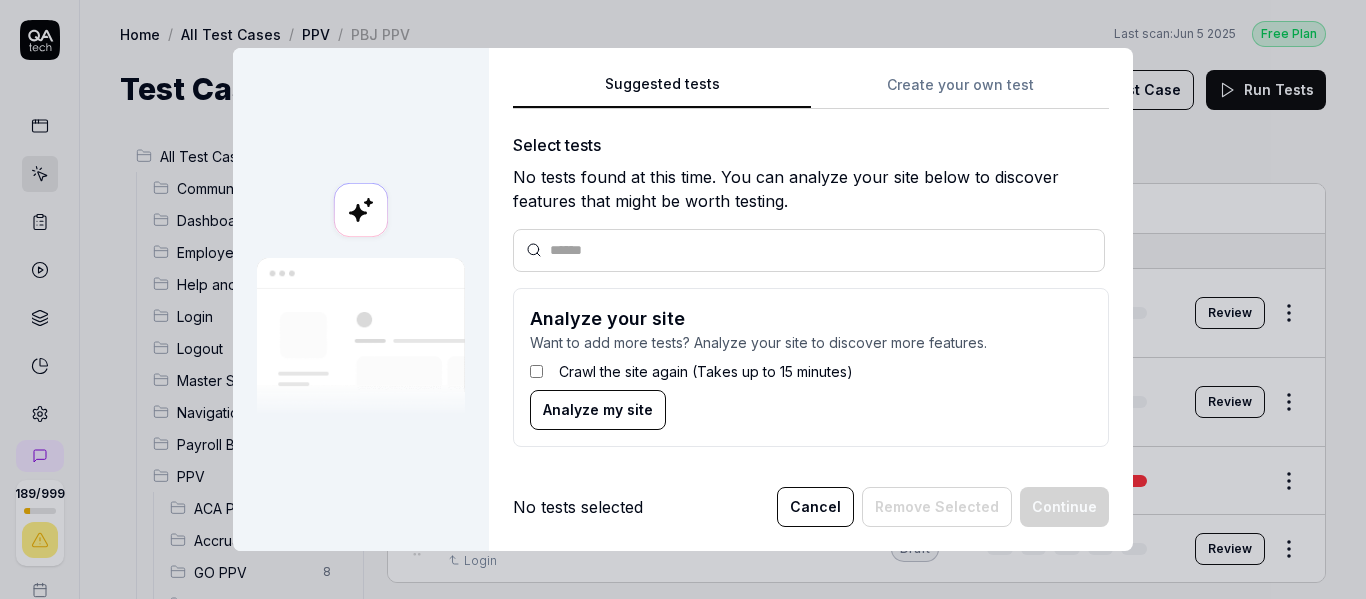 click at bounding box center (821, 250) 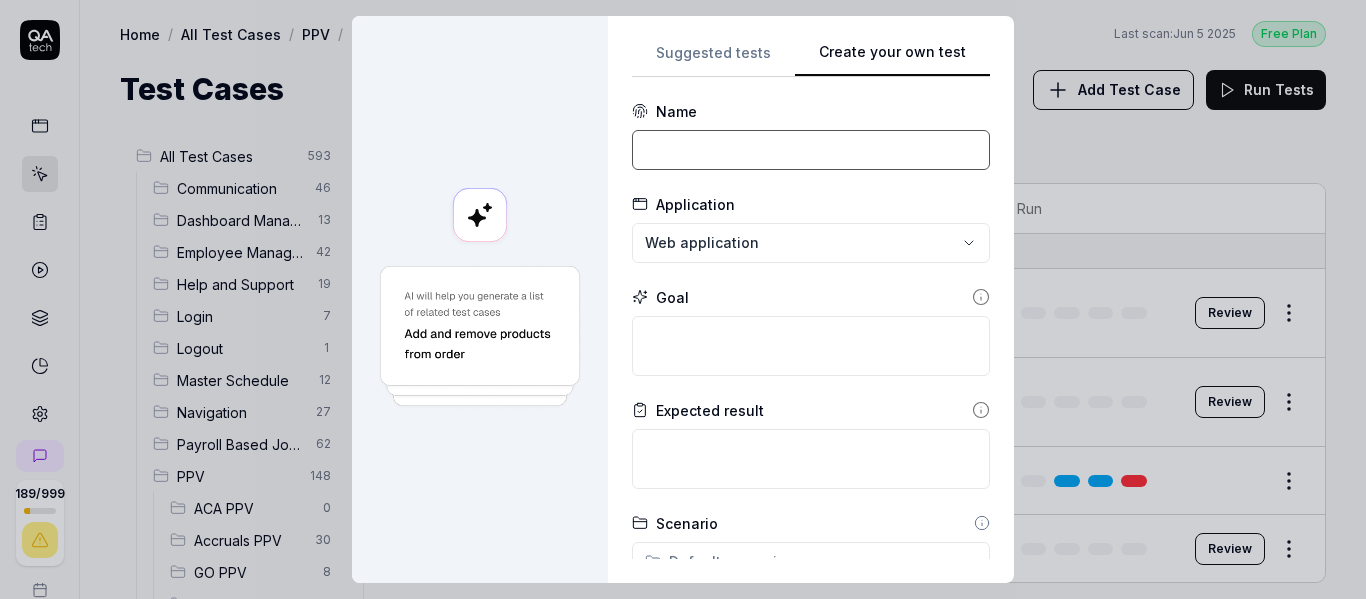 click at bounding box center [811, 150] 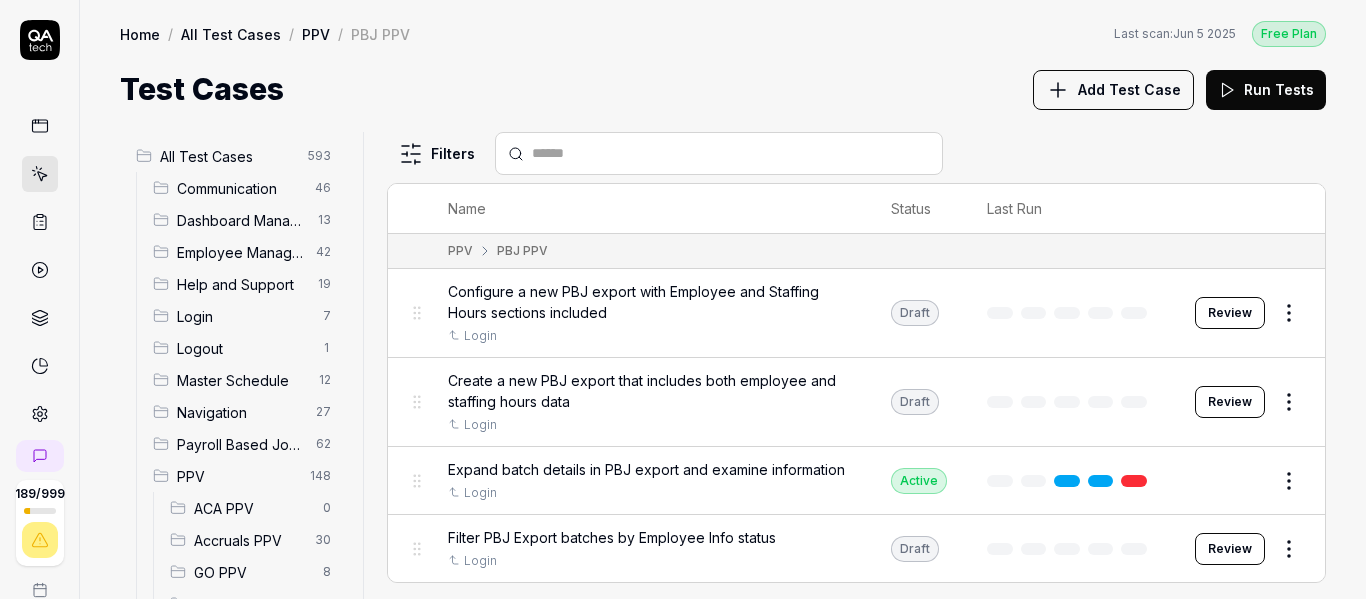 drag, startPoint x: 1082, startPoint y: 186, endPoint x: 1053, endPoint y: 133, distance: 60.41523 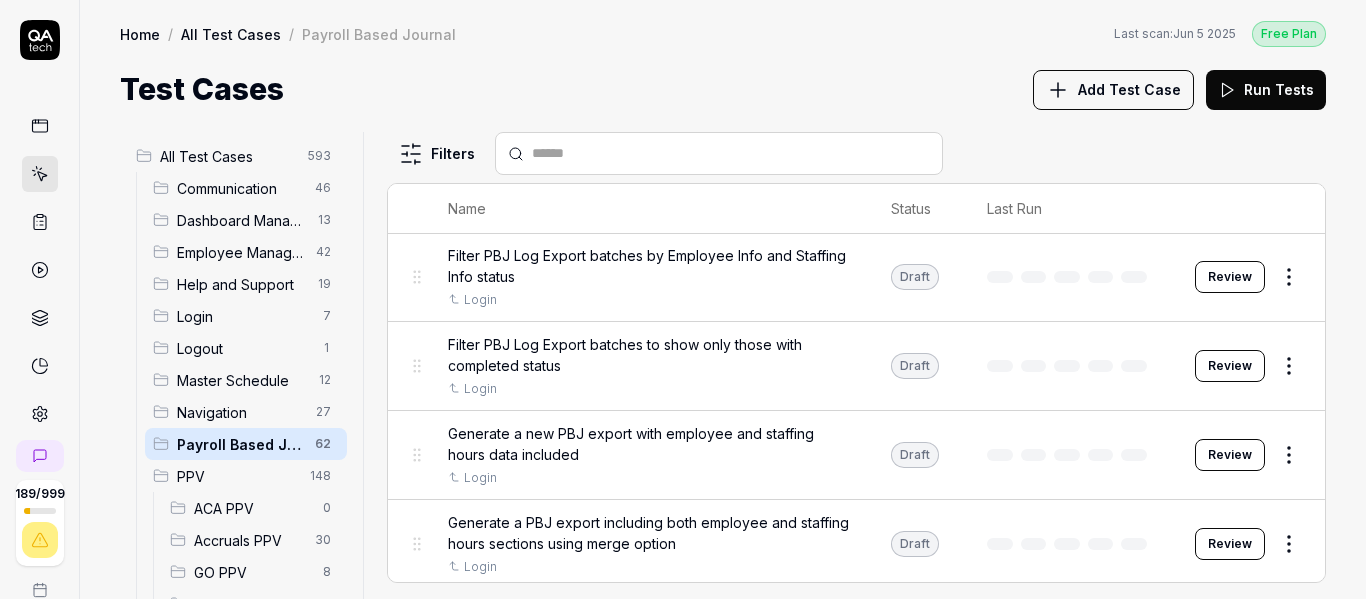 scroll, scrollTop: 3300, scrollLeft: 0, axis: vertical 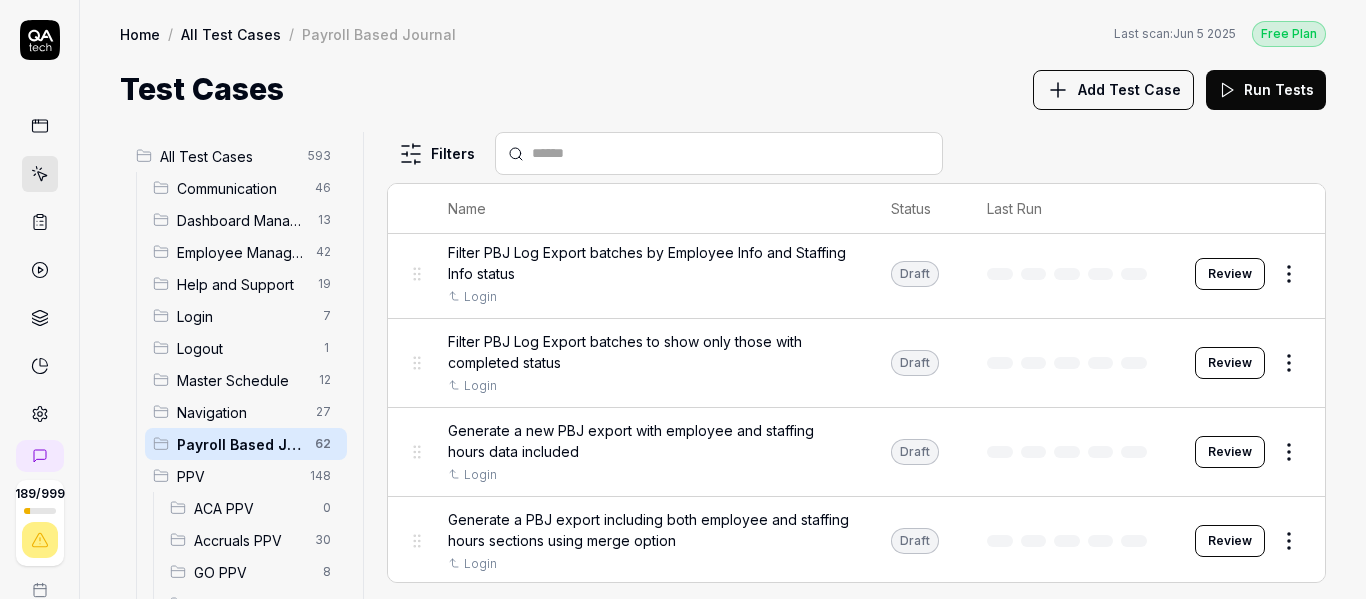 click on "Generate a new PBJ export with employee and staffing hours data included" at bounding box center [649, 441] 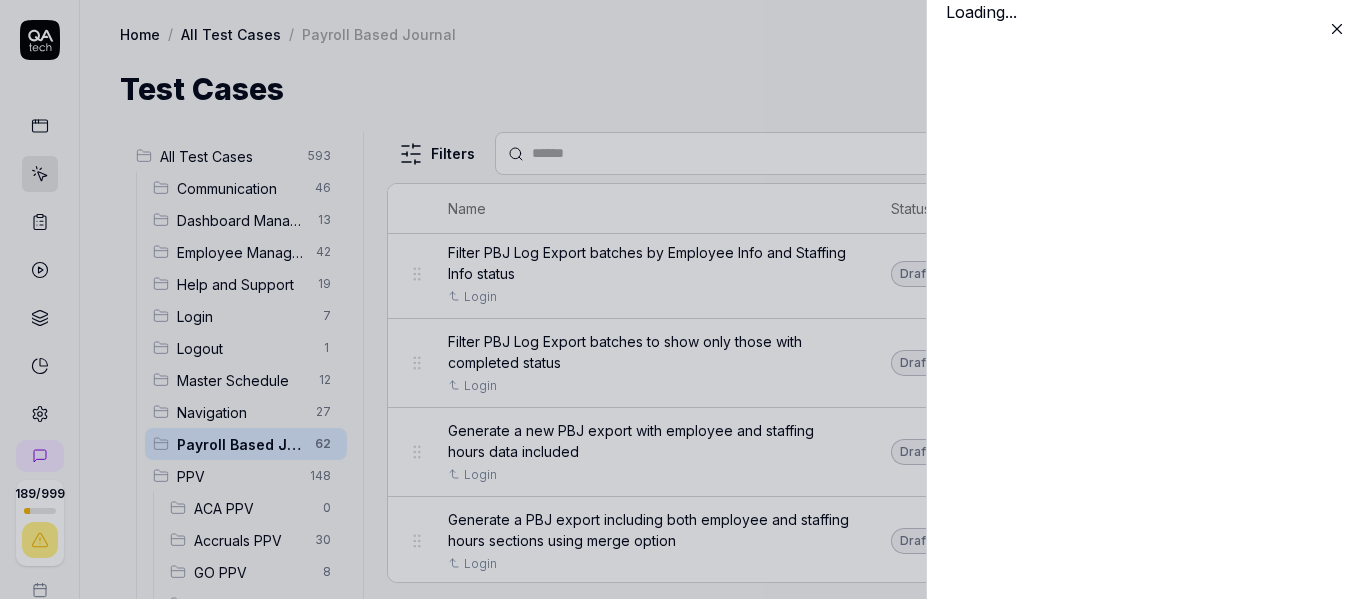 click on "Loading..." at bounding box center (1146, 299) 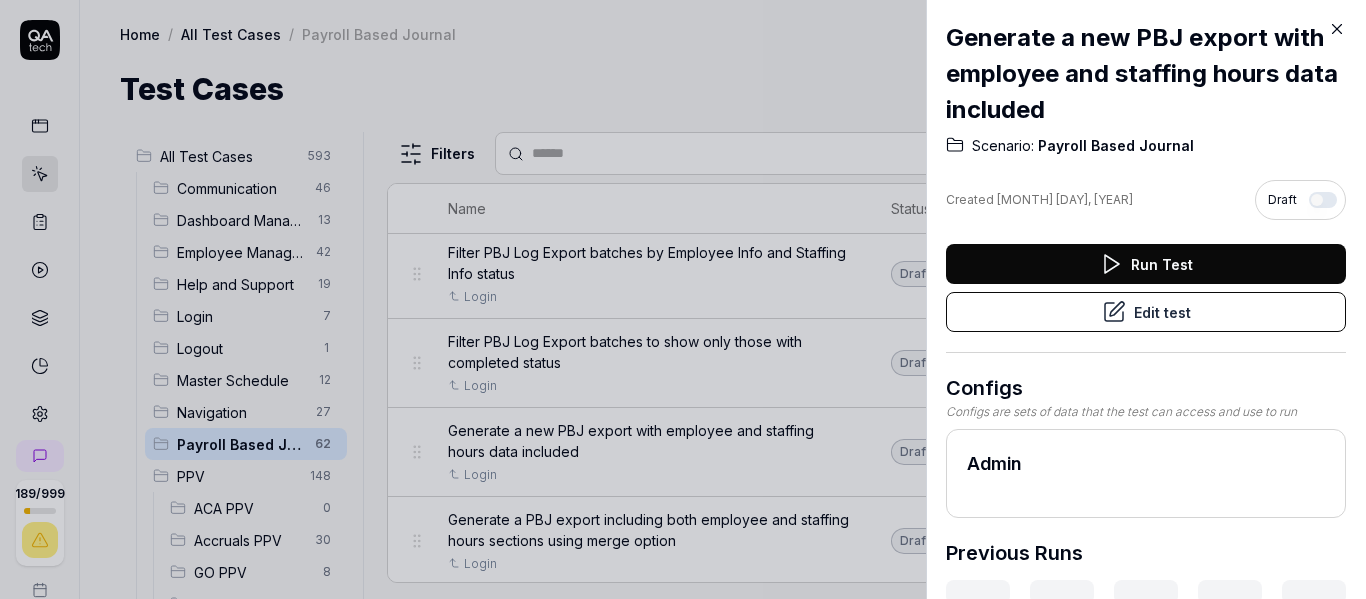 click on "Generate a new PBJ export with employee and staffing hours data included" at bounding box center (1146, 74) 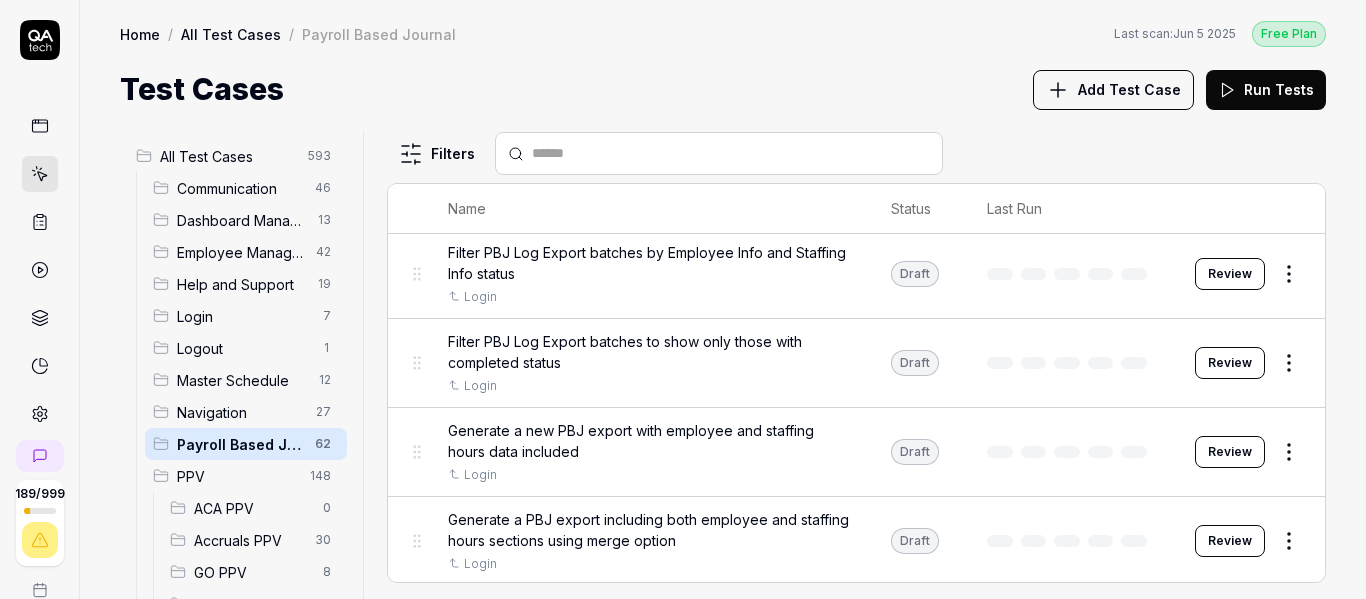 click on "Review" at bounding box center [1230, 452] 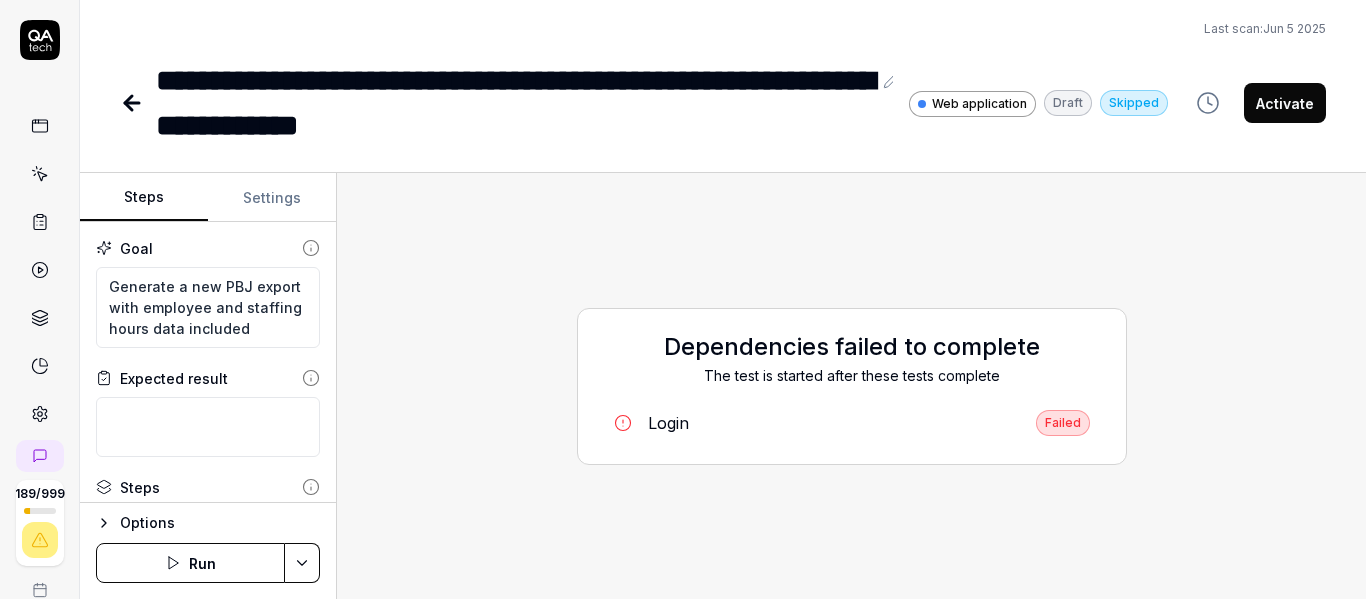 click on "Login" at bounding box center [668, 423] 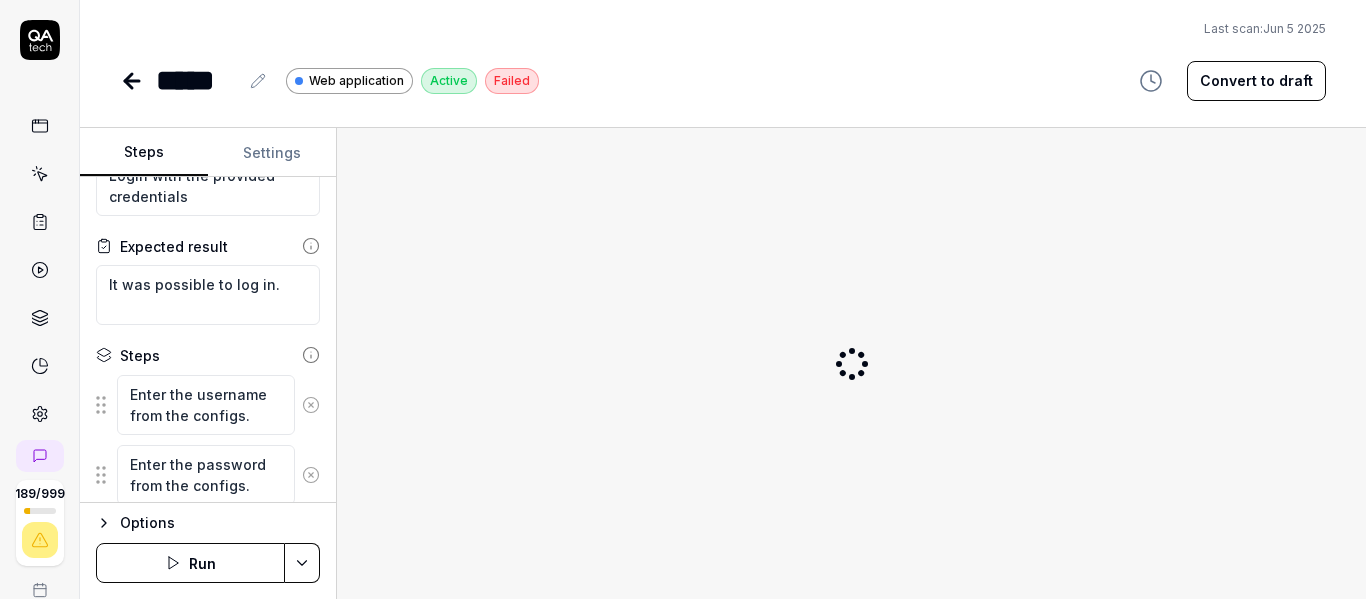 scroll, scrollTop: 100, scrollLeft: 0, axis: vertical 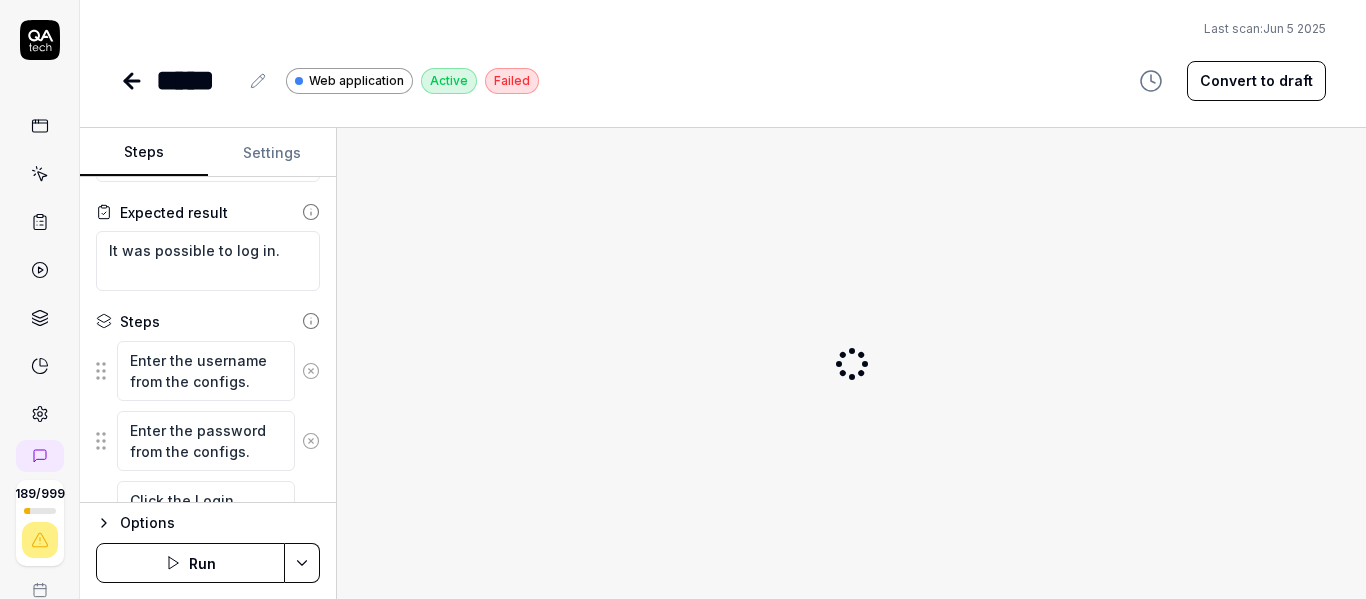 click on "Settings" at bounding box center (272, 153) 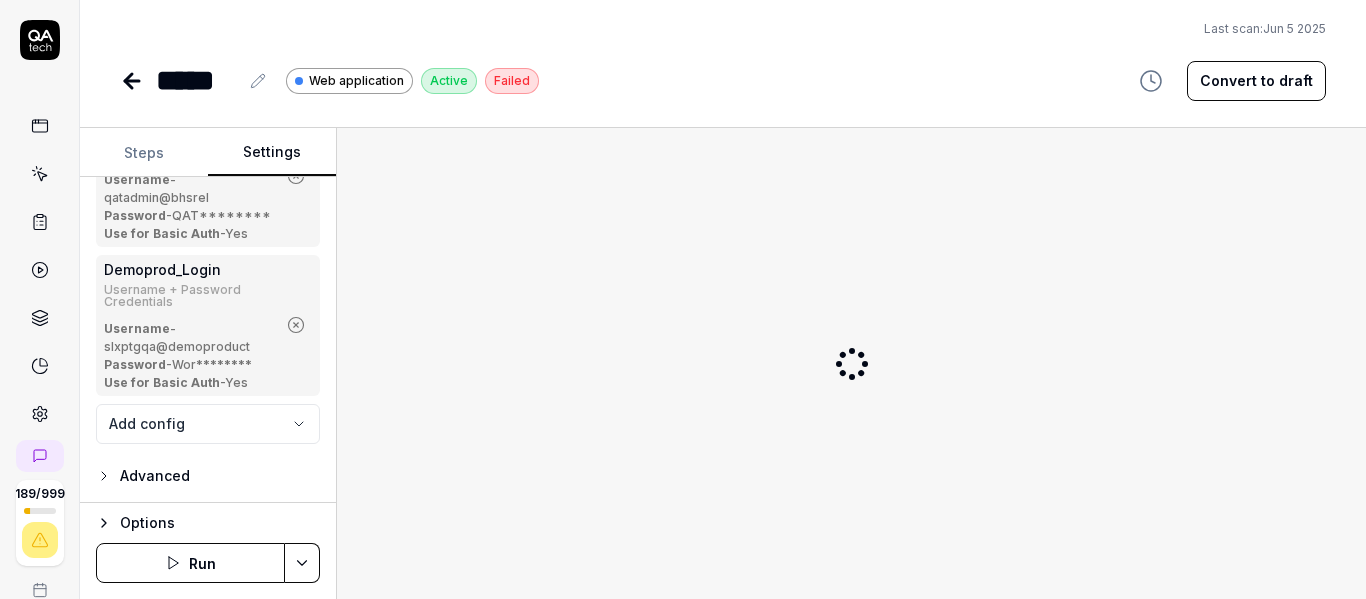scroll, scrollTop: 384, scrollLeft: 0, axis: vertical 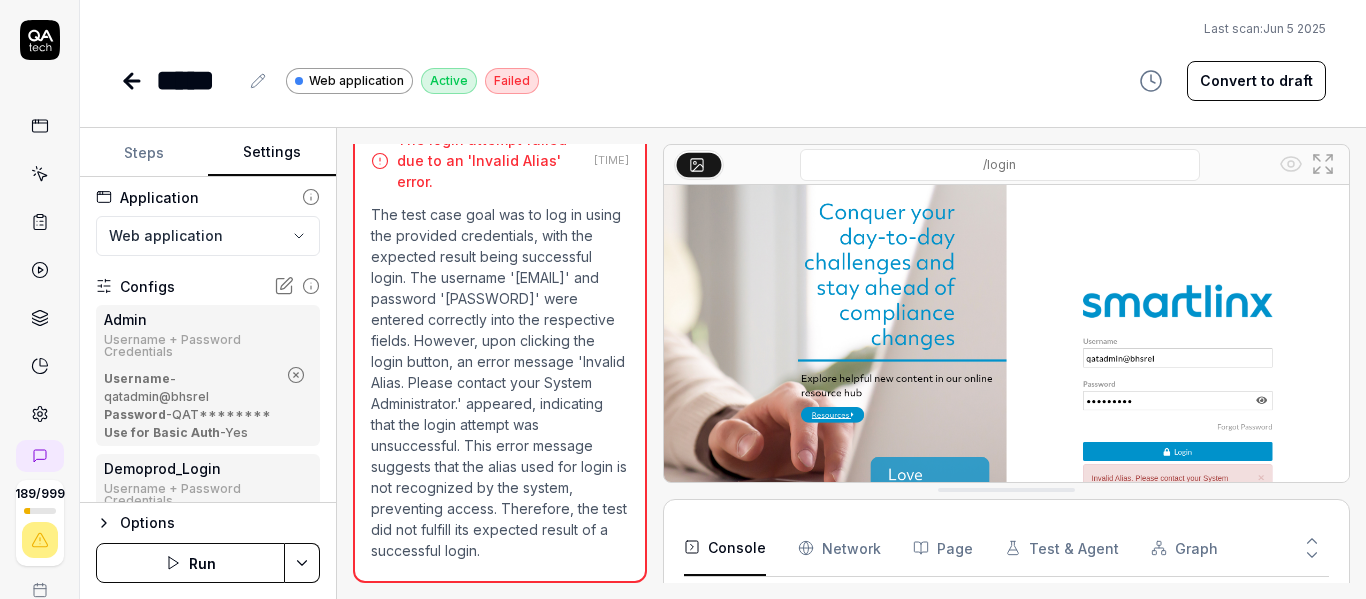 click 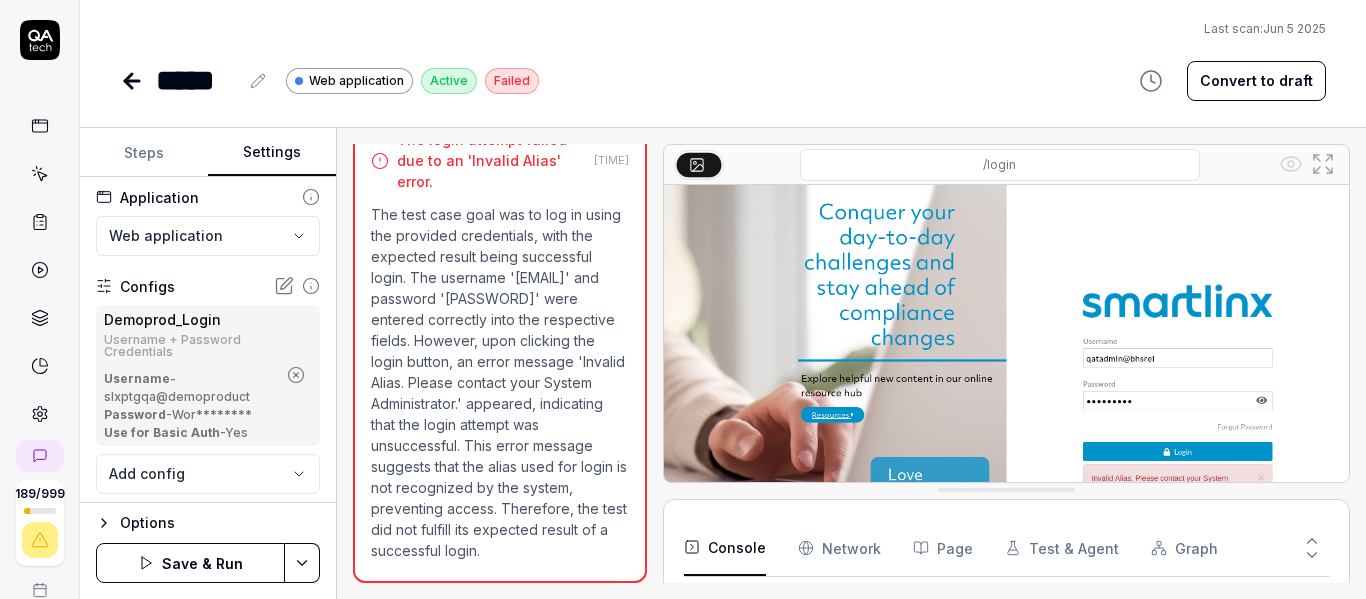 click 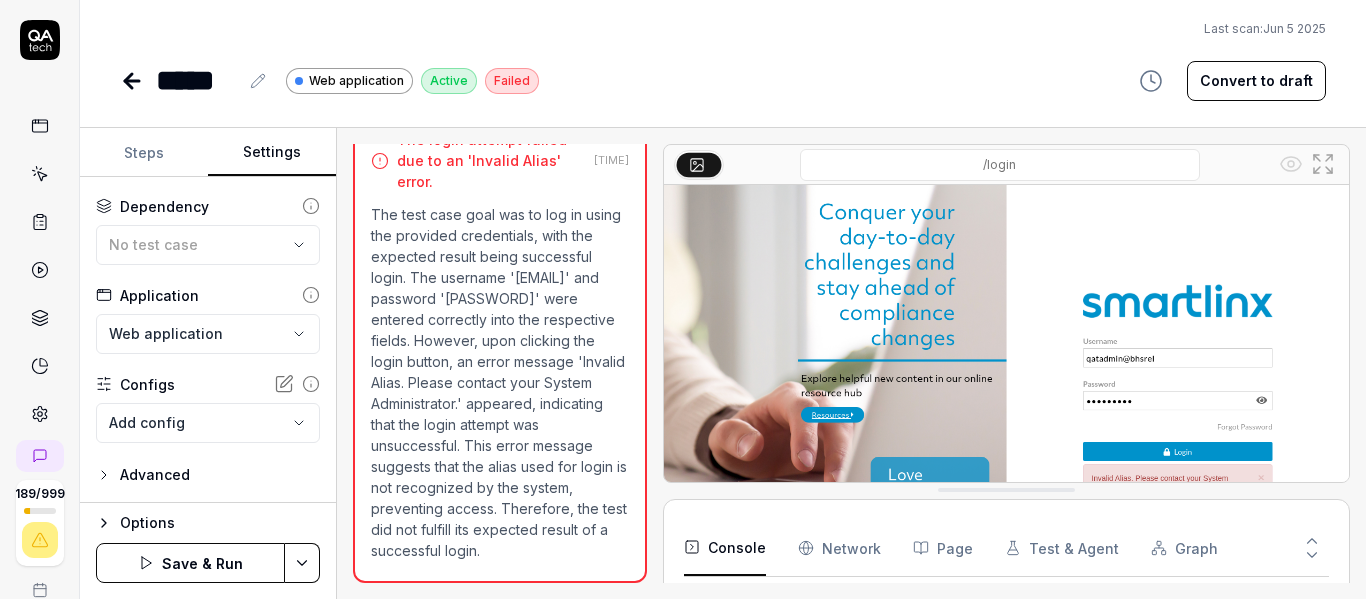 scroll, scrollTop: 86, scrollLeft: 0, axis: vertical 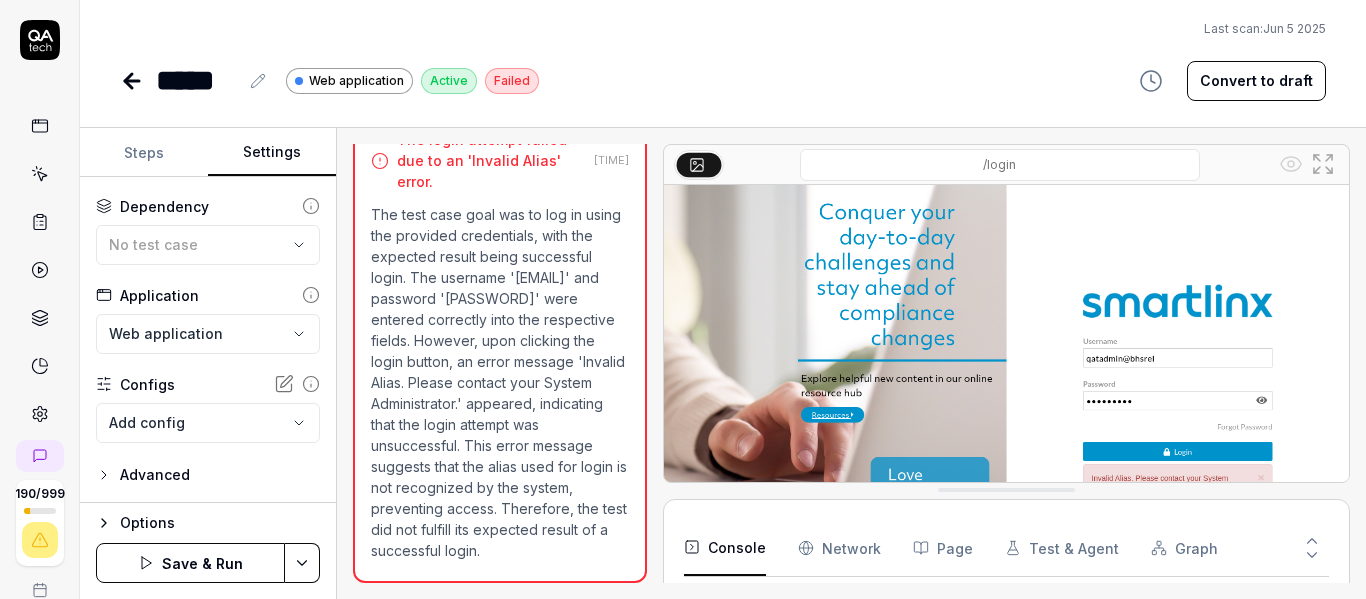 click on "**********" at bounding box center [683, 299] 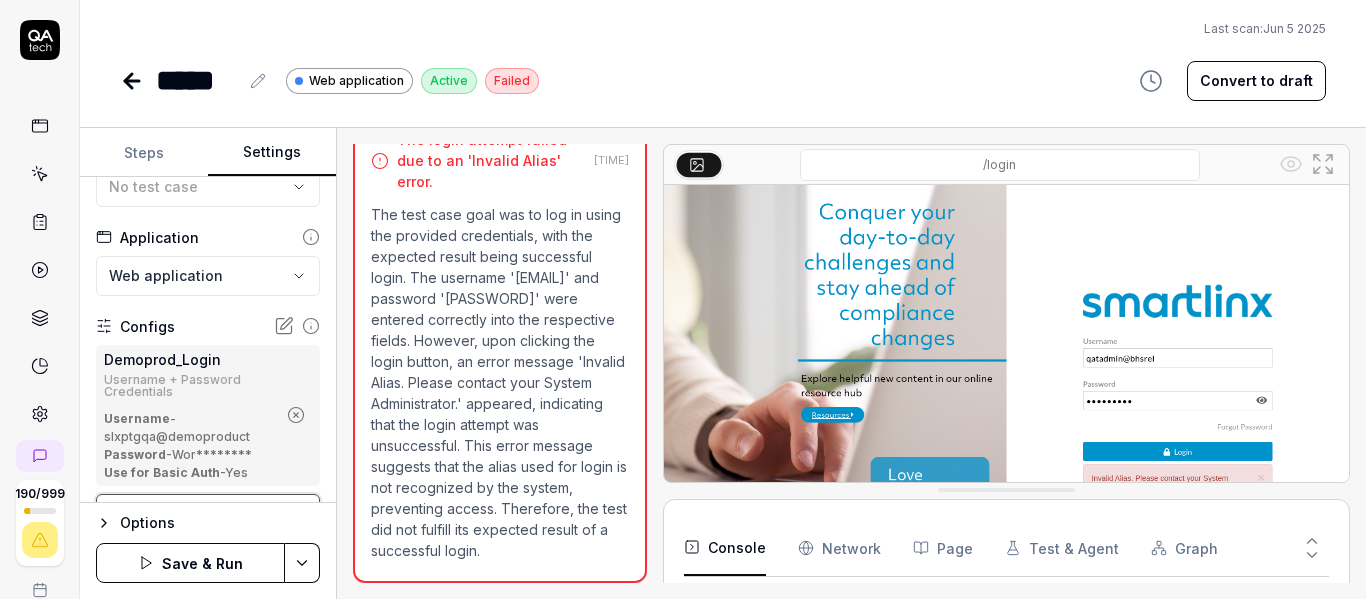 scroll, scrollTop: 235, scrollLeft: 0, axis: vertical 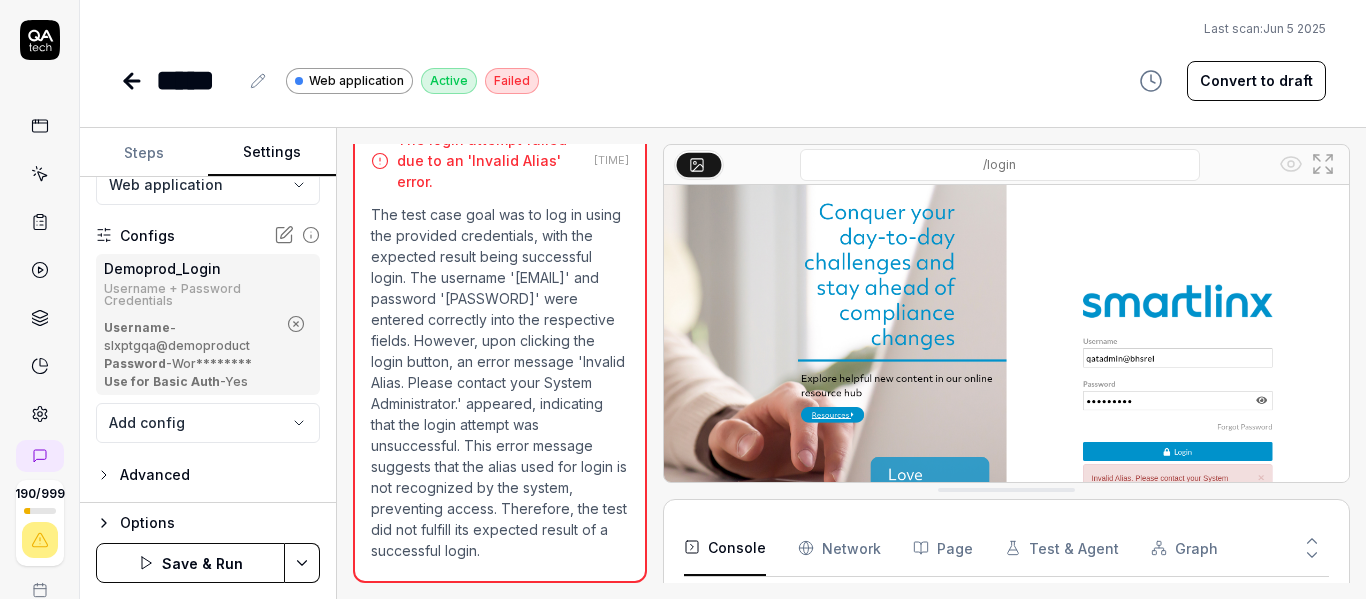 click on "**********" at bounding box center (683, 299) 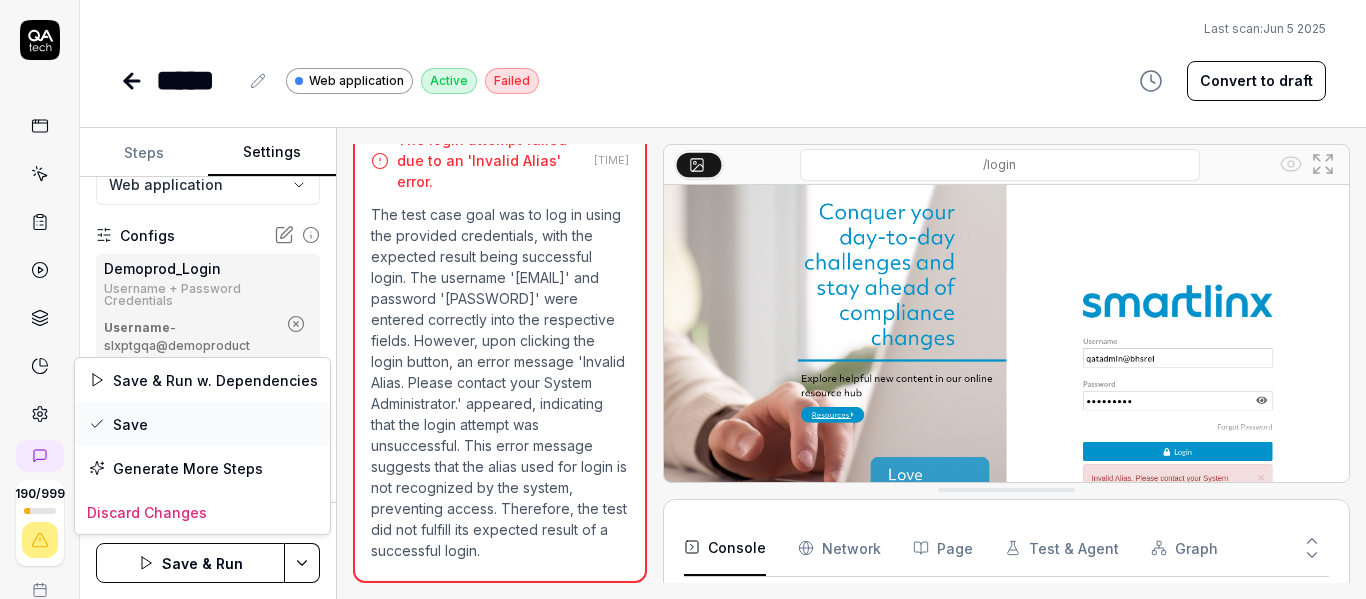 click on "Save" at bounding box center (202, 424) 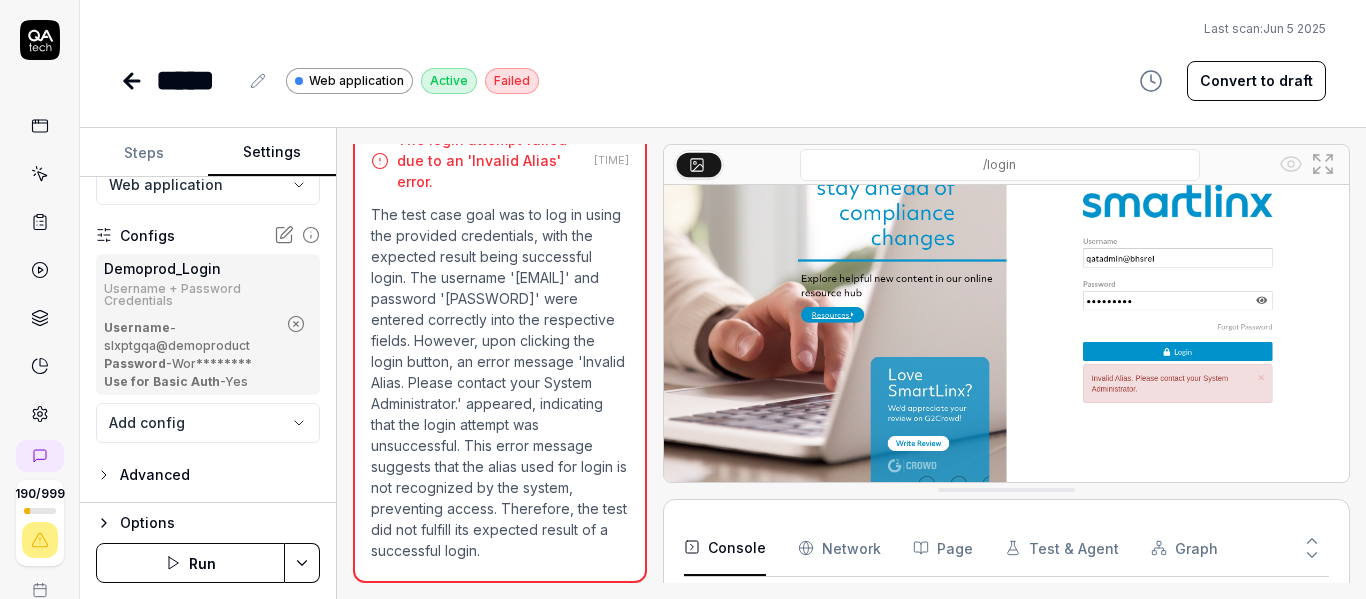 scroll, scrollTop: 121, scrollLeft: 0, axis: vertical 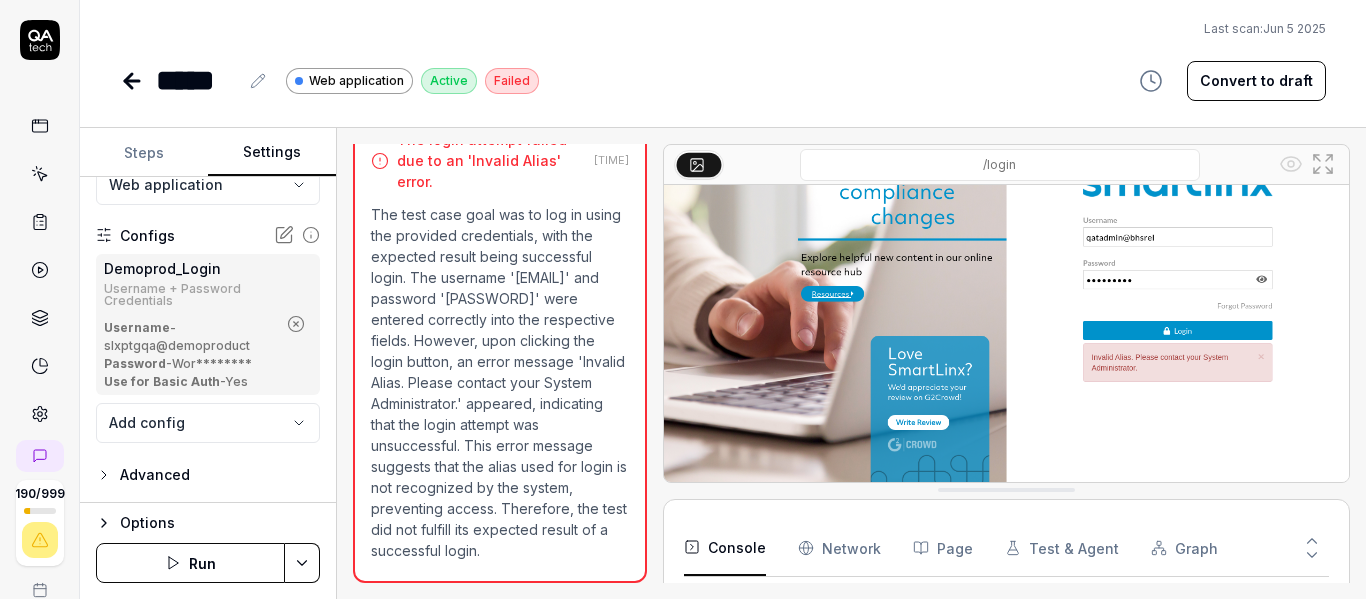 click on "Run" at bounding box center [190, 563] 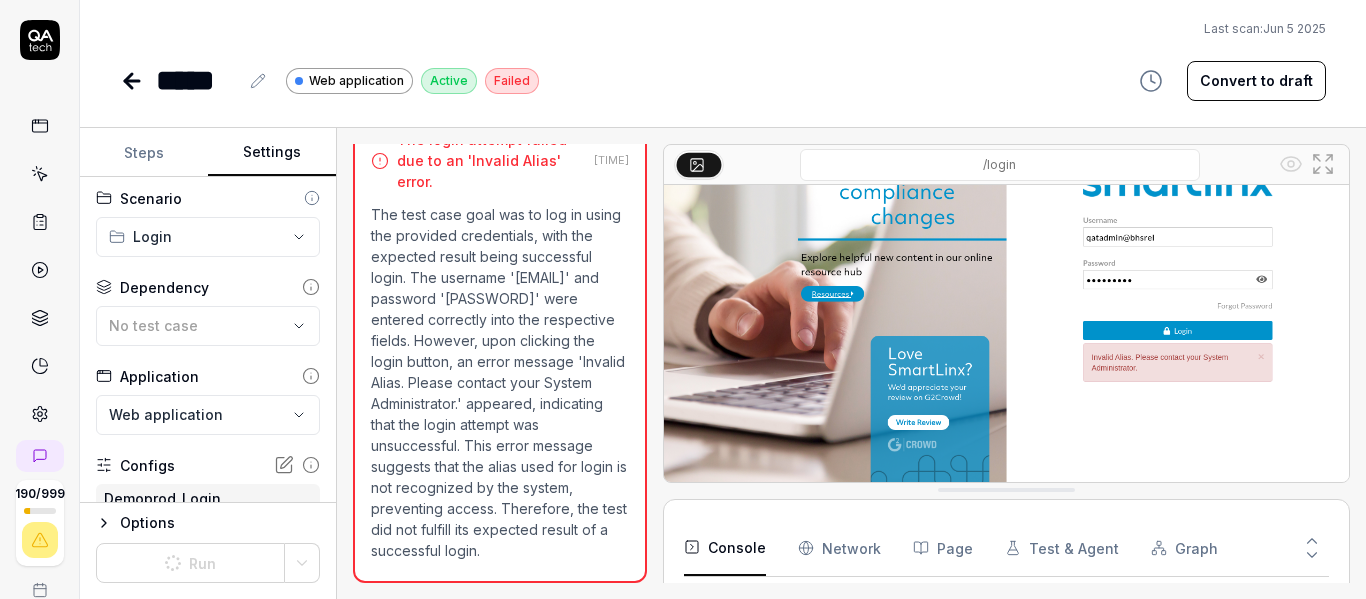 scroll, scrollTop: 0, scrollLeft: 0, axis: both 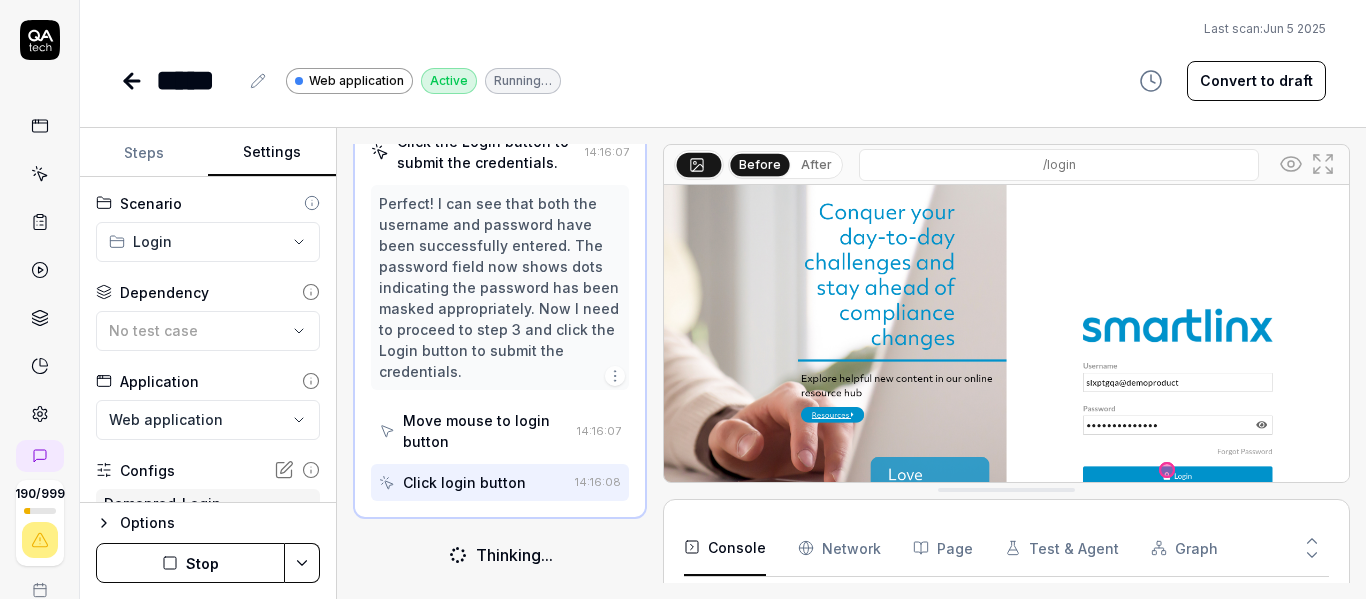 click on "Click login button" at bounding box center (473, 482) 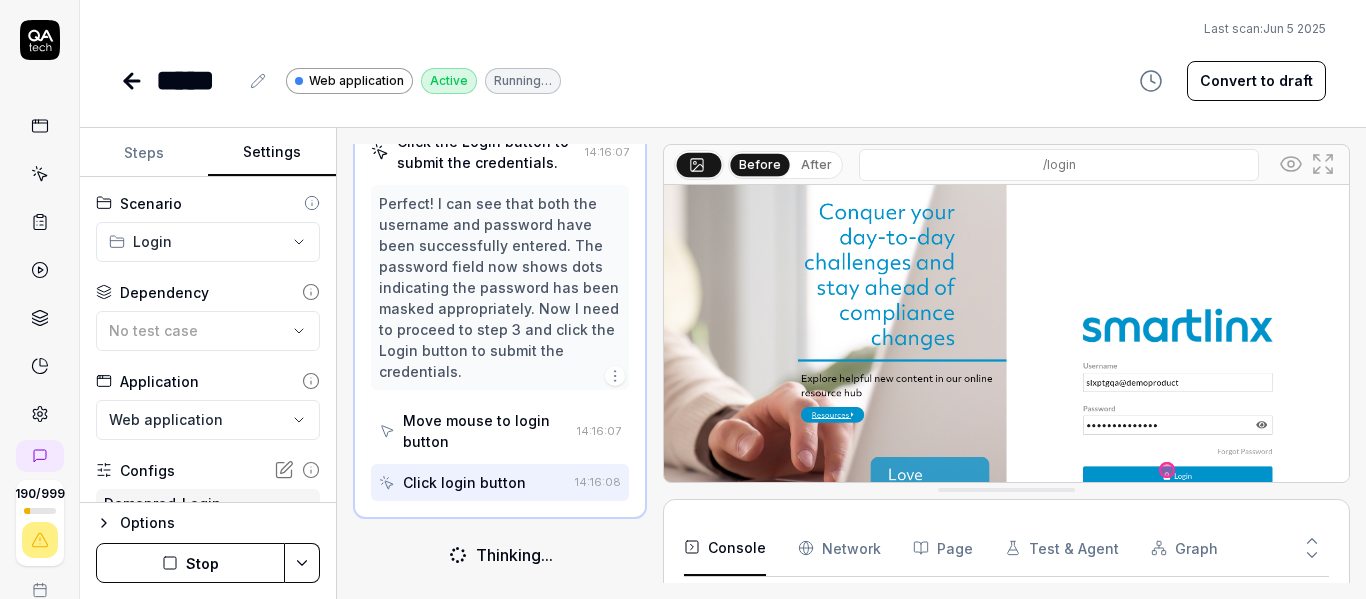 scroll, scrollTop: 34, scrollLeft: 0, axis: vertical 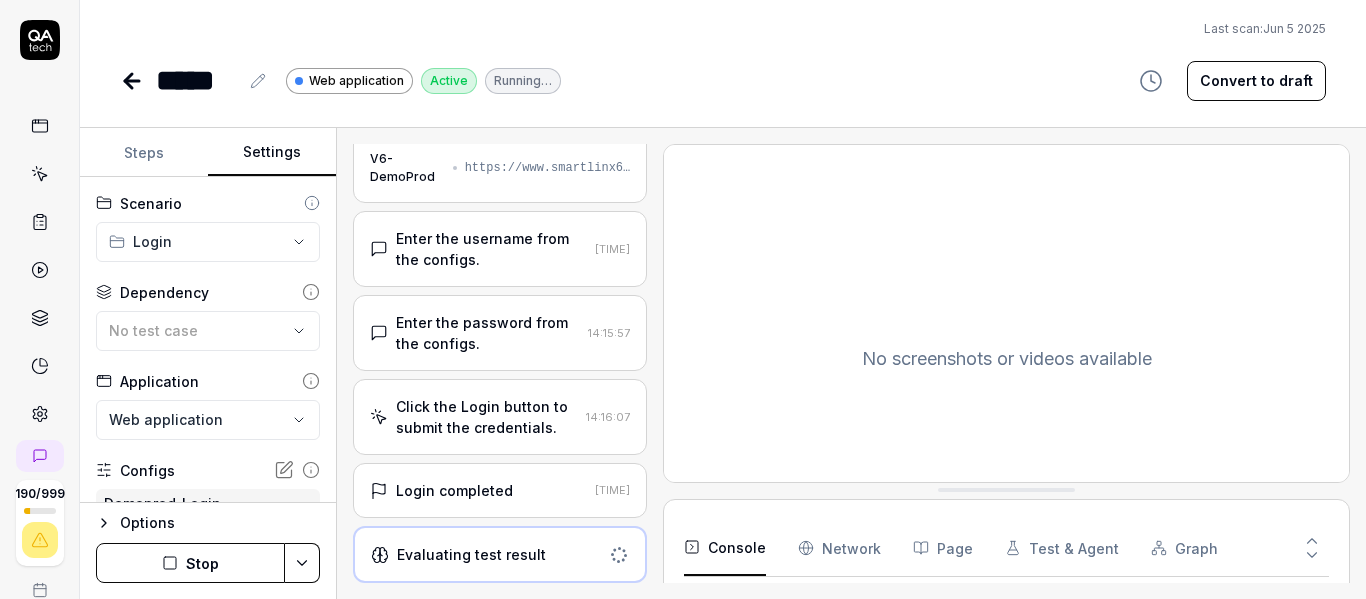 click on "Evaluating test result" at bounding box center (471, 554) 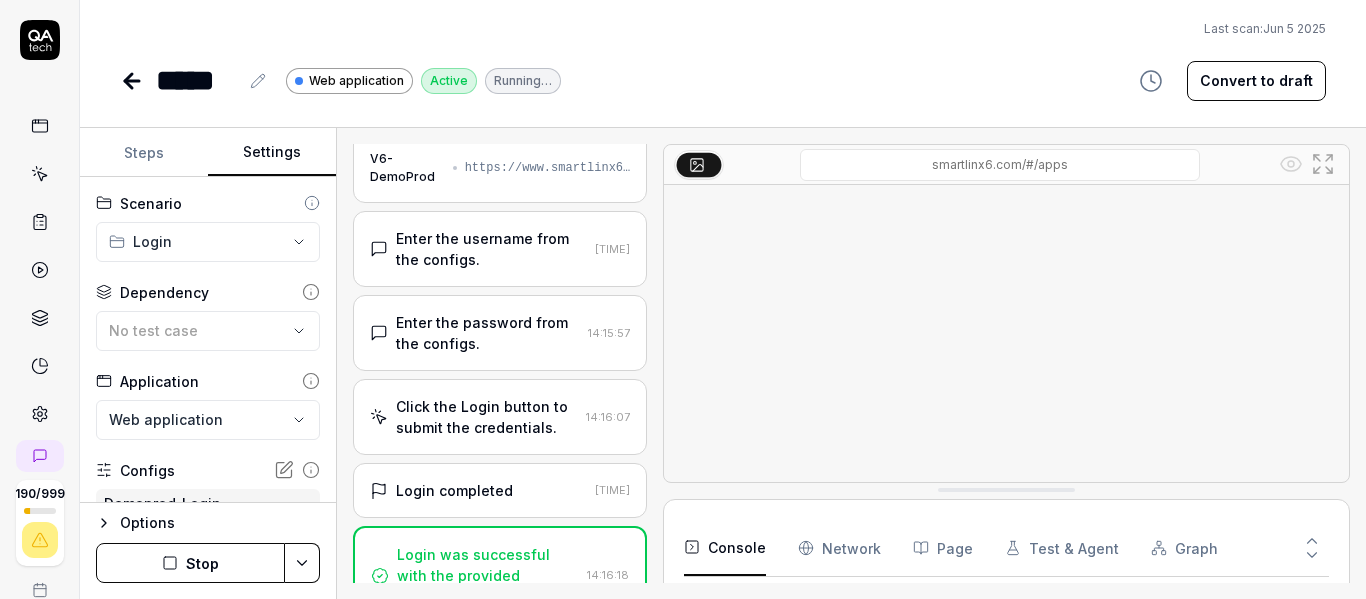 scroll, scrollTop: 347, scrollLeft: 0, axis: vertical 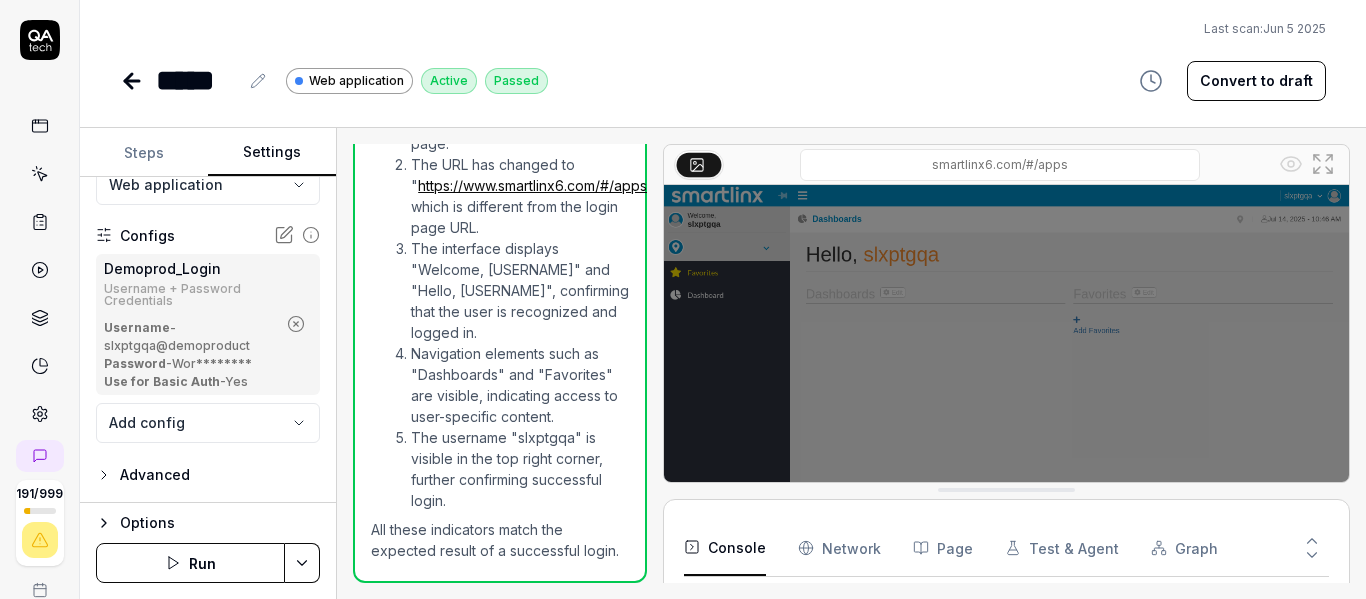 click 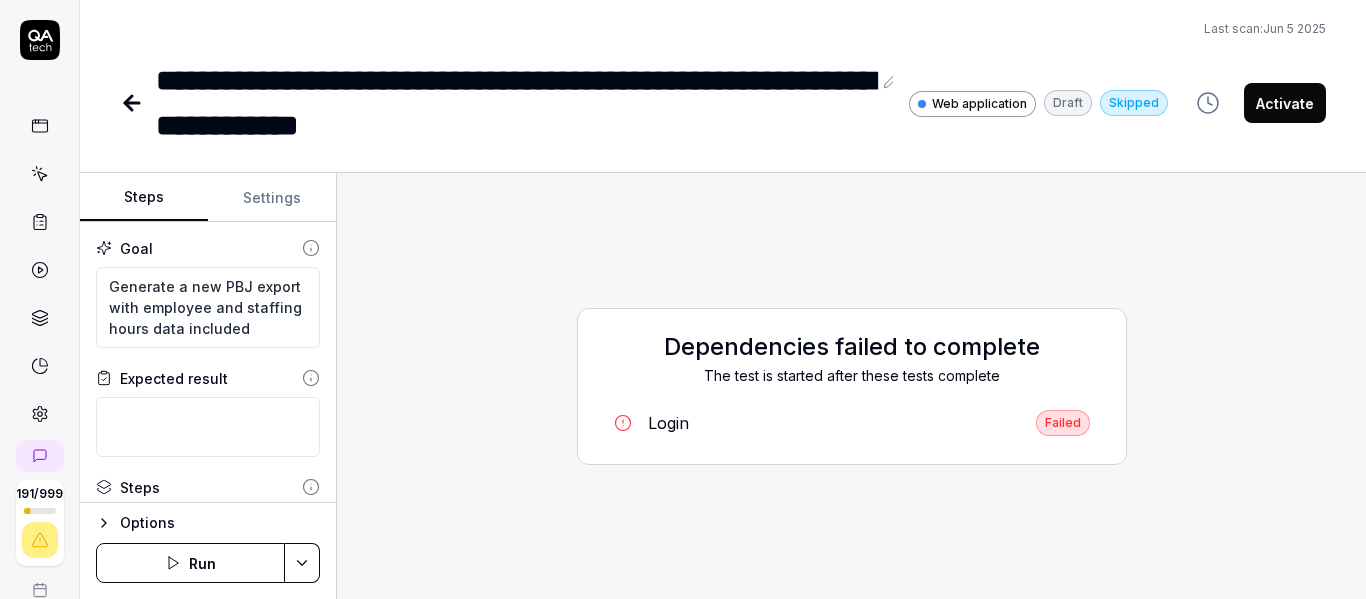 scroll, scrollTop: 21, scrollLeft: 0, axis: vertical 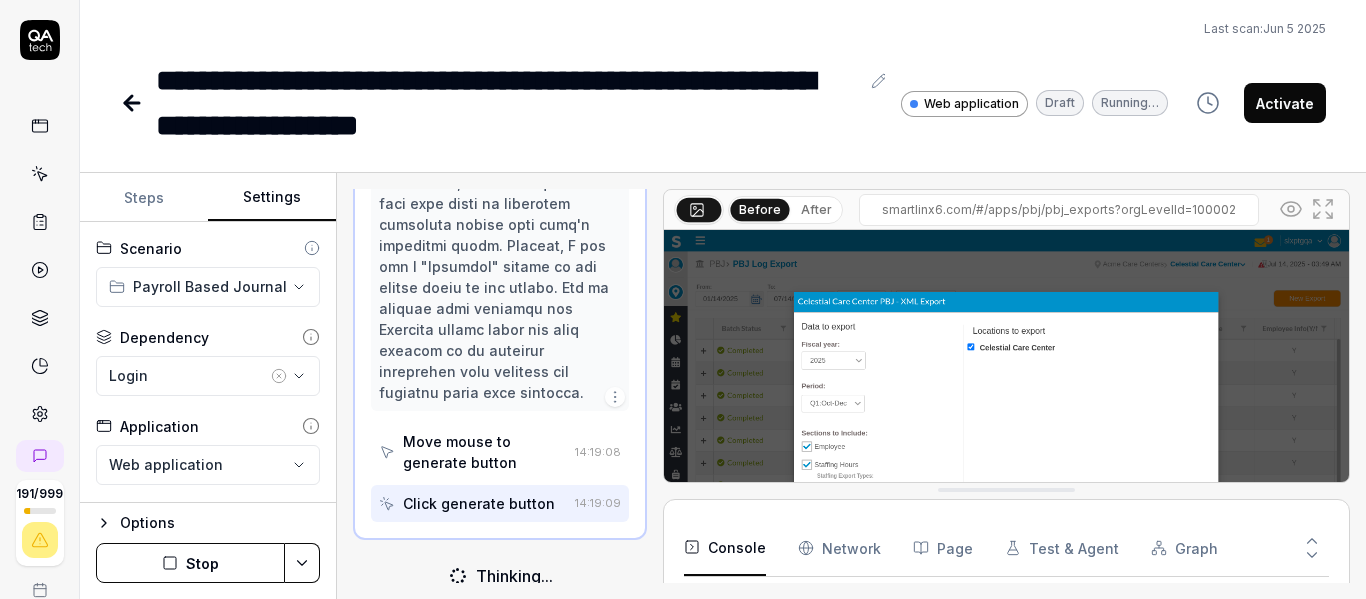 click on "Settings" at bounding box center [272, 198] 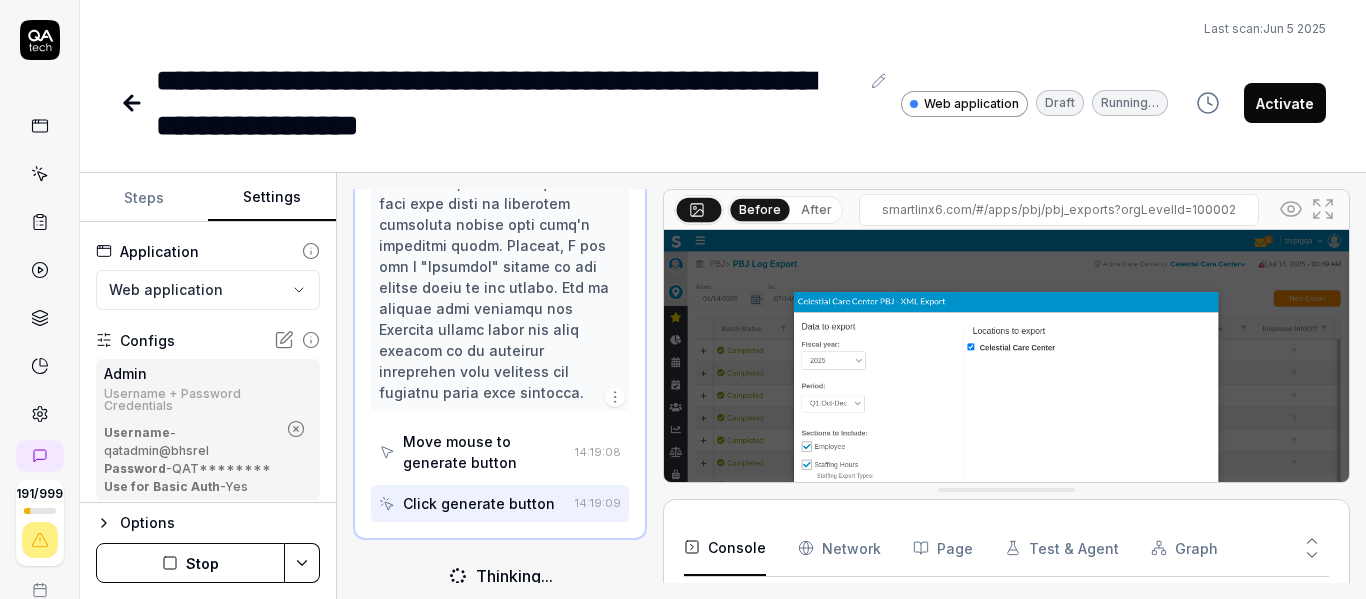 scroll, scrollTop: 0, scrollLeft: 0, axis: both 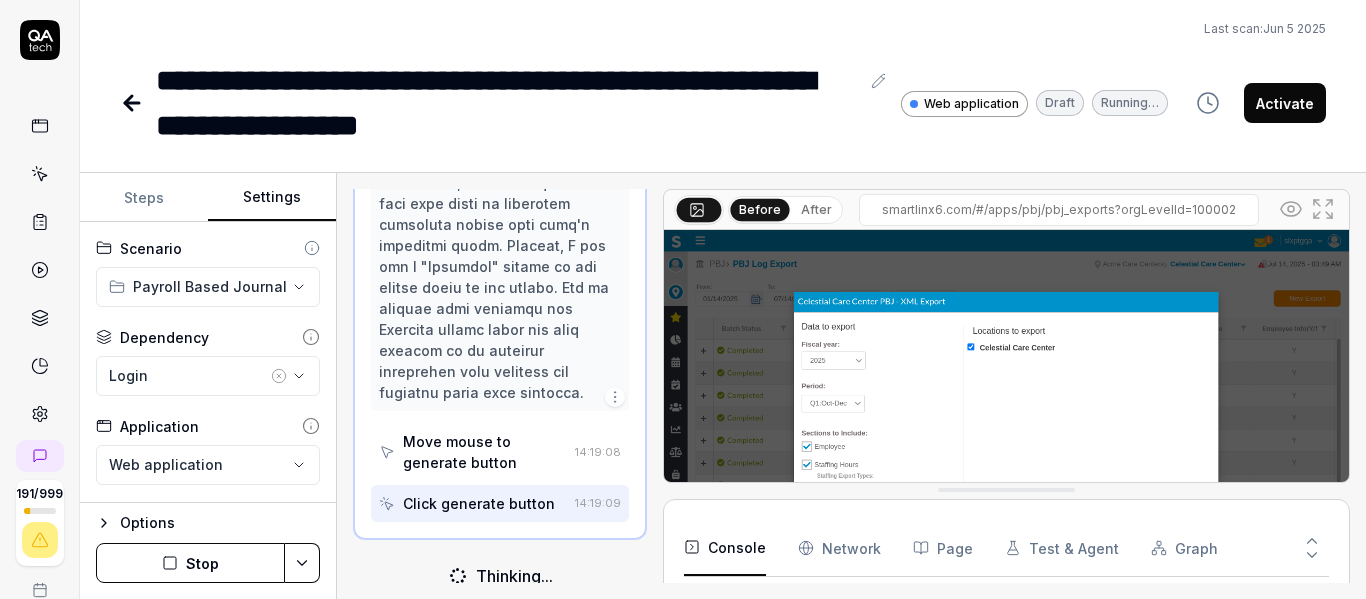 click on "**********" at bounding box center (683, 299) 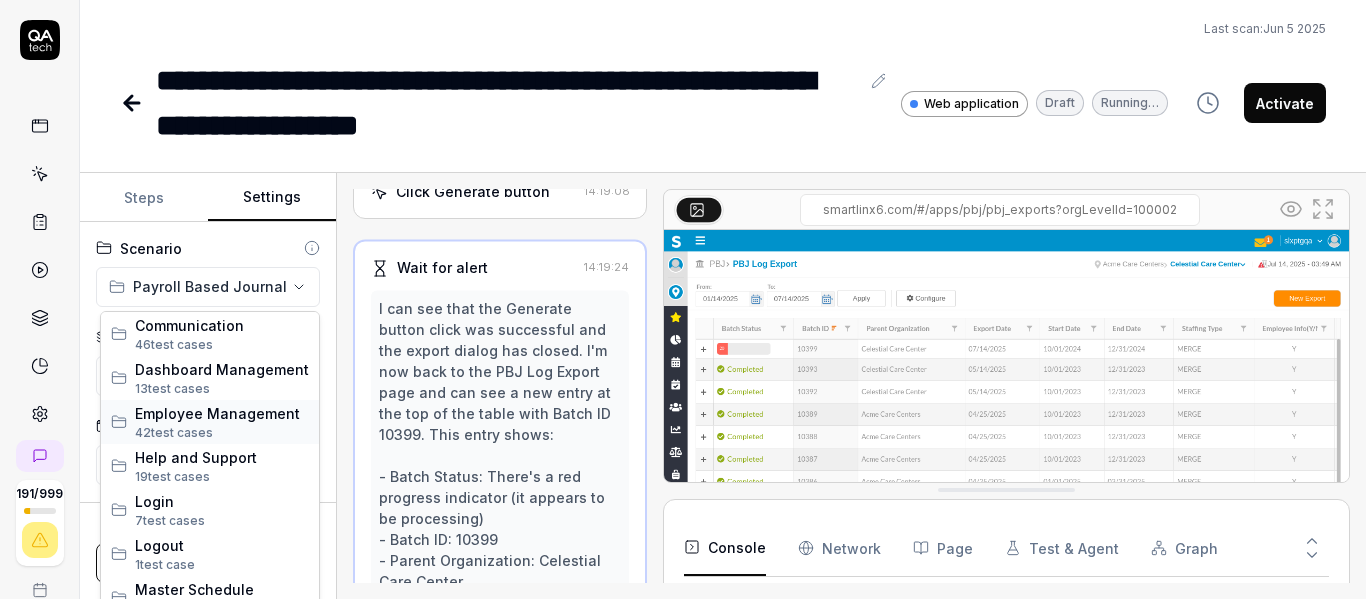 scroll, scrollTop: 715, scrollLeft: 0, axis: vertical 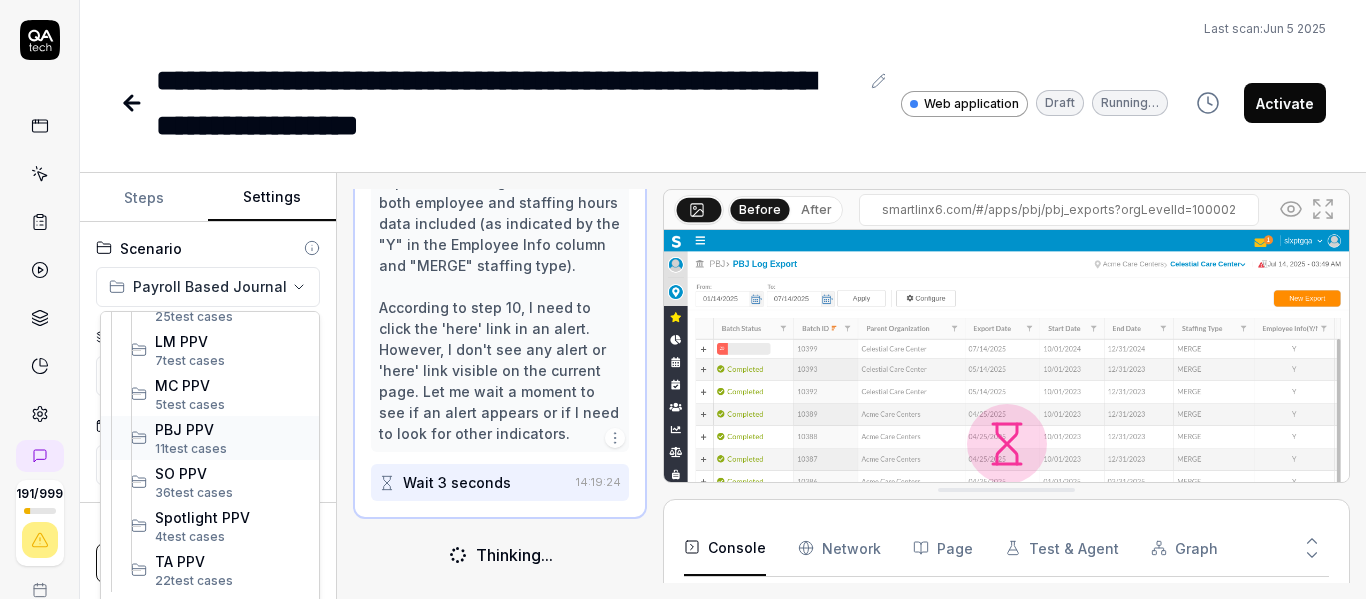 click on "PBJ PPV" at bounding box center (232, 429) 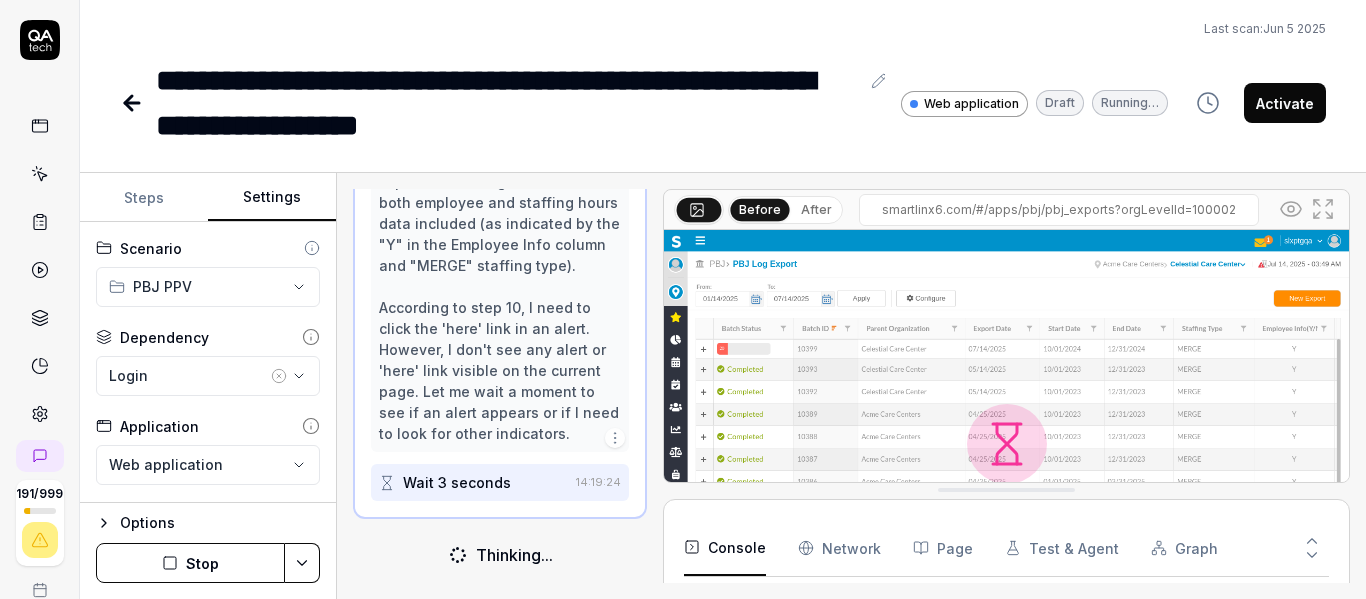 click on "**********" at bounding box center (683, 299) 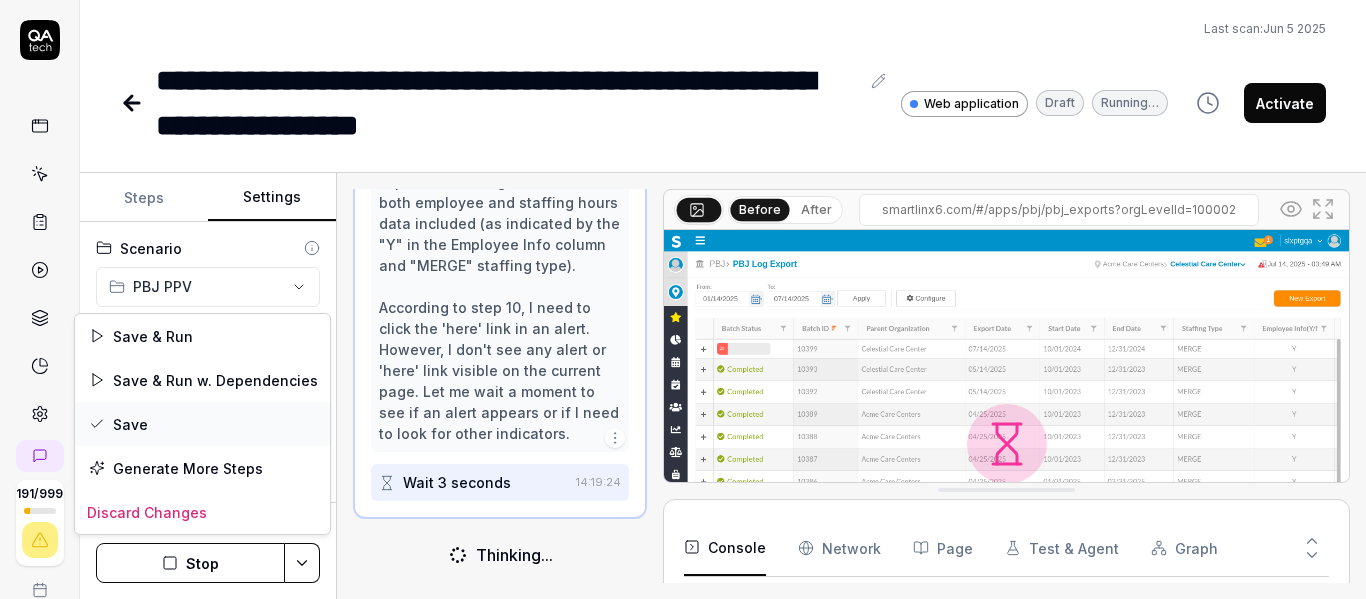 click on "Save" at bounding box center (202, 424) 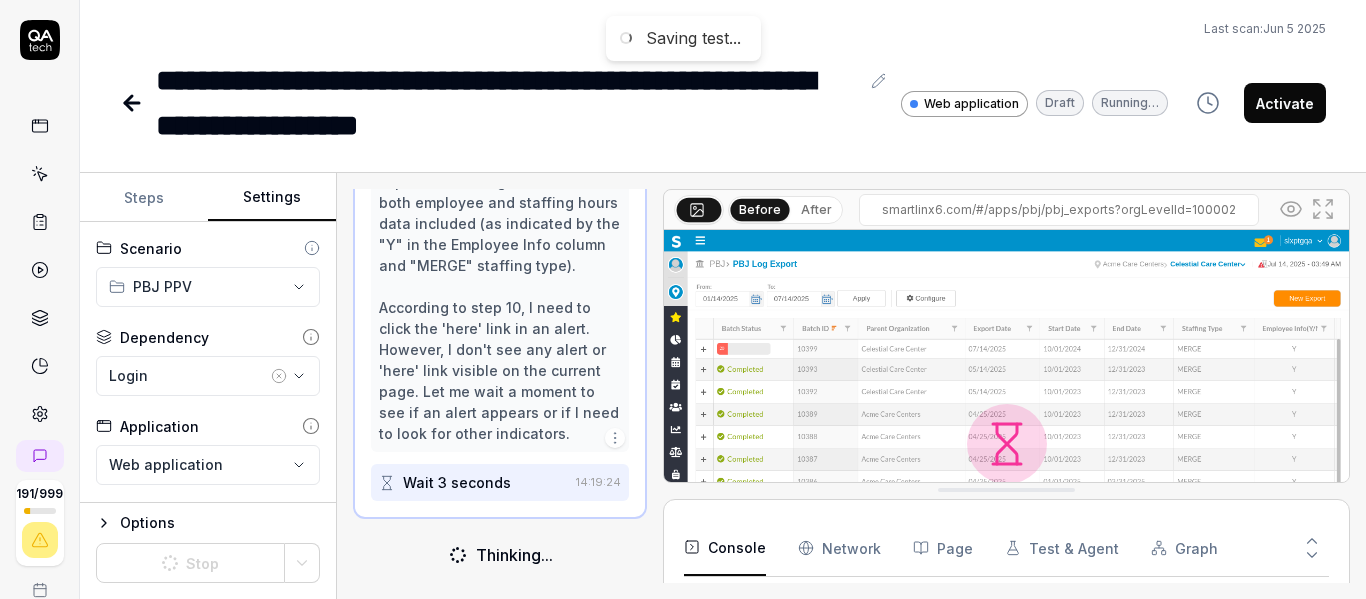 scroll, scrollTop: 159, scrollLeft: 0, axis: vertical 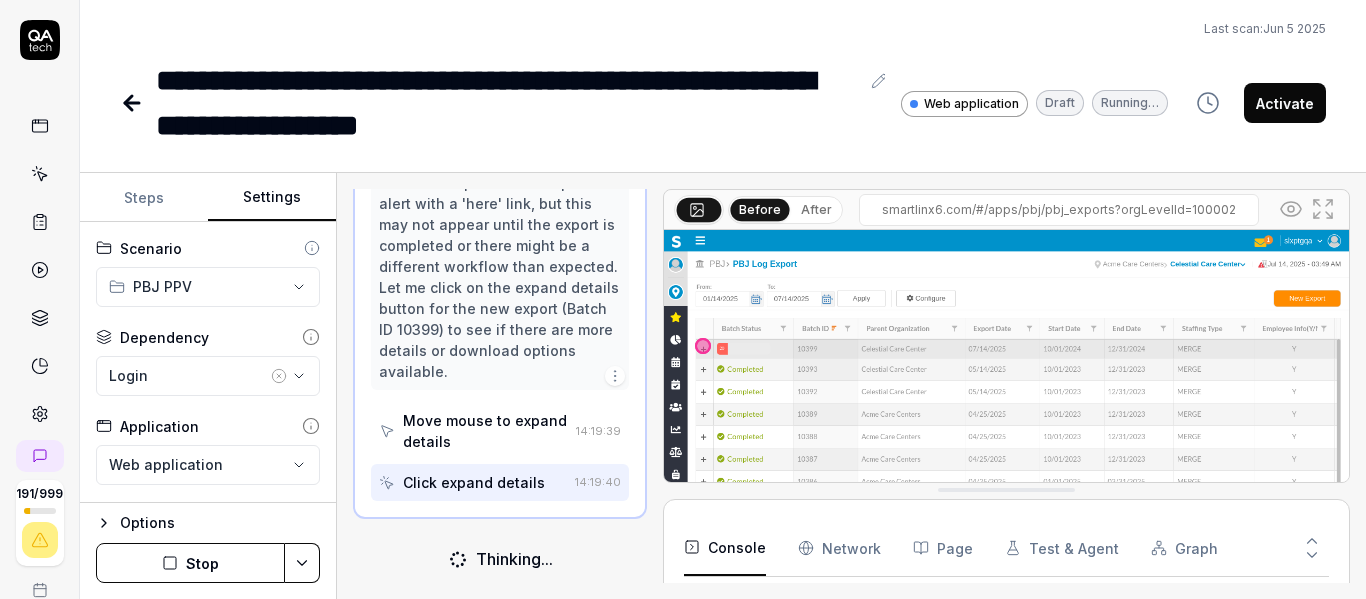 click at bounding box center [1006, 444] 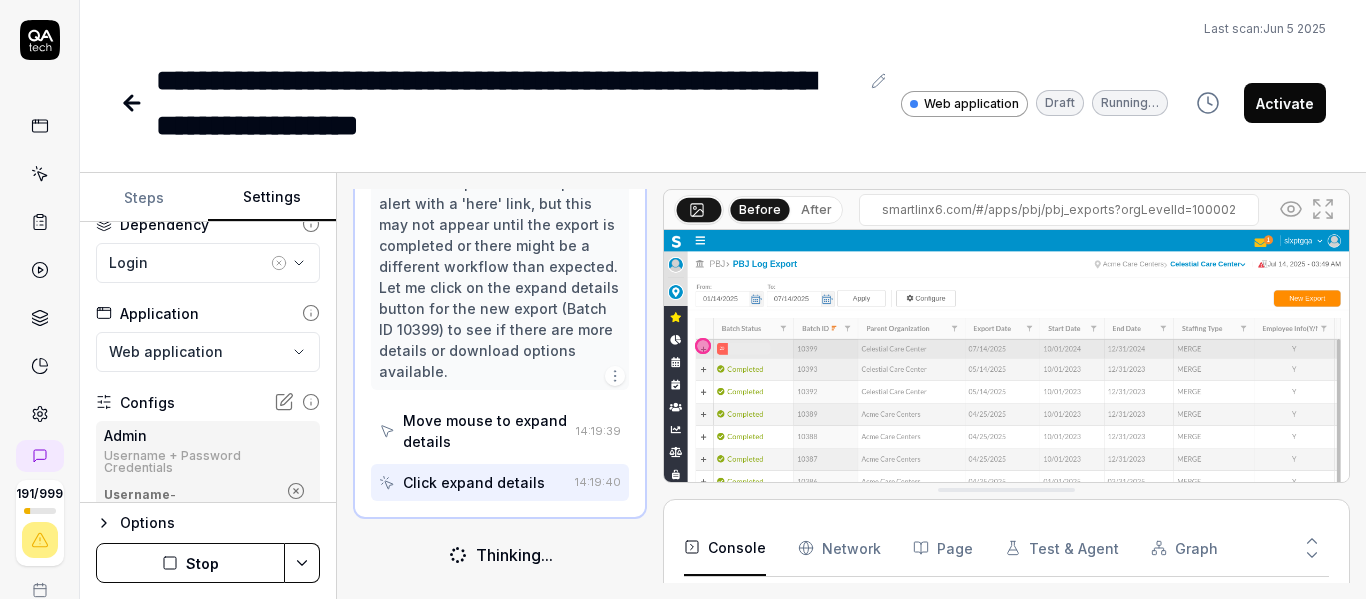 scroll, scrollTop: 200, scrollLeft: 0, axis: vertical 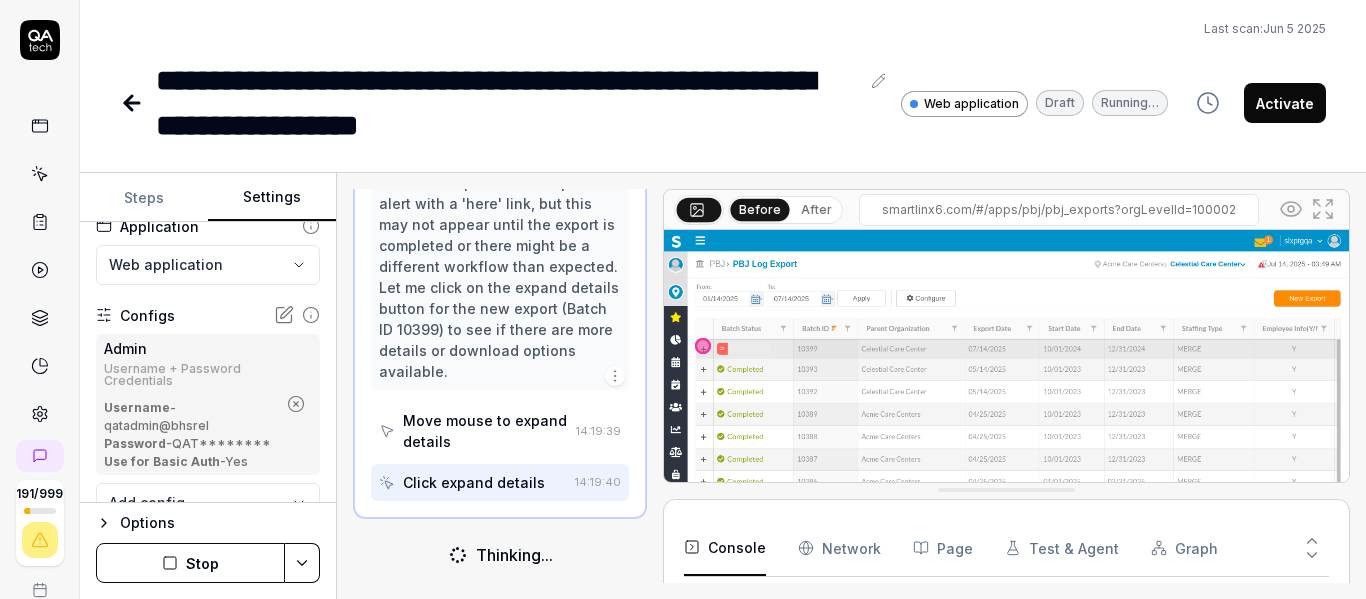click on "Click expand details" at bounding box center [474, 482] 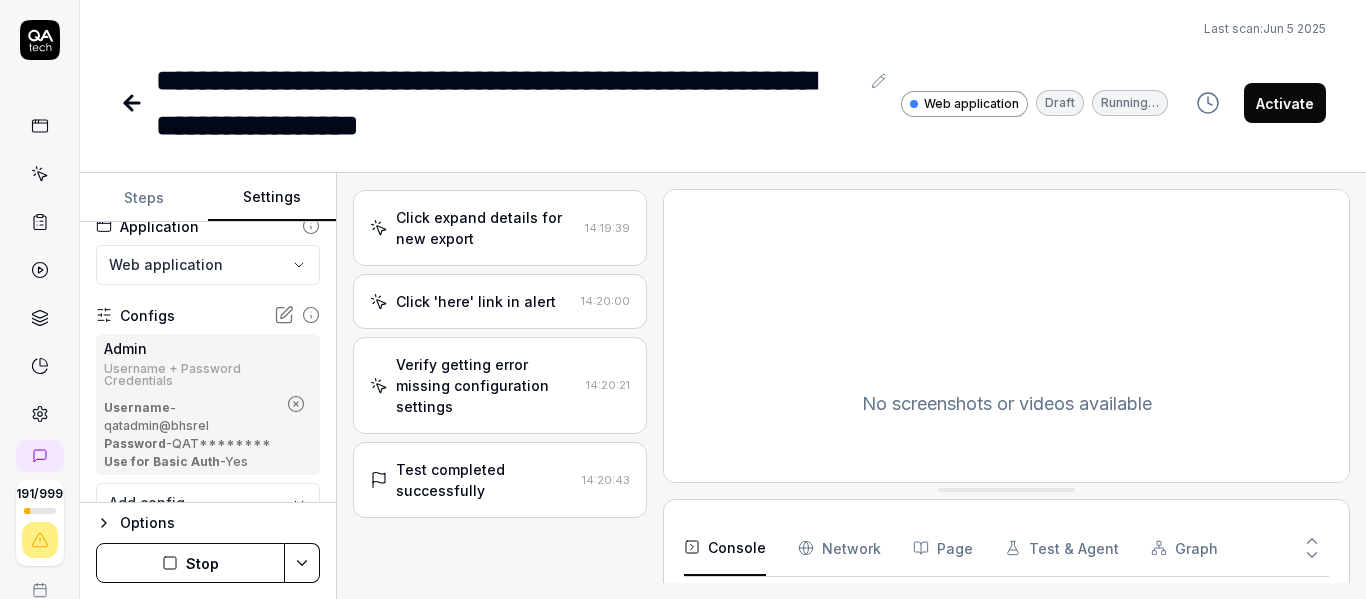 scroll, scrollTop: 446, scrollLeft: 0, axis: vertical 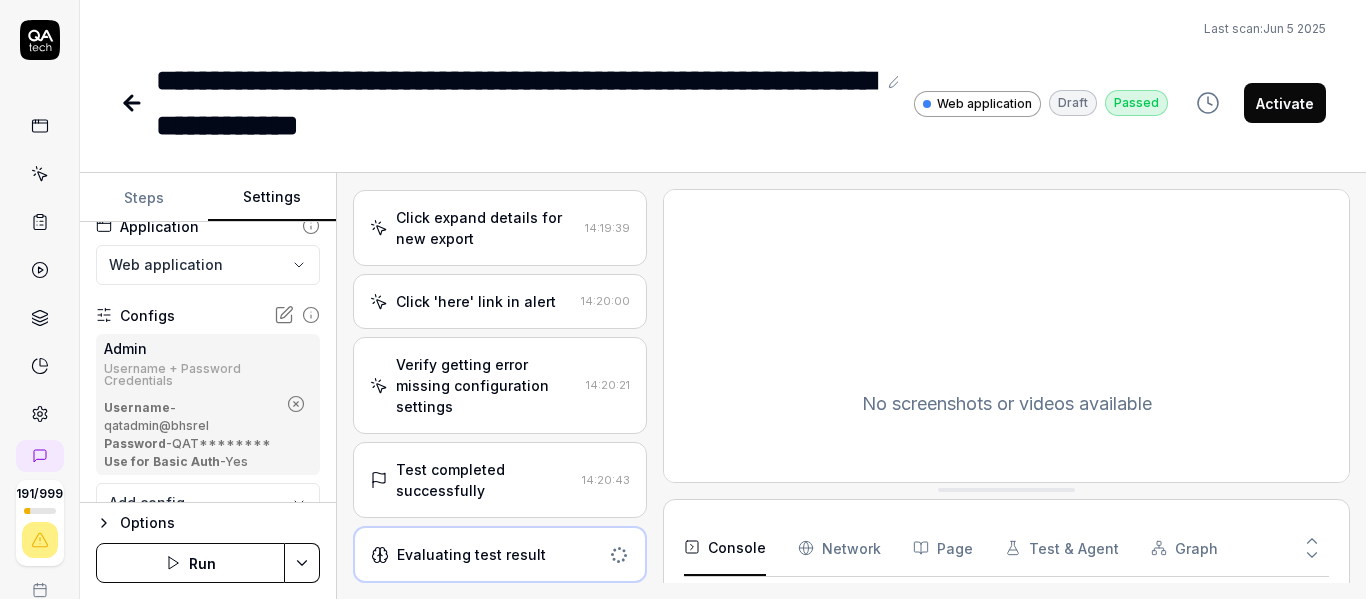 click 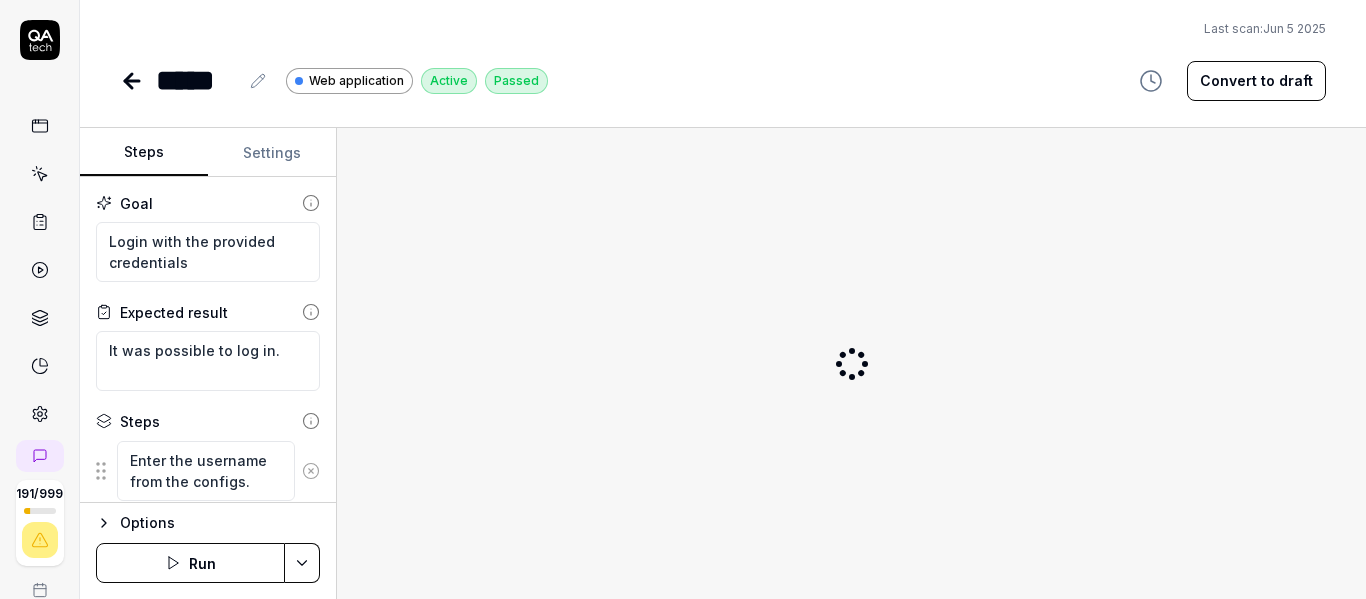 drag, startPoint x: 138, startPoint y: 104, endPoint x: 453, endPoint y: 156, distance: 319.2632 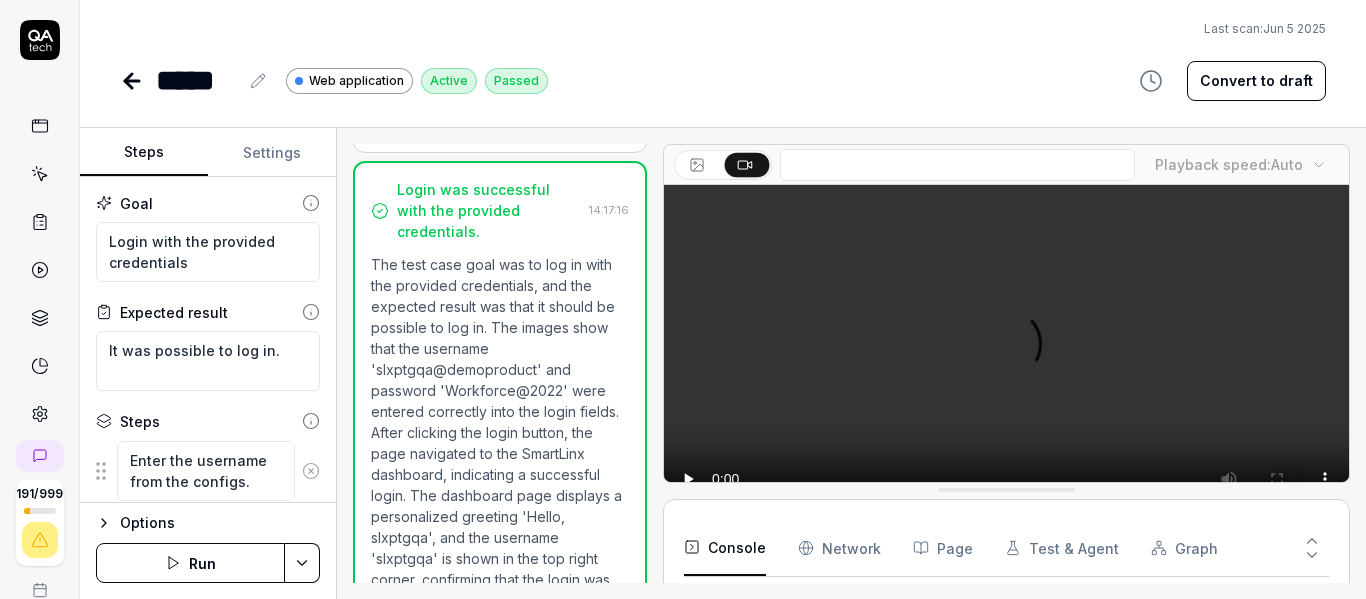 scroll, scrollTop: 543, scrollLeft: 0, axis: vertical 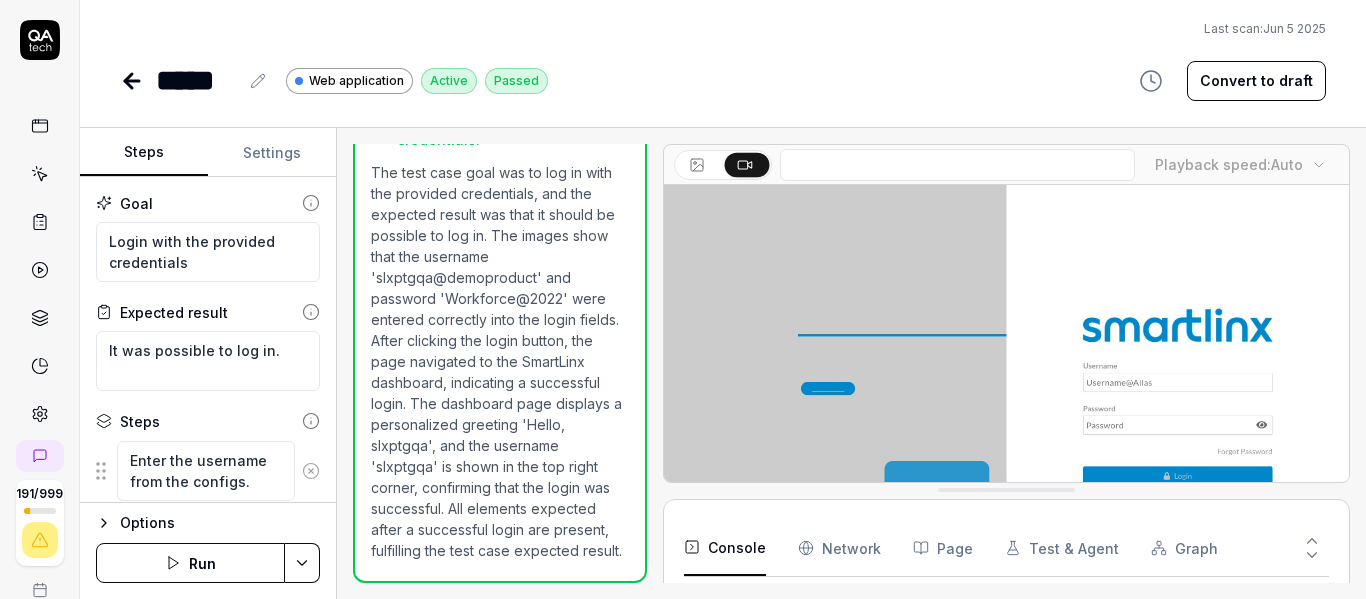 click 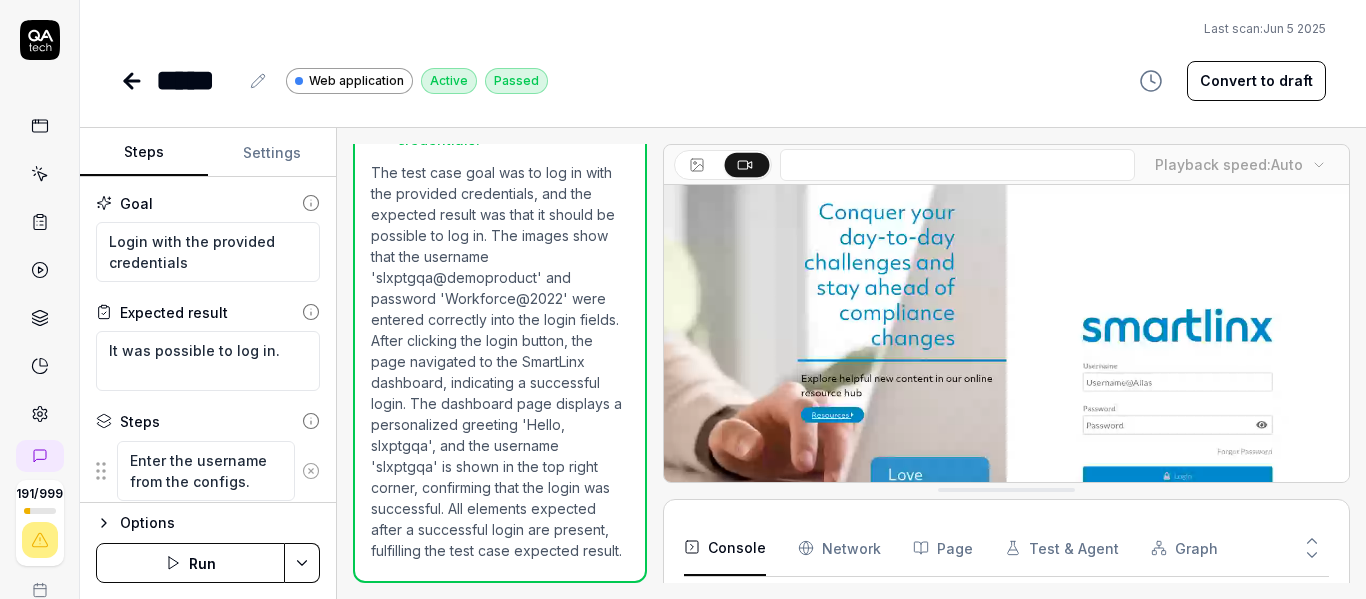 scroll, scrollTop: 0, scrollLeft: 0, axis: both 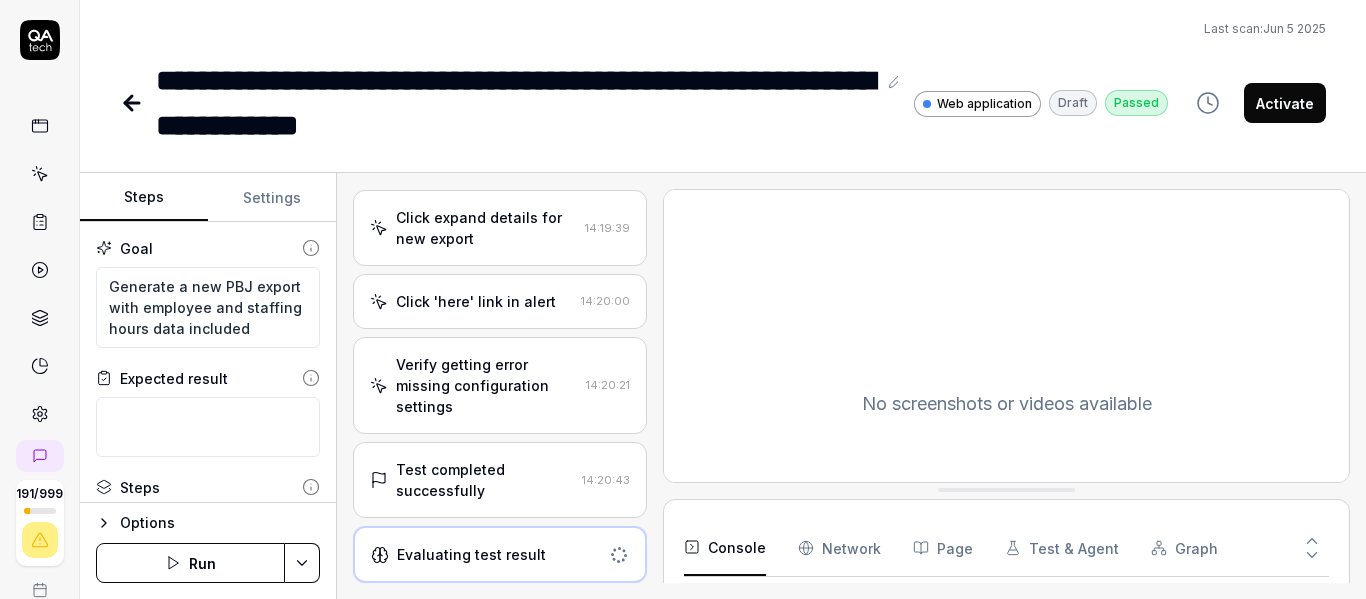 click 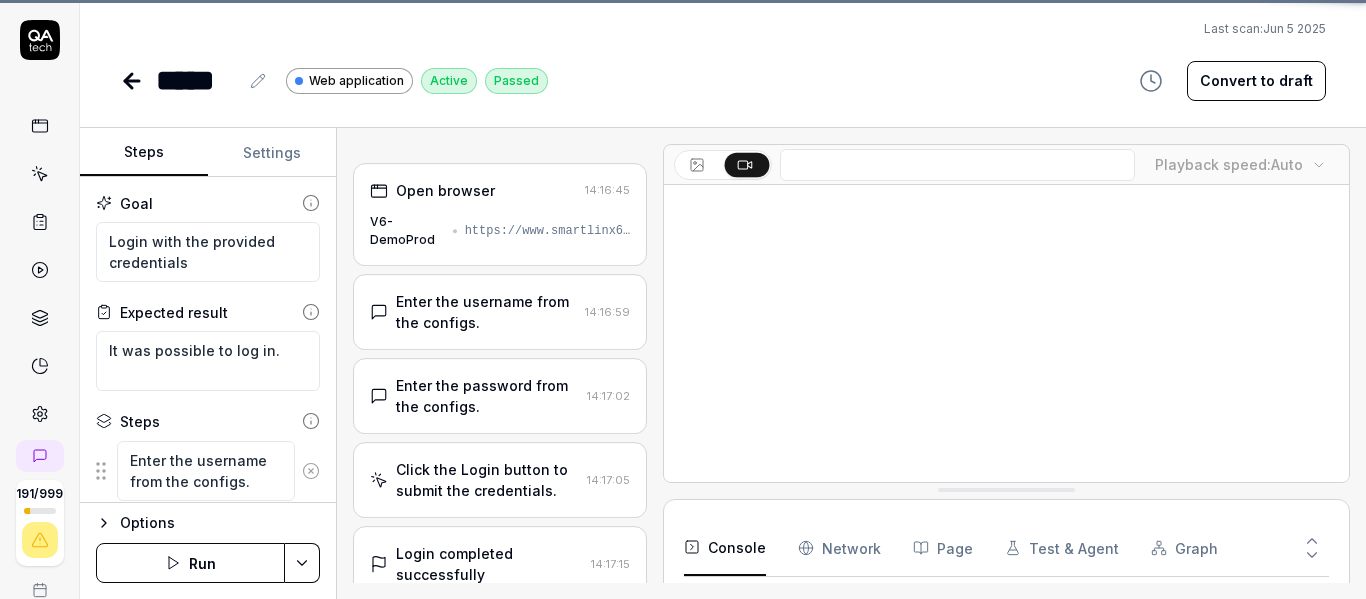scroll, scrollTop: 438, scrollLeft: 0, axis: vertical 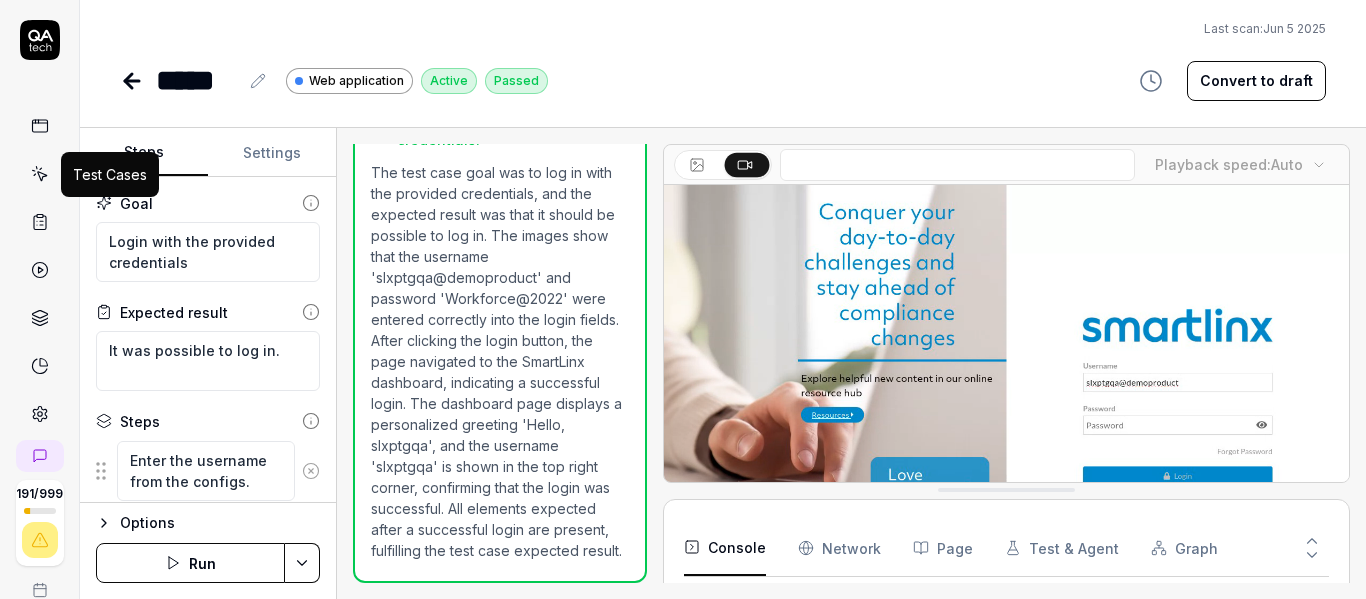 click 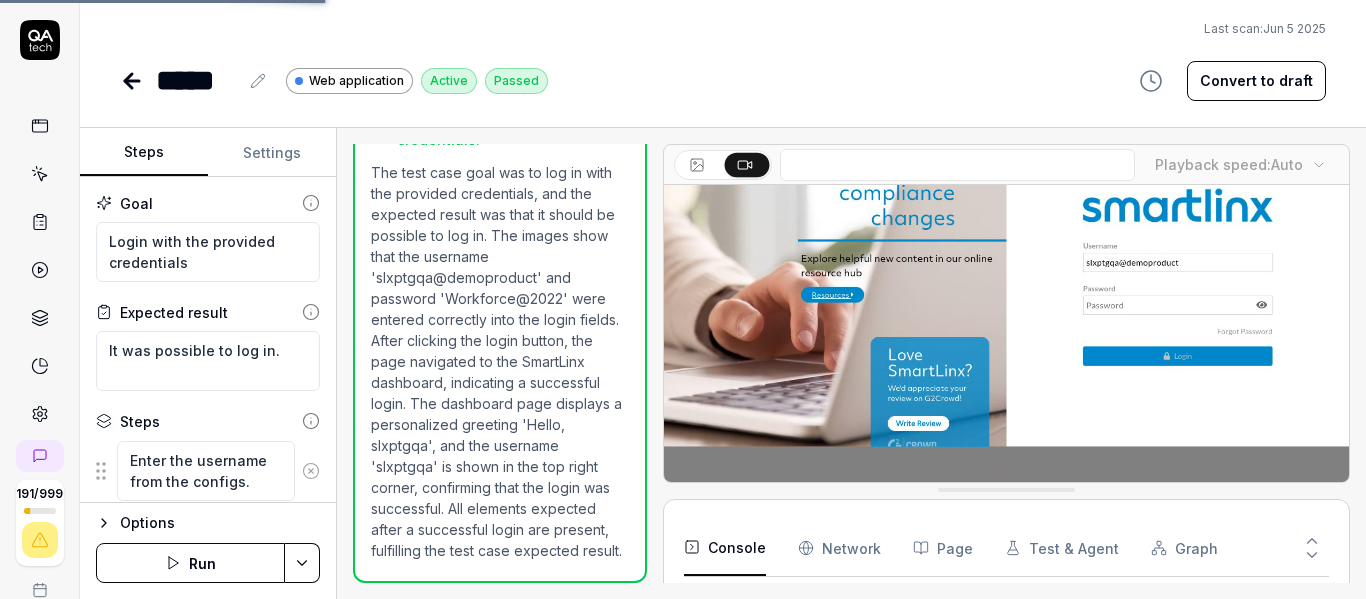 scroll, scrollTop: 121, scrollLeft: 0, axis: vertical 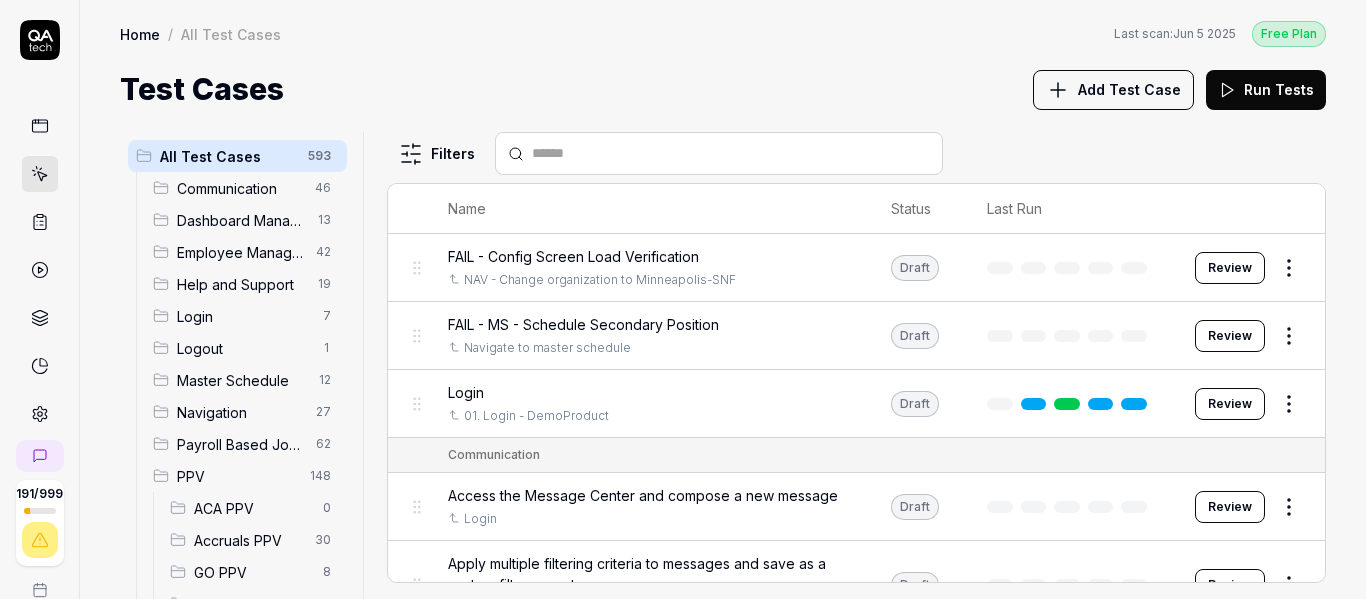 click on "Payroll Based Journal" at bounding box center [240, 444] 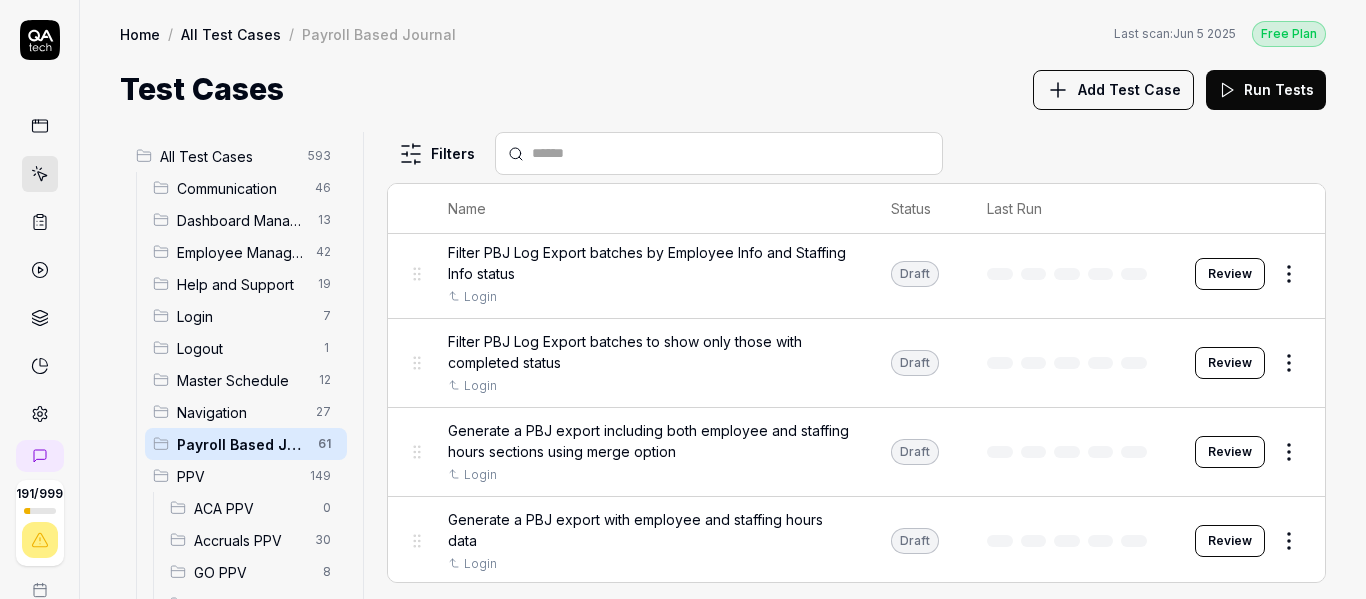 scroll, scrollTop: 3400, scrollLeft: 0, axis: vertical 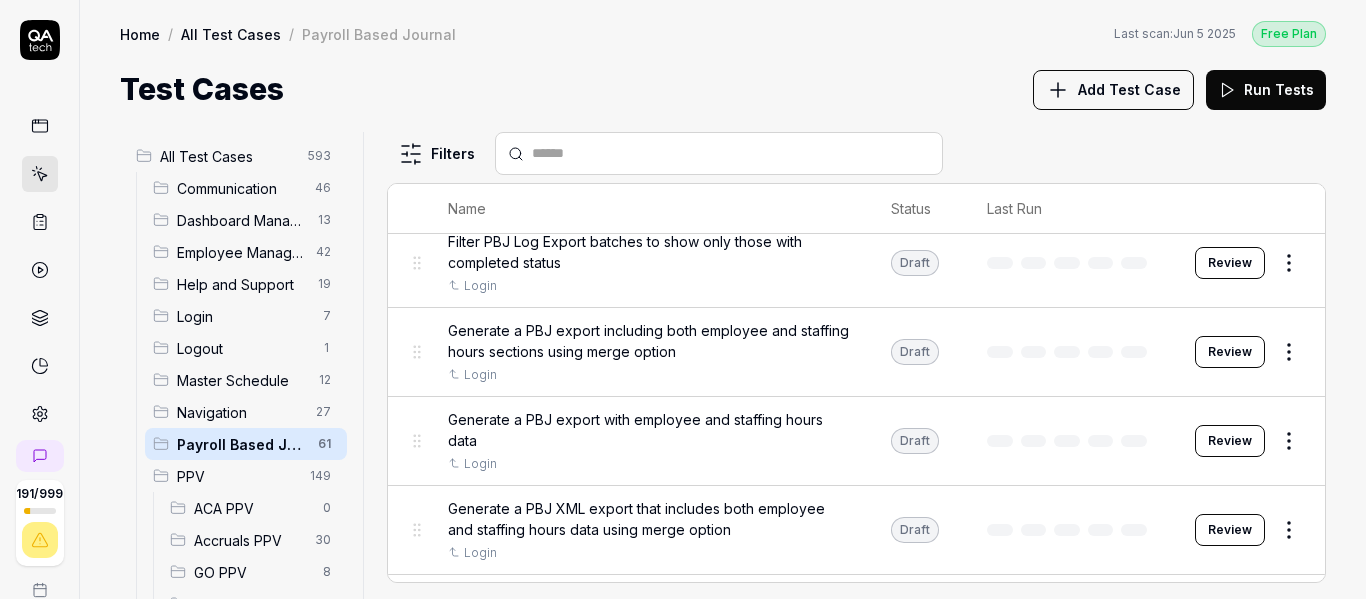 click on "Review" at bounding box center (1230, 352) 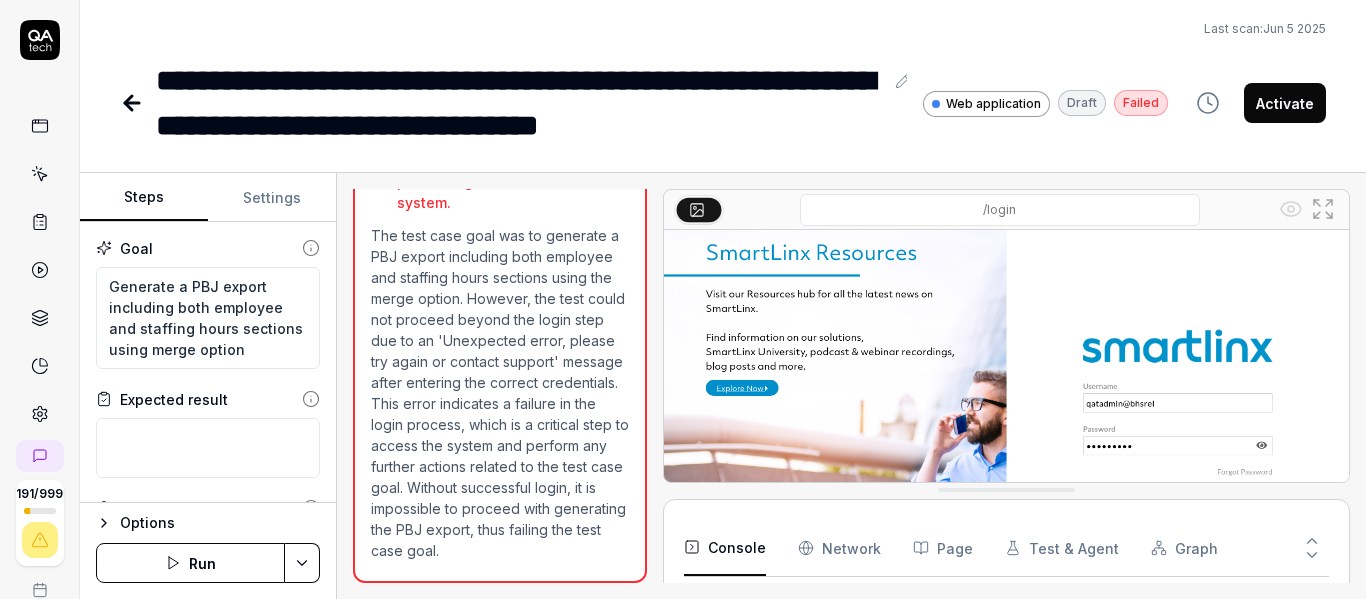 scroll, scrollTop: 267, scrollLeft: 0, axis: vertical 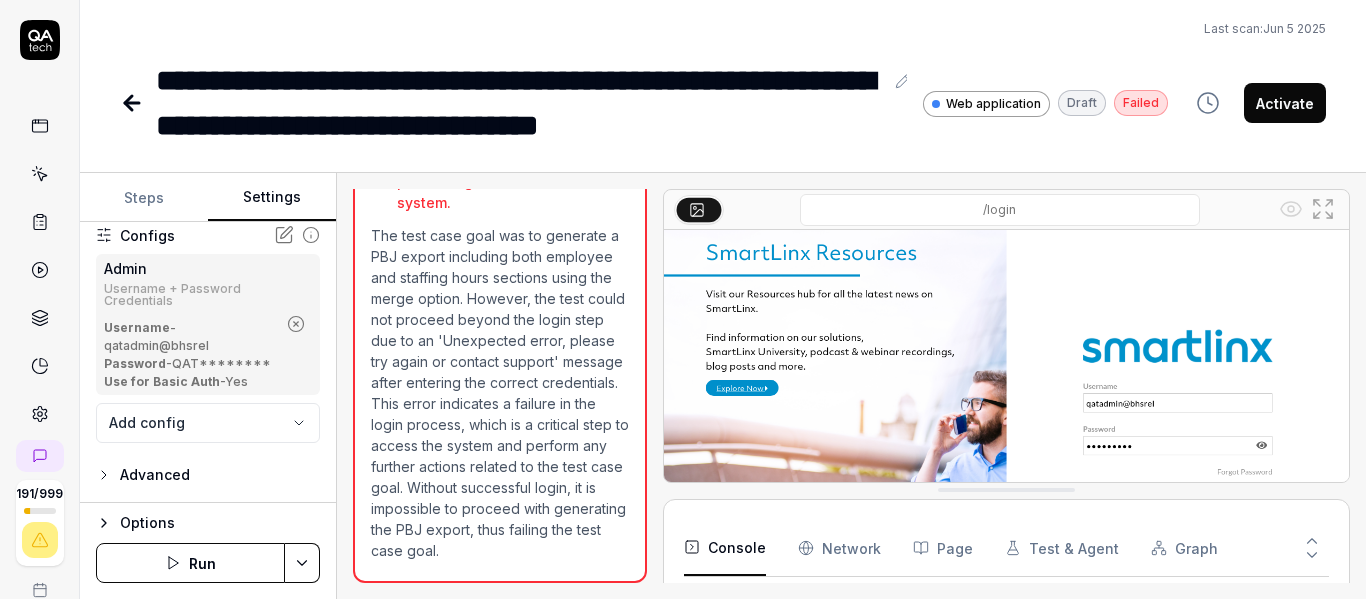 click 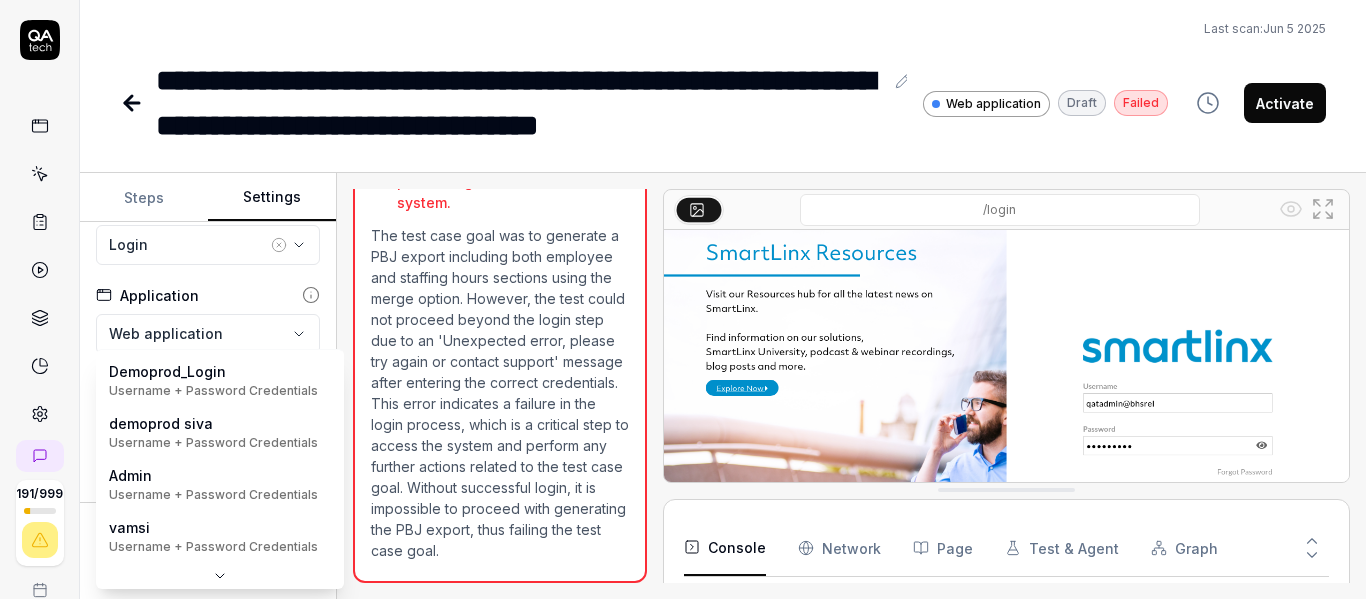 click on "**********" at bounding box center [683, 299] 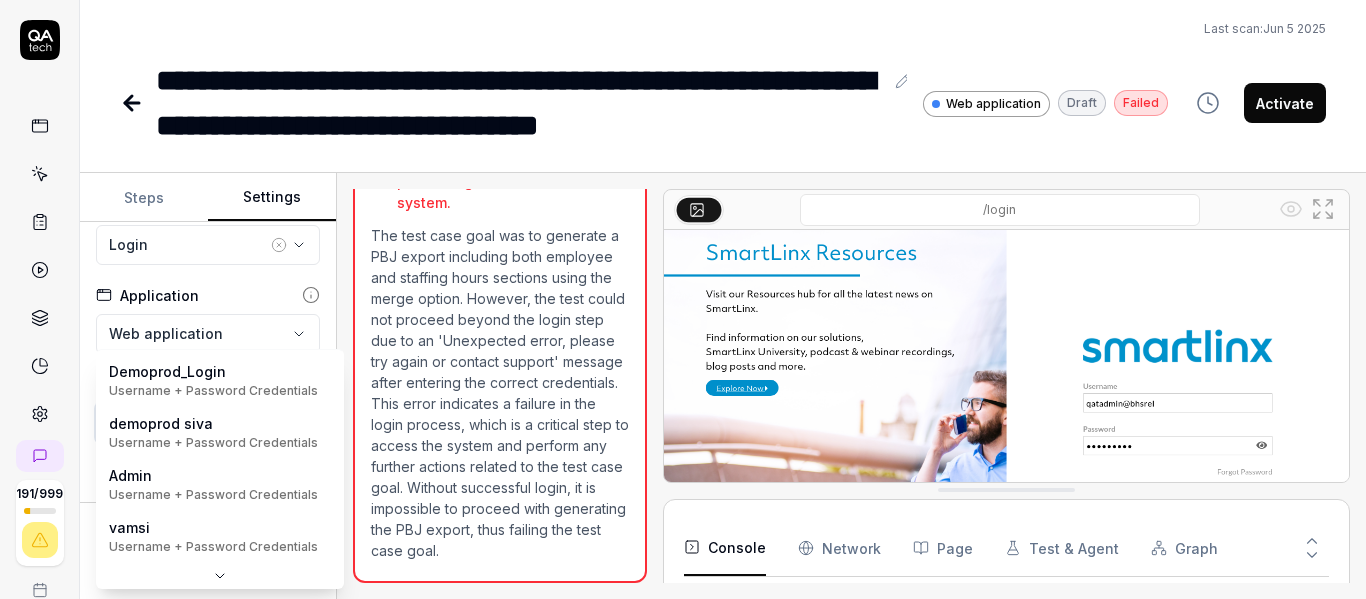 scroll, scrollTop: 280, scrollLeft: 0, axis: vertical 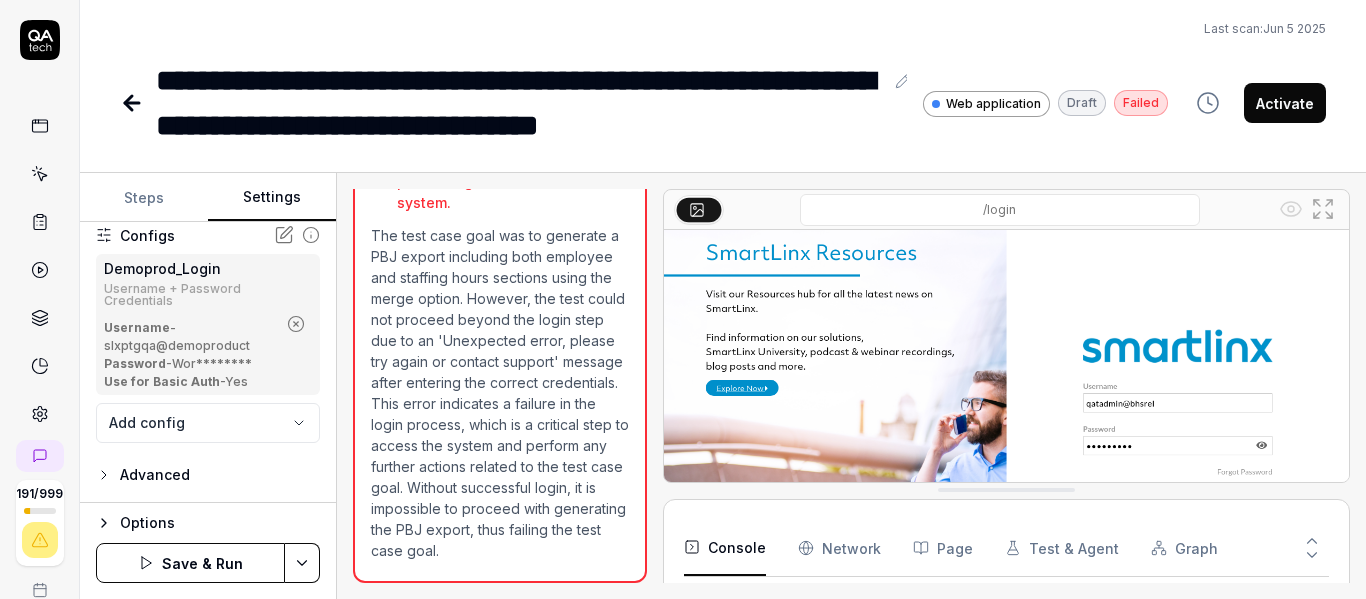 click on "**********" at bounding box center (683, 299) 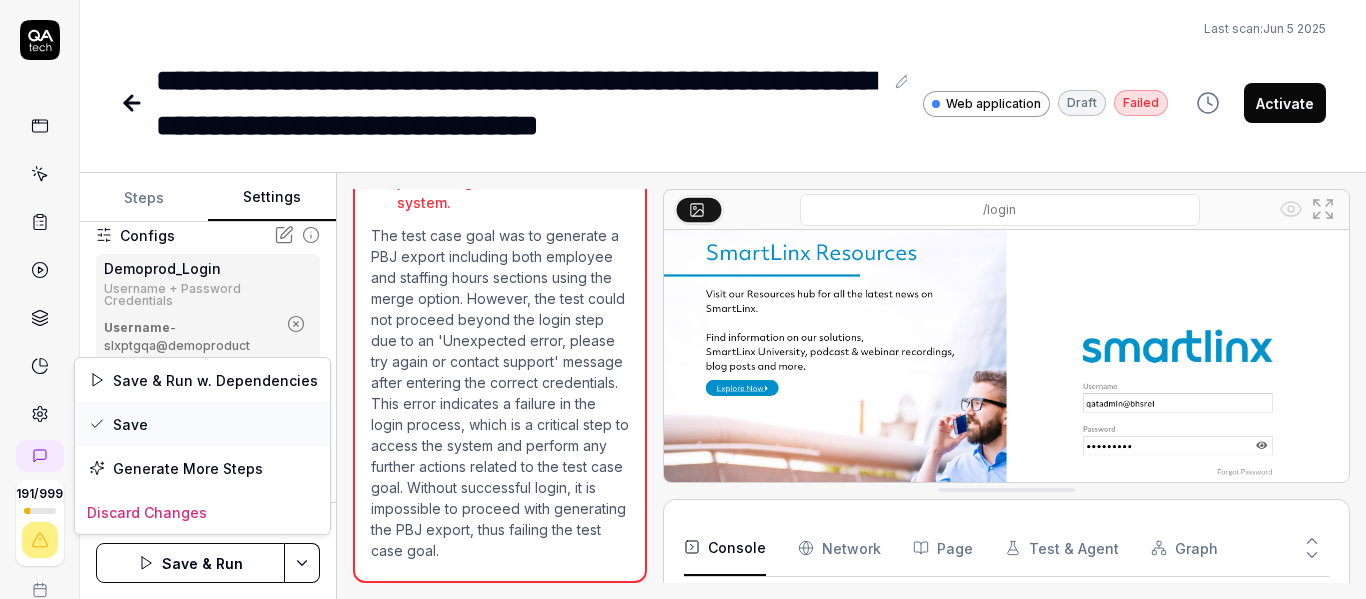 click on "Save" at bounding box center (202, 424) 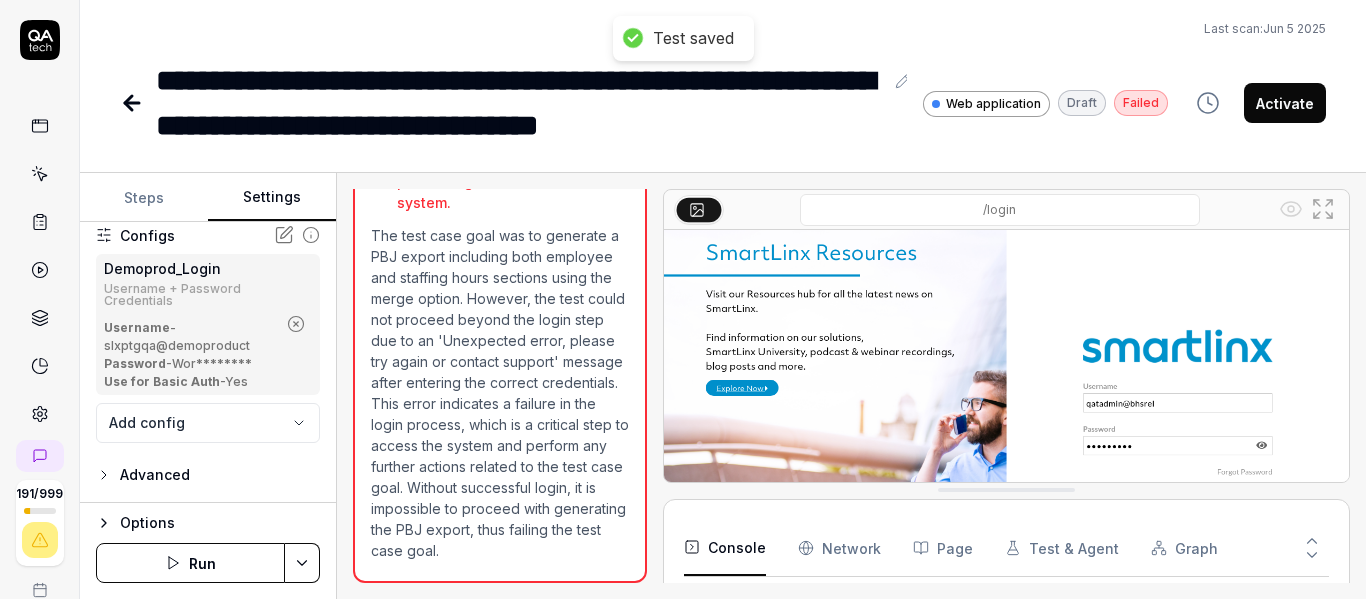 click on "Run" at bounding box center (190, 563) 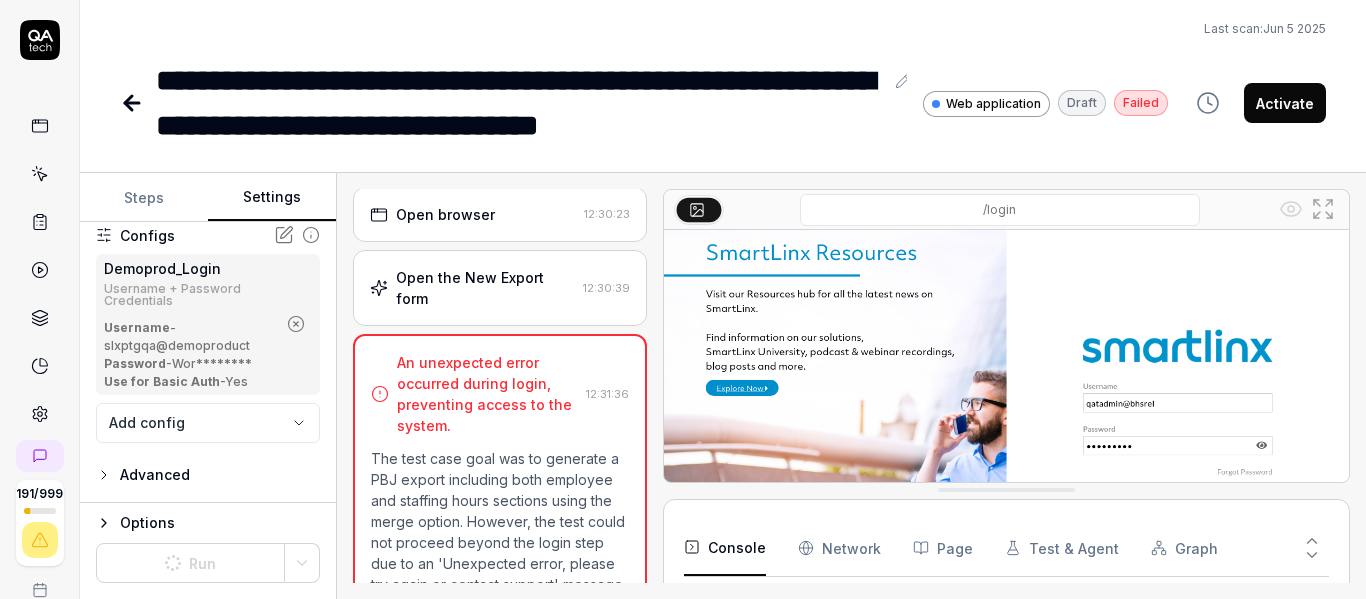 scroll, scrollTop: 0, scrollLeft: 0, axis: both 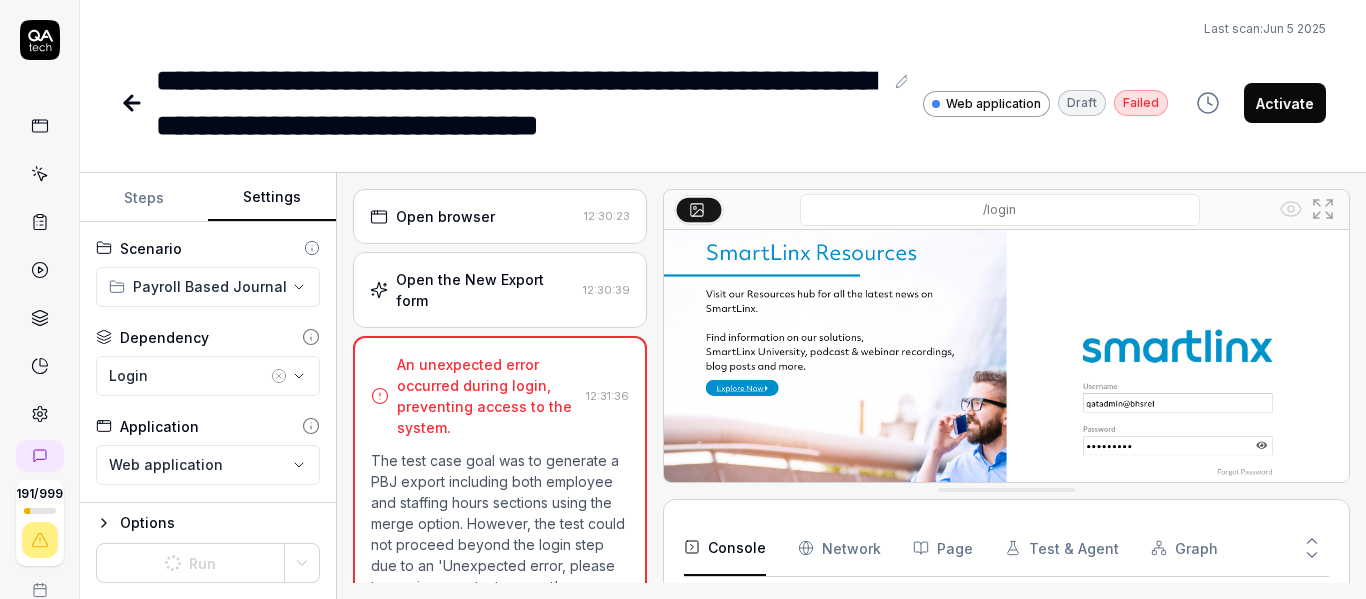 click 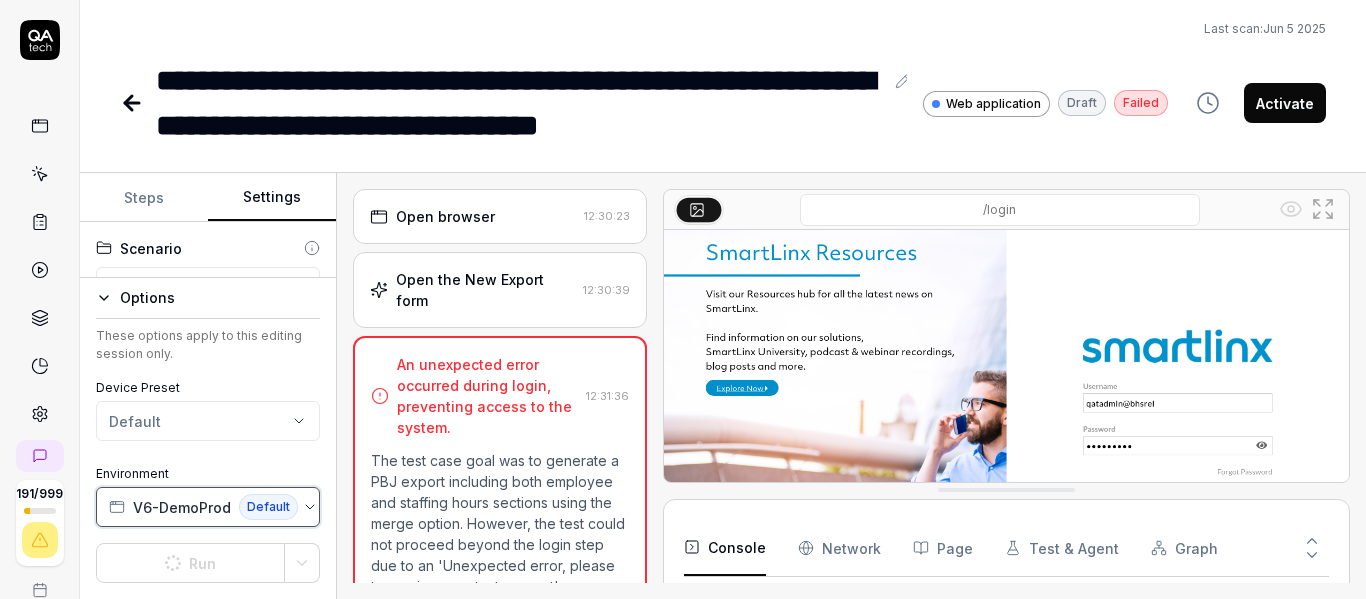 click on "V6-DemoProd Default" at bounding box center (208, 507) 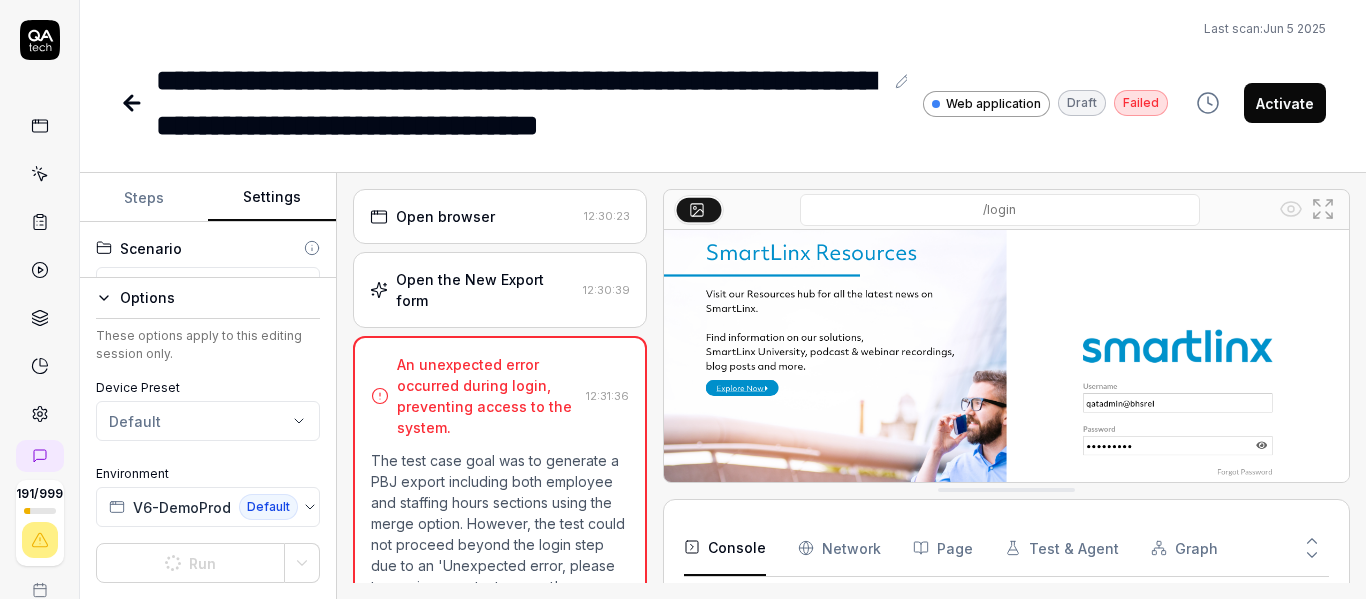 click on "Web application" at bounding box center (986, 104) 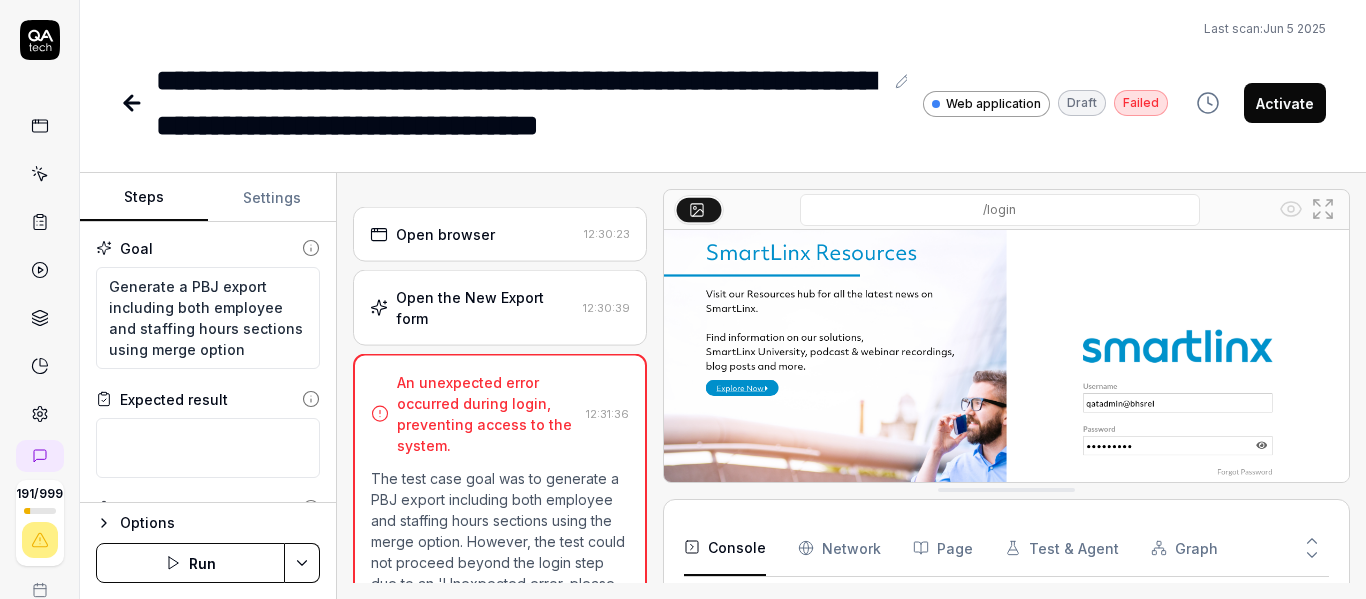 scroll, scrollTop: 273, scrollLeft: 0, axis: vertical 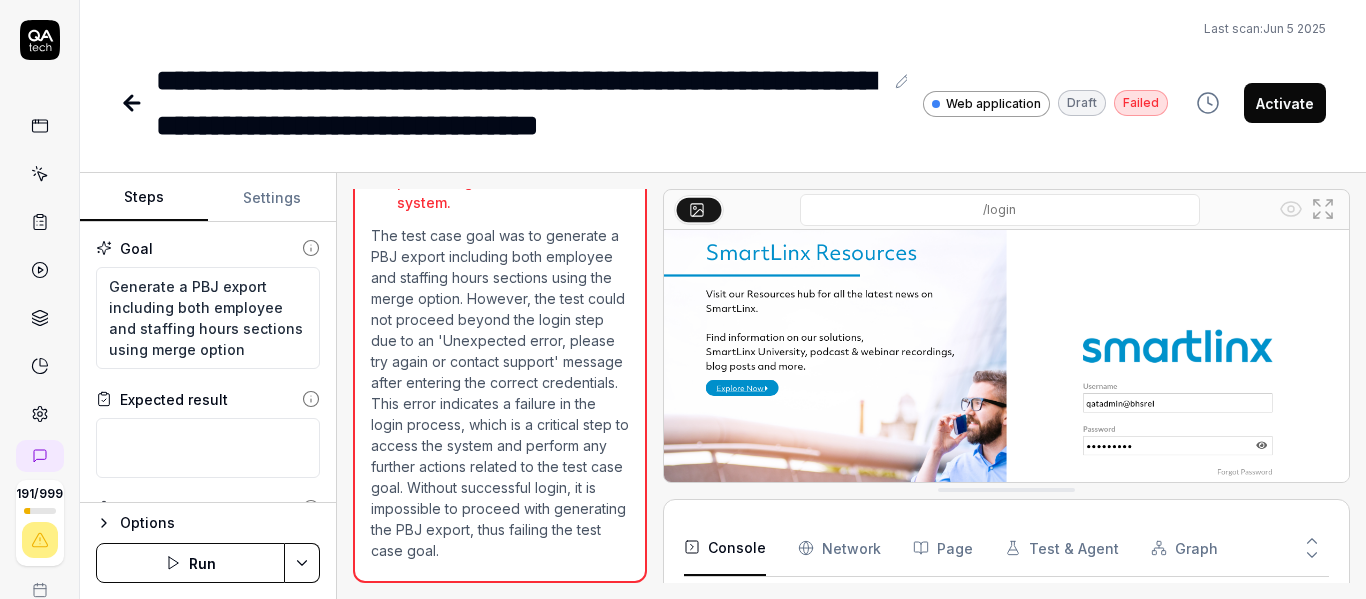 click on "**********" at bounding box center (683, 299) 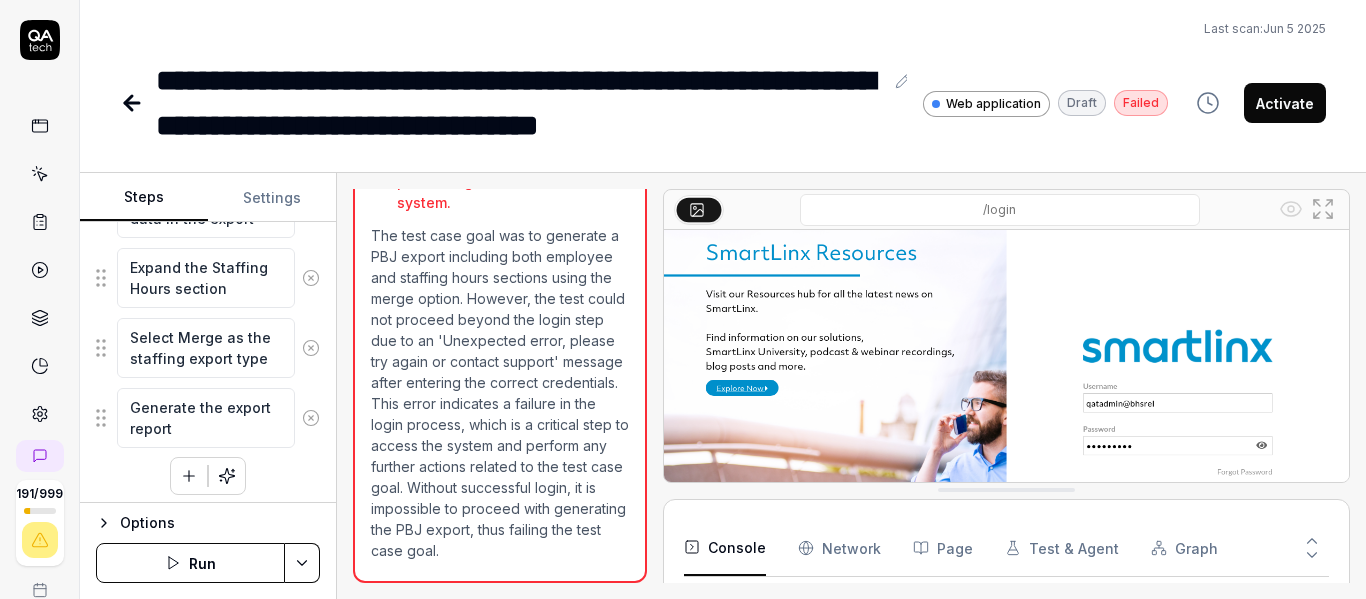 scroll, scrollTop: 568, scrollLeft: 0, axis: vertical 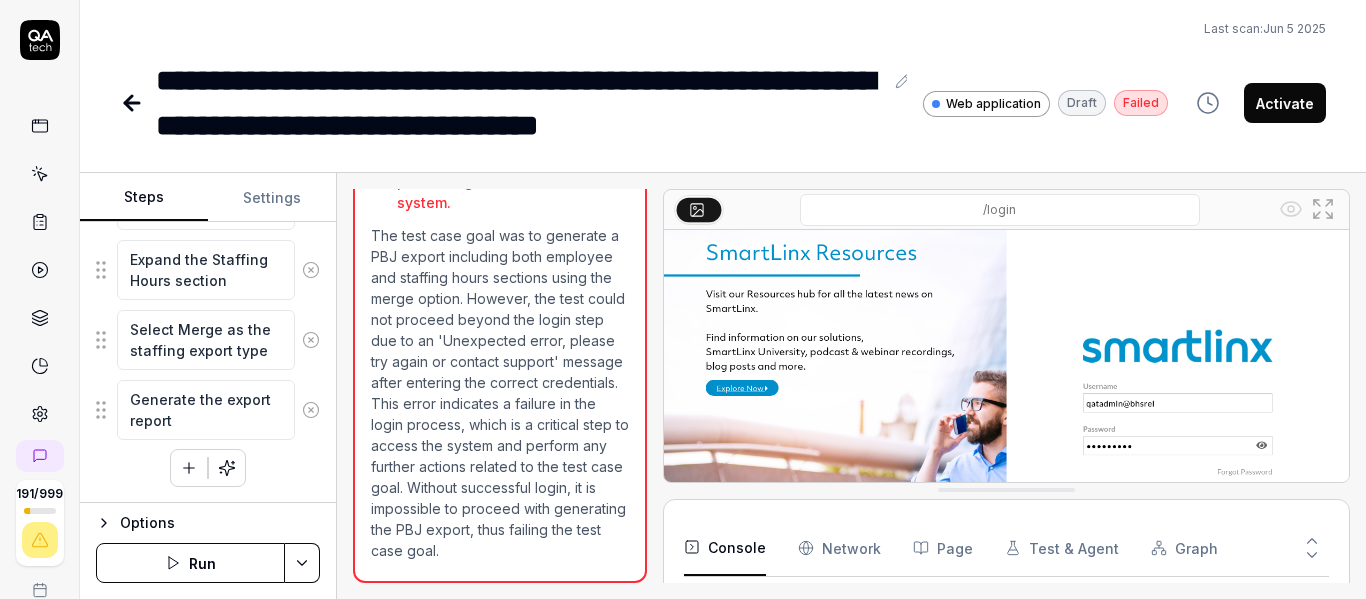 click on "Options Run" at bounding box center (208, 550) 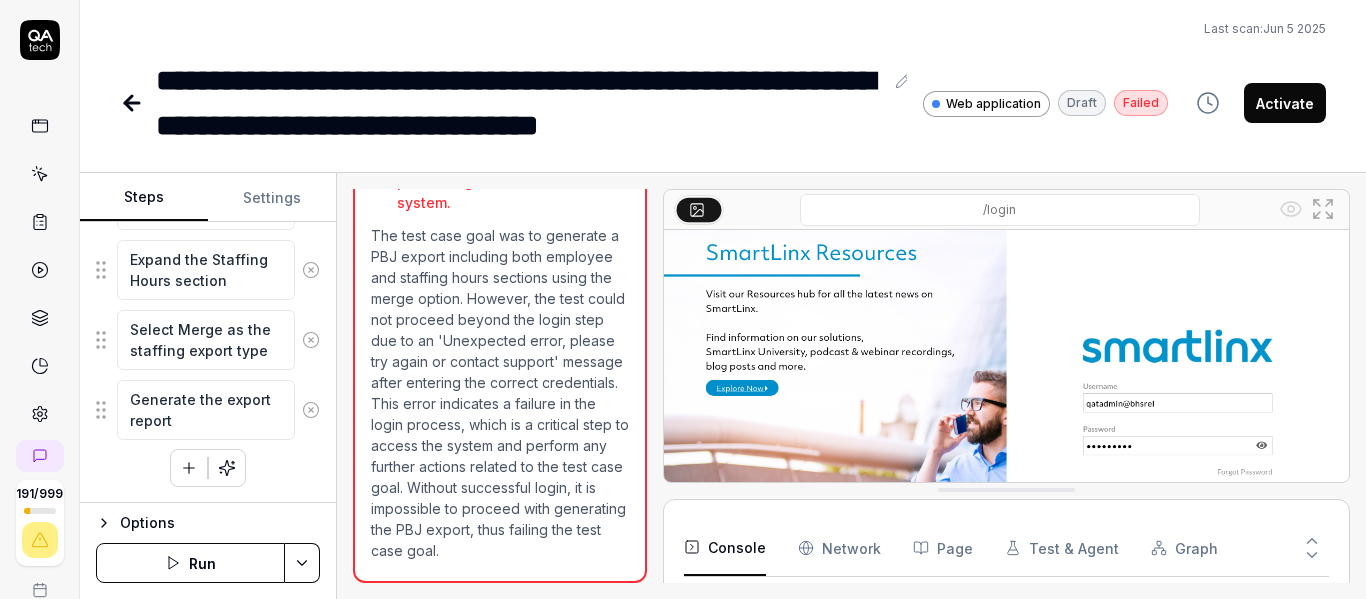 click on "**********" at bounding box center (683, 299) 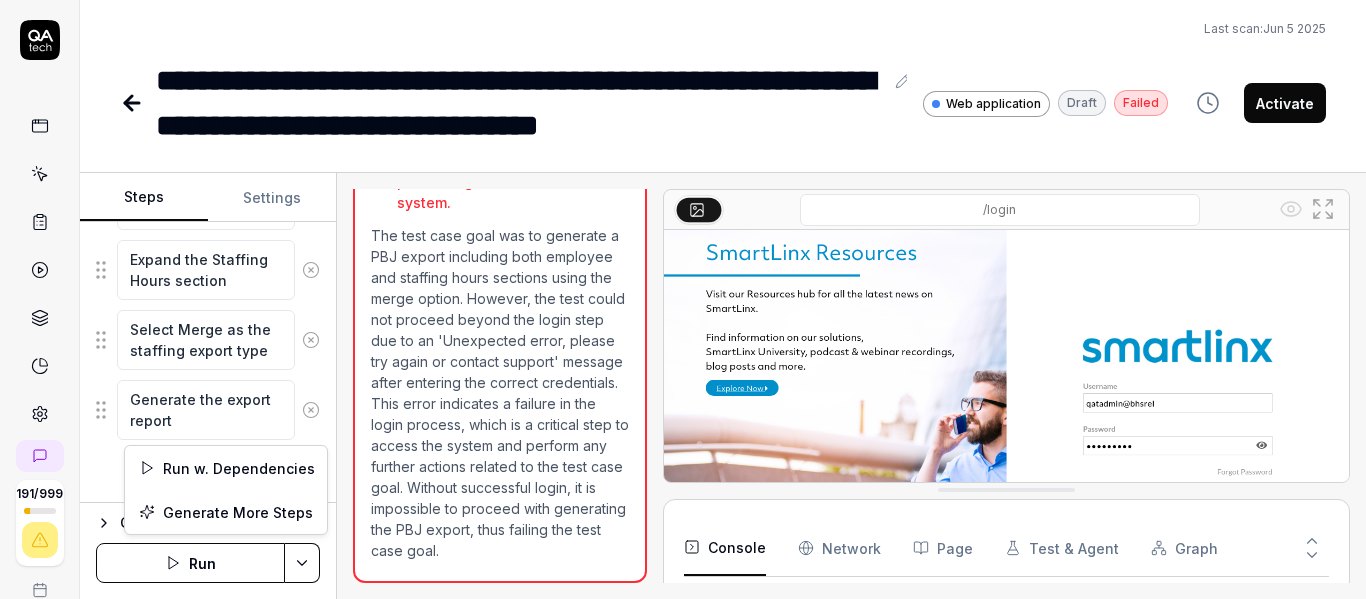 click on "**********" at bounding box center [683, 299] 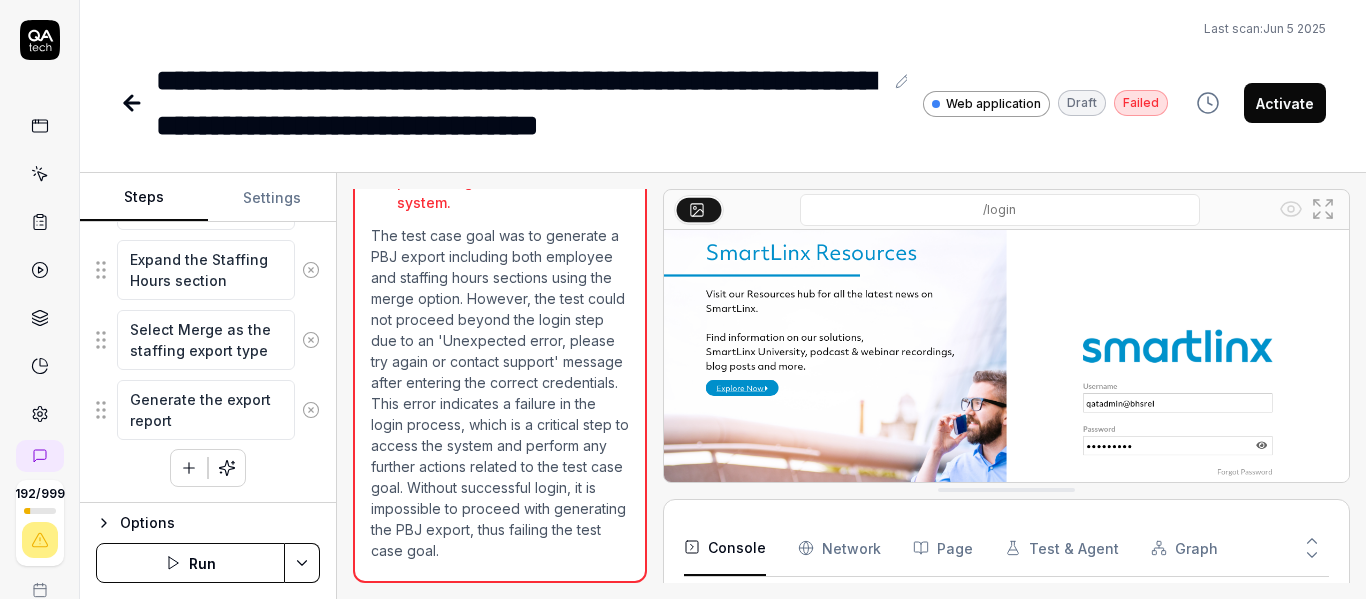 click on "Run" at bounding box center [190, 563] 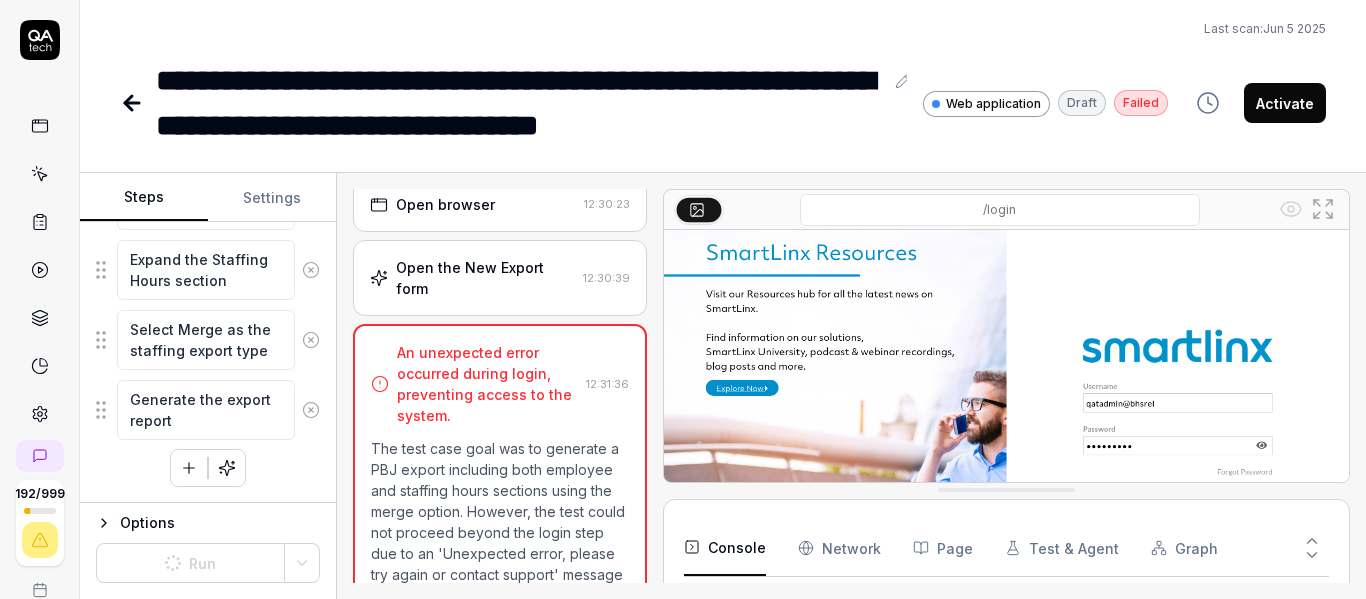 scroll, scrollTop: 0, scrollLeft: 0, axis: both 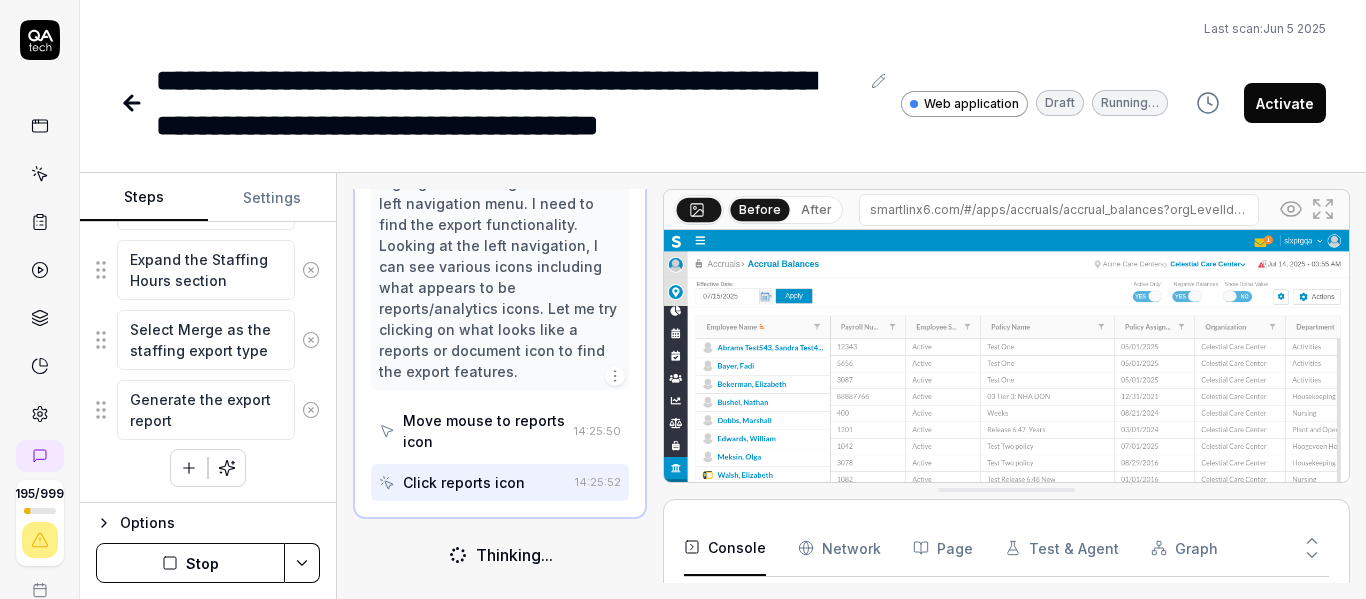 drag, startPoint x: 0, startPoint y: 646, endPoint x: 443, endPoint y: 172, distance: 648.78735 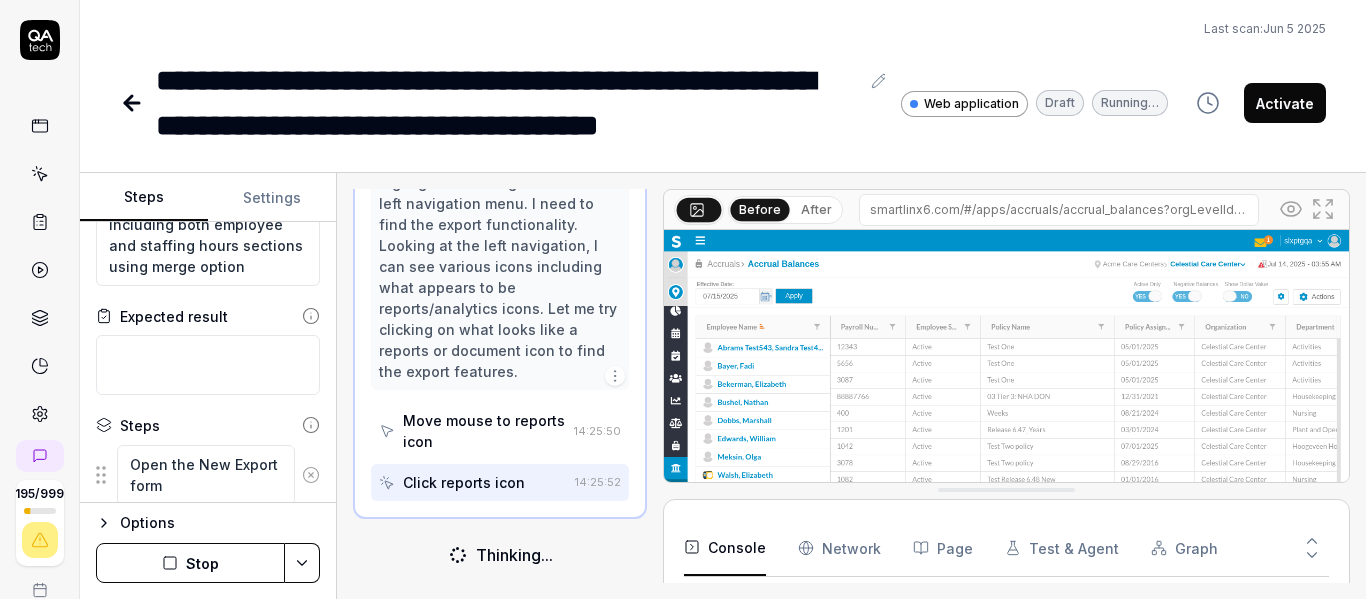 scroll, scrollTop: 0, scrollLeft: 0, axis: both 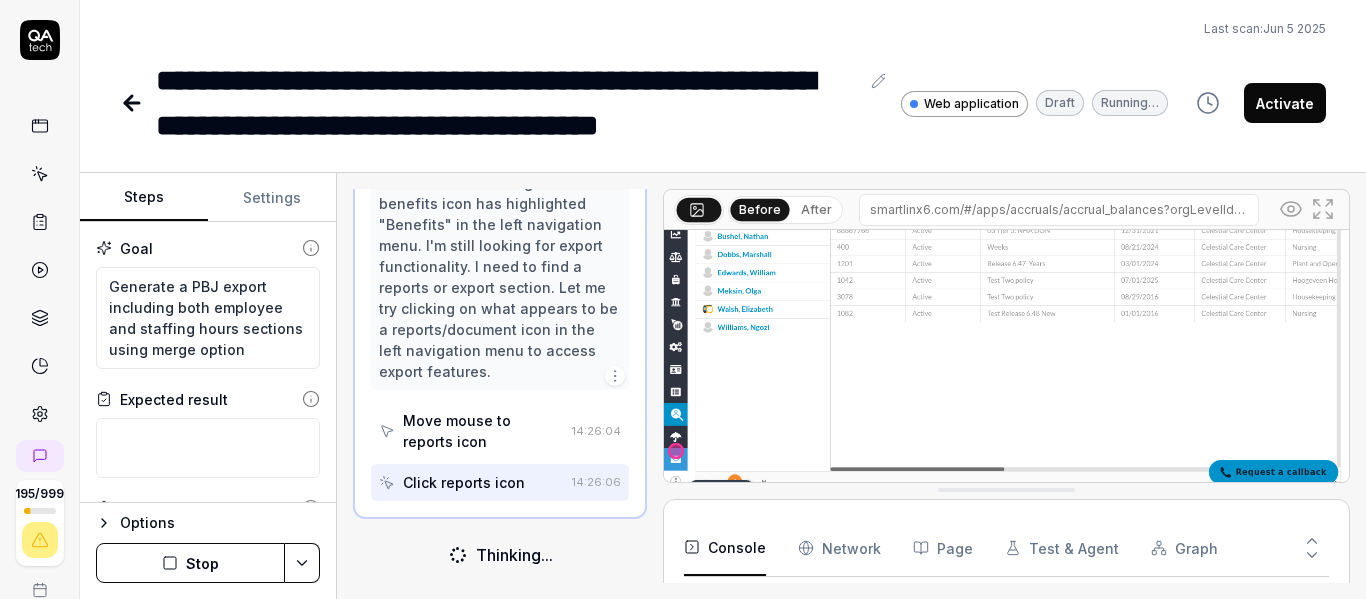 click at bounding box center (1006, 278) 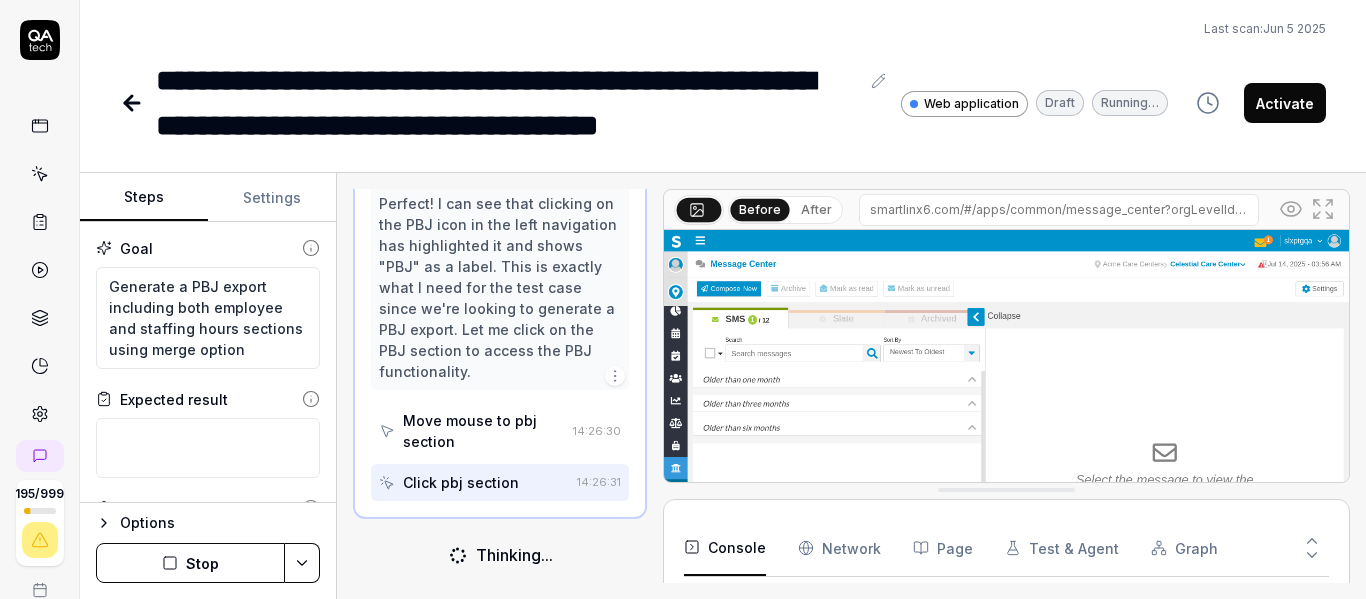 scroll, scrollTop: 5410, scrollLeft: 0, axis: vertical 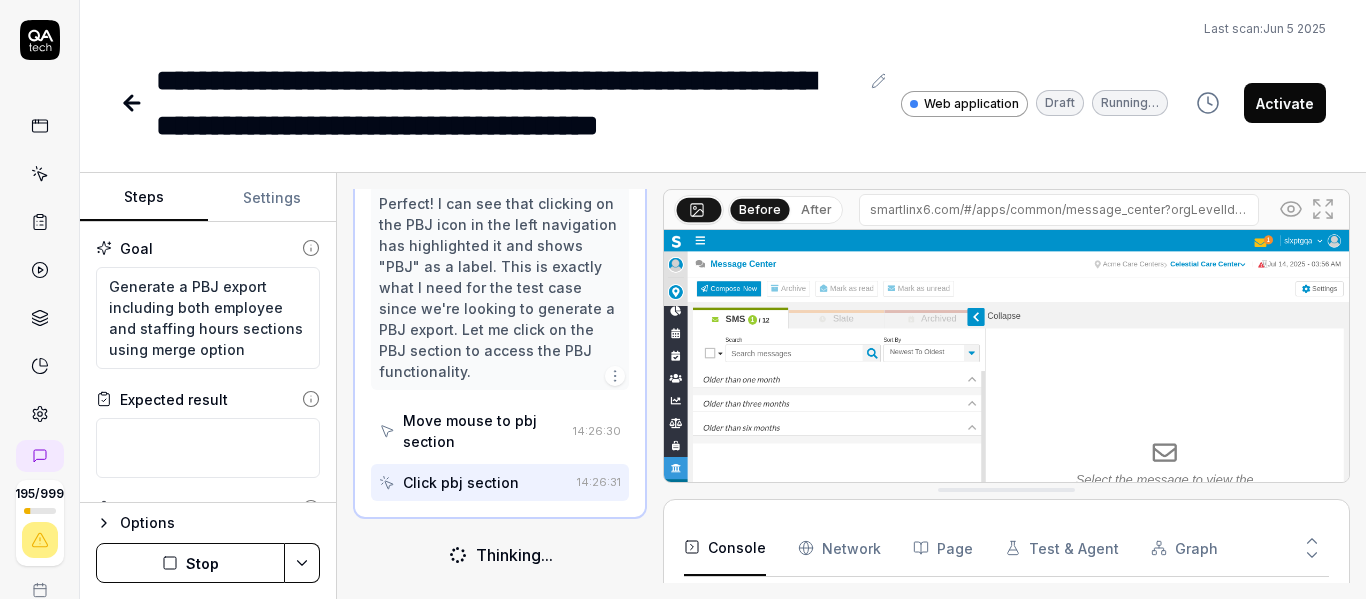 click on "Move mouse to pbj section" at bounding box center (484, 431) 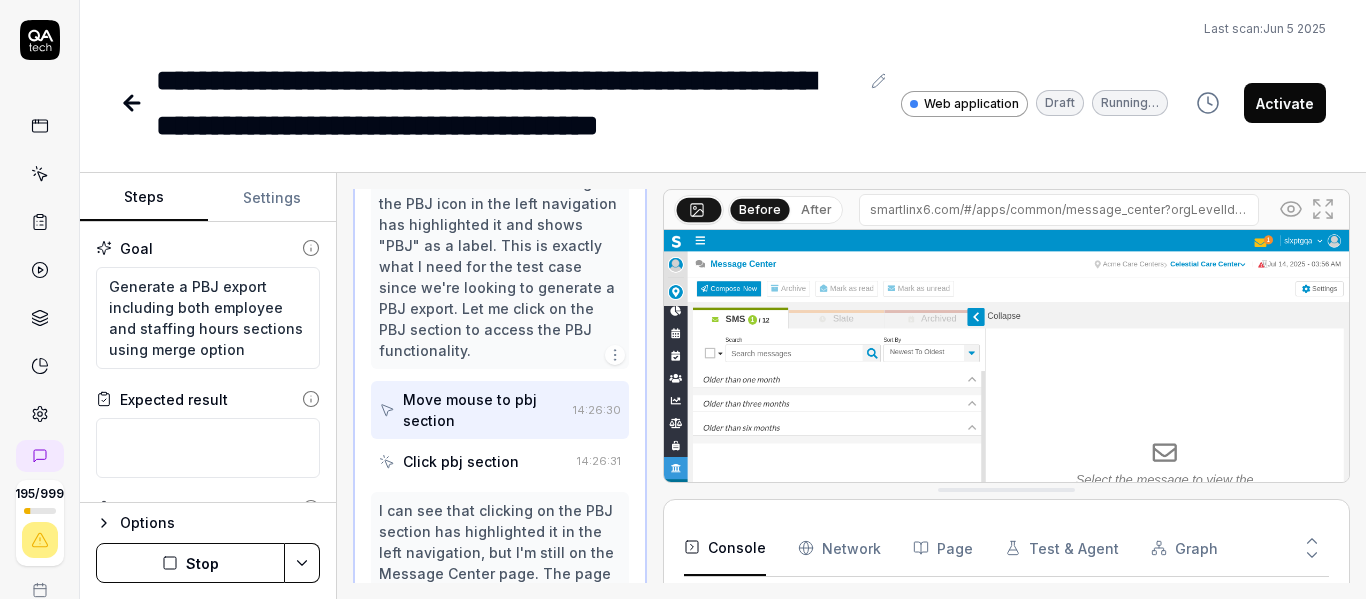 scroll, scrollTop: 212, scrollLeft: 0, axis: vertical 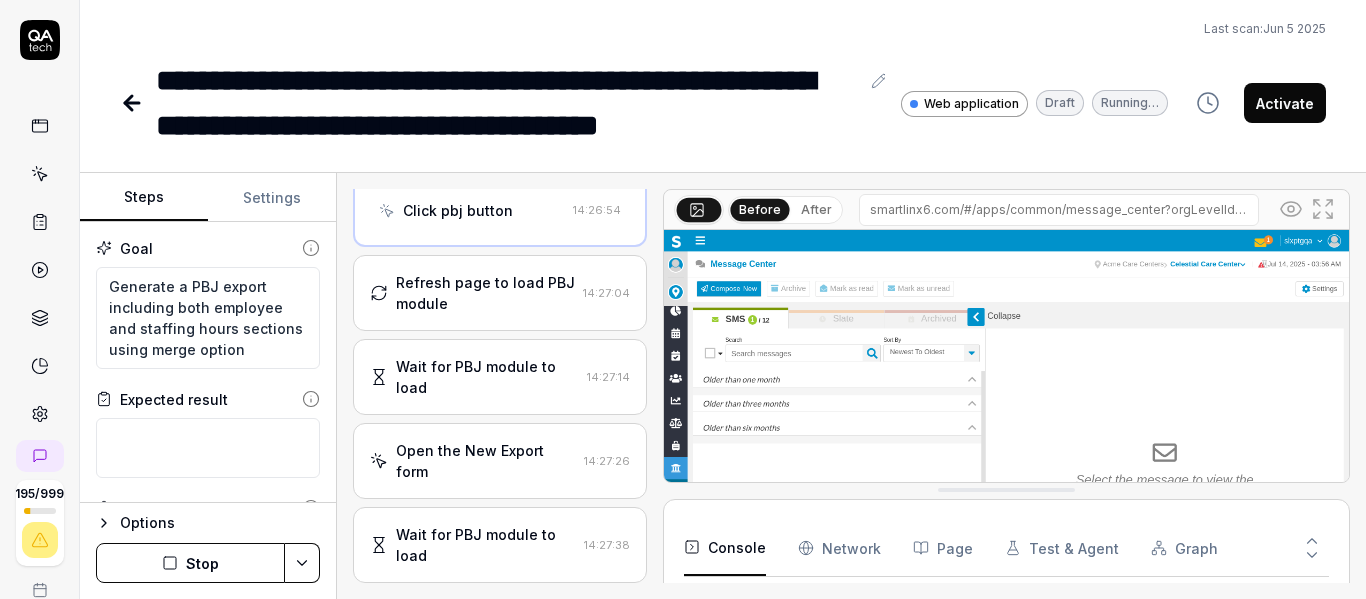 click on "After" at bounding box center [816, 210] 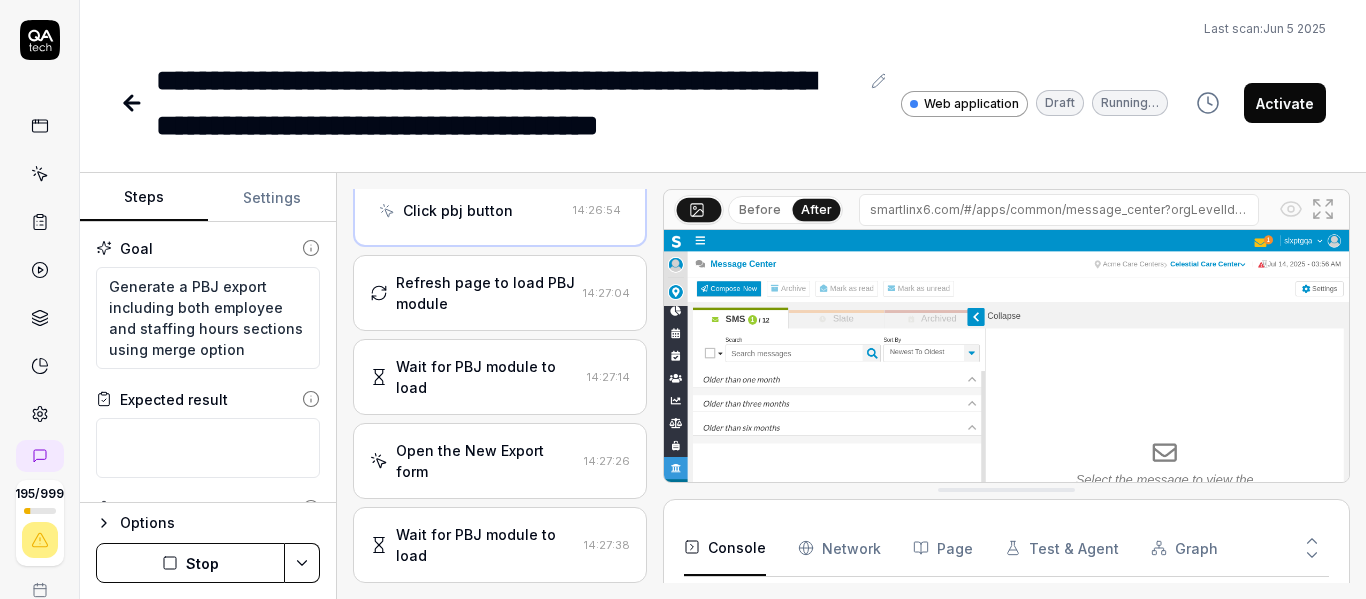 click on "Before" at bounding box center (760, 210) 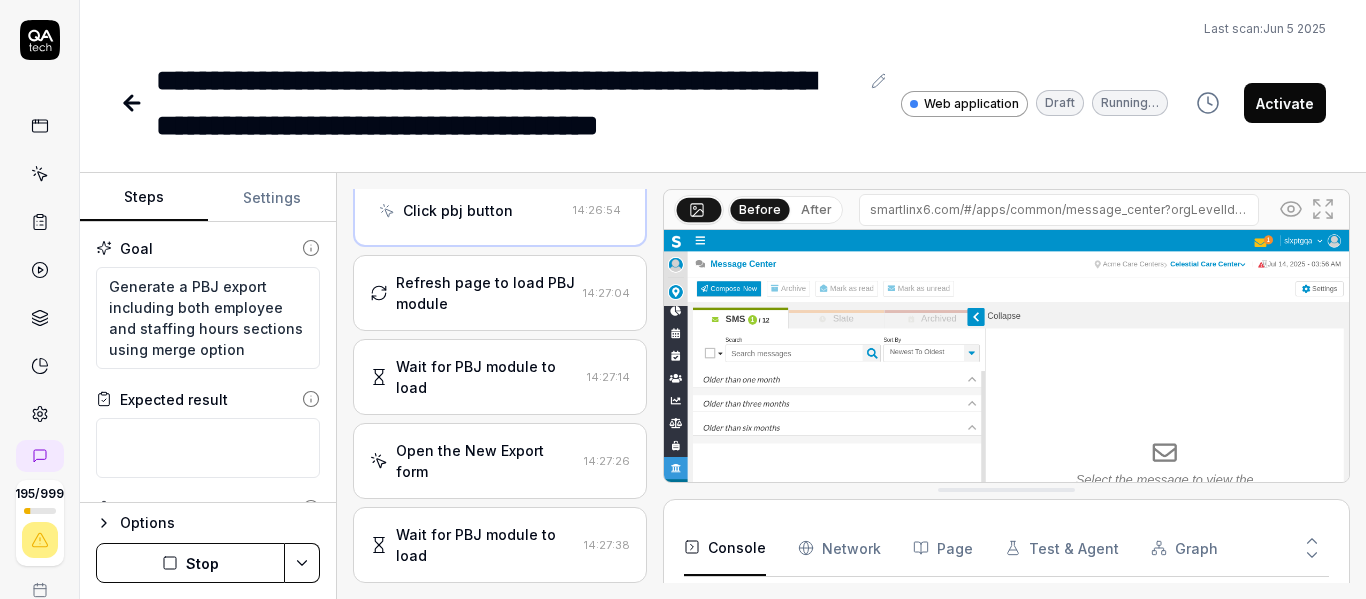 scroll, scrollTop: 166, scrollLeft: 0, axis: vertical 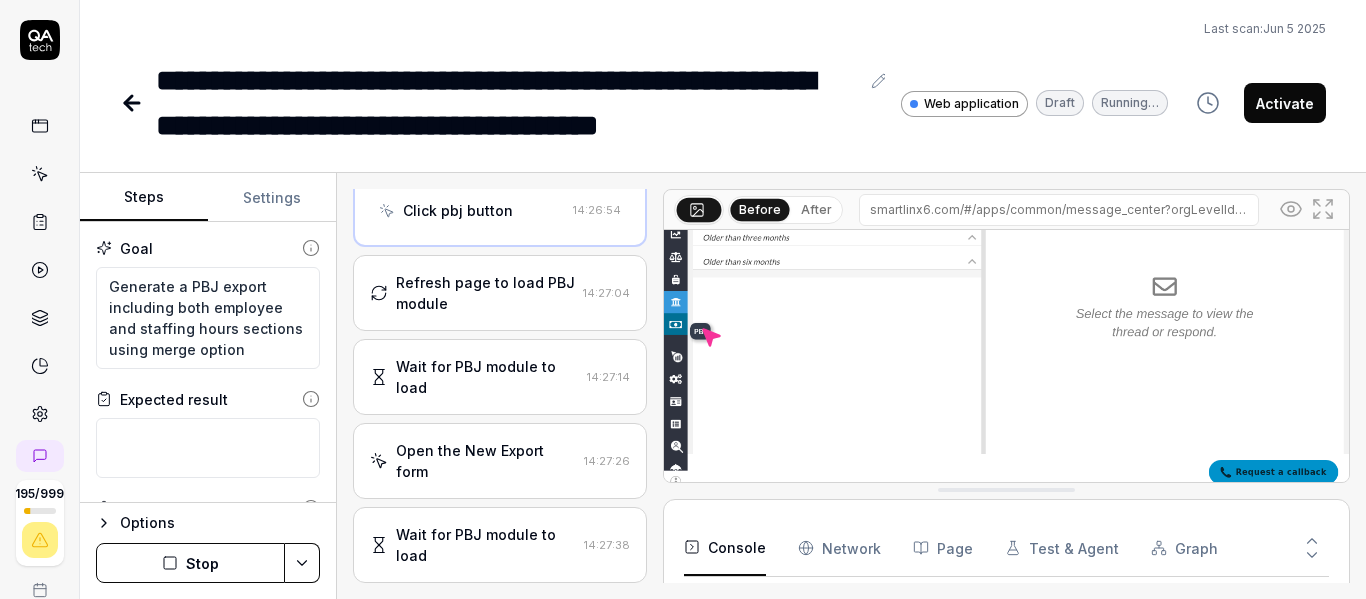 click at bounding box center (1006, 278) 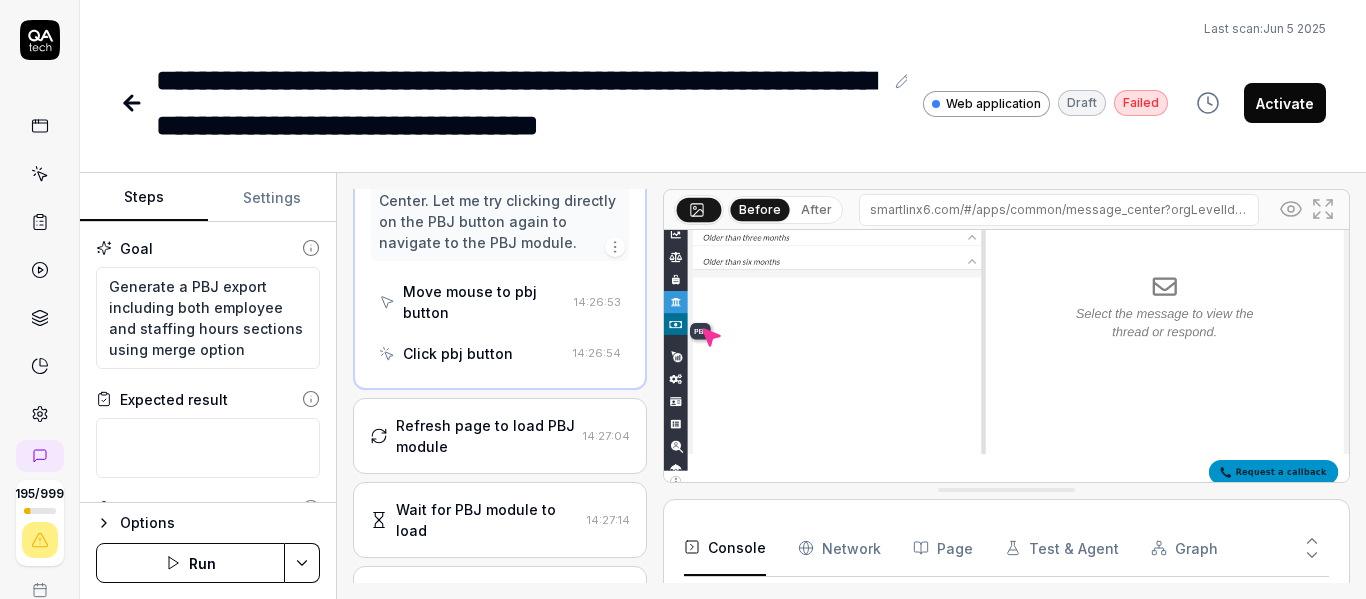 scroll, scrollTop: 6207, scrollLeft: 0, axis: vertical 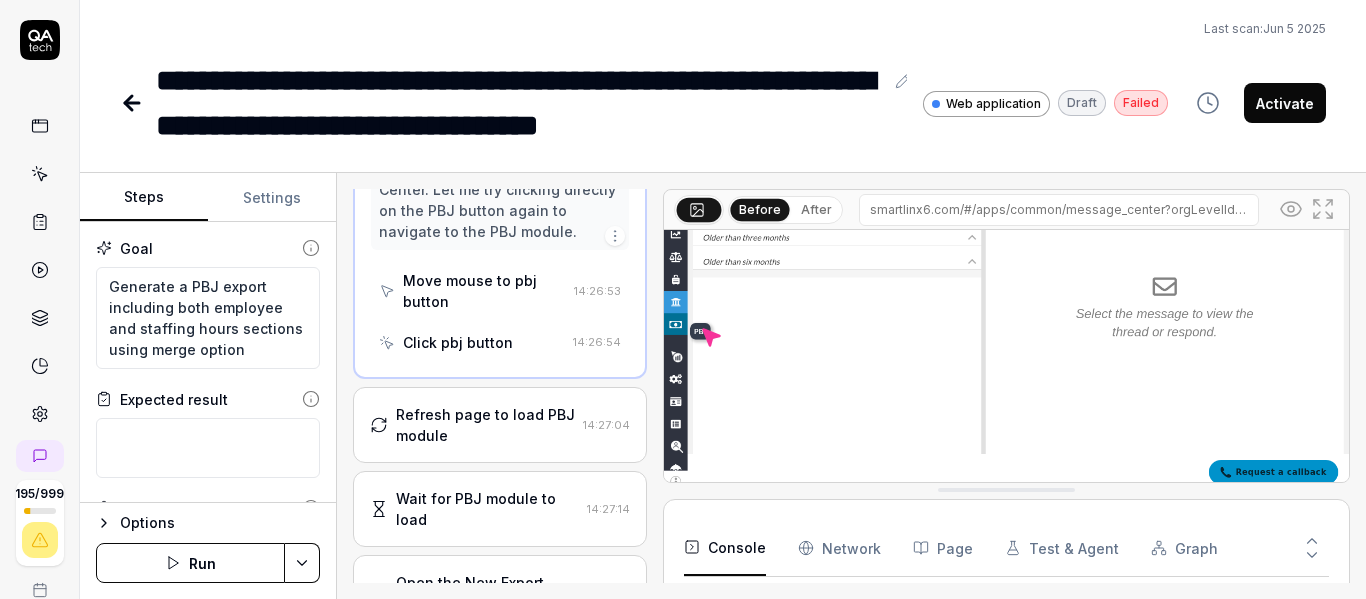 click on "Move mouse to pbj button" at bounding box center [484, 291] 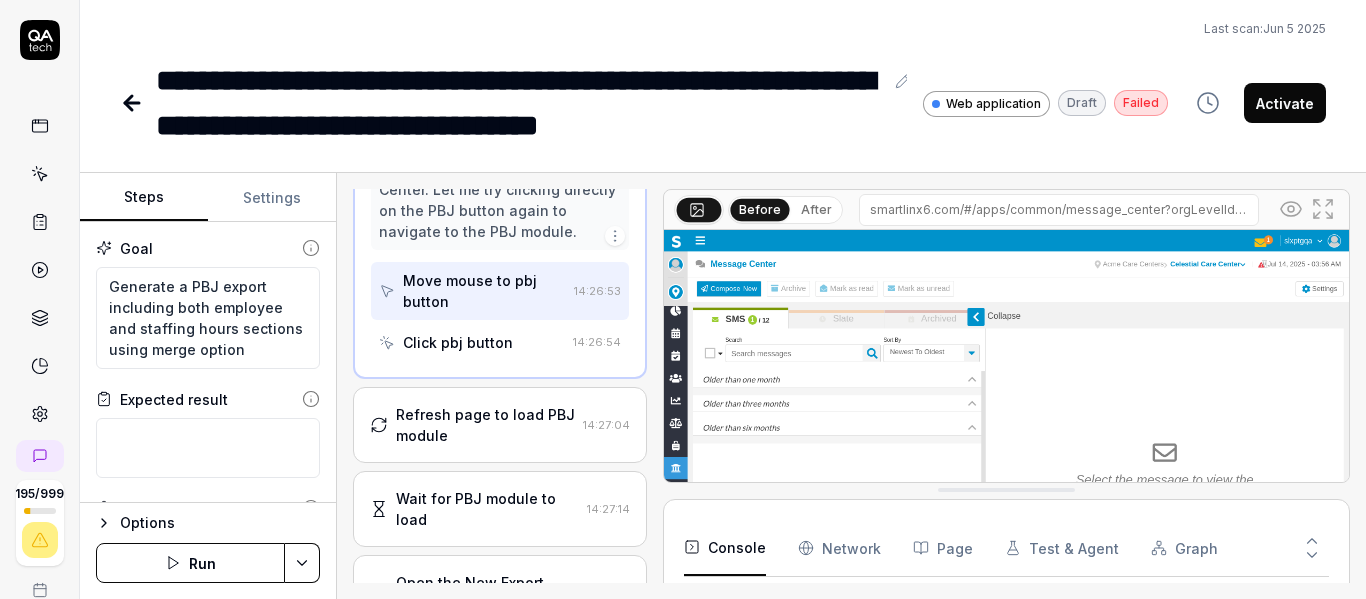 click on "Move mouse to pbj button" at bounding box center [484, 291] 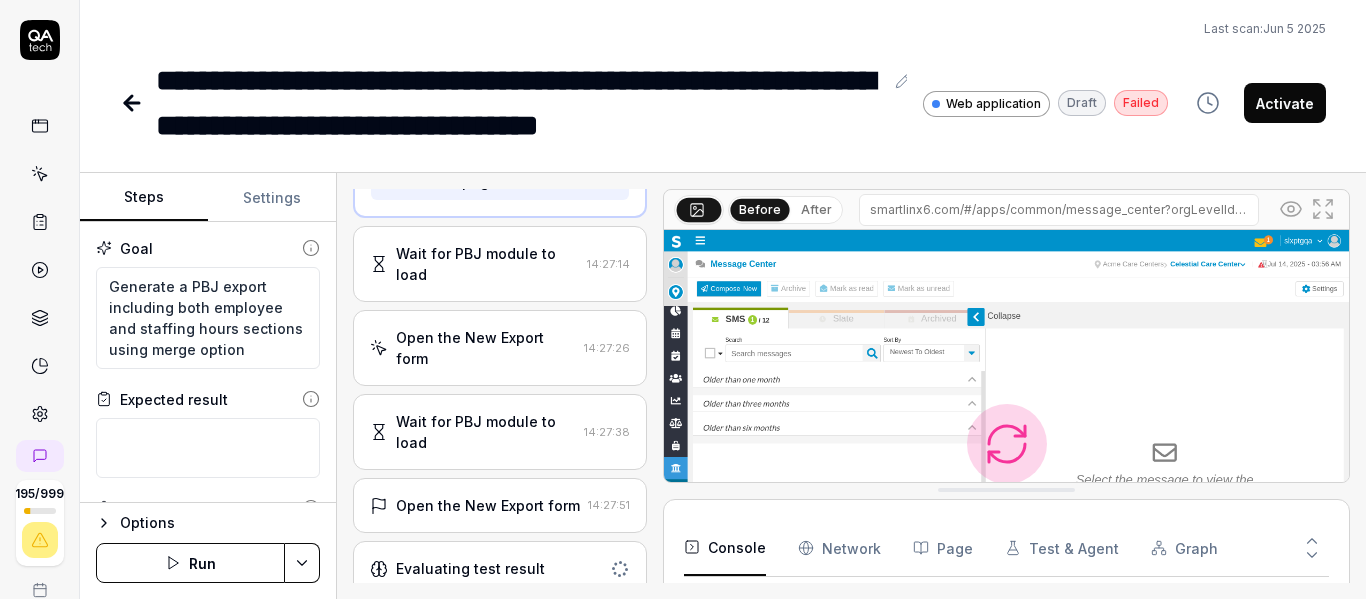 scroll, scrollTop: 607, scrollLeft: 0, axis: vertical 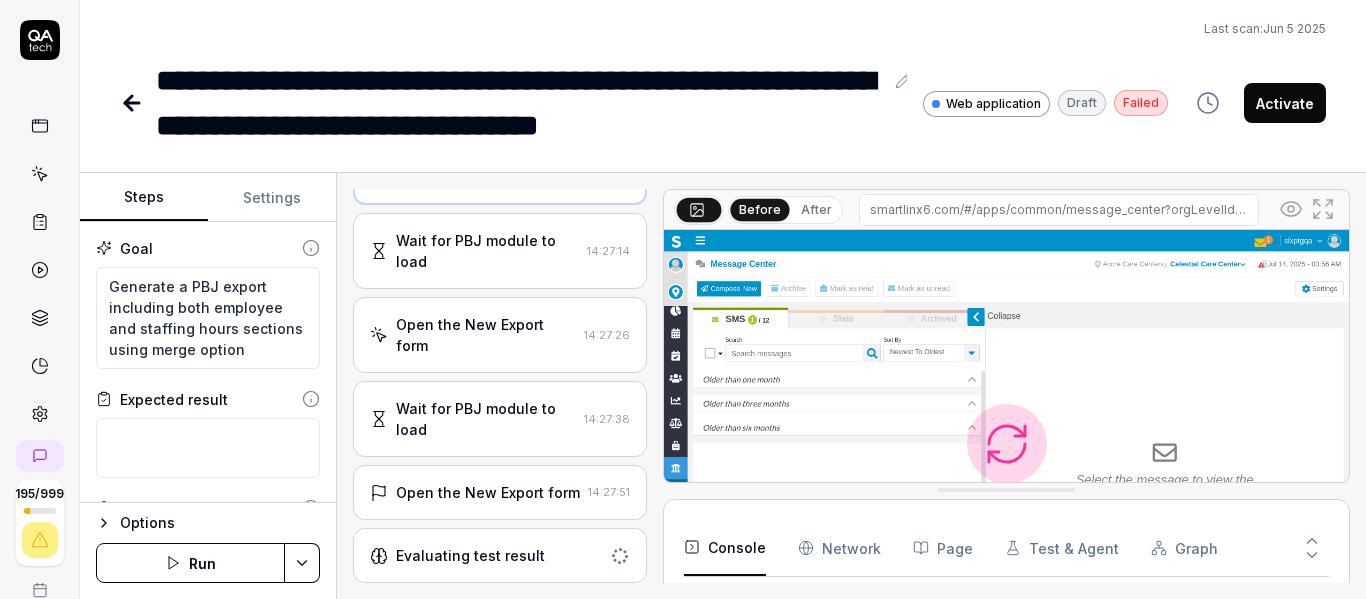click on "Open the New Export form" at bounding box center (488, 492) 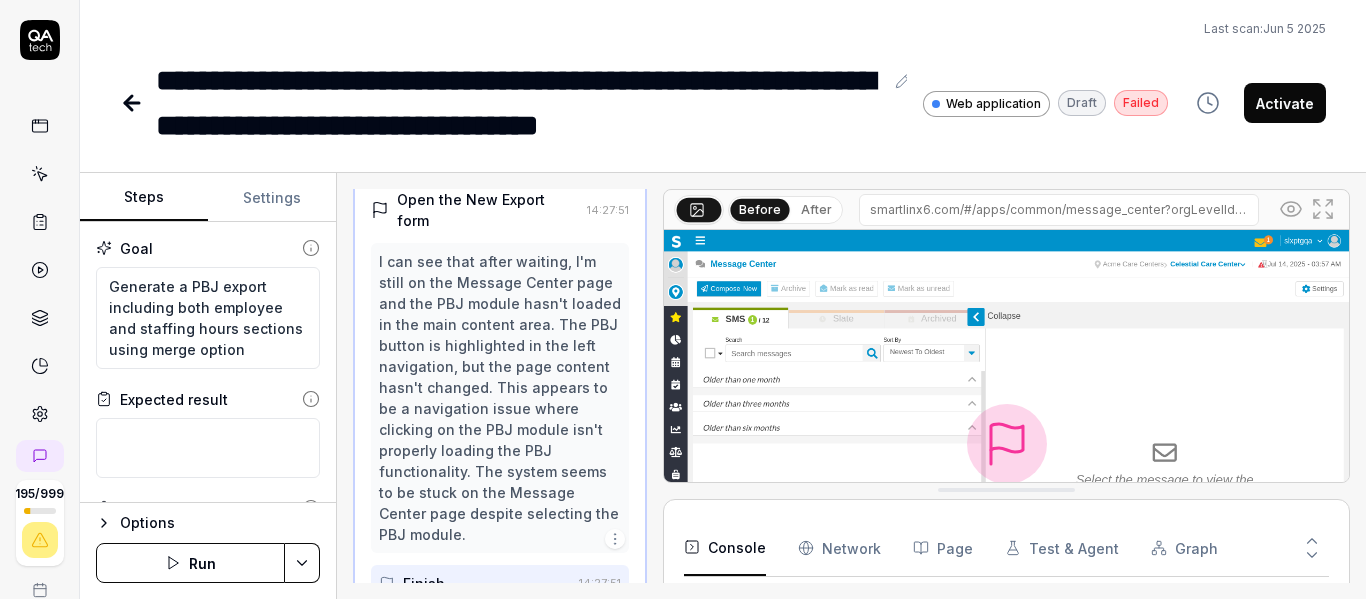 scroll, scrollTop: 449, scrollLeft: 0, axis: vertical 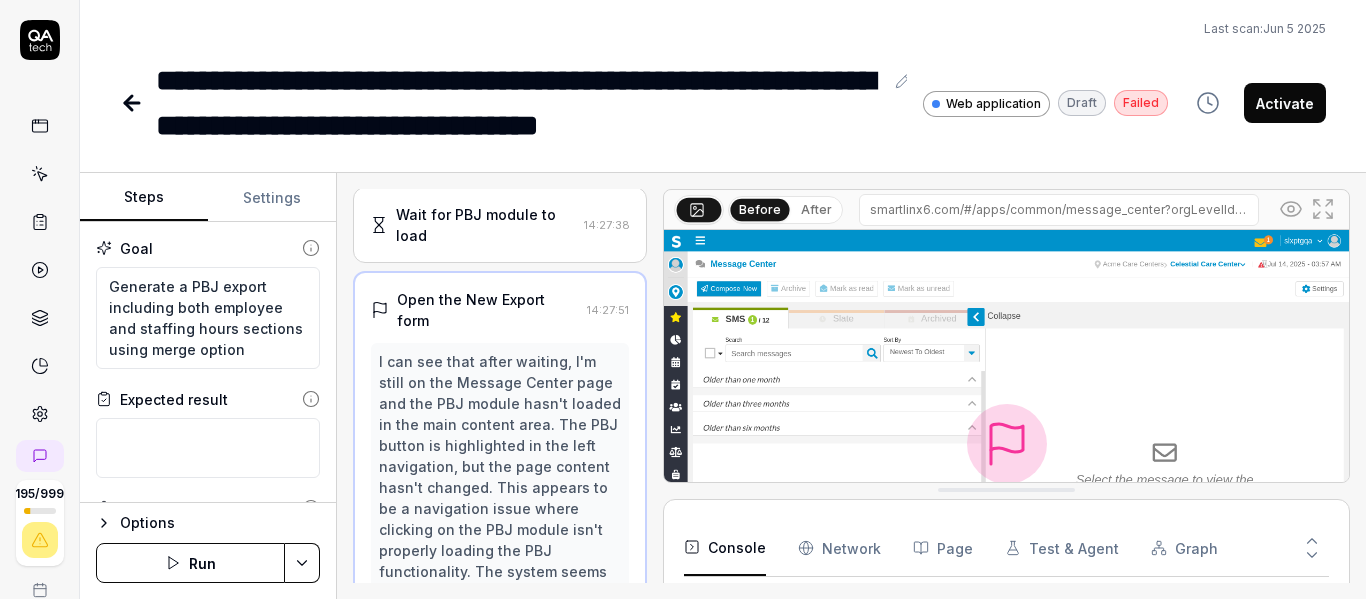 click on "Open the New Export form" at bounding box center (475, 310) 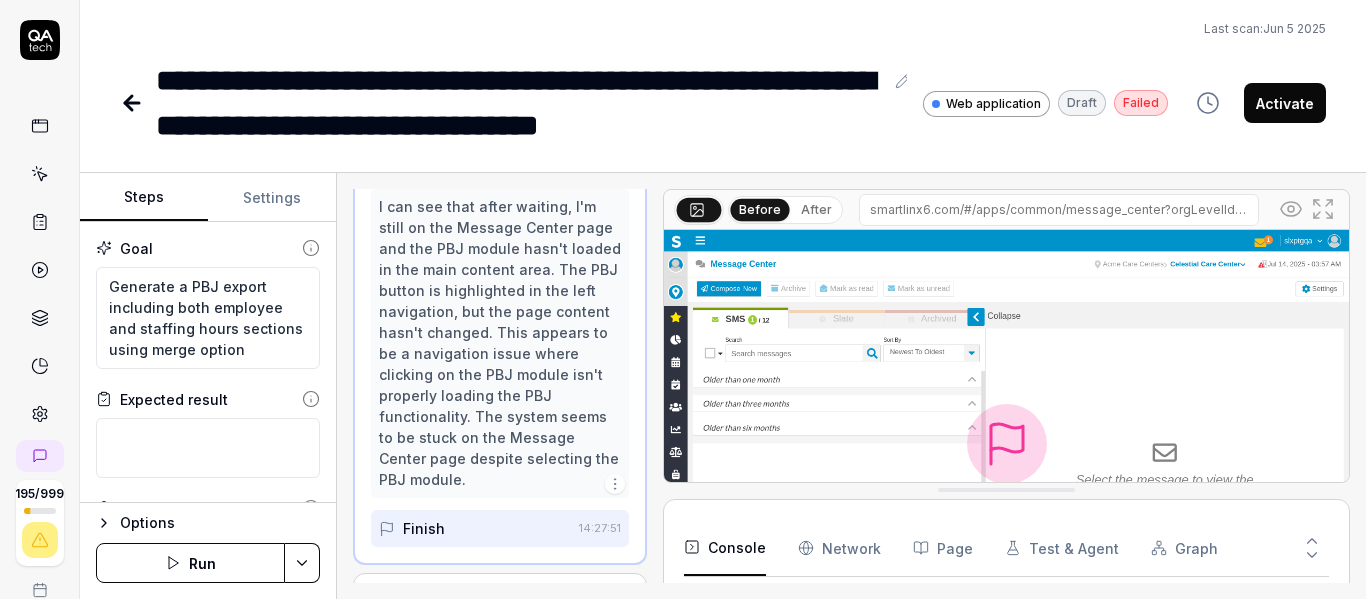 scroll, scrollTop: 649, scrollLeft: 0, axis: vertical 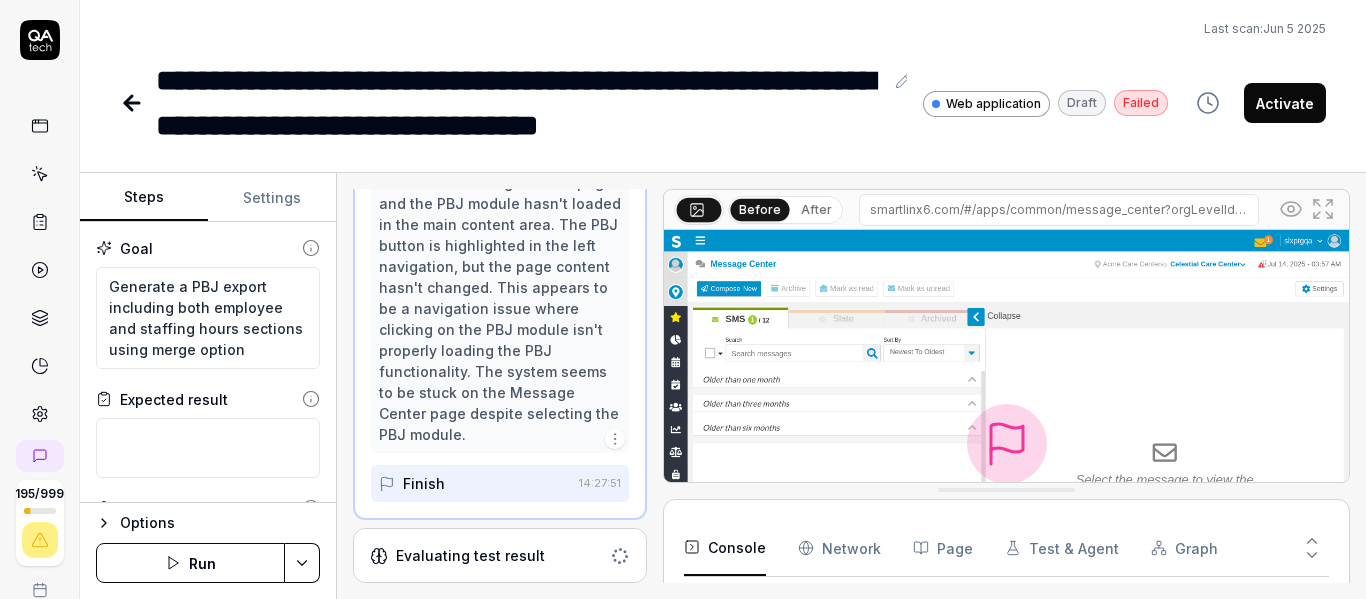 click on "Evaluating test result" at bounding box center [500, 555] 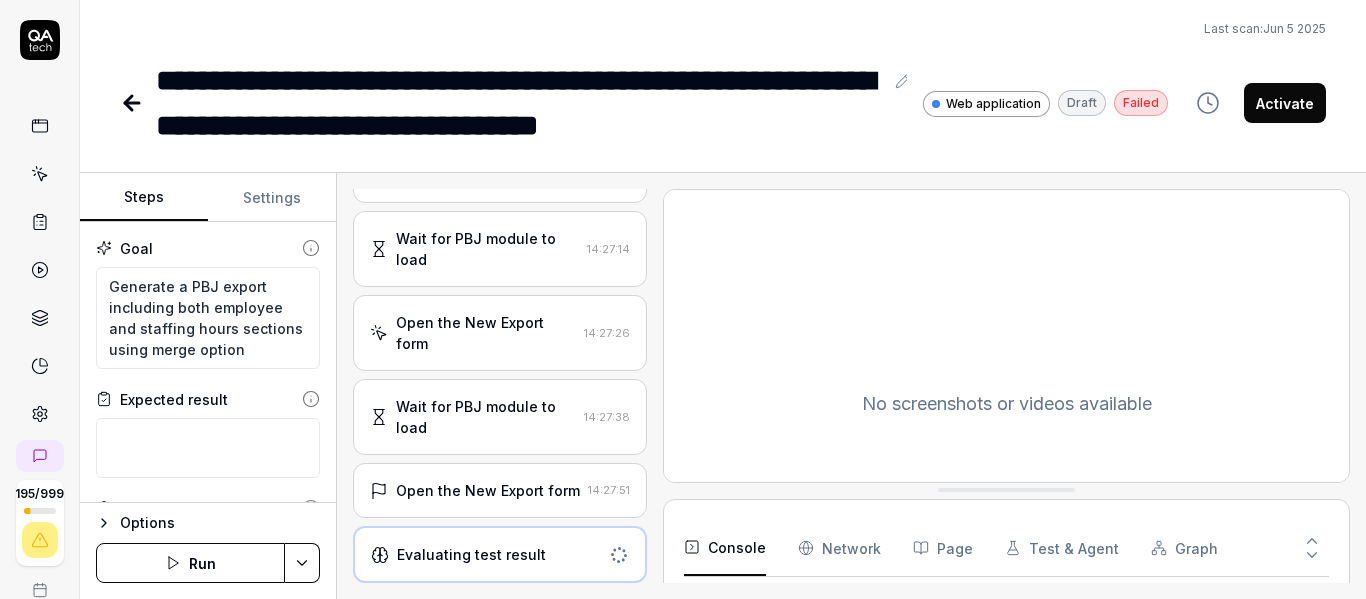 scroll, scrollTop: 0, scrollLeft: 0, axis: both 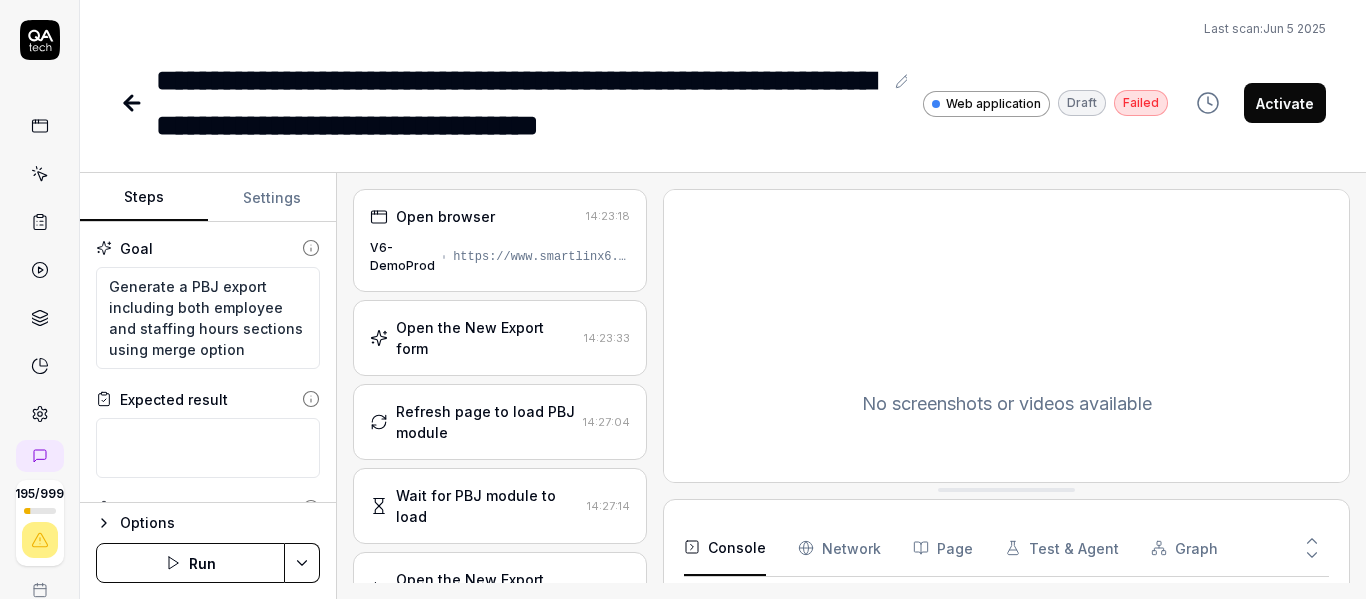 click on "Open the New Export form" at bounding box center (486, 338) 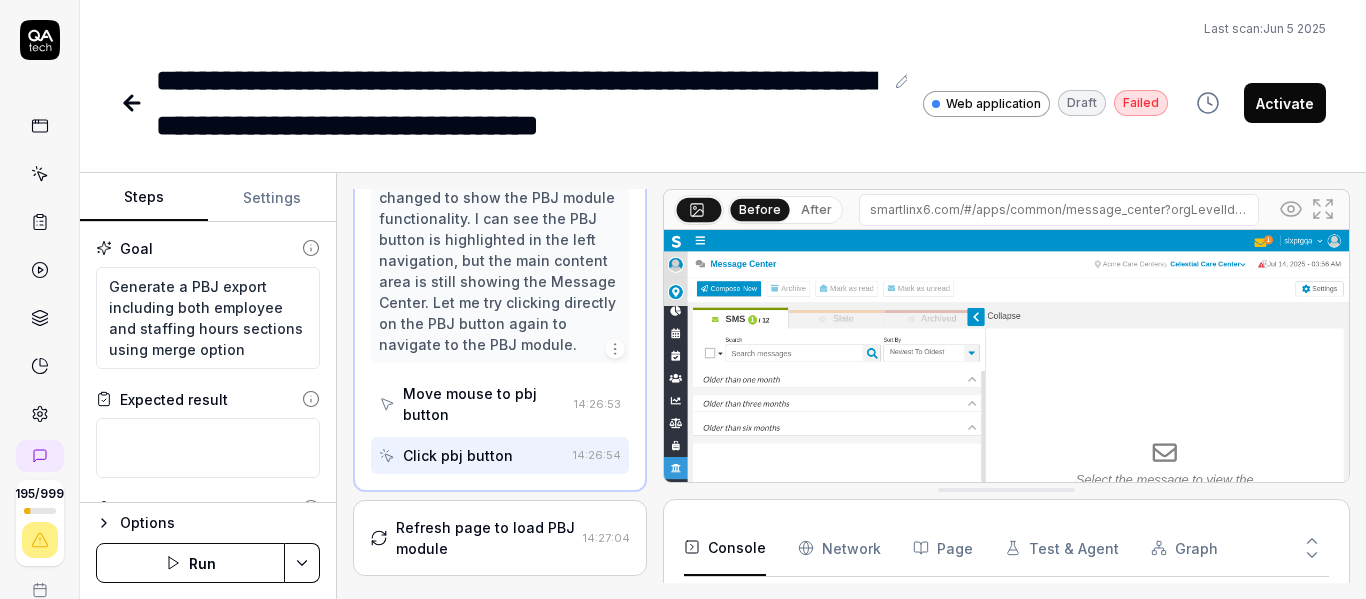 scroll, scrollTop: 6124, scrollLeft: 0, axis: vertical 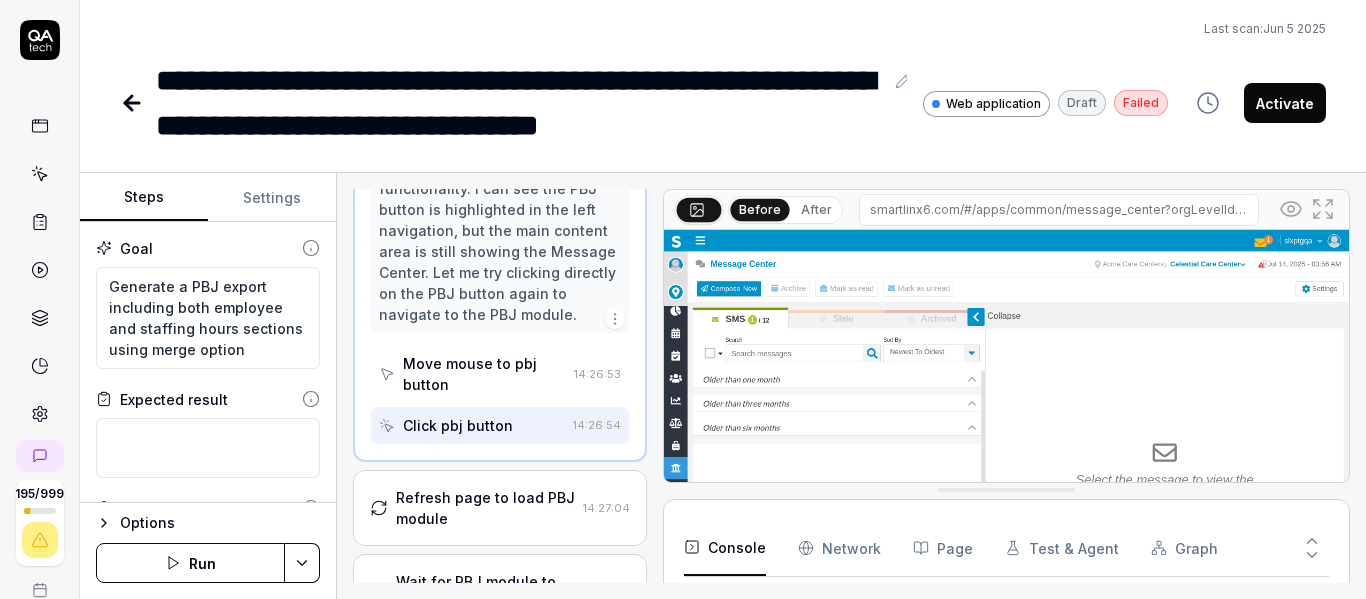 click on "Move mouse to pbj button" at bounding box center [484, 374] 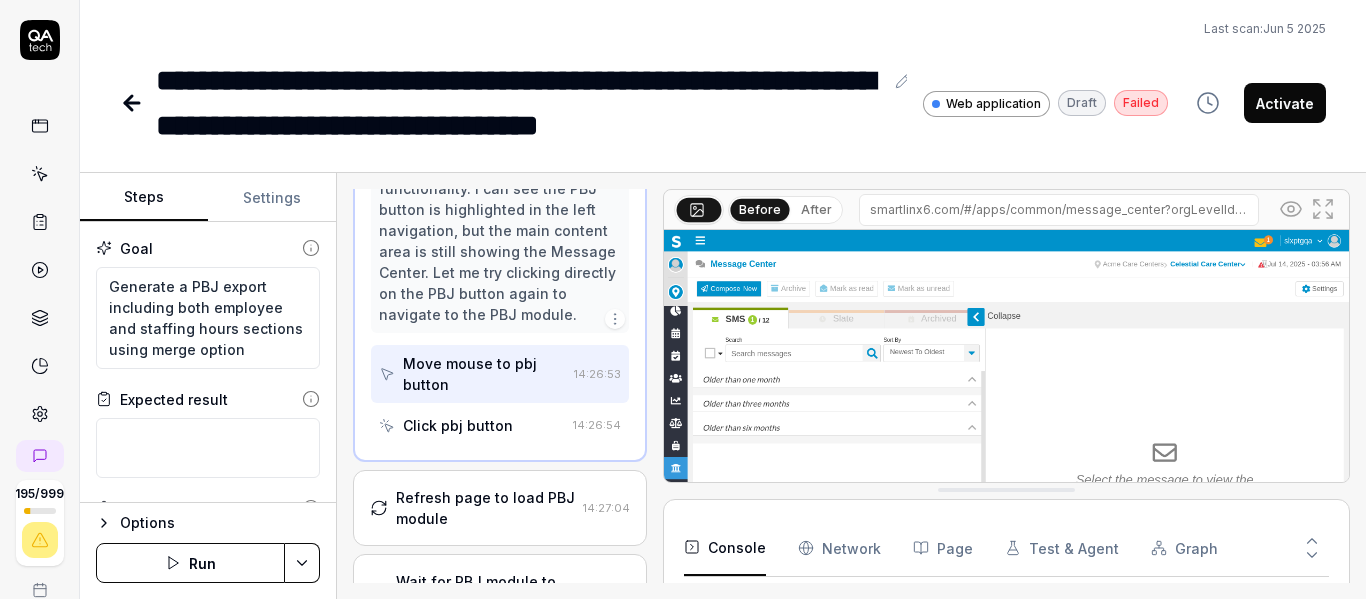 click on "Move mouse to pbj button" at bounding box center [484, 374] 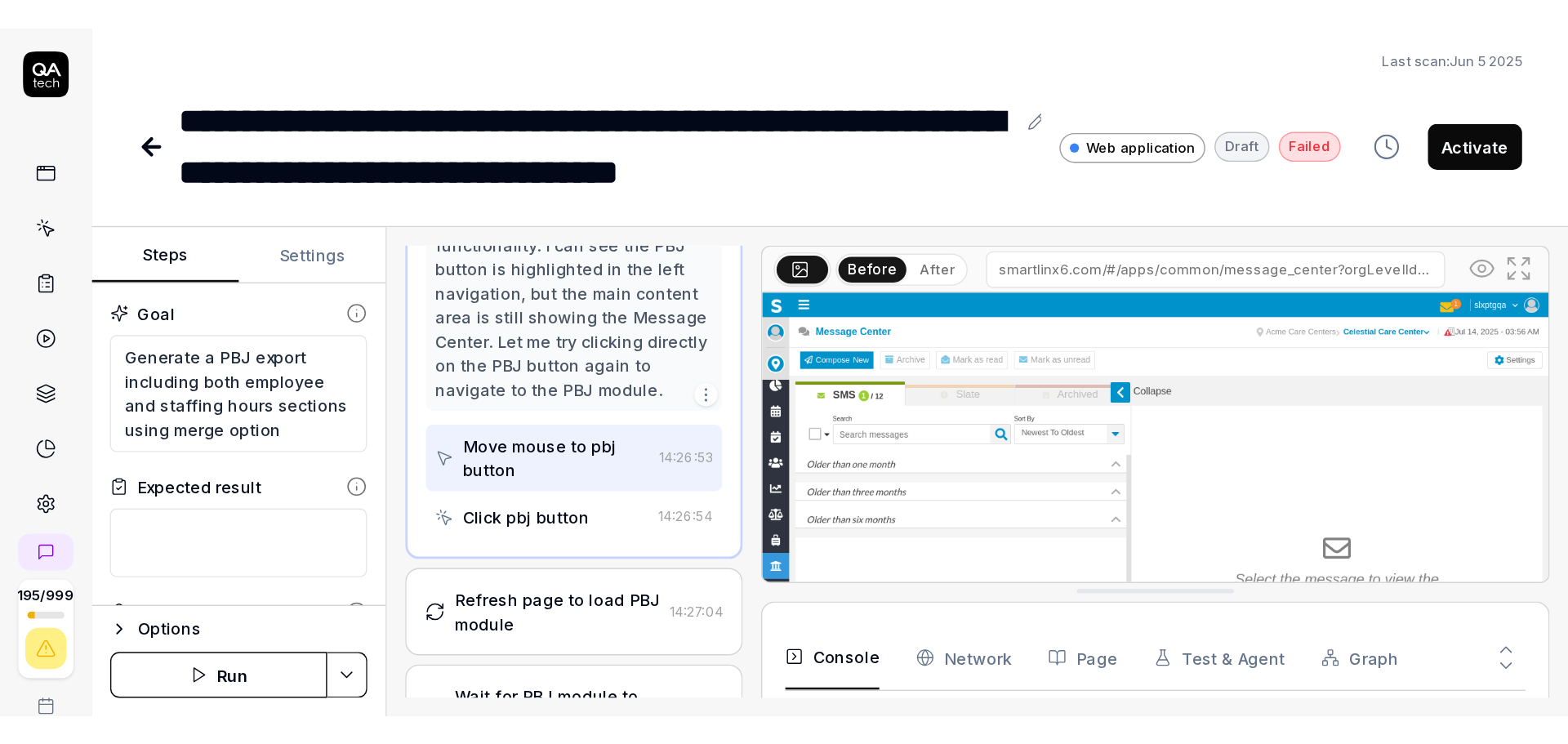 scroll, scrollTop: 17, scrollLeft: 0, axis: vertical 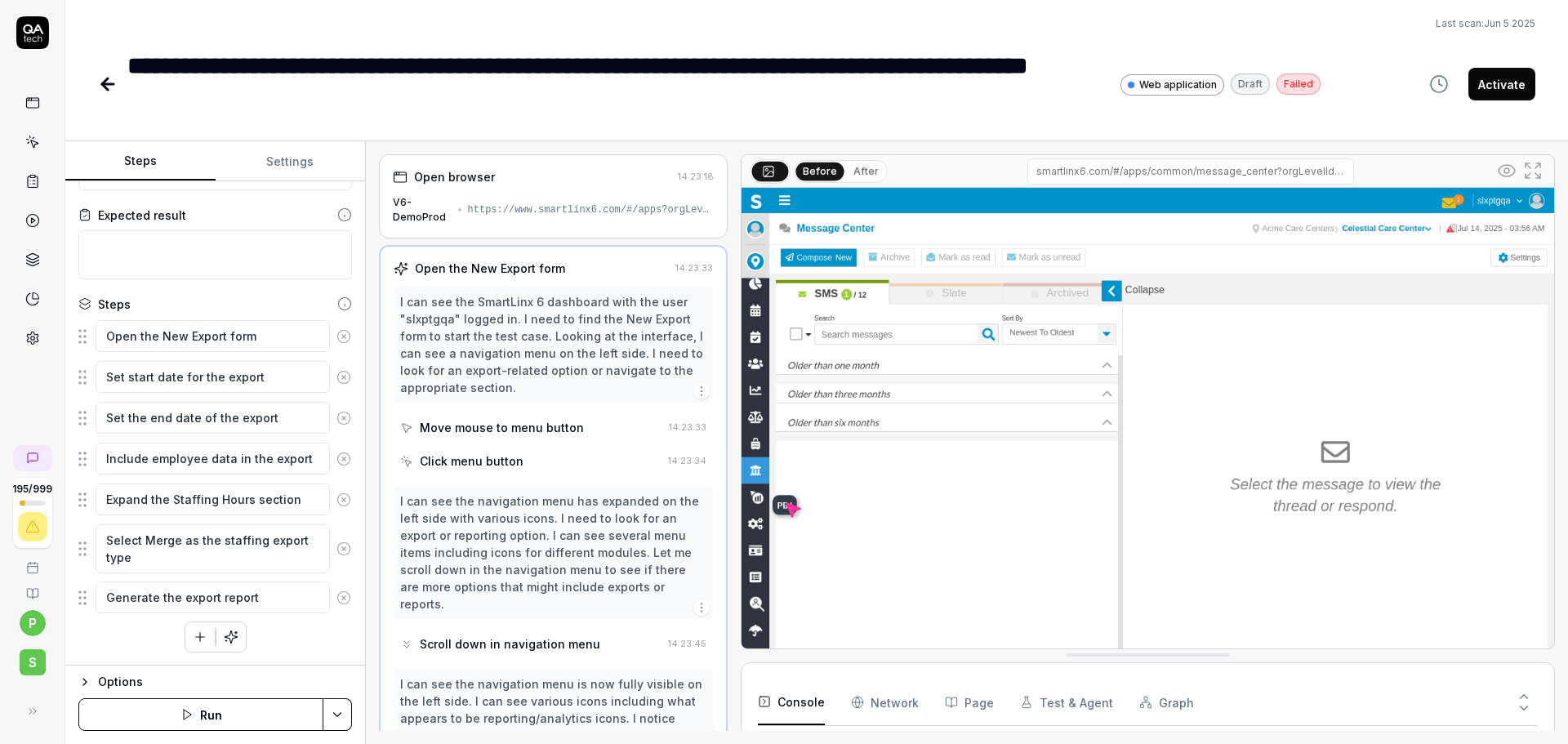 click on "**********" at bounding box center (784, 372) 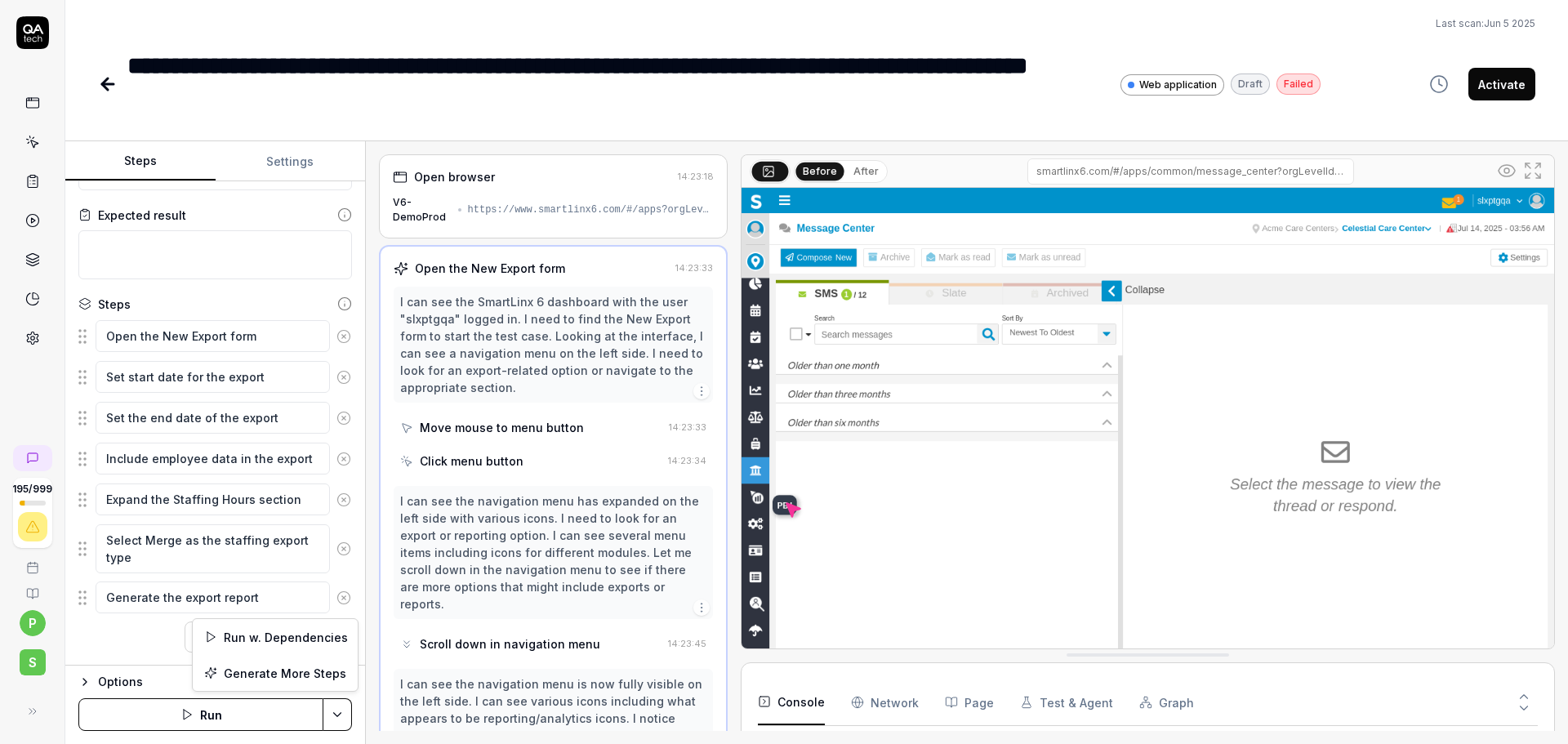 click on "**********" at bounding box center (784, 372) 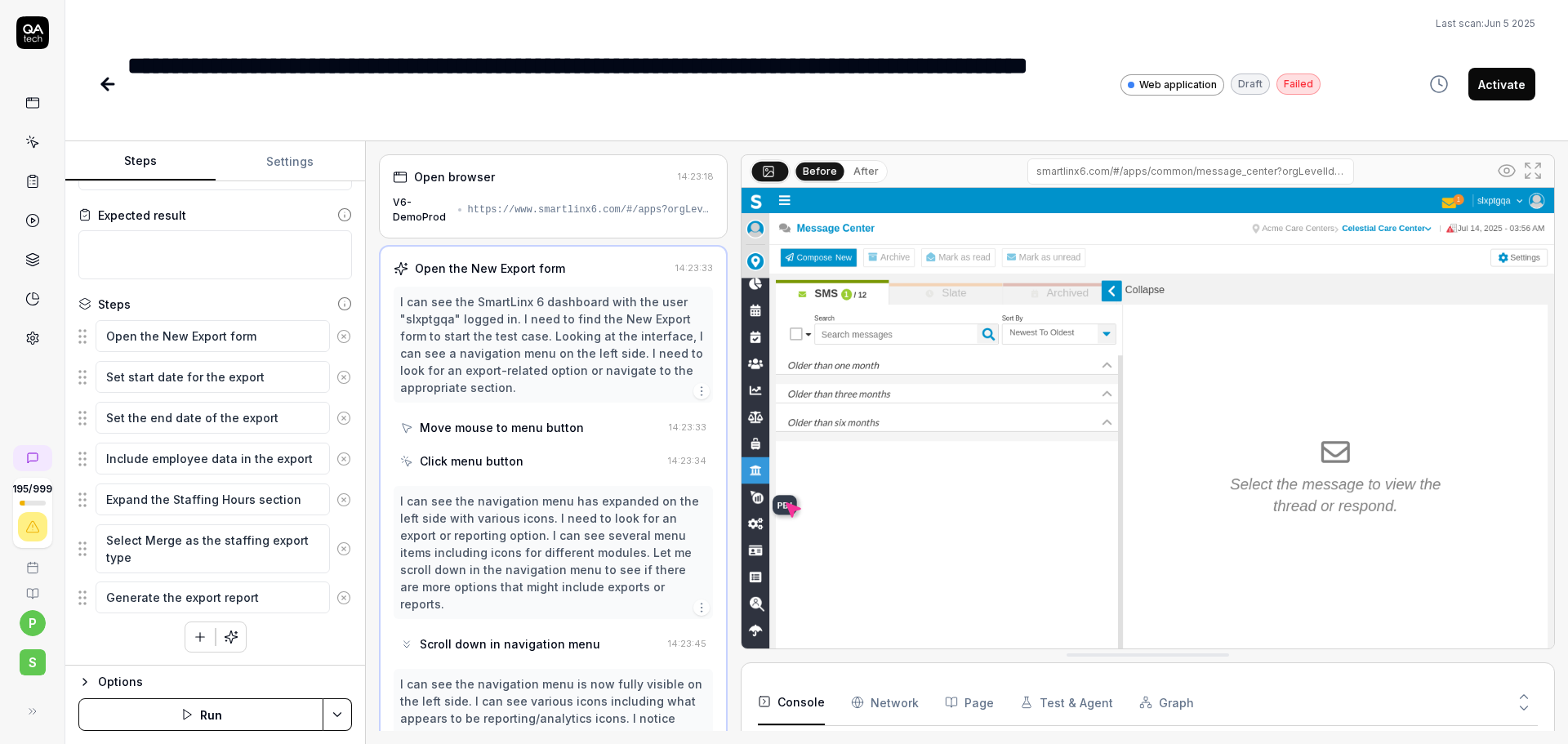 click 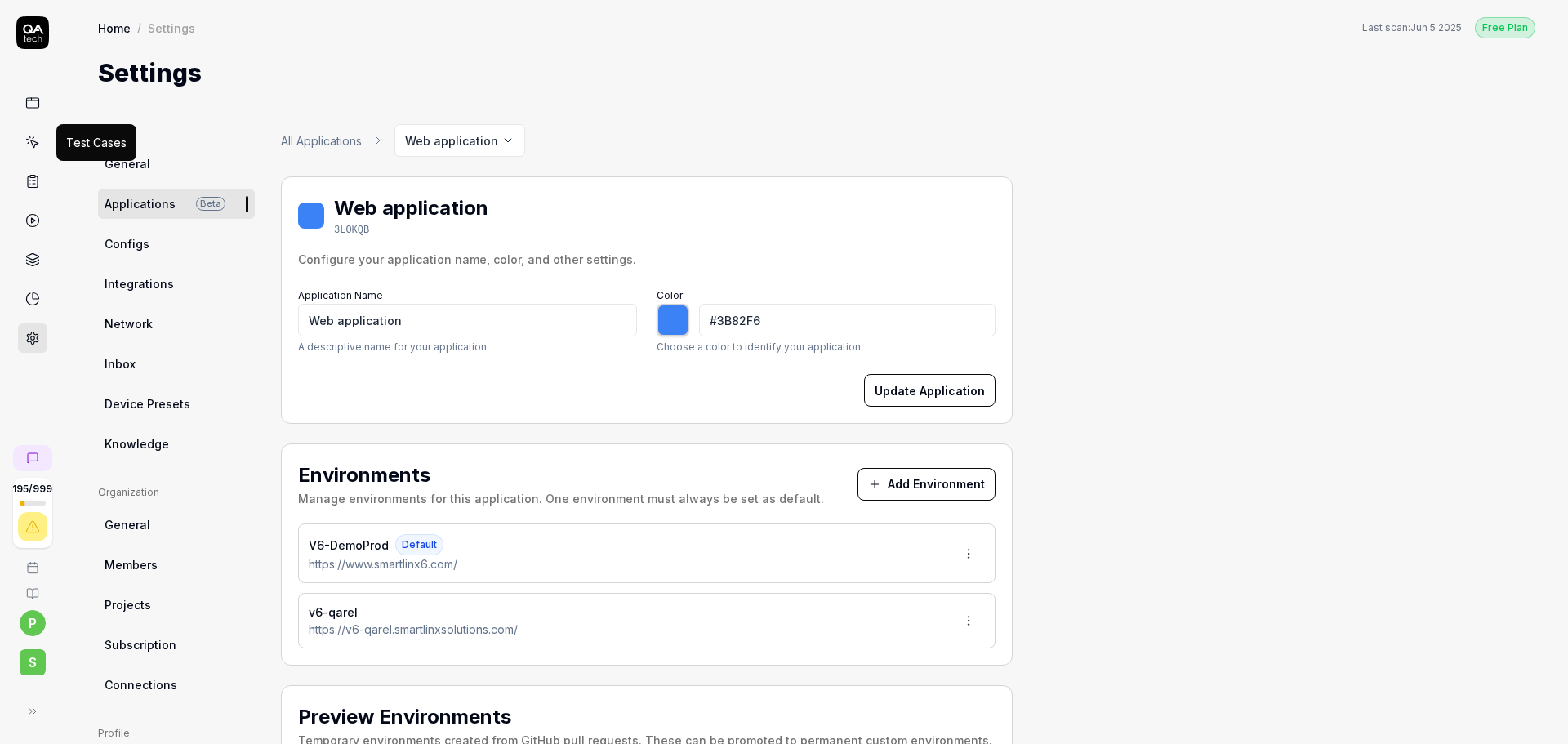 click 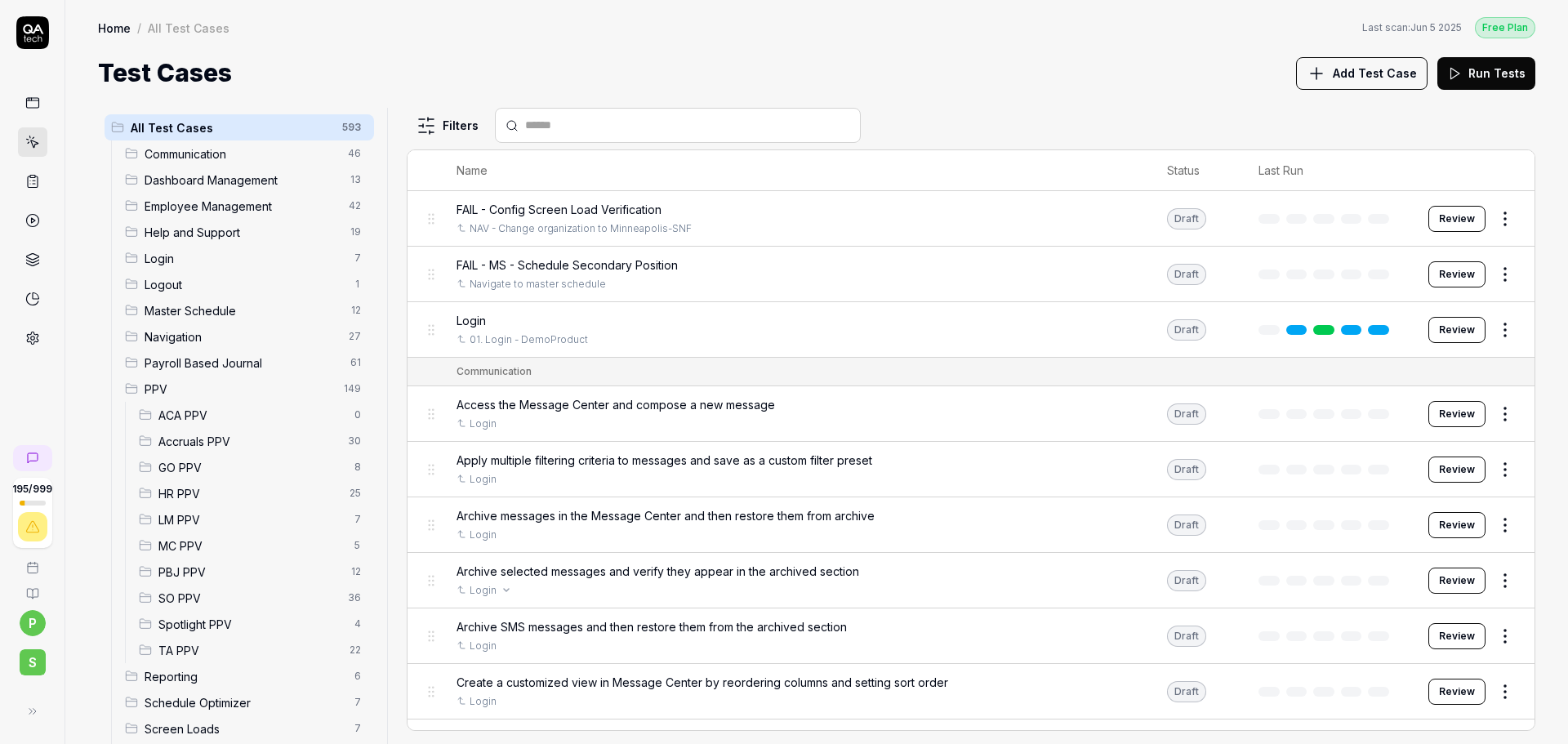 scroll, scrollTop: 163, scrollLeft: 0, axis: vertical 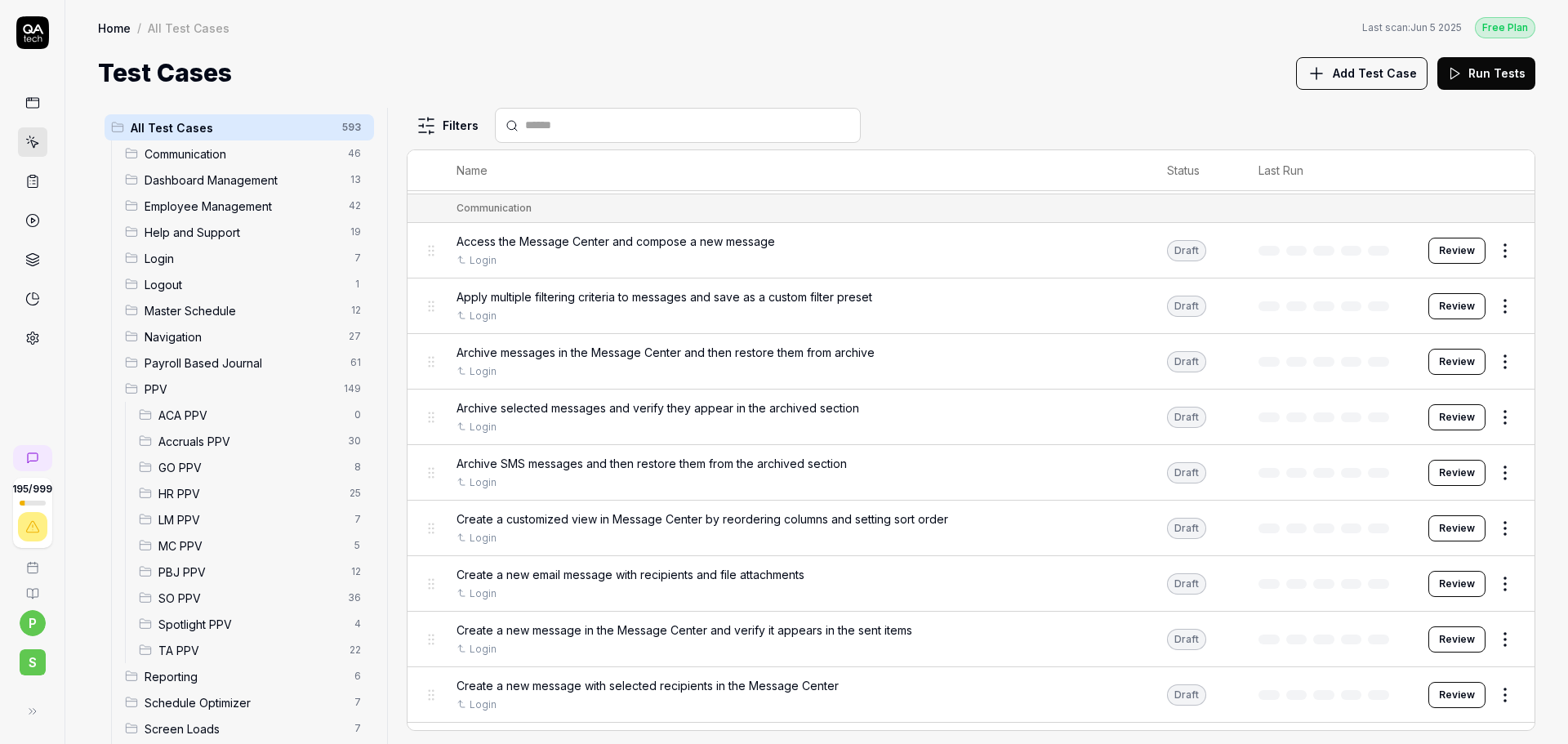 click on "Payroll Based Journal" at bounding box center (243, 363) 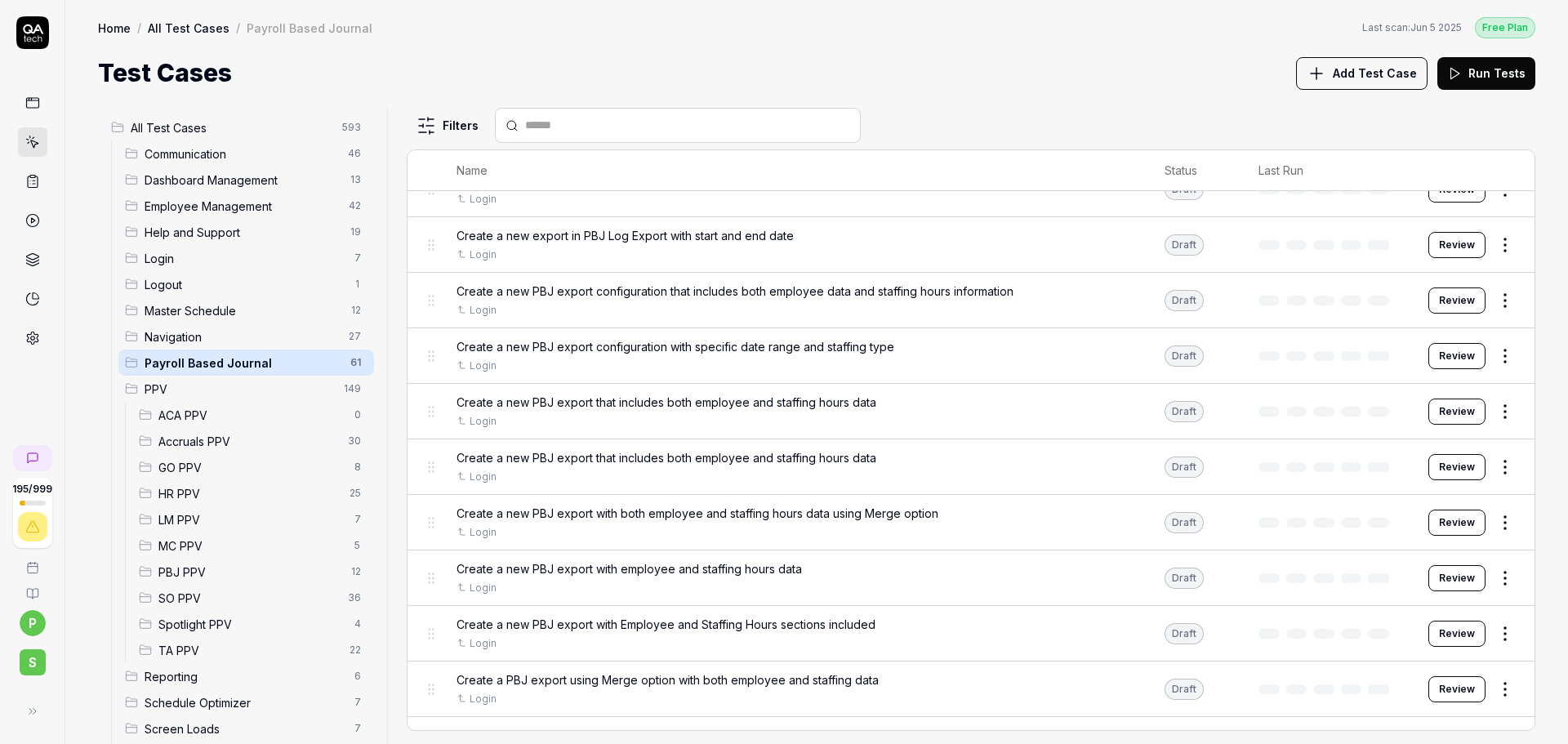 scroll, scrollTop: 245, scrollLeft: 0, axis: vertical 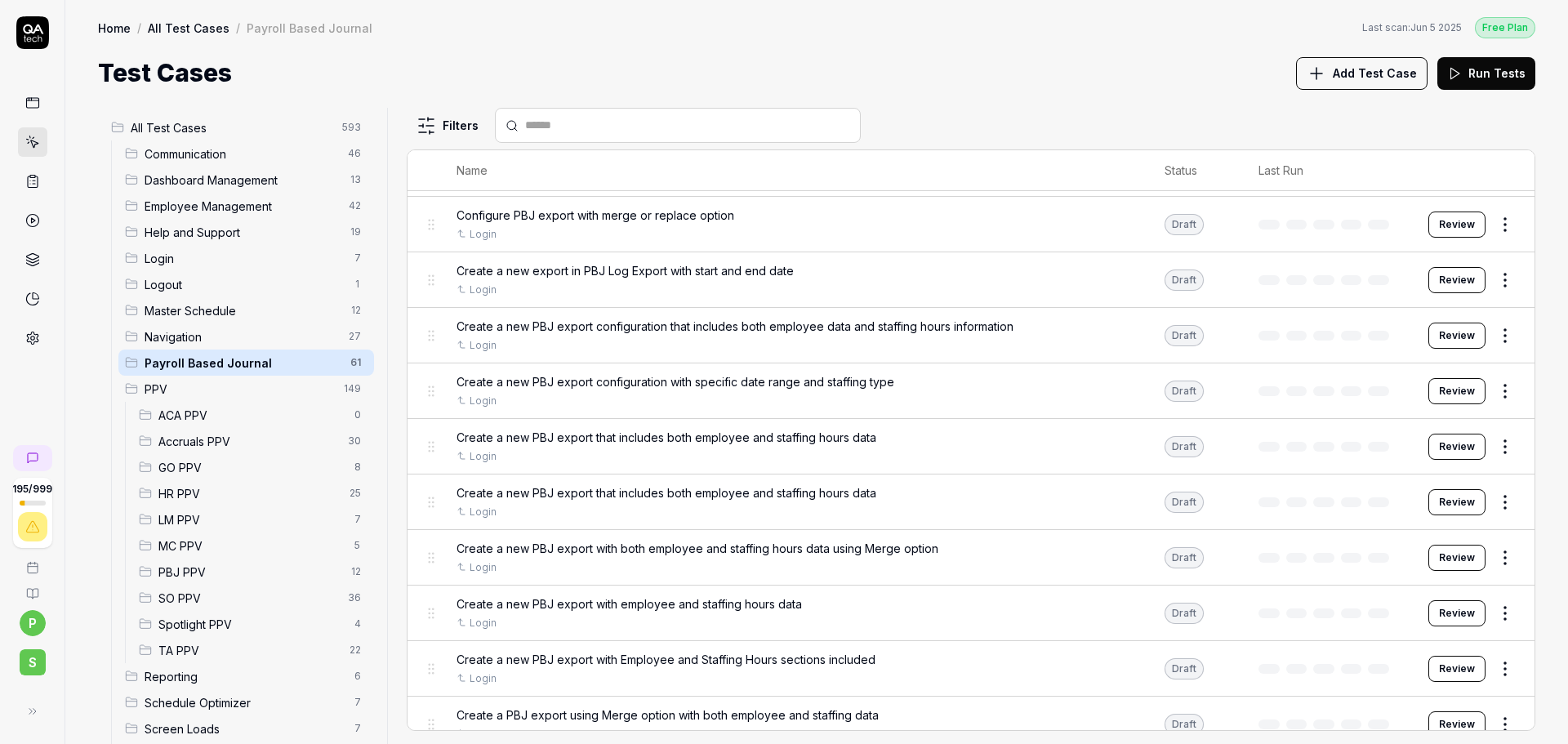 click on "Review" at bounding box center (1457, 280) 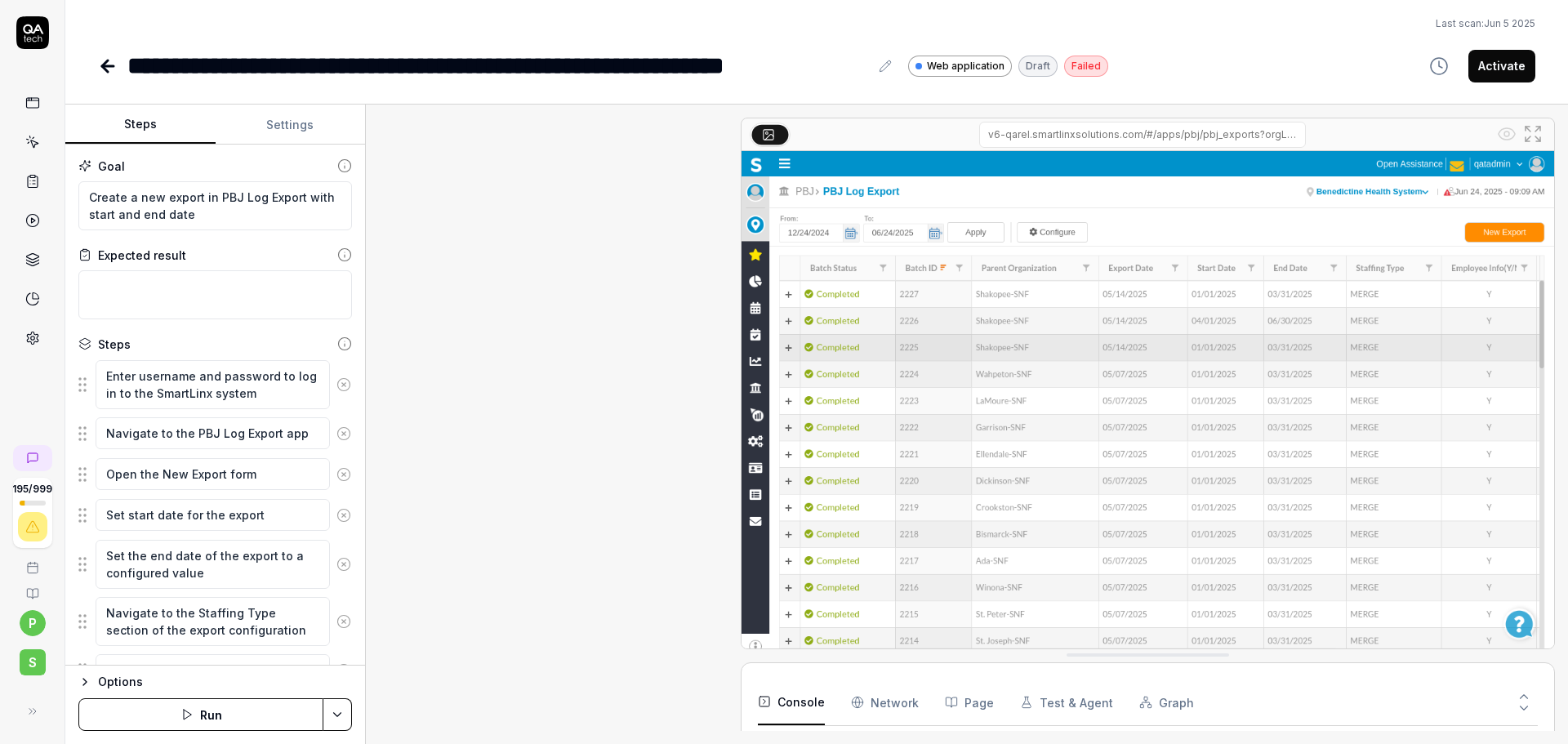 scroll, scrollTop: 338, scrollLeft: 0, axis: vertical 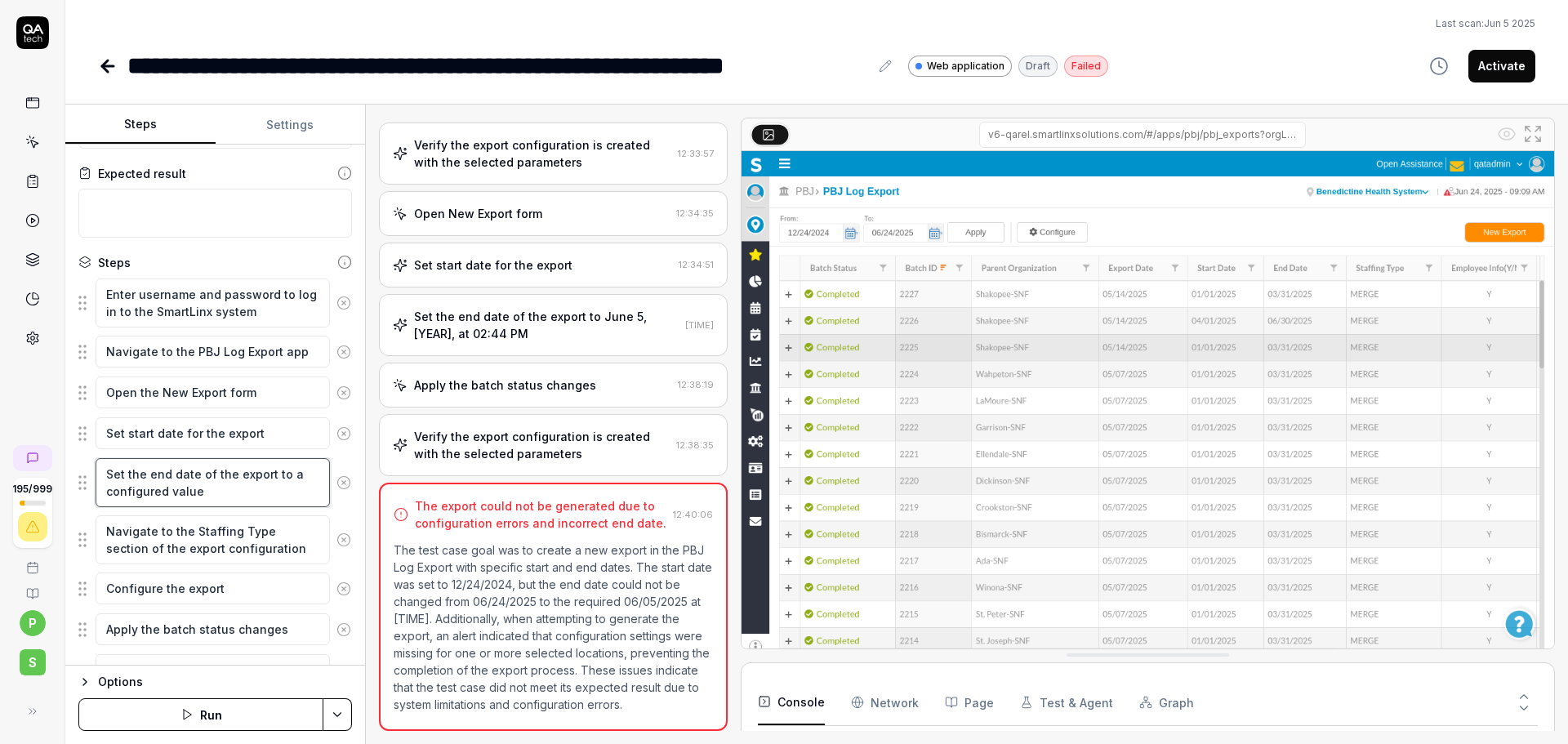 click on "Set the end date of the export to a configured value" at bounding box center (212, 483) 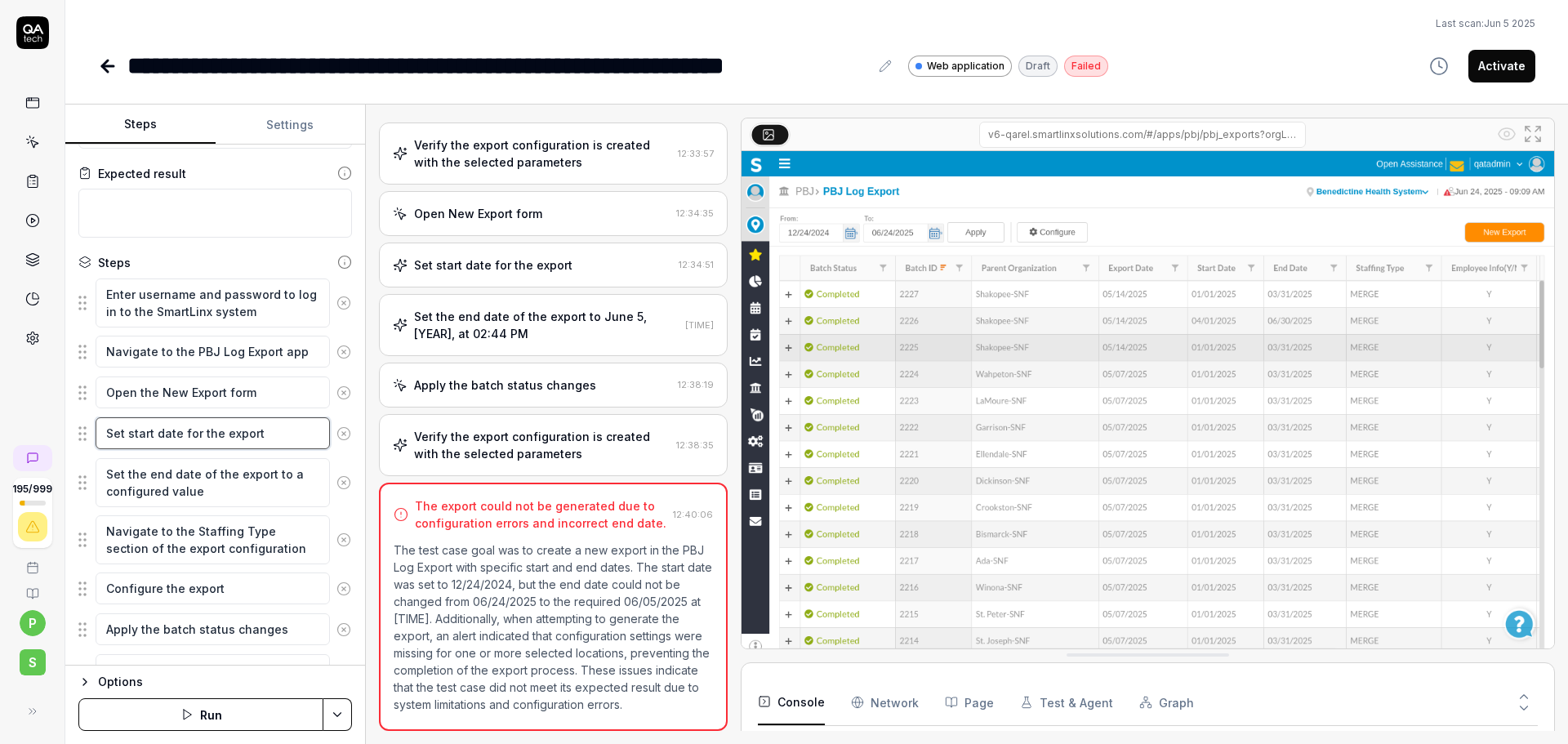 click on "Set start date for the export" at bounding box center [212, 433] 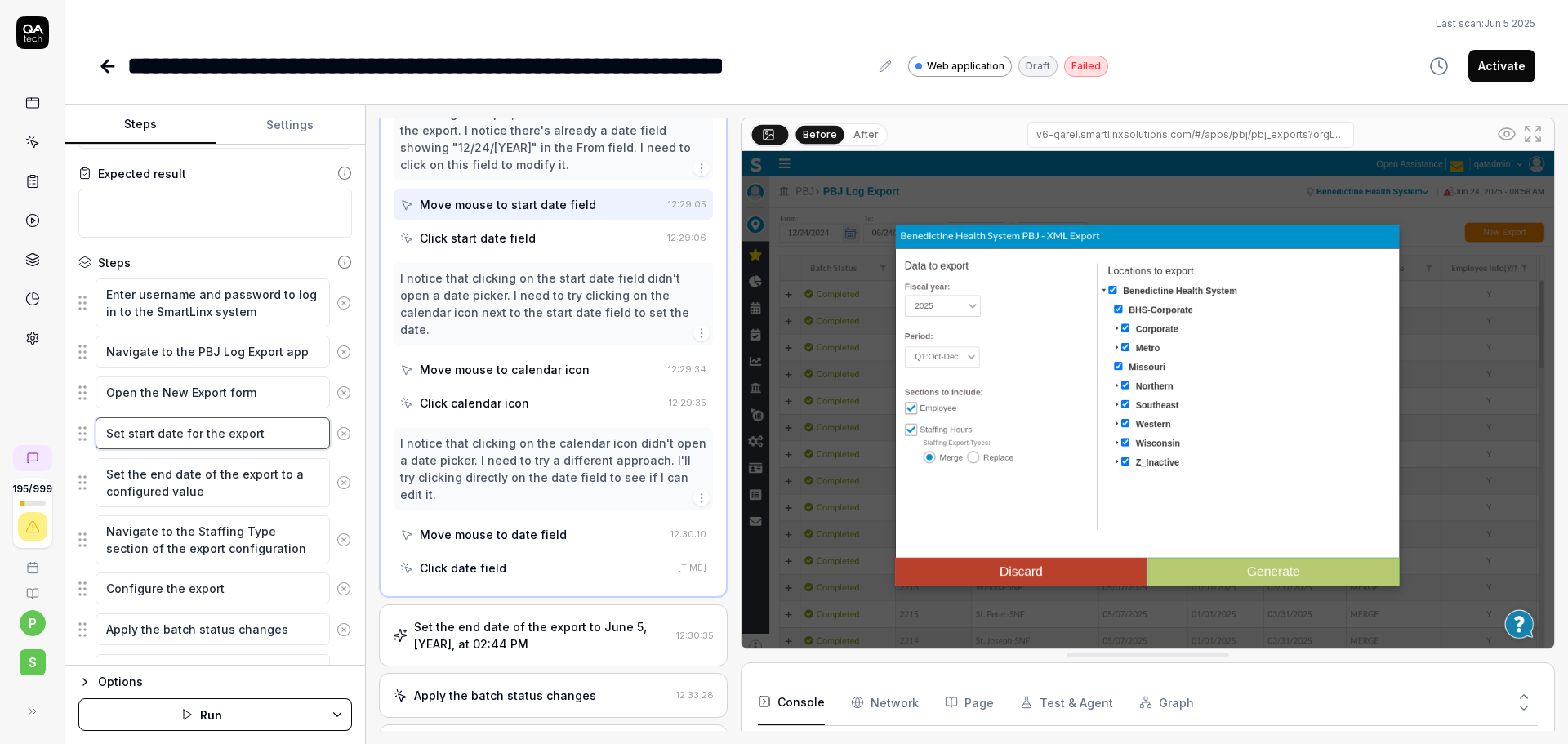 scroll, scrollTop: 65, scrollLeft: 0, axis: vertical 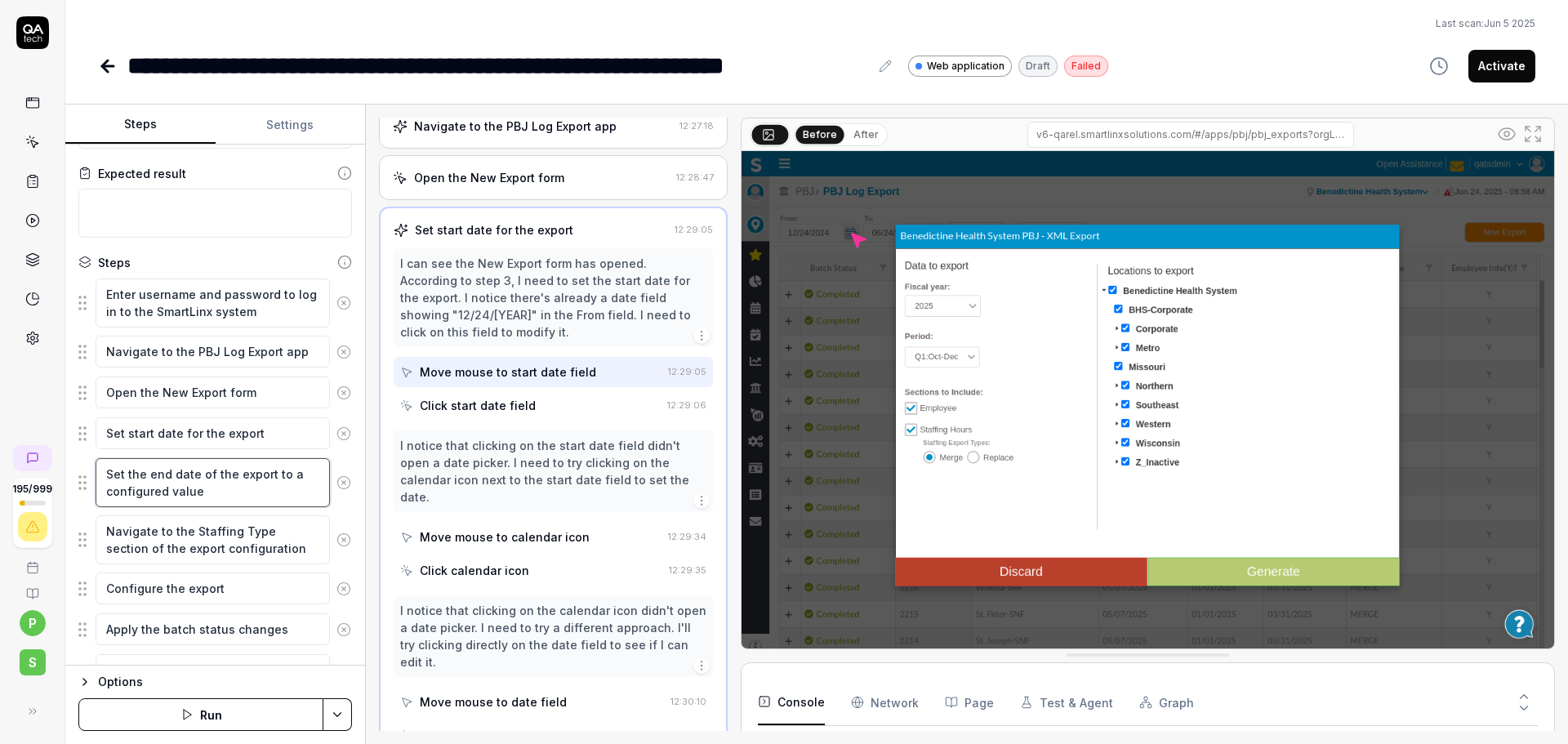 click on "Set the end date of the export to a configured value" at bounding box center (212, 483) 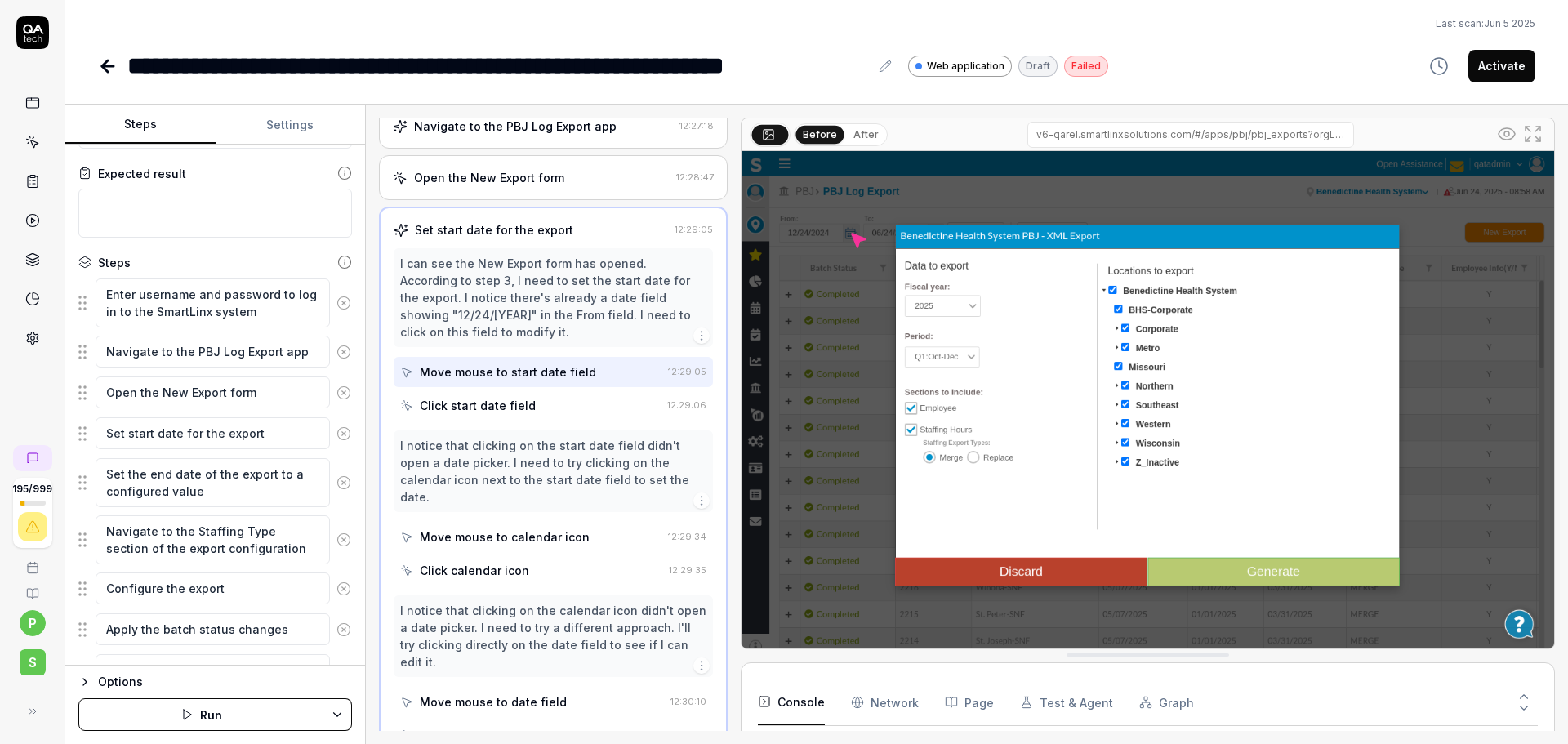 click on "Set the end date of the export to a configured value" at bounding box center [215, 483] 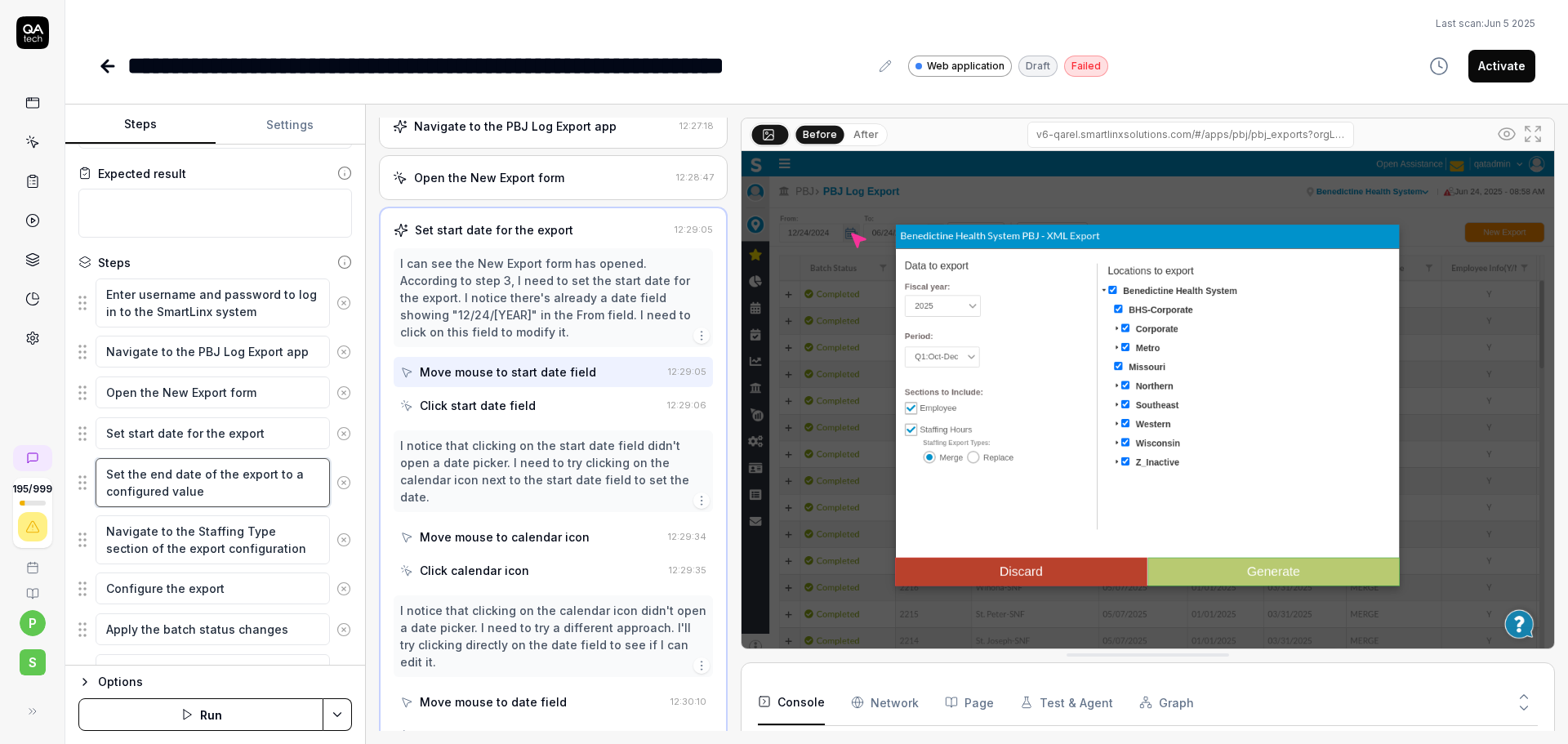 click on "Set the end date of the export to a configured value" at bounding box center [212, 483] 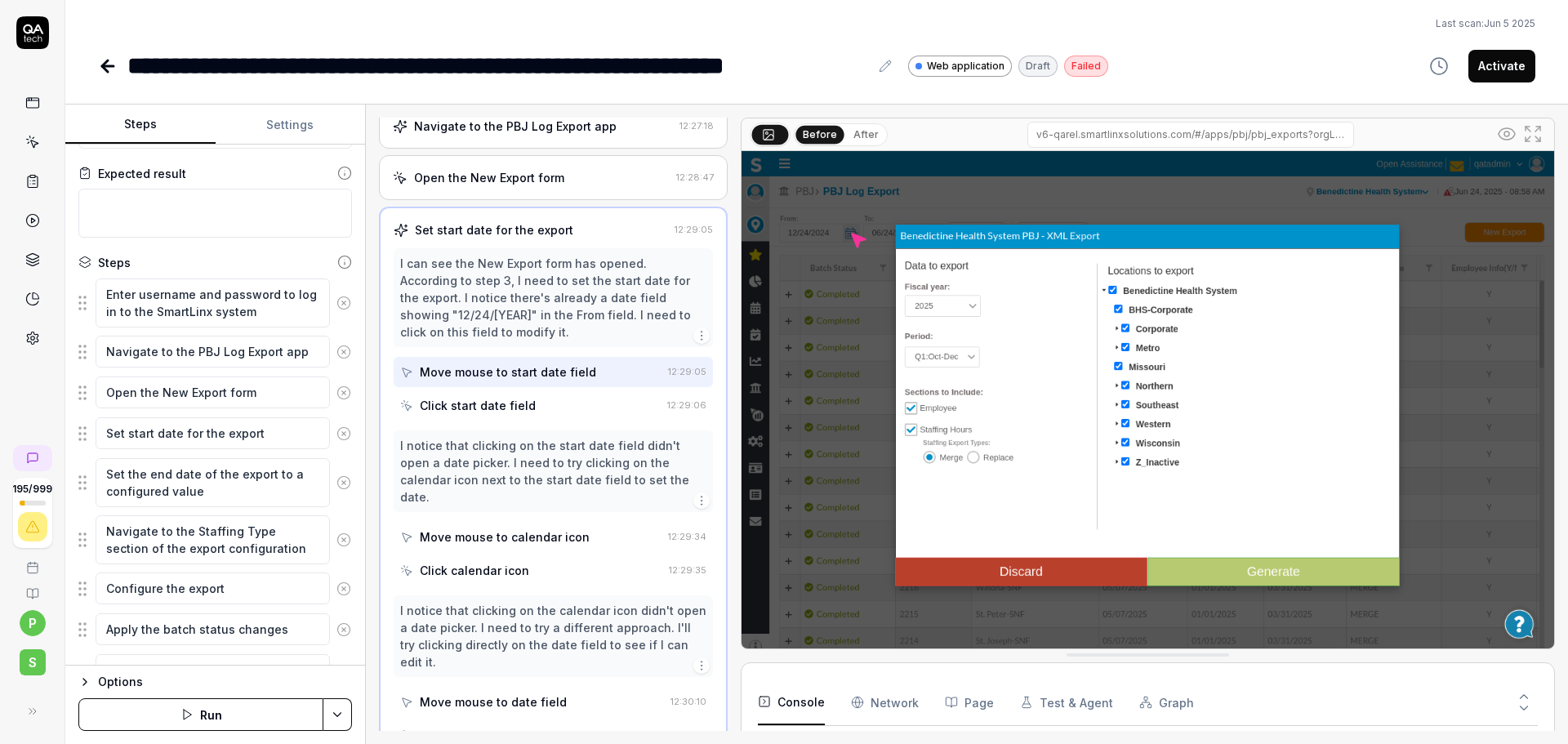 click on "After" at bounding box center (866, 135) 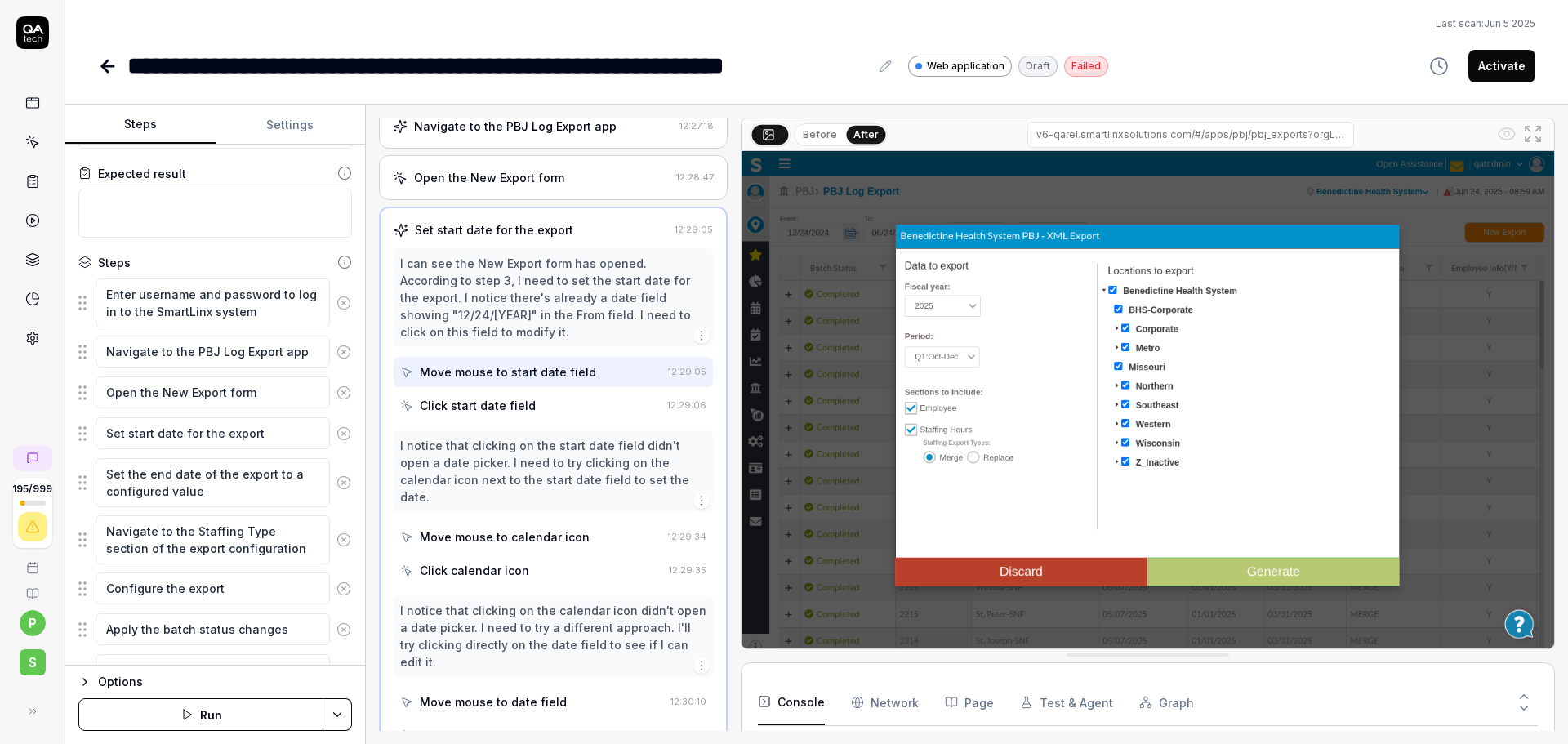 click on "Before" at bounding box center [820, 135] 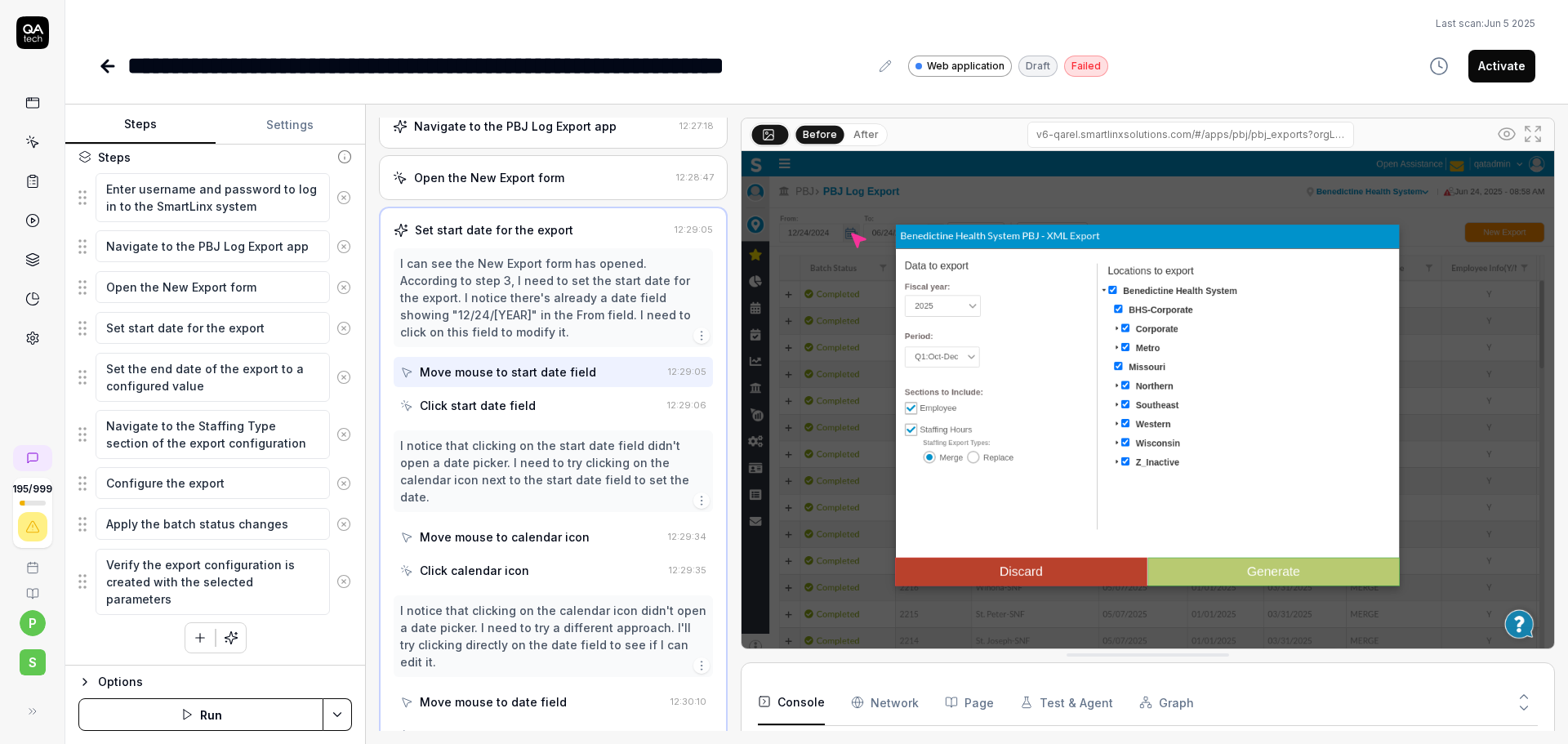 scroll, scrollTop: 188, scrollLeft: 0, axis: vertical 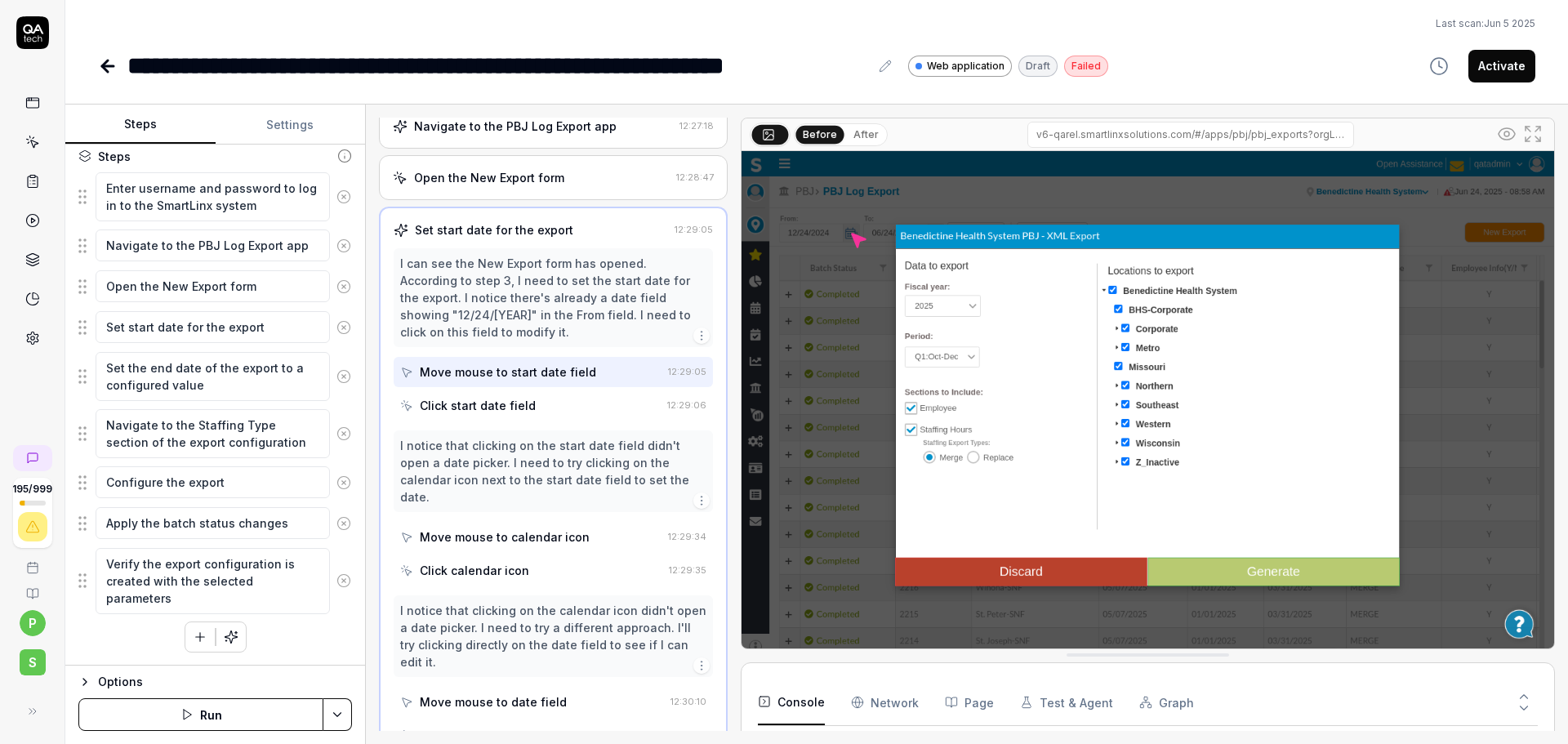 click on "**********" at bounding box center [784, 372] 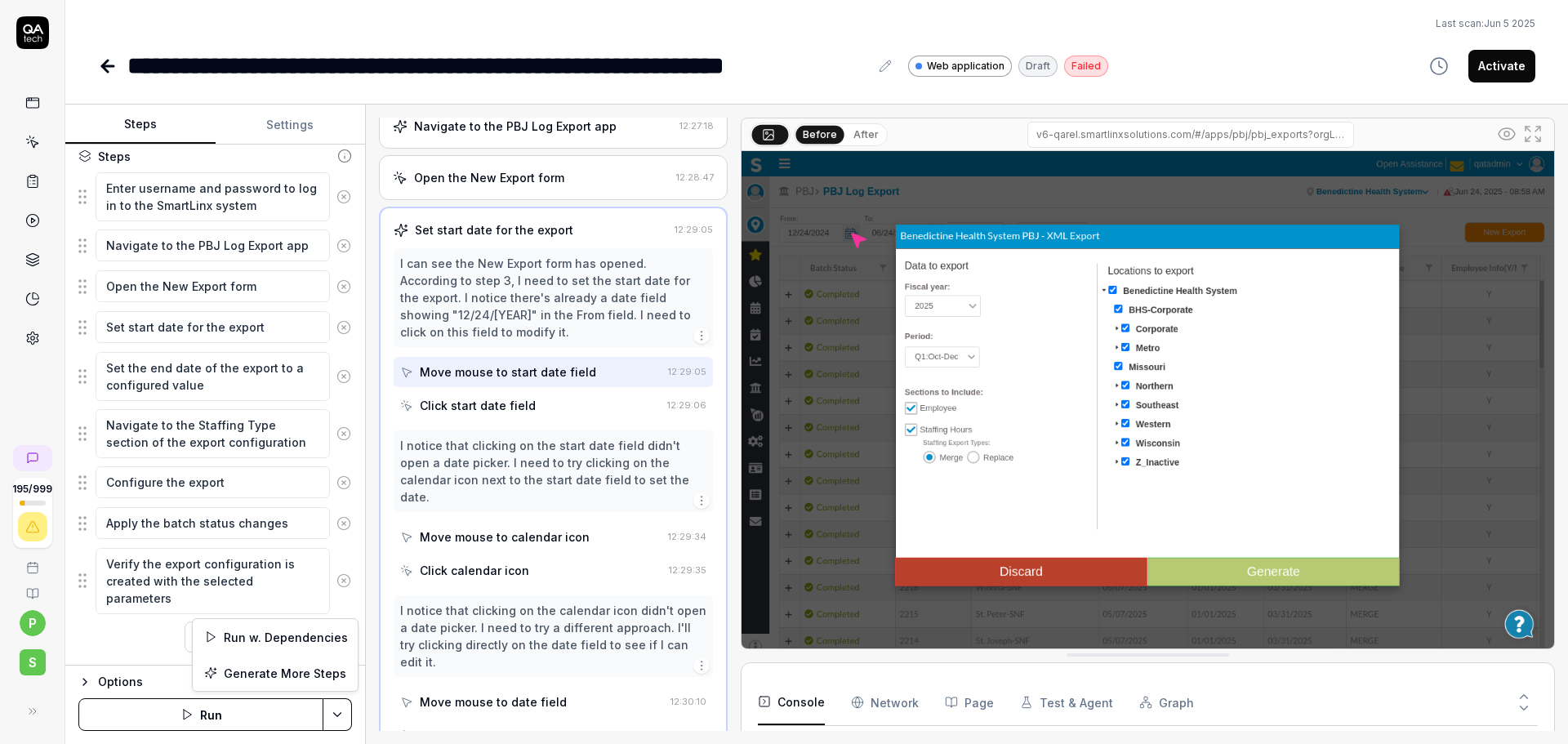 click on "**********" at bounding box center (784, 372) 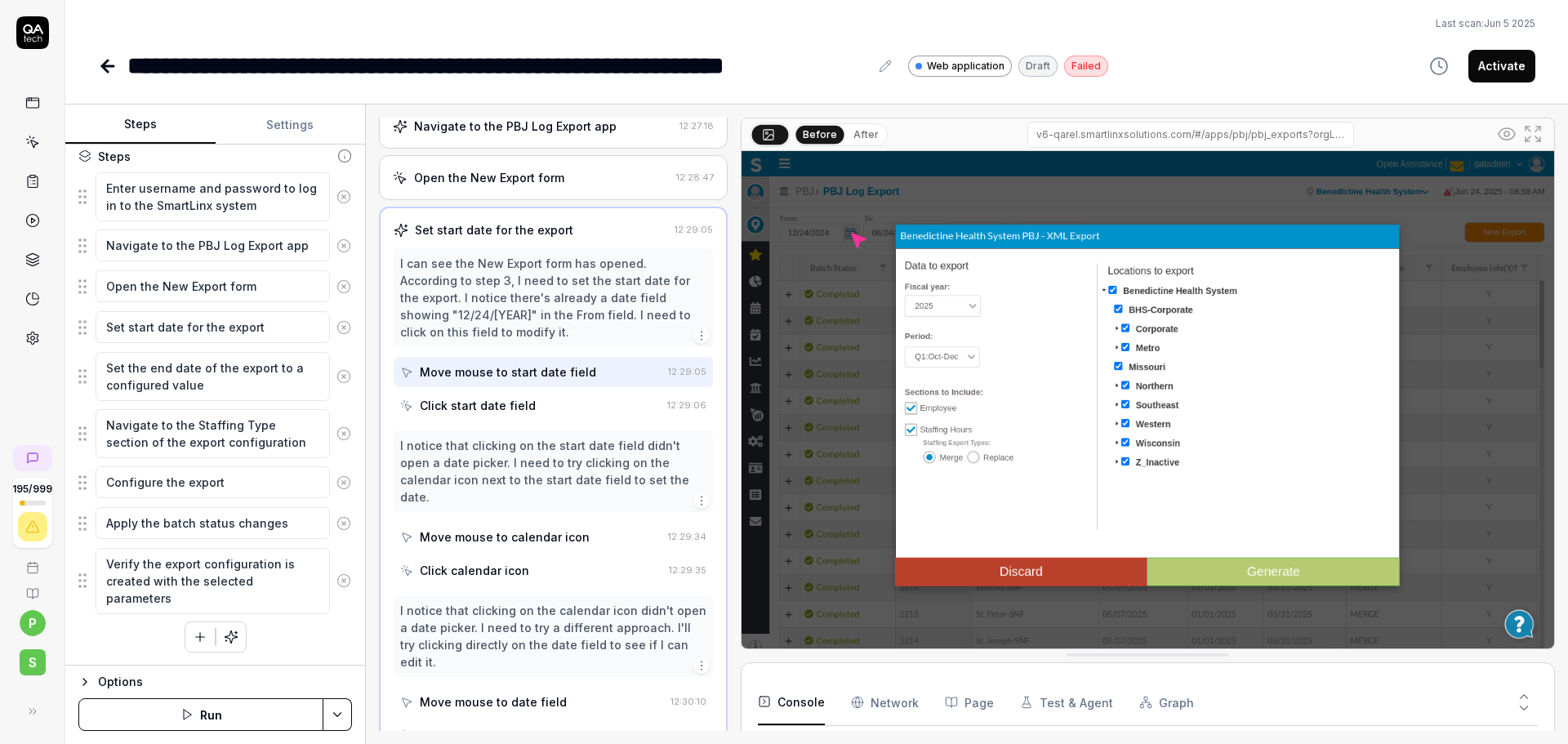 click on "Options" at bounding box center [225, 682] 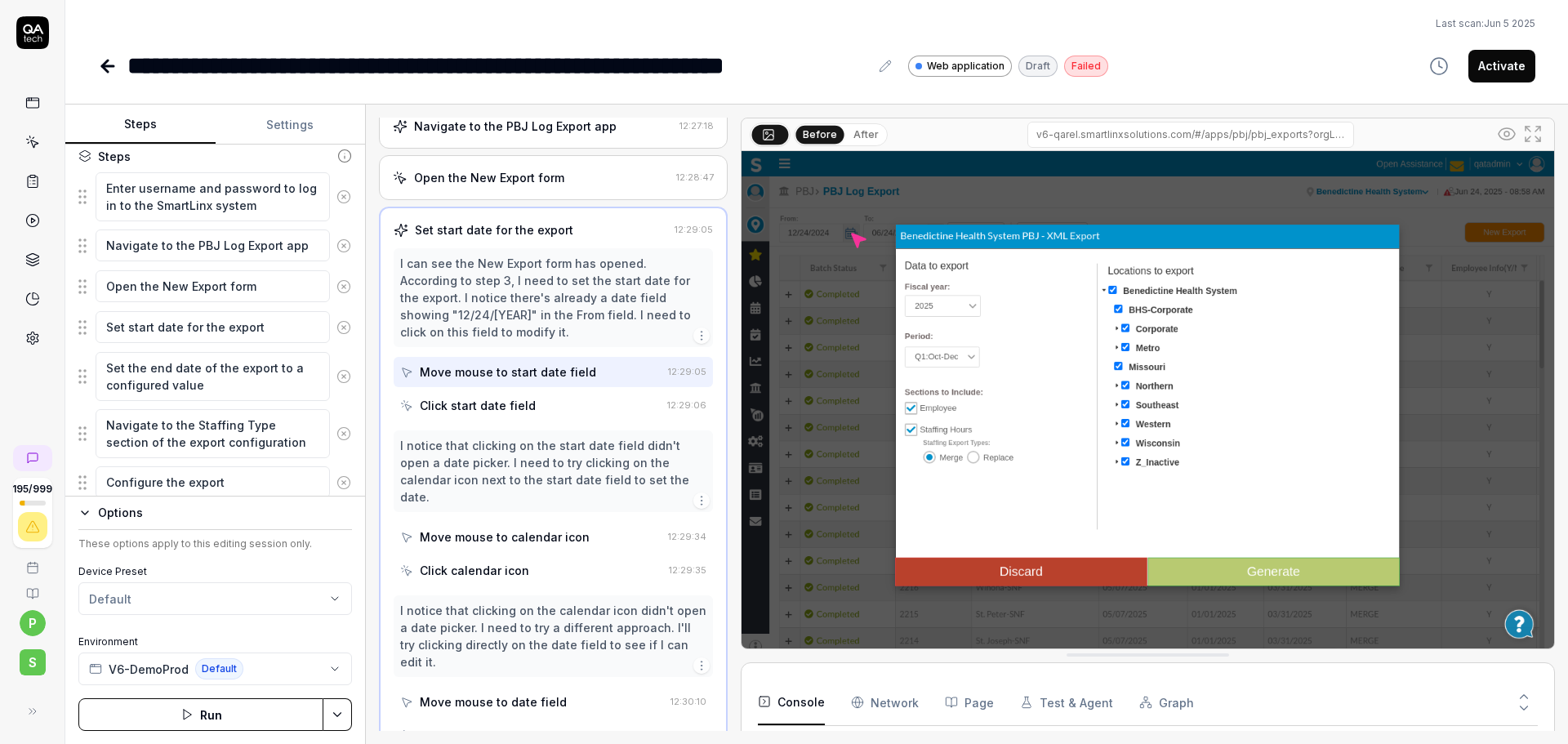 click on "Settings" at bounding box center (291, 125) 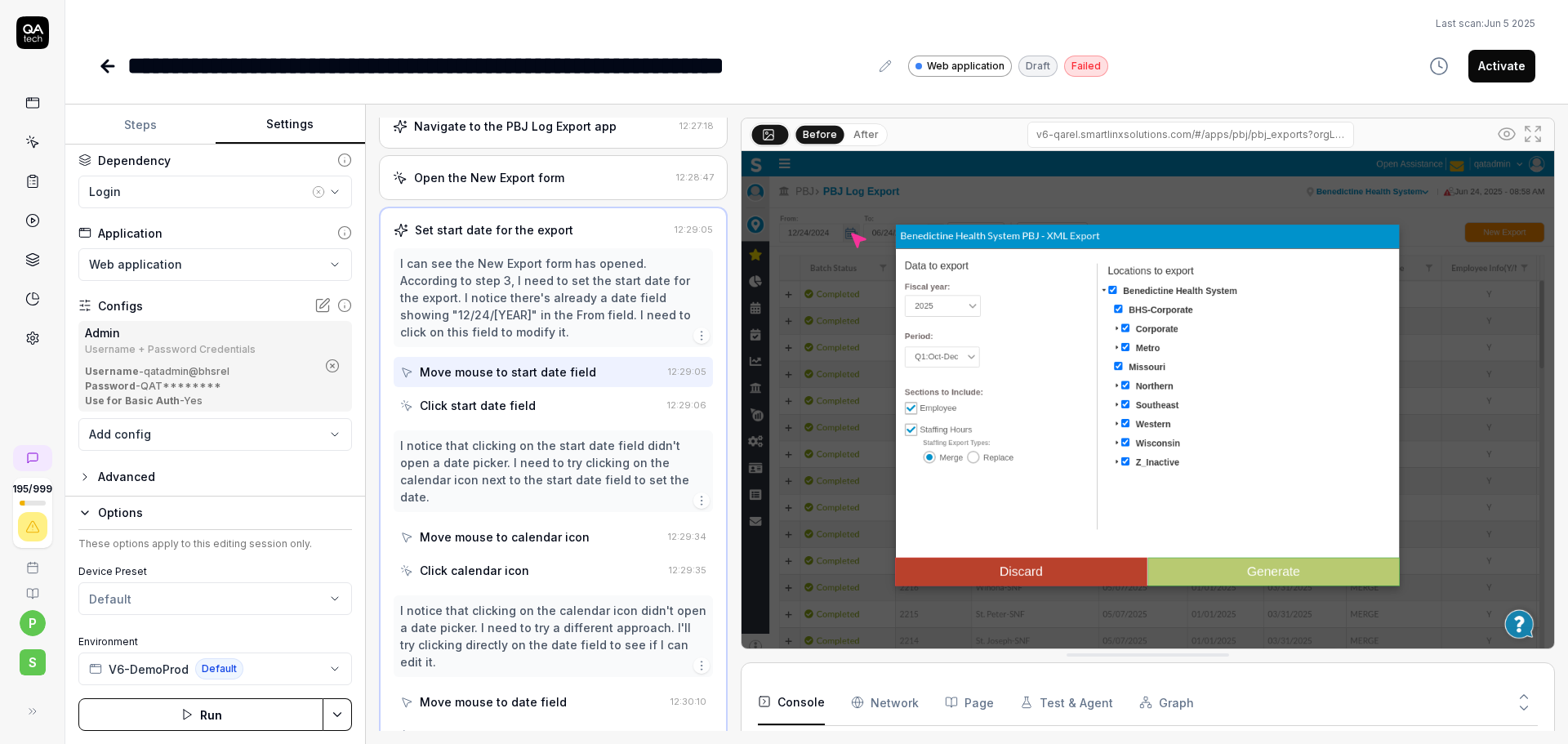 scroll, scrollTop: 82, scrollLeft: 0, axis: vertical 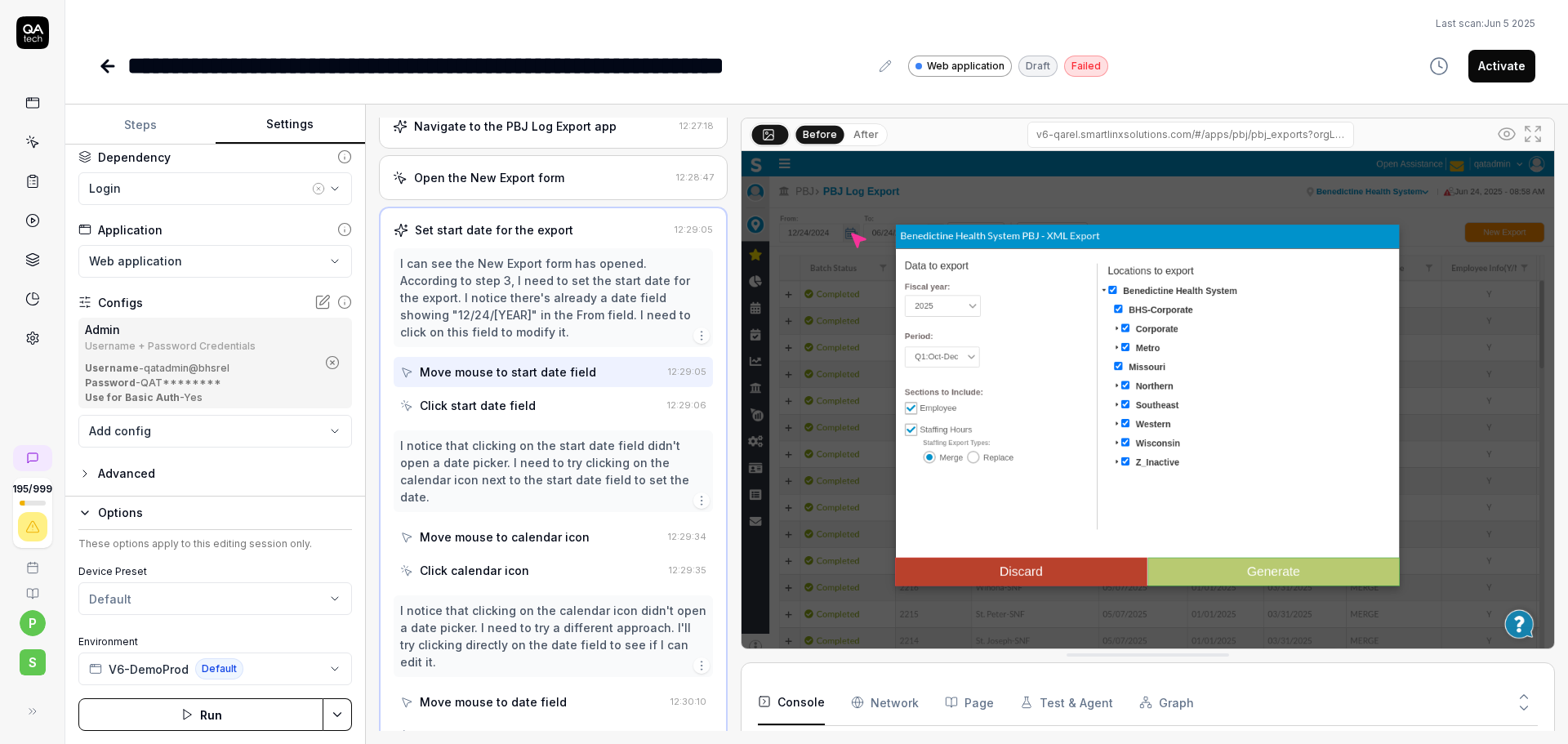 click 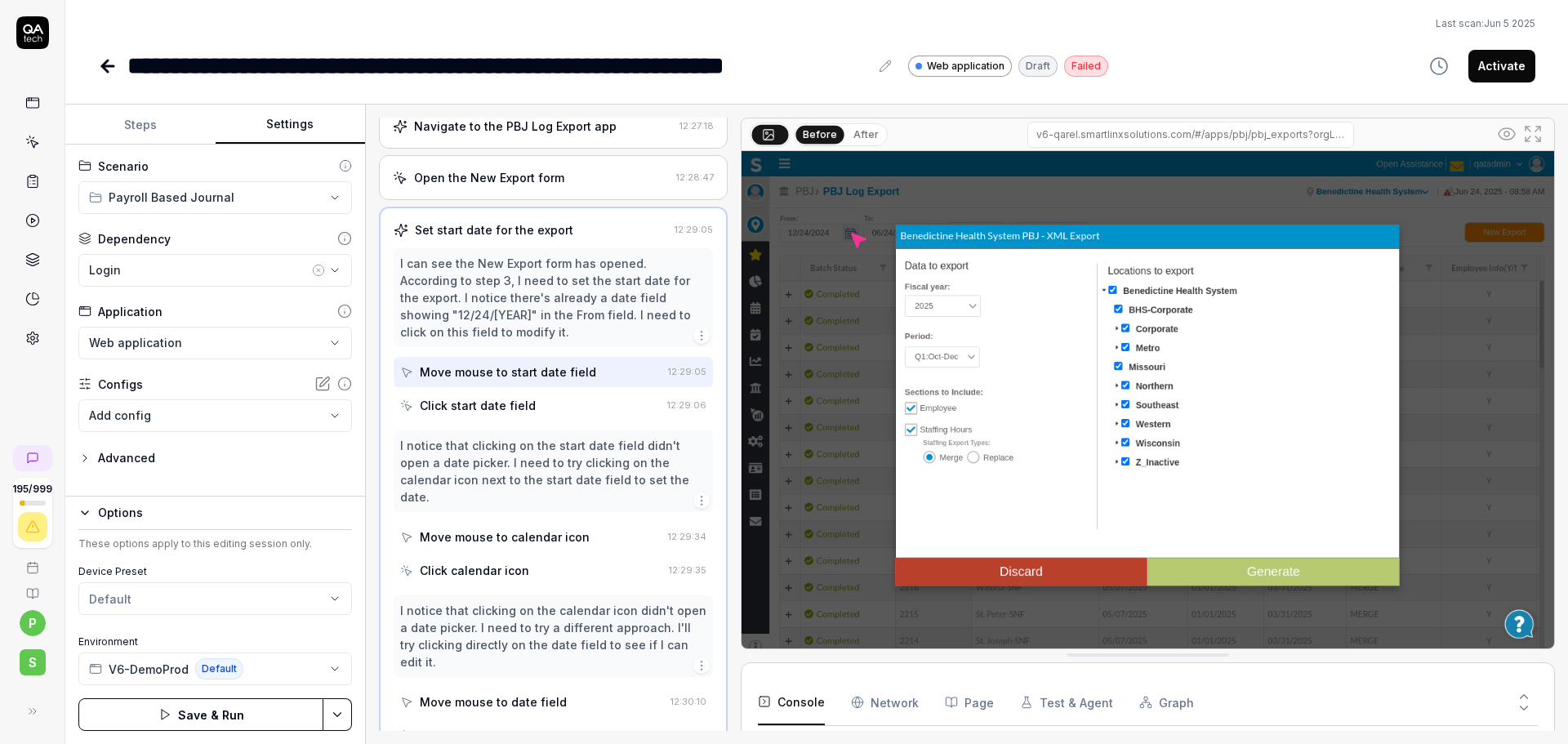 scroll, scrollTop: 0, scrollLeft: 0, axis: both 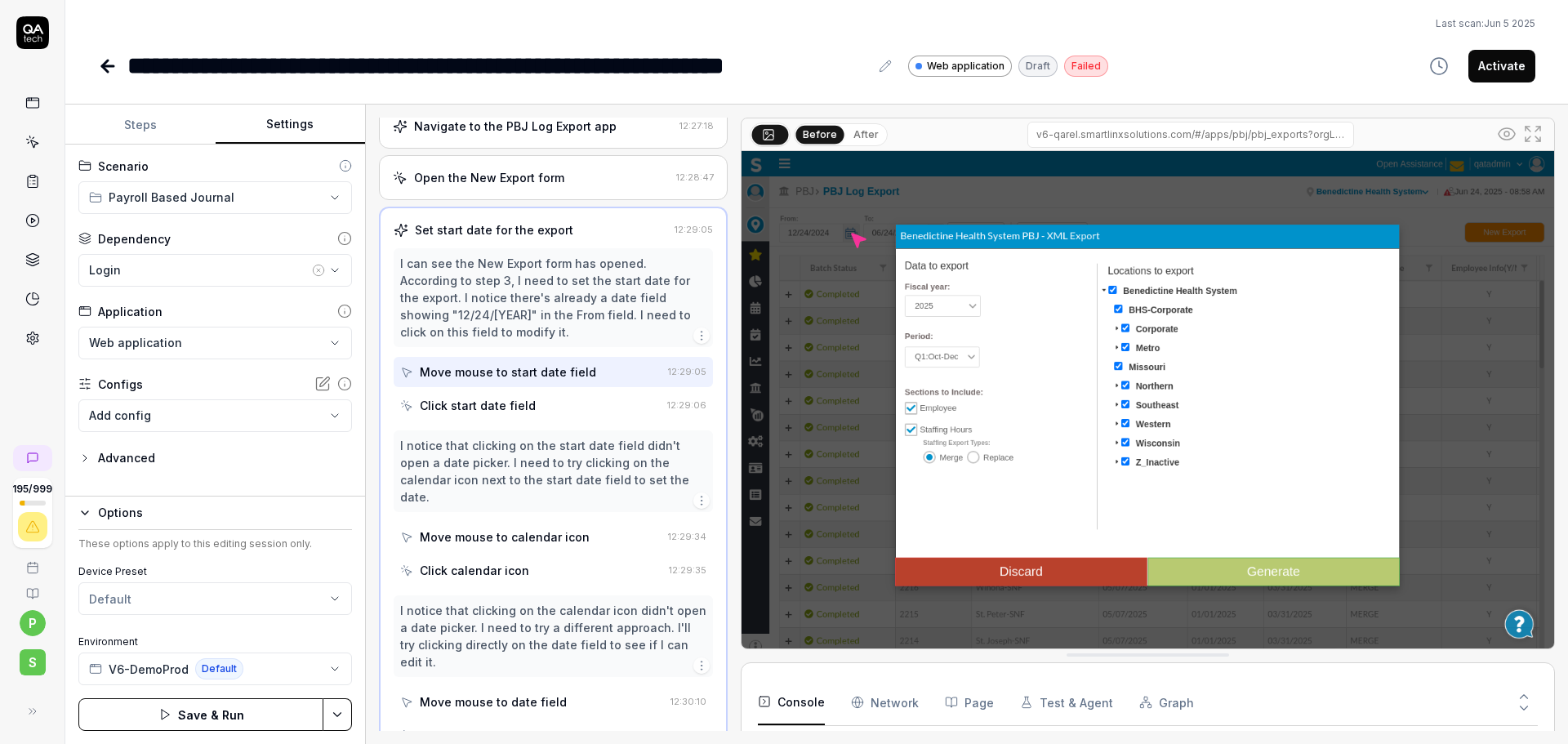 click on "**********" at bounding box center [784, 372] 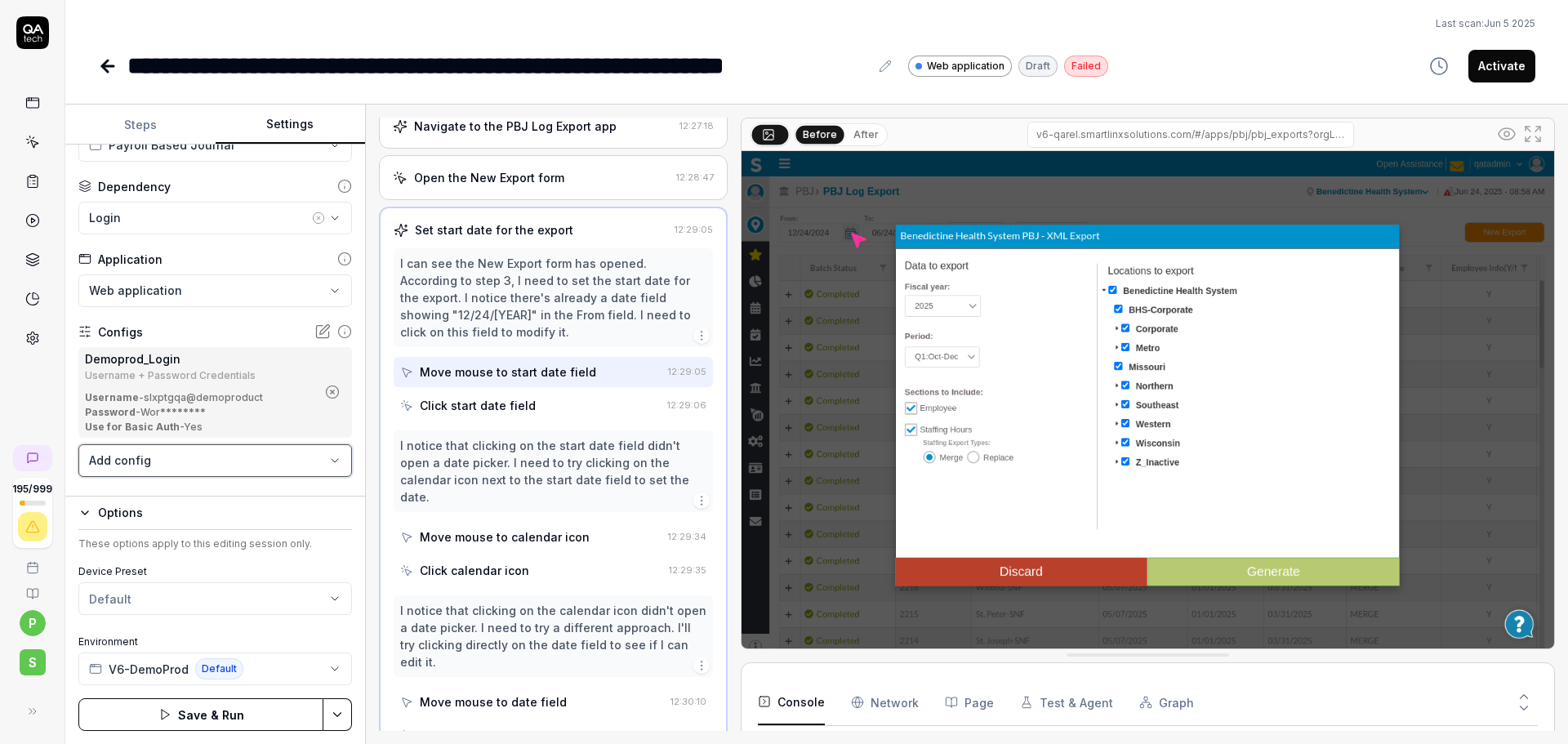 scroll, scrollTop: 82, scrollLeft: 0, axis: vertical 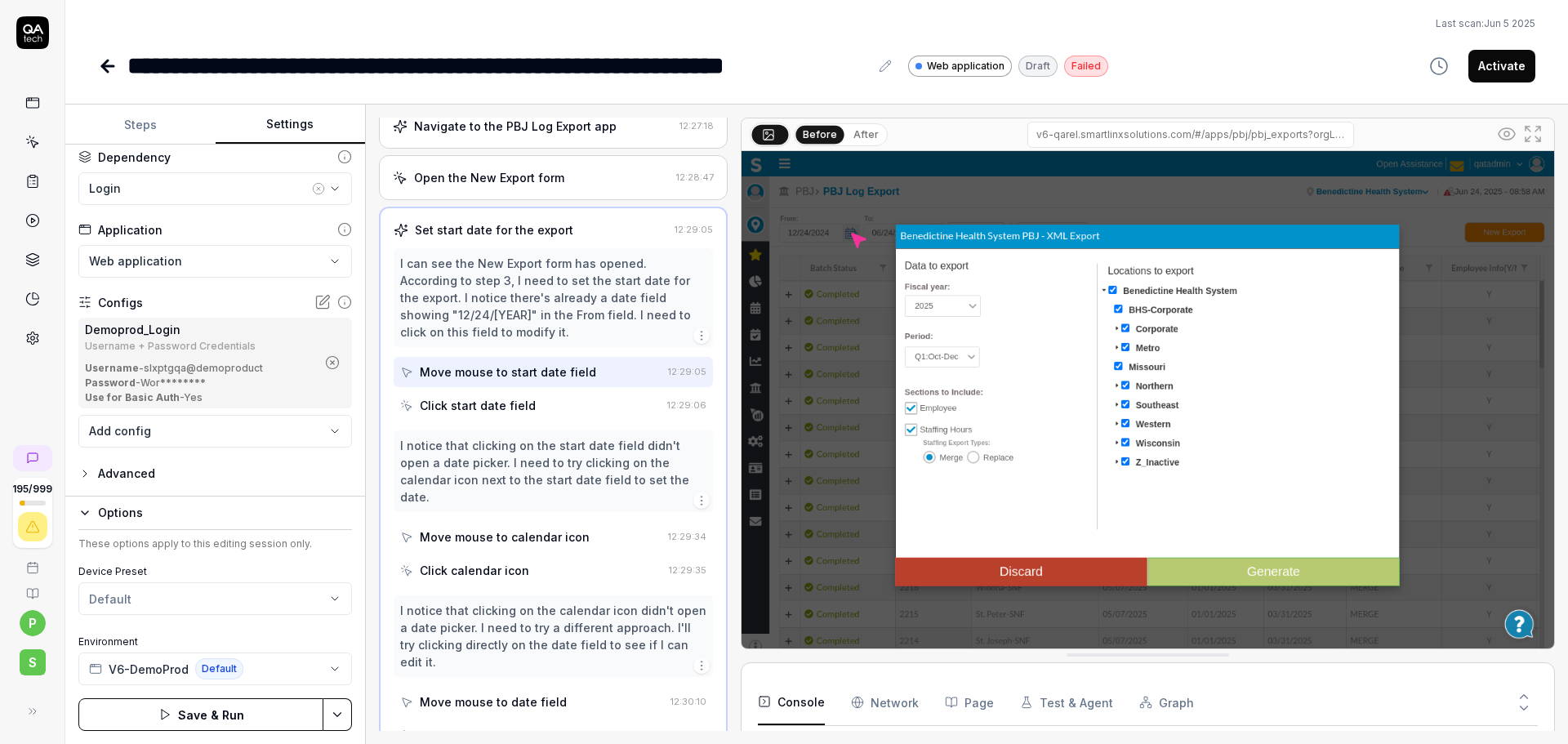 click on "**********" at bounding box center [784, 372] 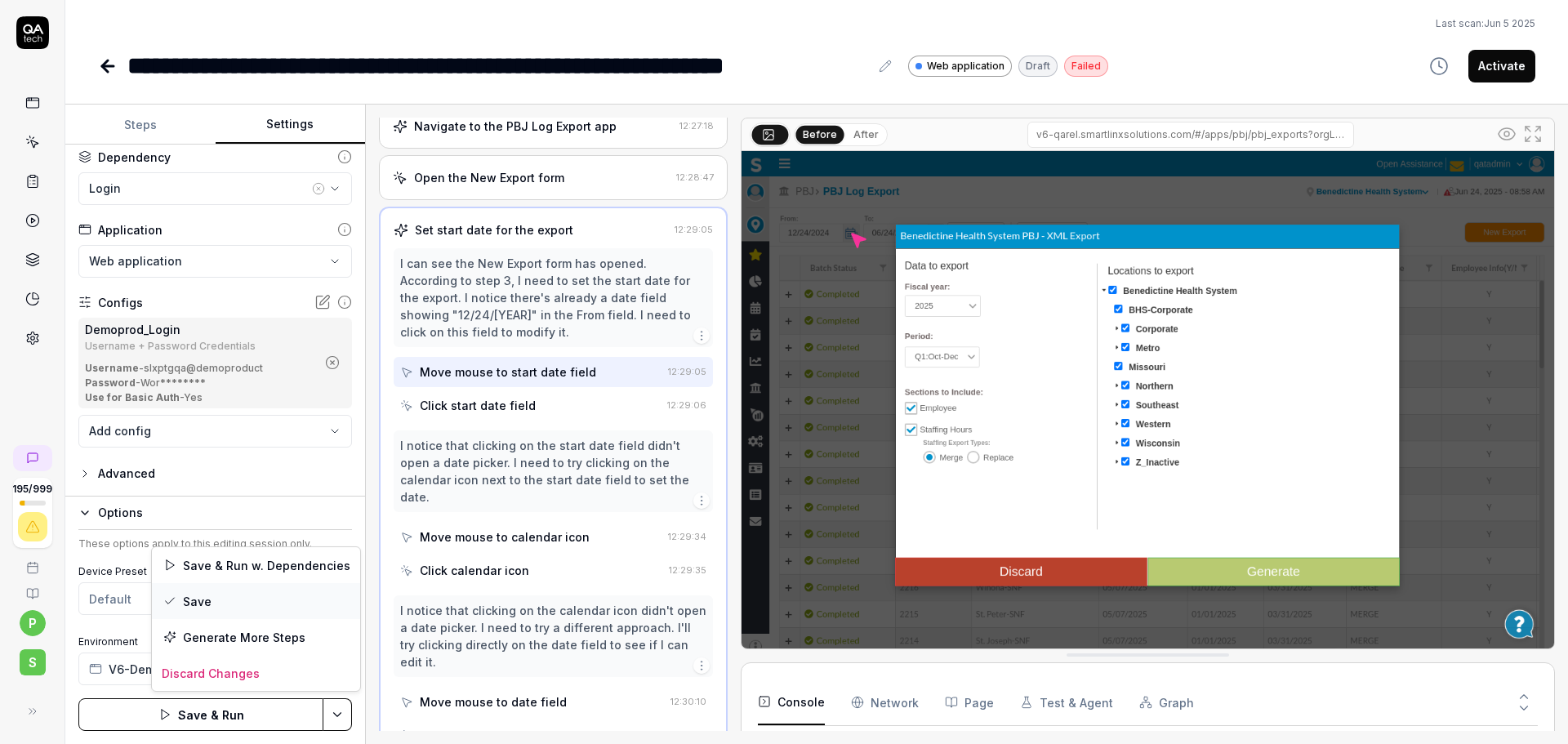 click on "Save" at bounding box center [256, 601] 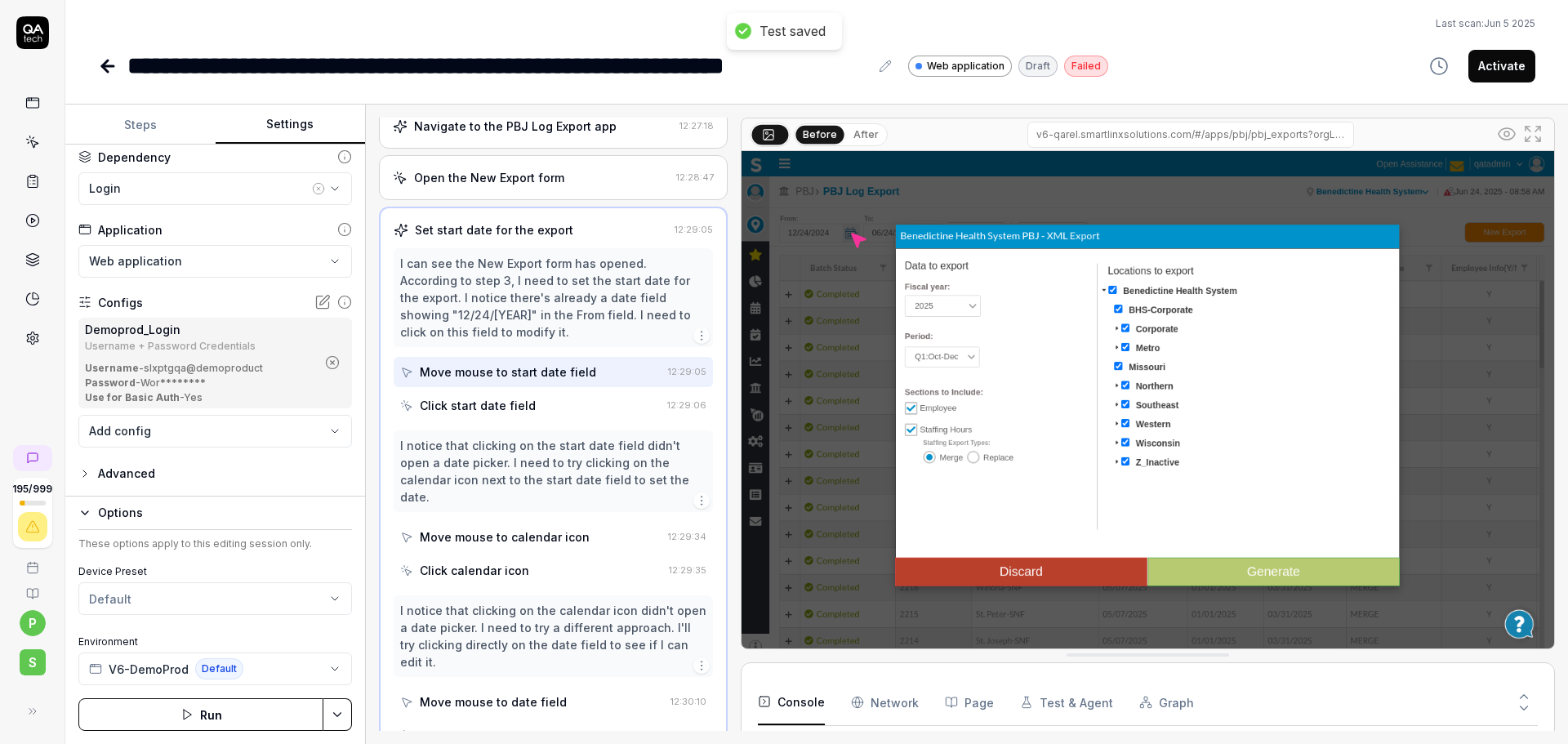 click on "Run" at bounding box center (201, 715) 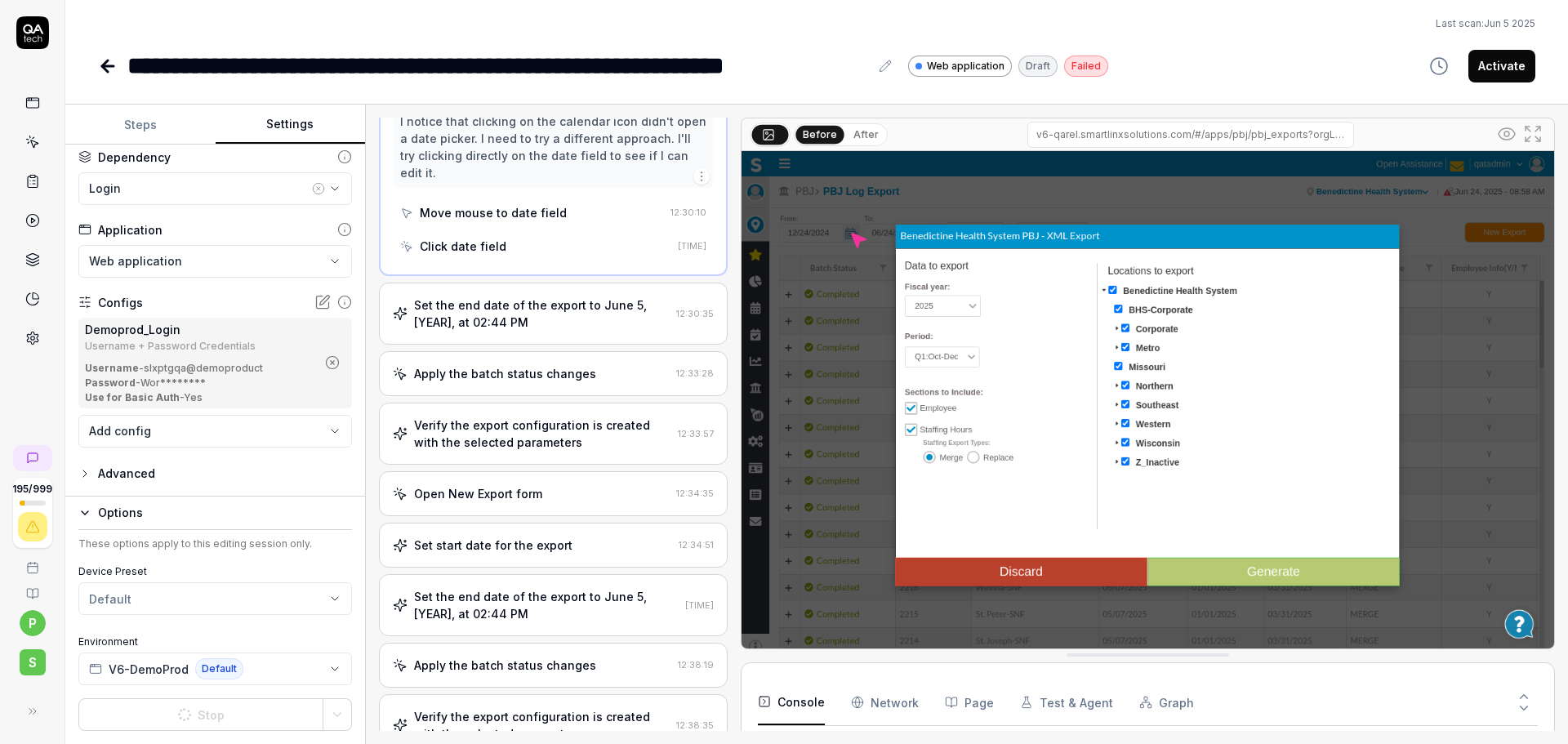 scroll, scrollTop: 614, scrollLeft: 0, axis: vertical 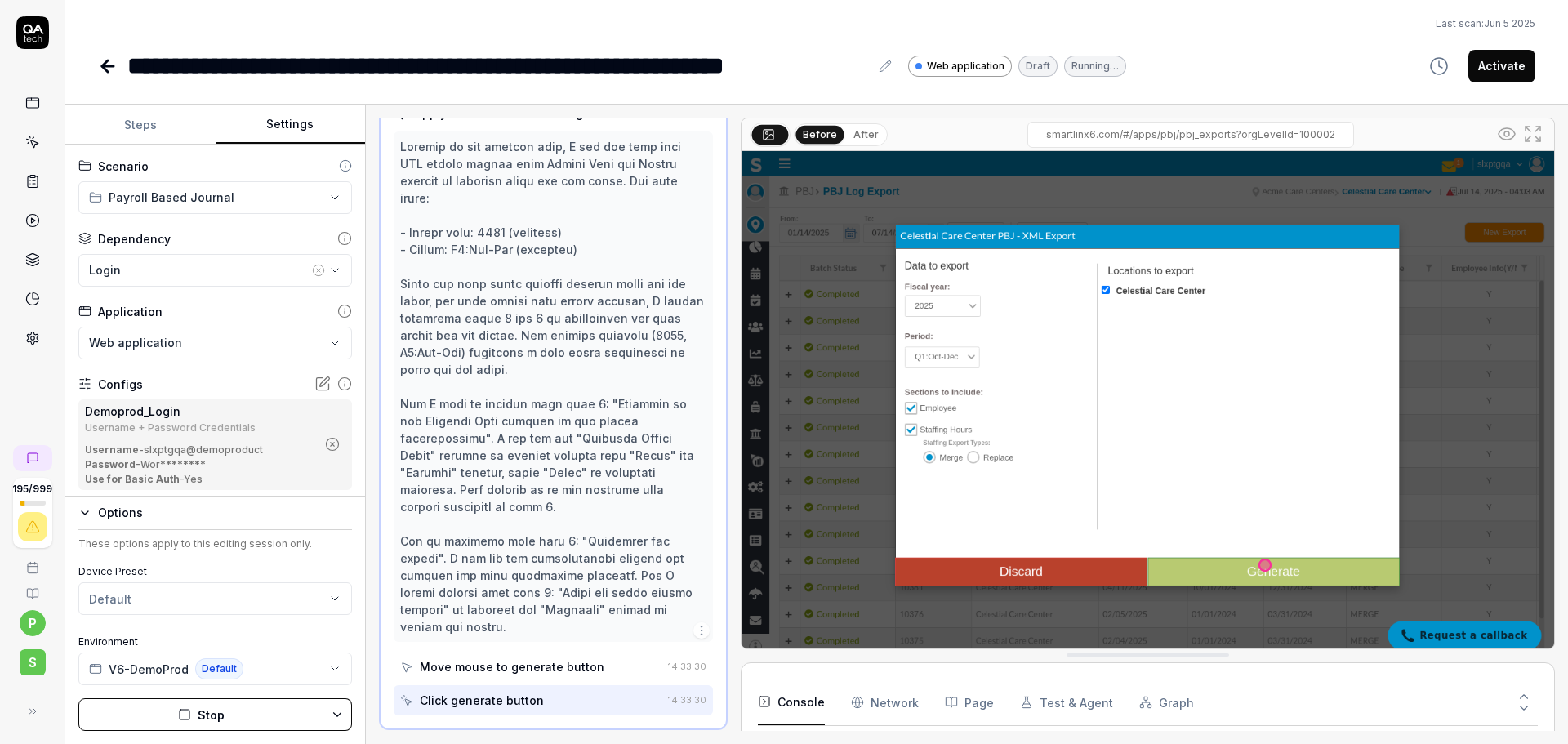 click on "**********" at bounding box center [784, 372] 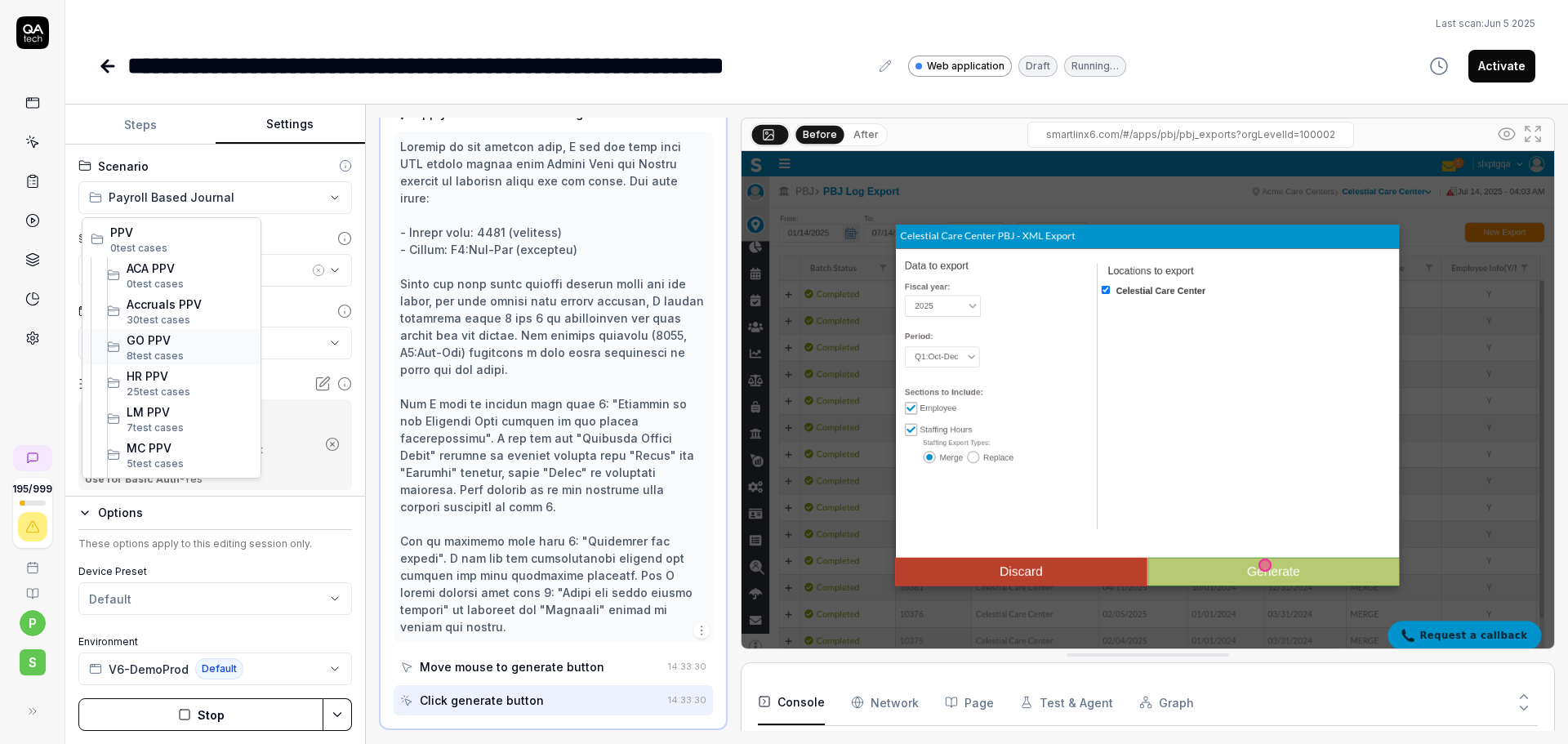 scroll, scrollTop: 408, scrollLeft: 0, axis: vertical 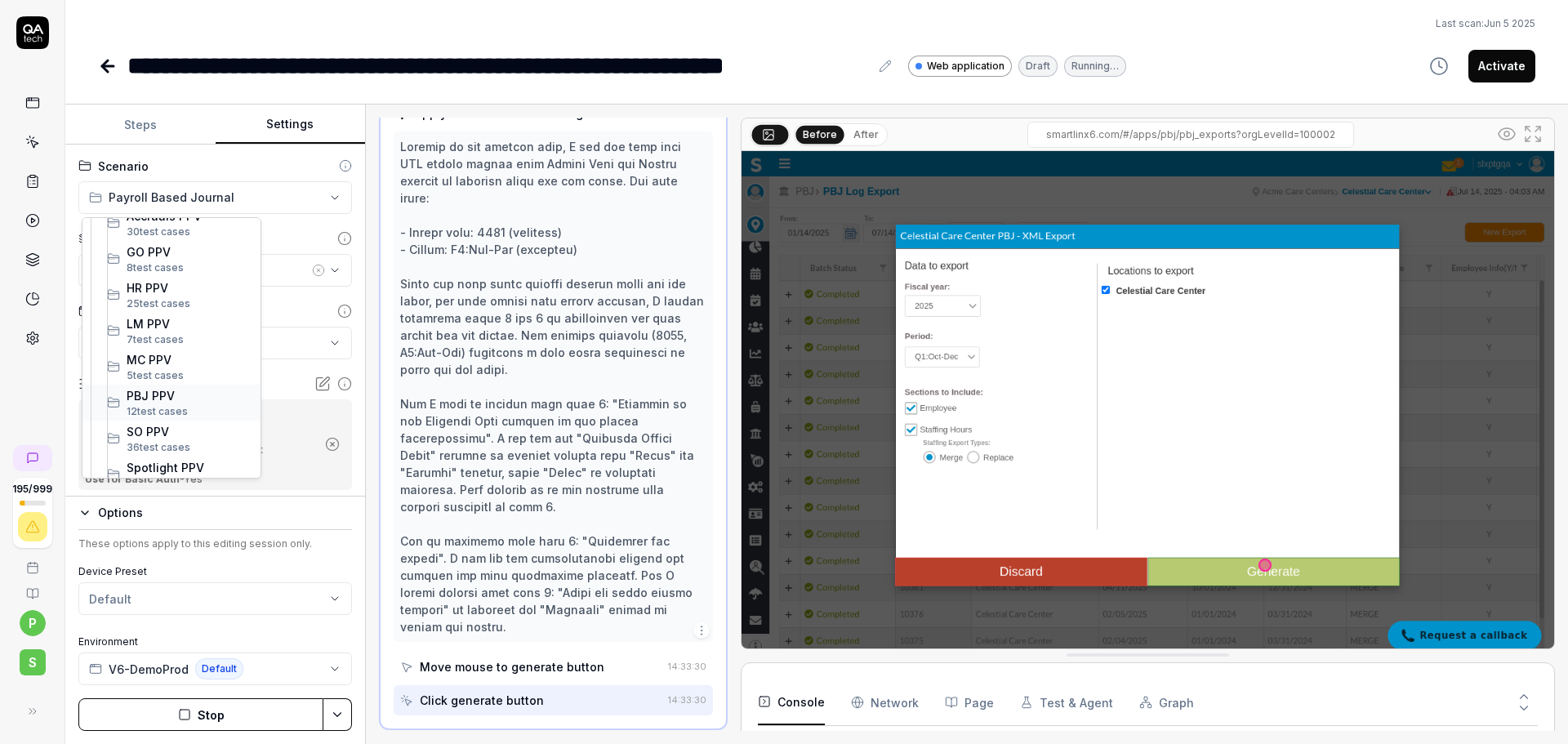 click on "12  test case" at bounding box center (154, 411) 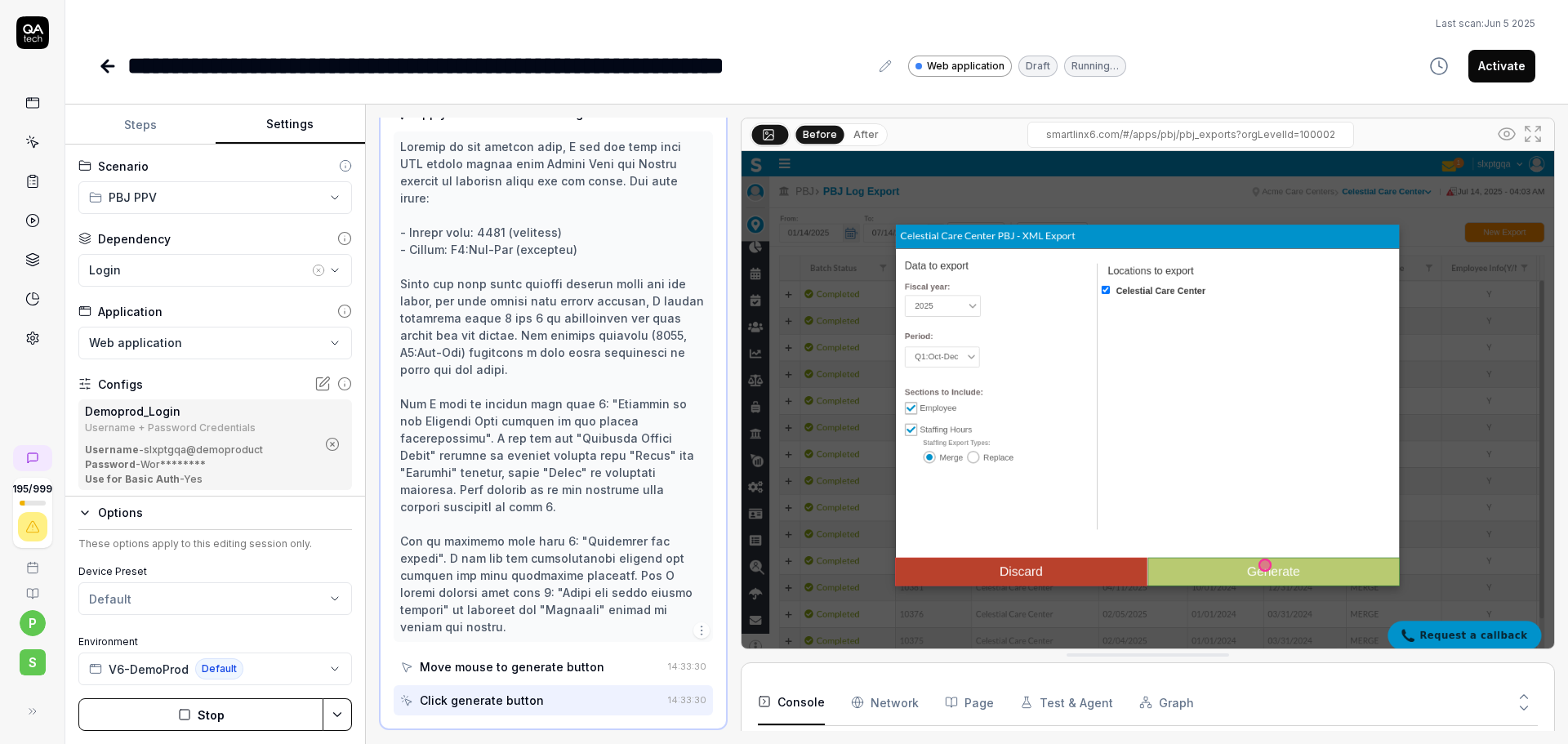 click on "**********" at bounding box center (784, 372) 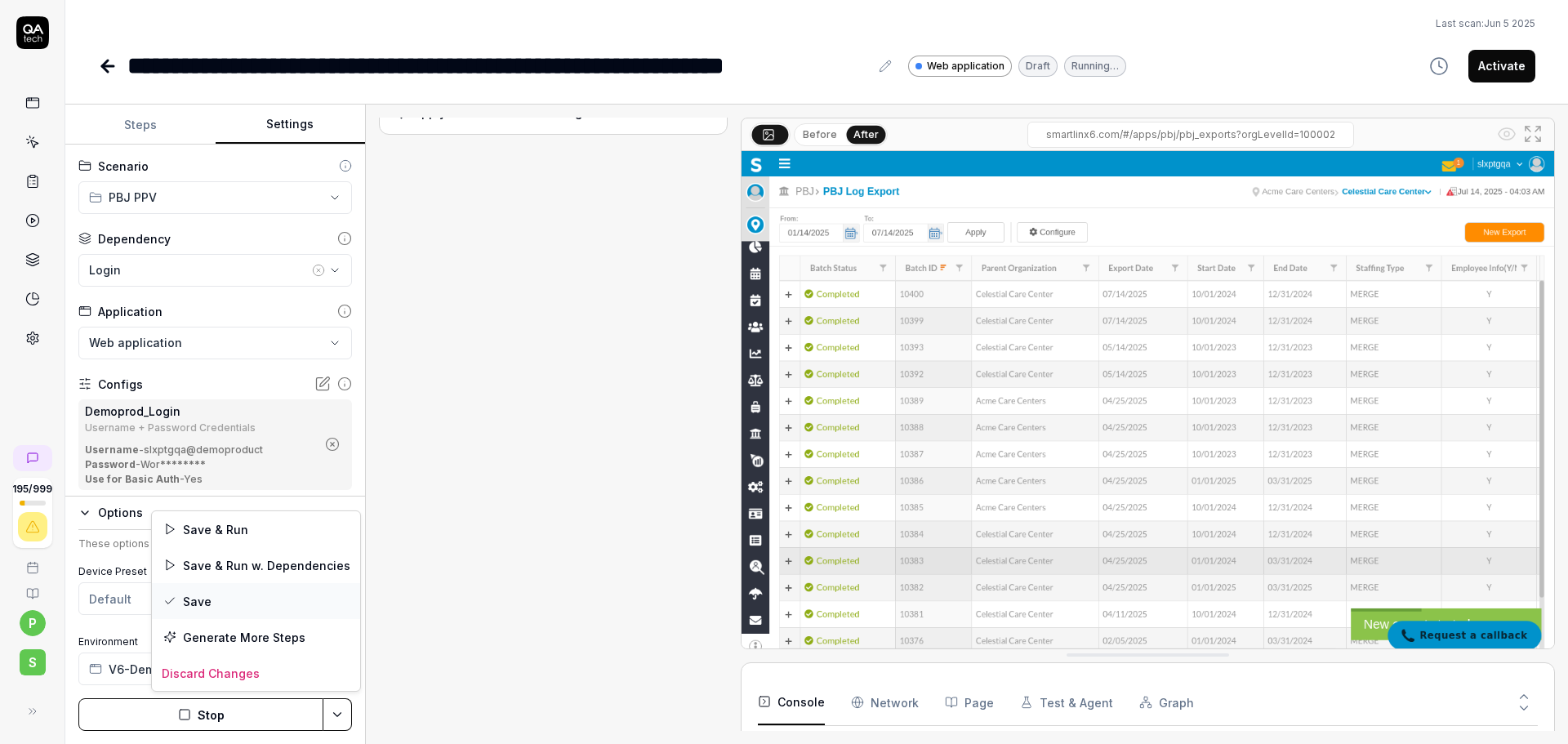 scroll, scrollTop: 0, scrollLeft: 0, axis: both 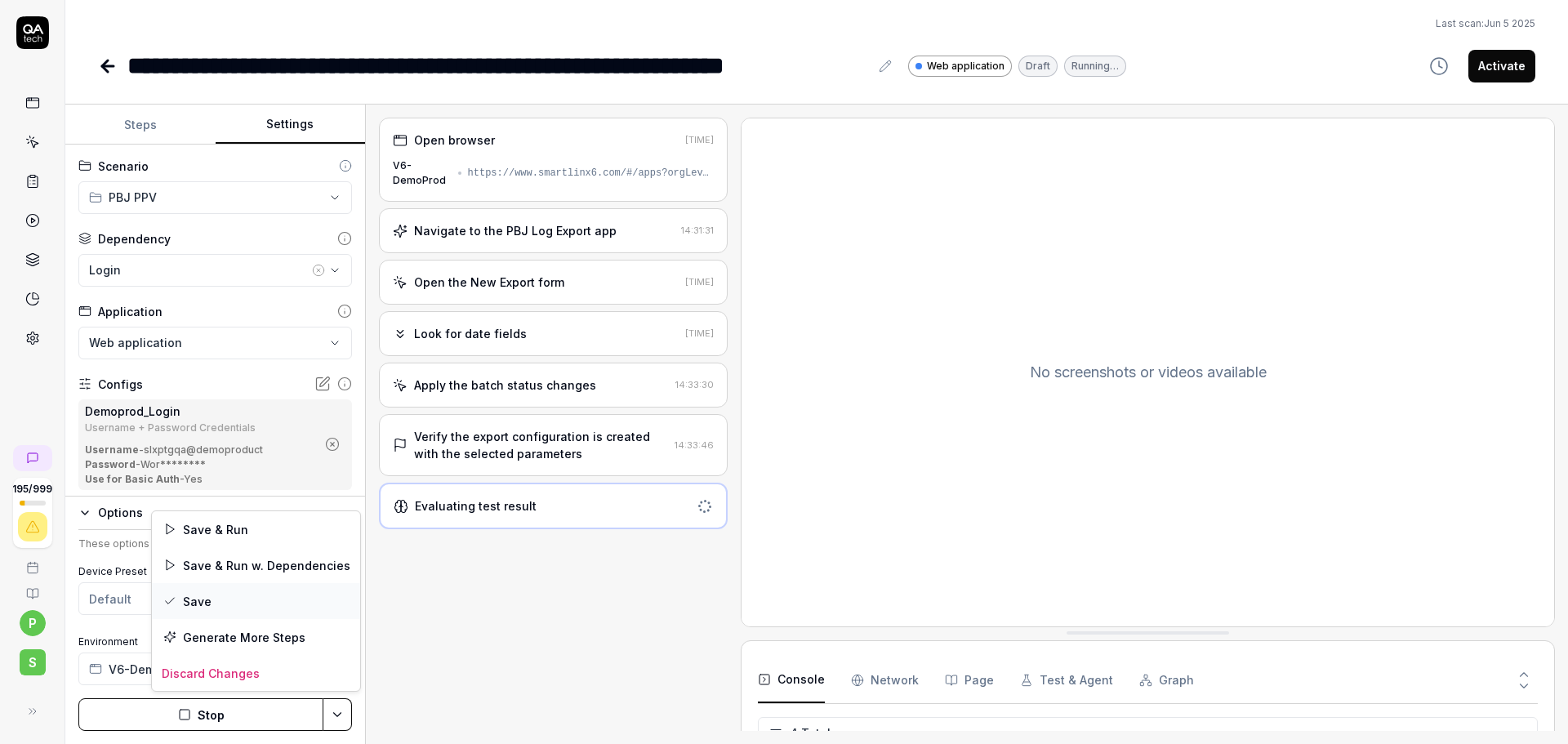 click on "Save" at bounding box center [256, 601] 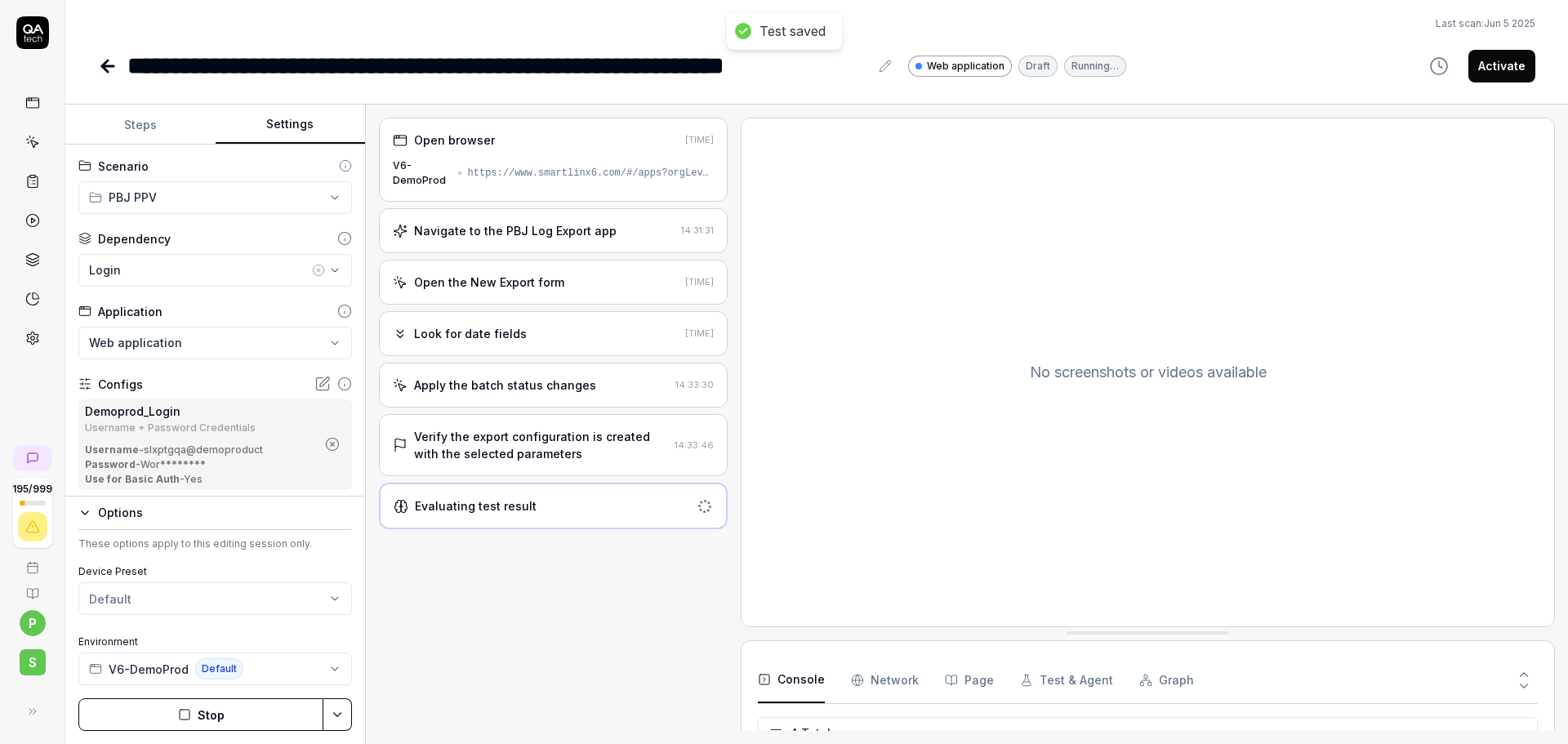 click on "Verify the export configuration is created with the selected parameters" at bounding box center (541, 445) 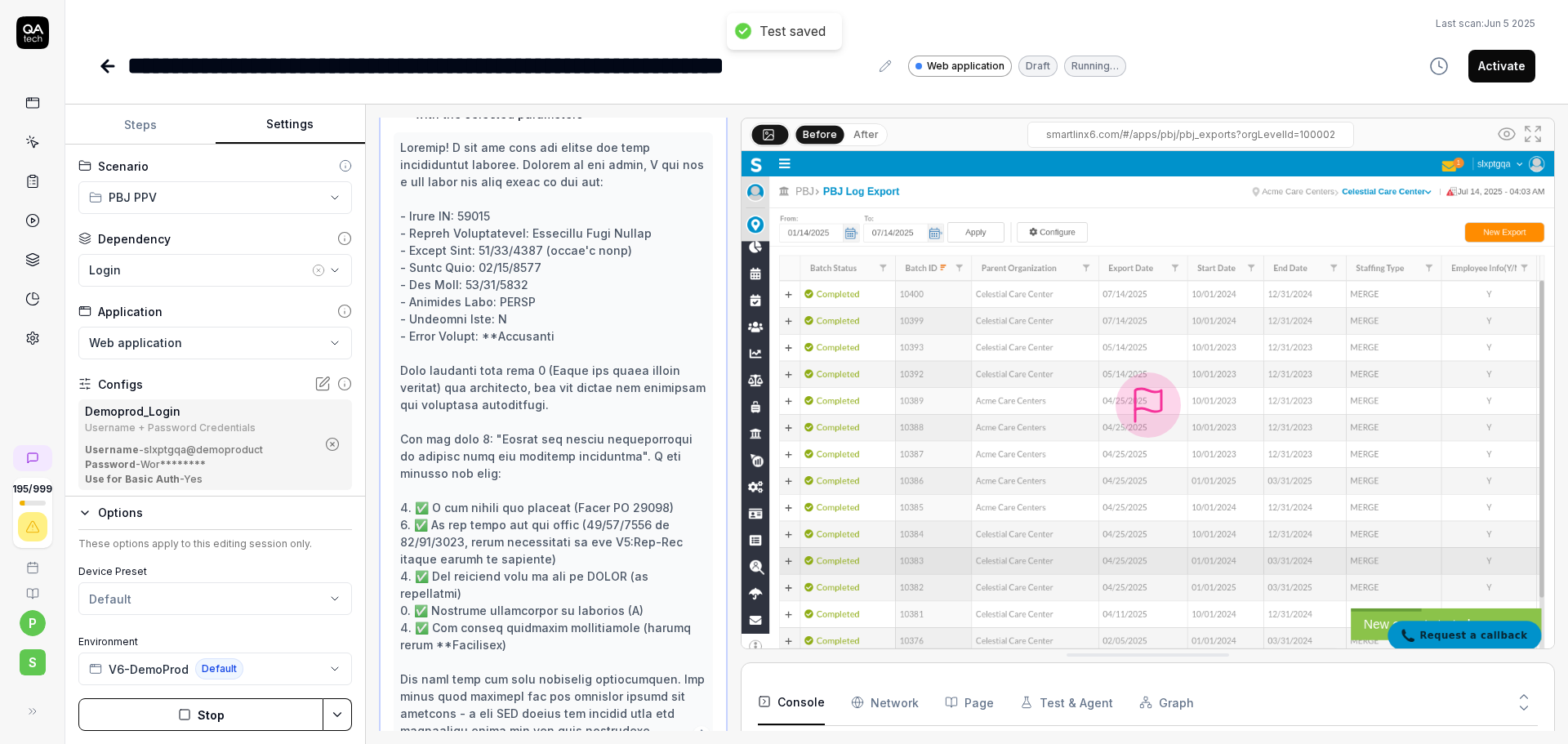 scroll, scrollTop: 410, scrollLeft: 0, axis: vertical 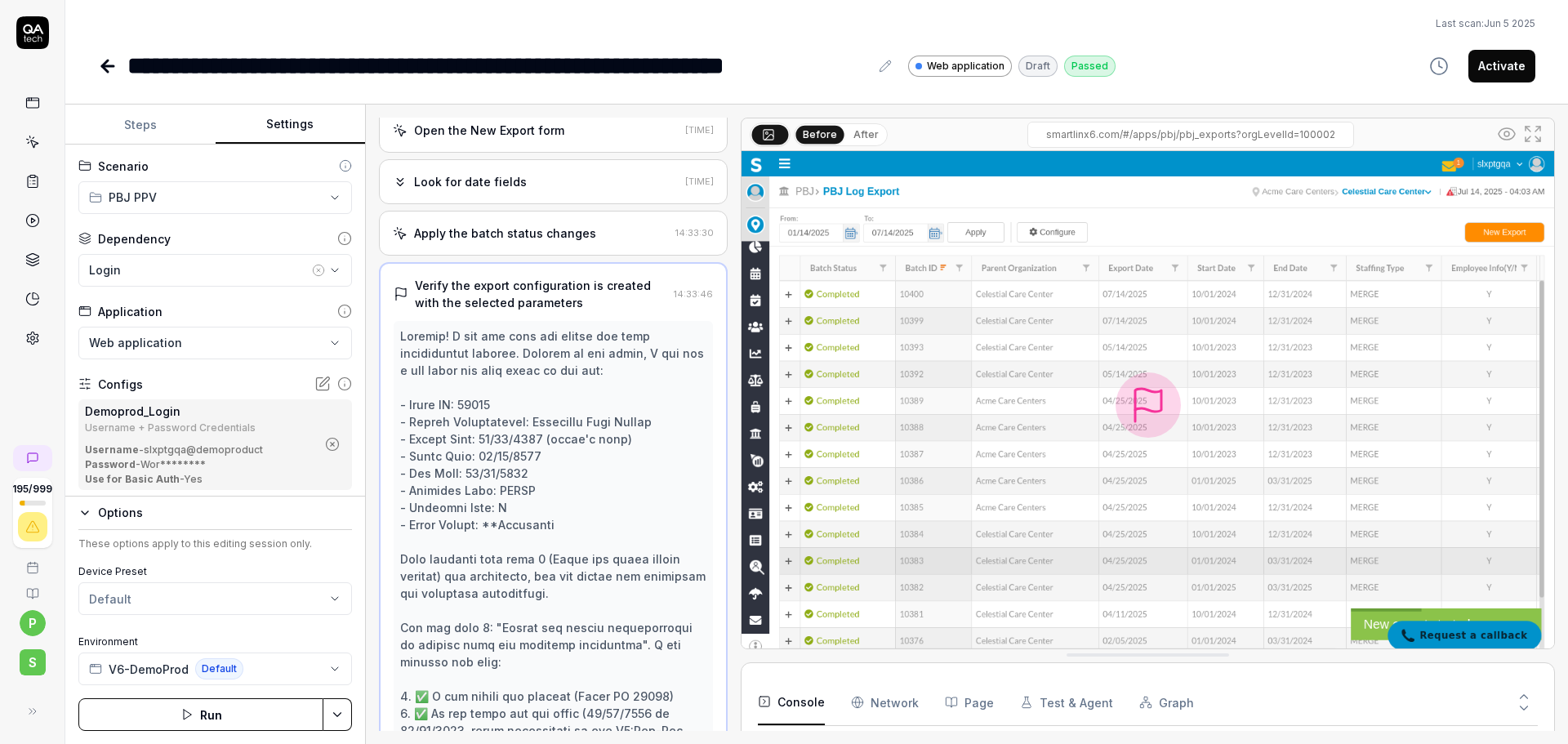 click on "Steps" at bounding box center (140, 125) 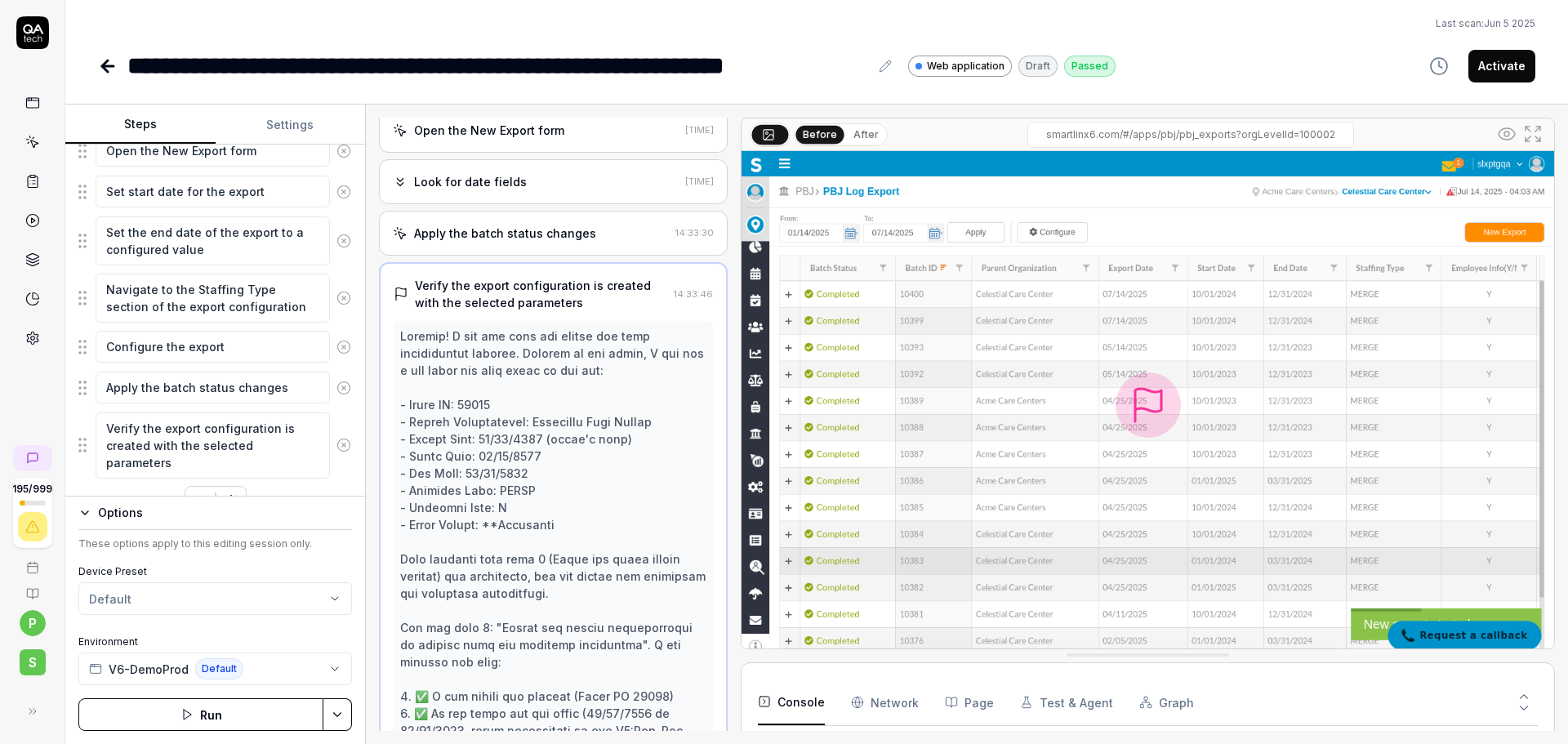 scroll, scrollTop: 357, scrollLeft: 0, axis: vertical 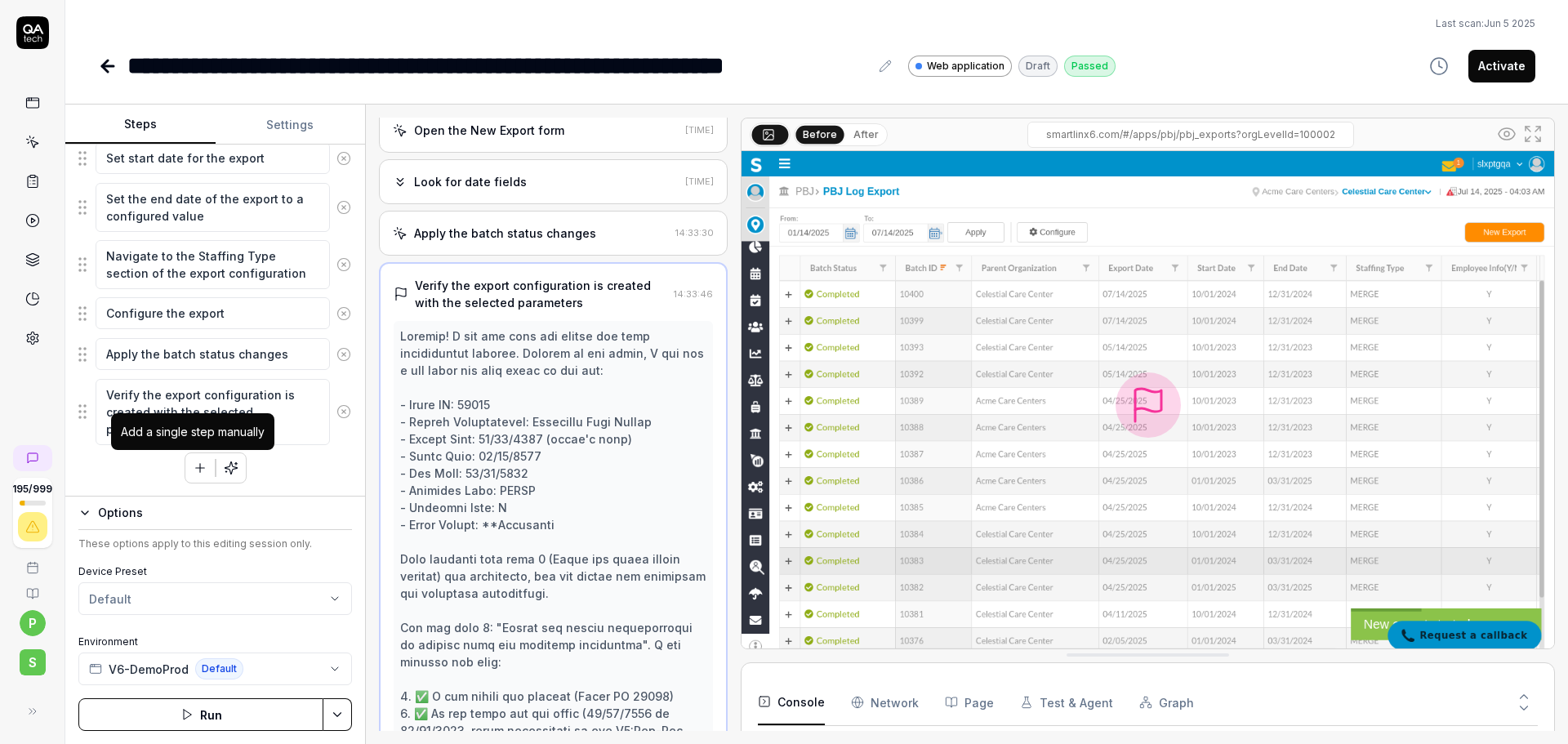 click 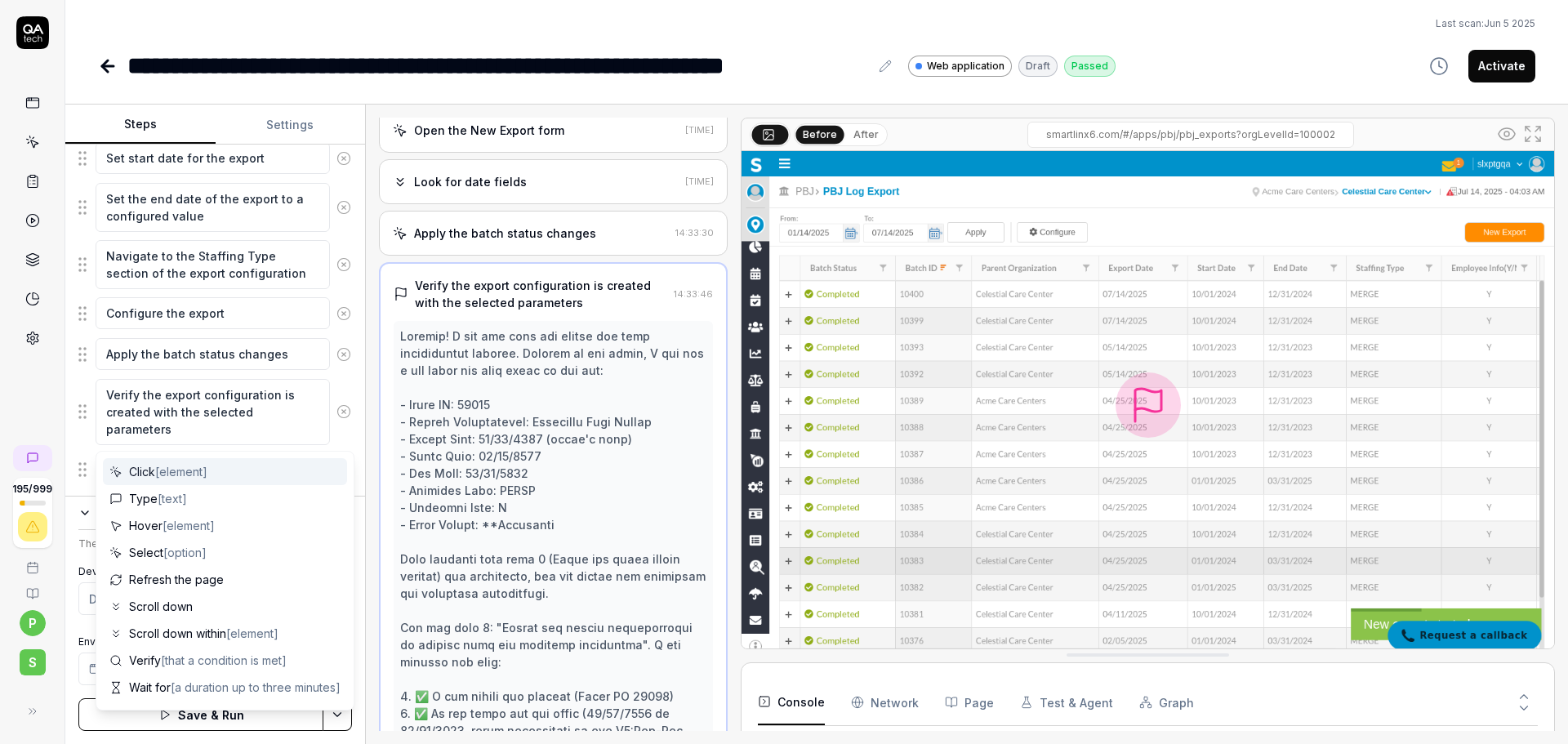 scroll, scrollTop: 398, scrollLeft: 0, axis: vertical 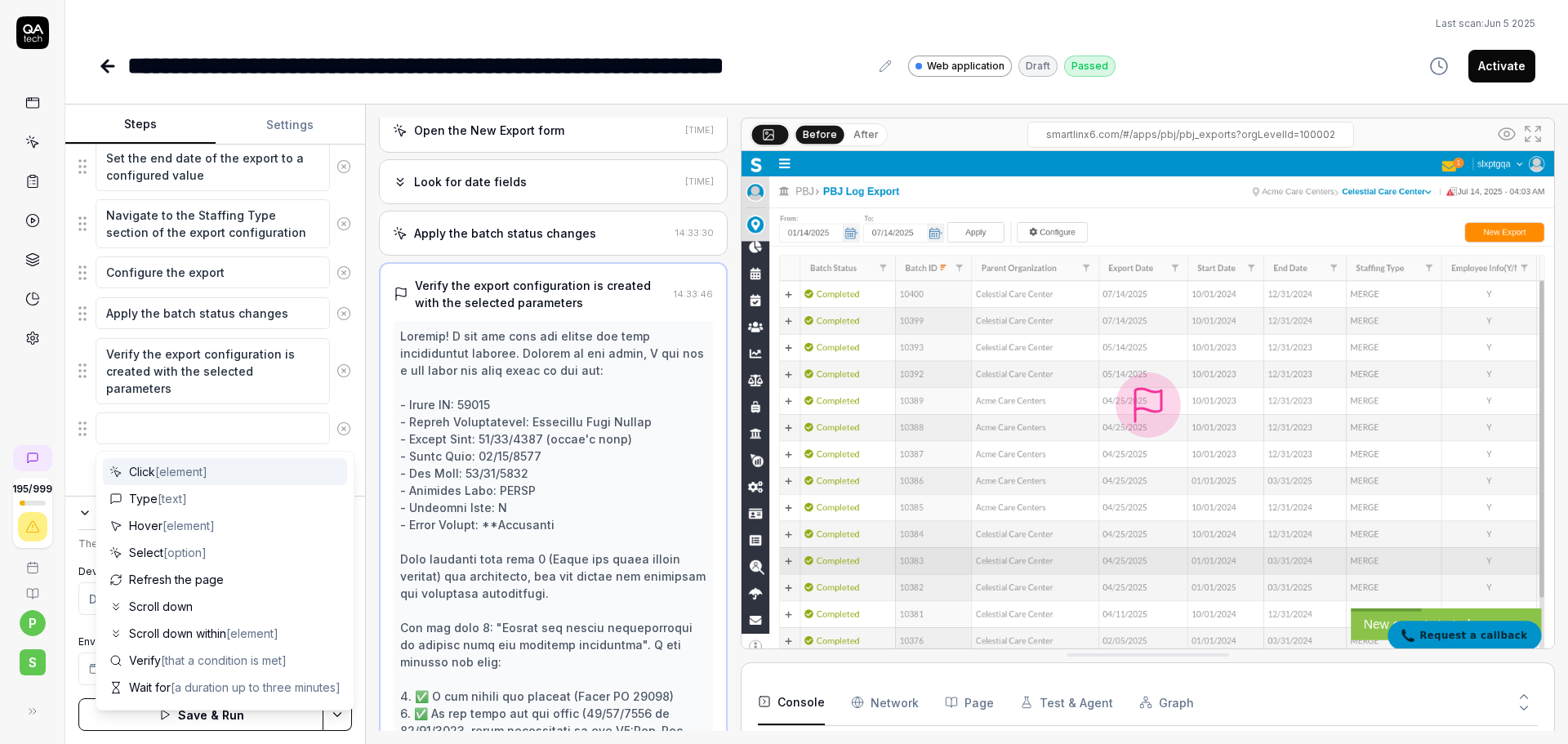 click on "[element]" at bounding box center (181, 471) 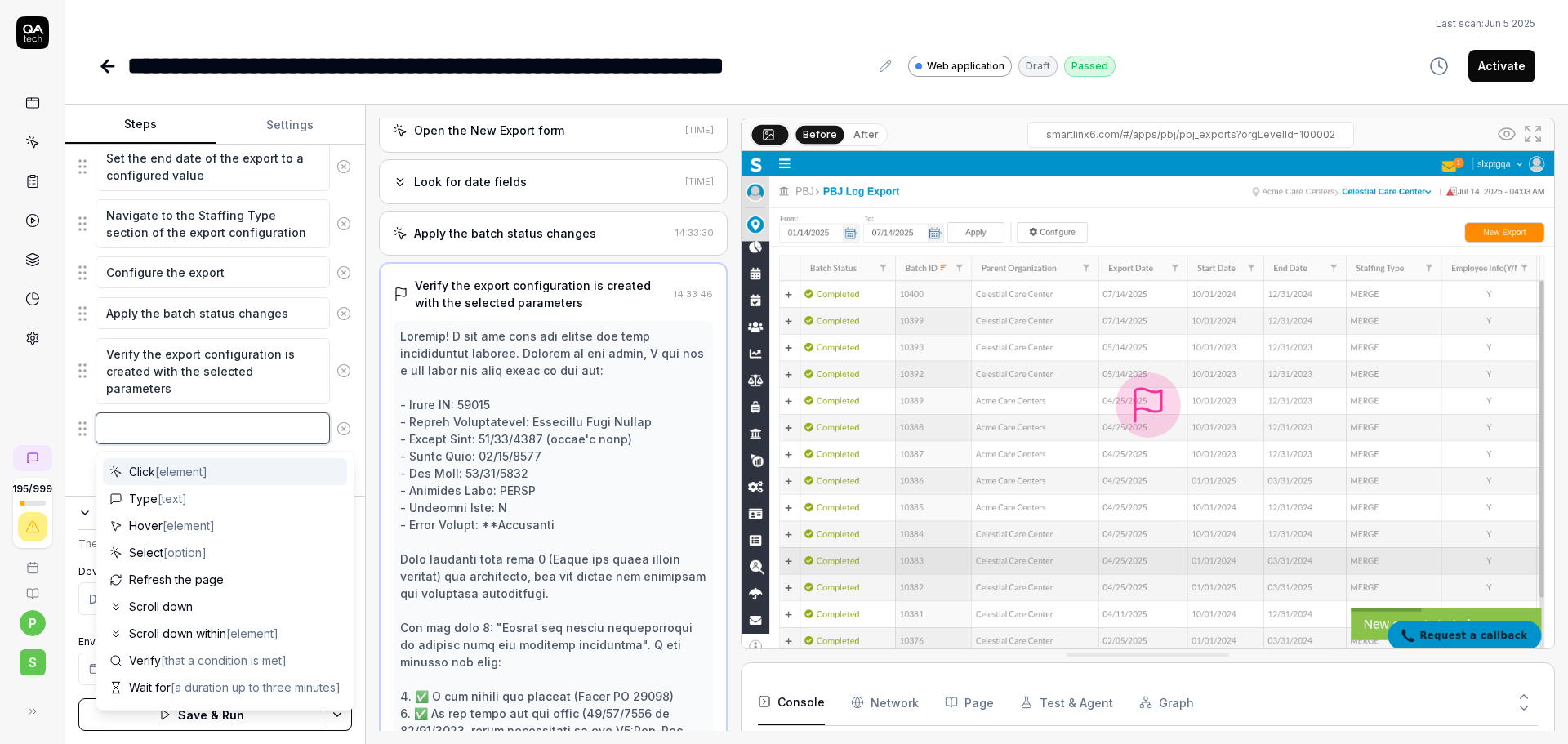 type on "*" 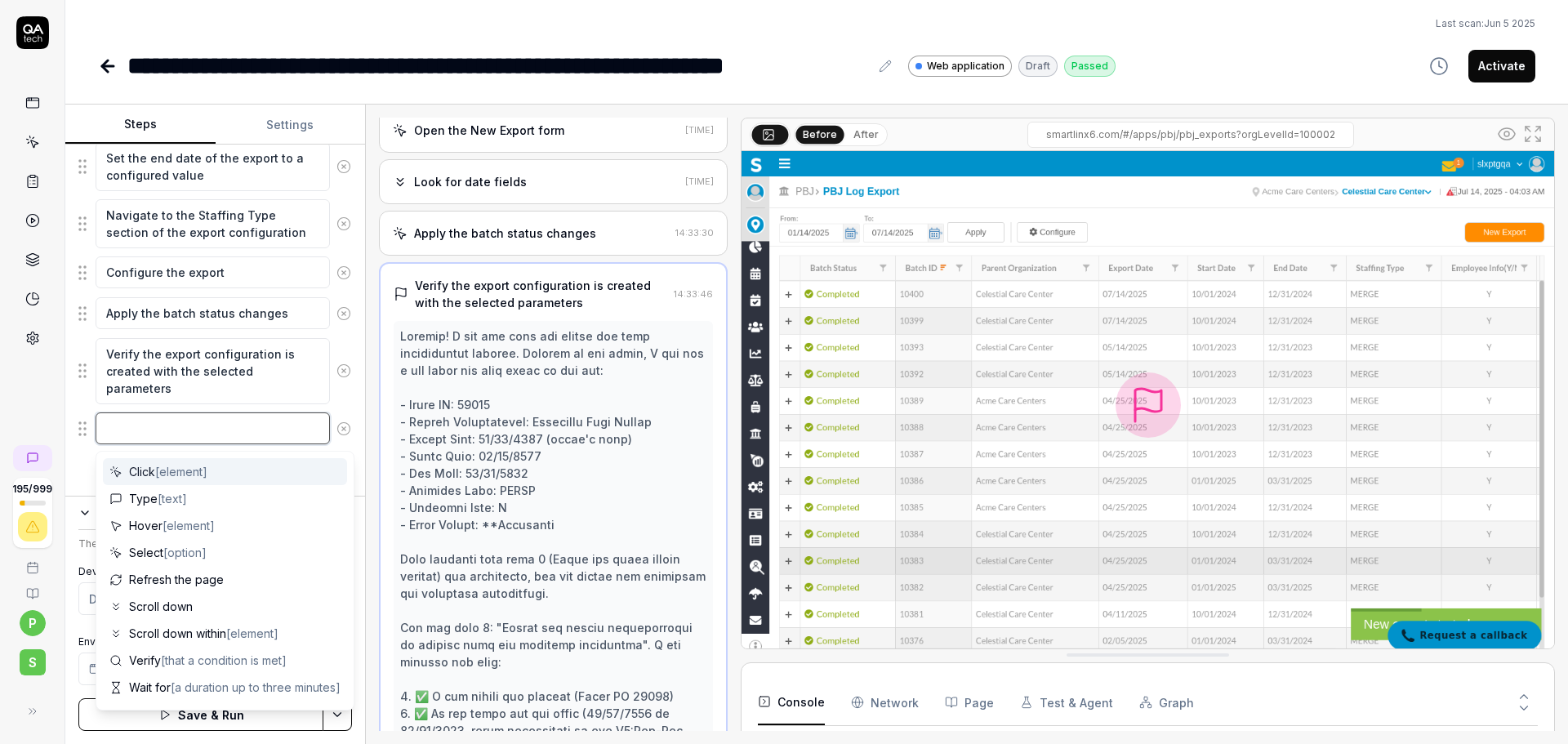type on "Click" 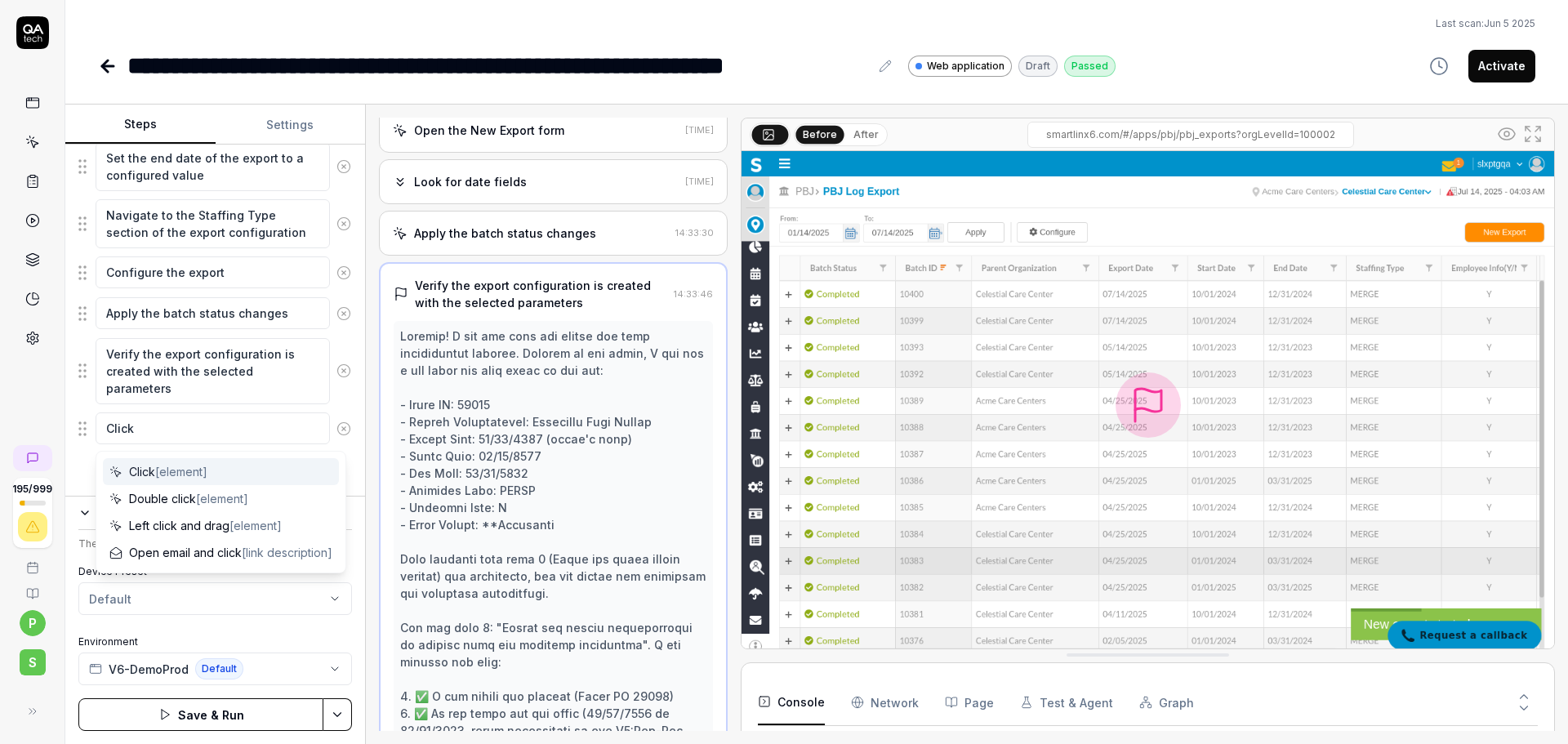 click at bounding box center (1147, 405) 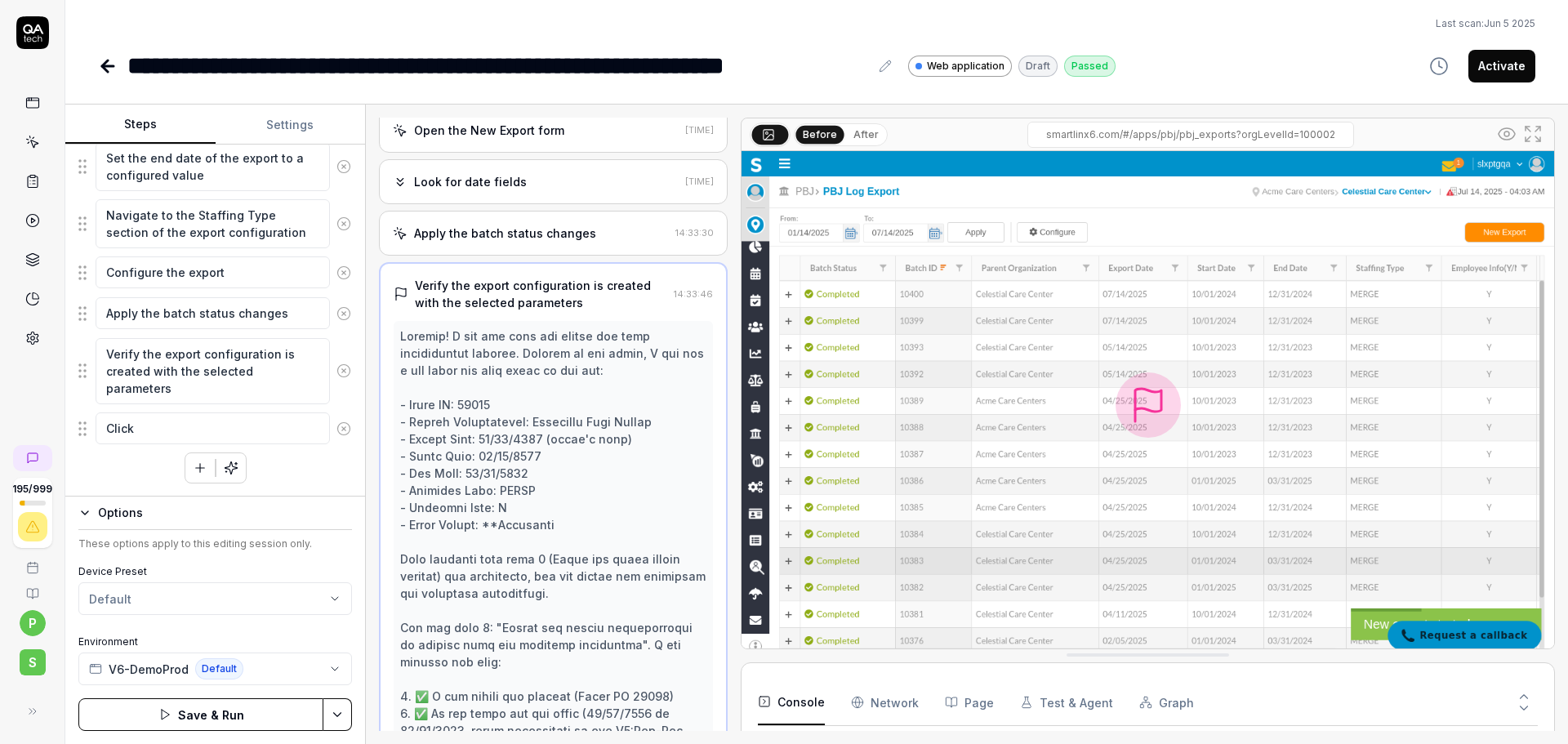 click at bounding box center [1147, 405] 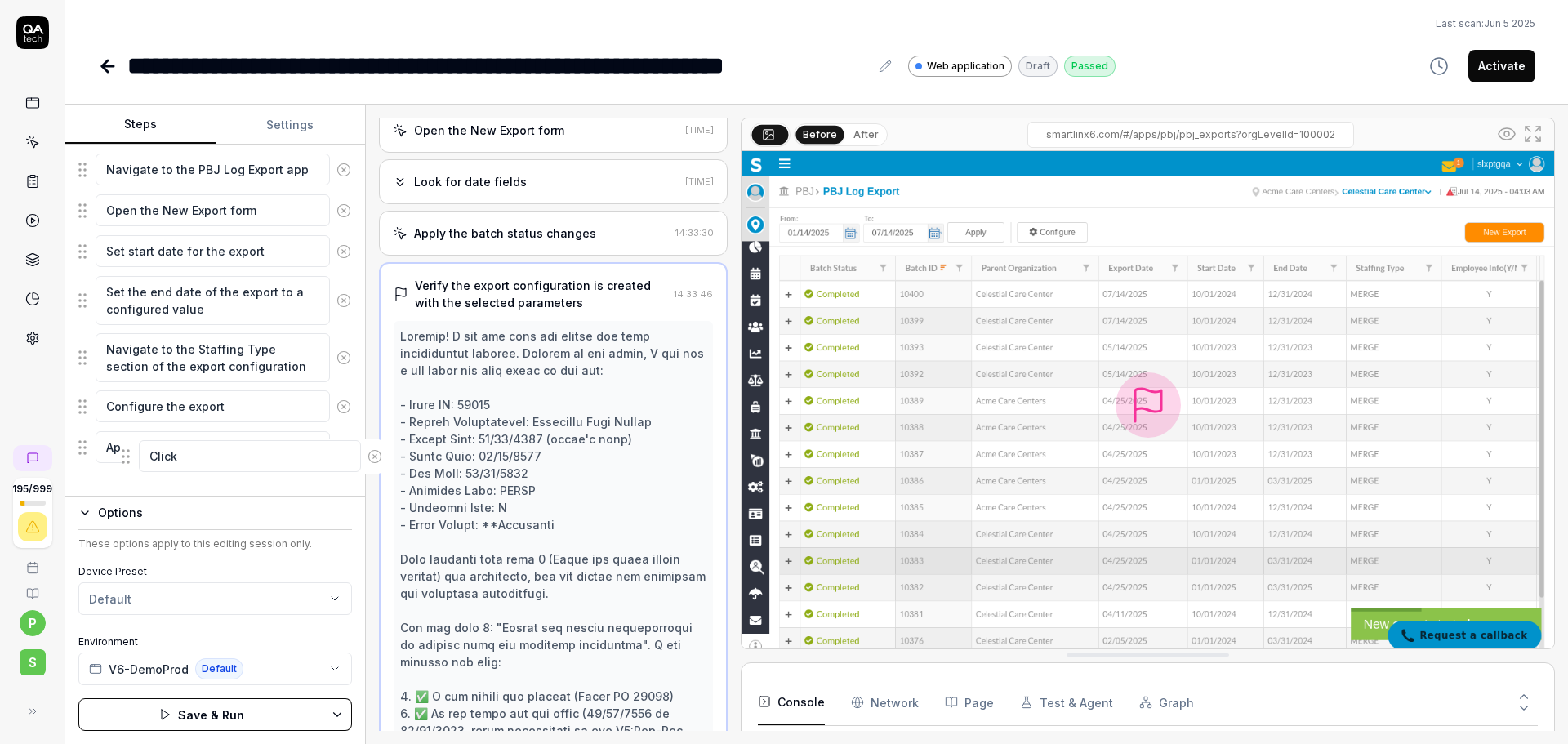 scroll, scrollTop: 345, scrollLeft: 0, axis: vertical 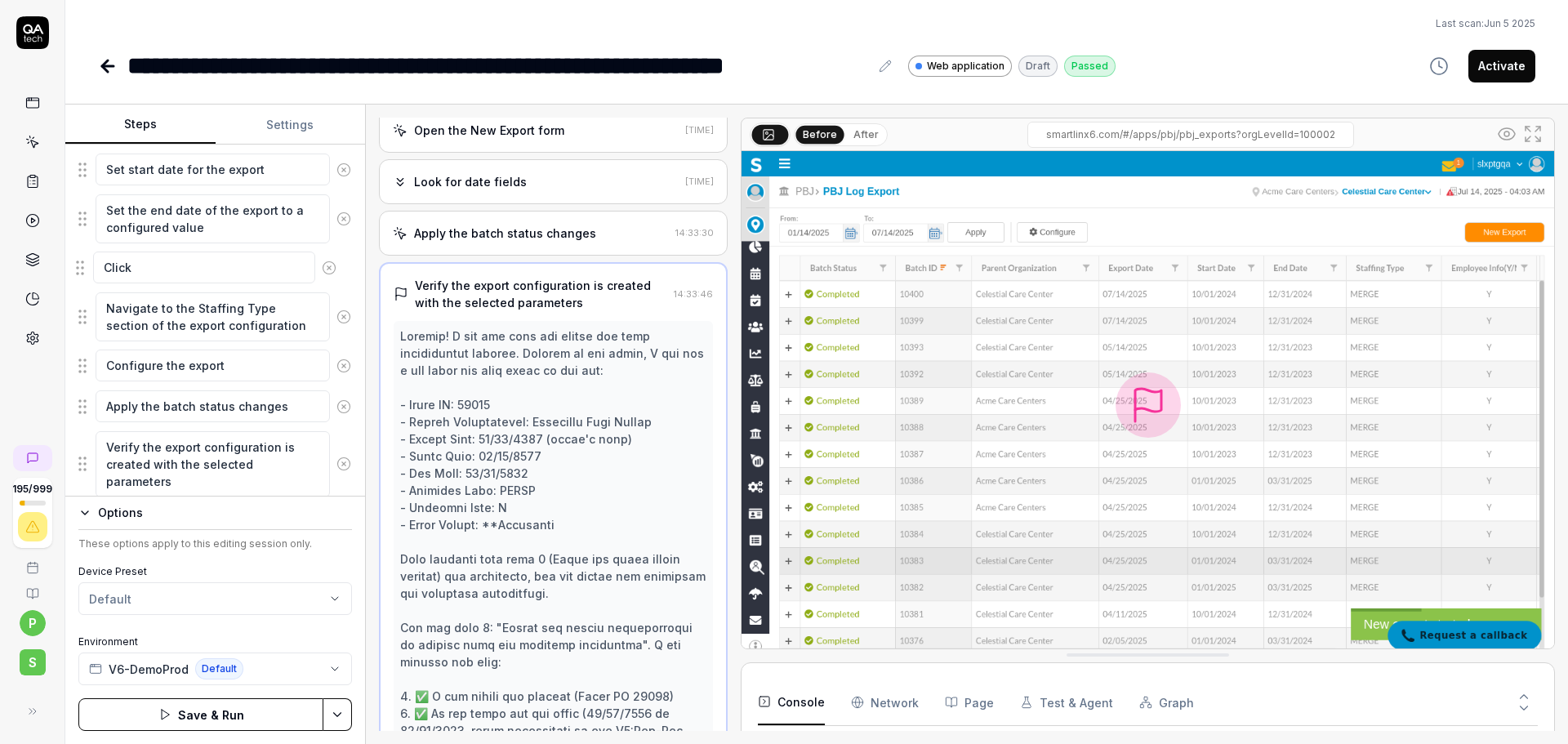 drag, startPoint x: 89, startPoint y: 430, endPoint x: 87, endPoint y: 269, distance: 161.01242 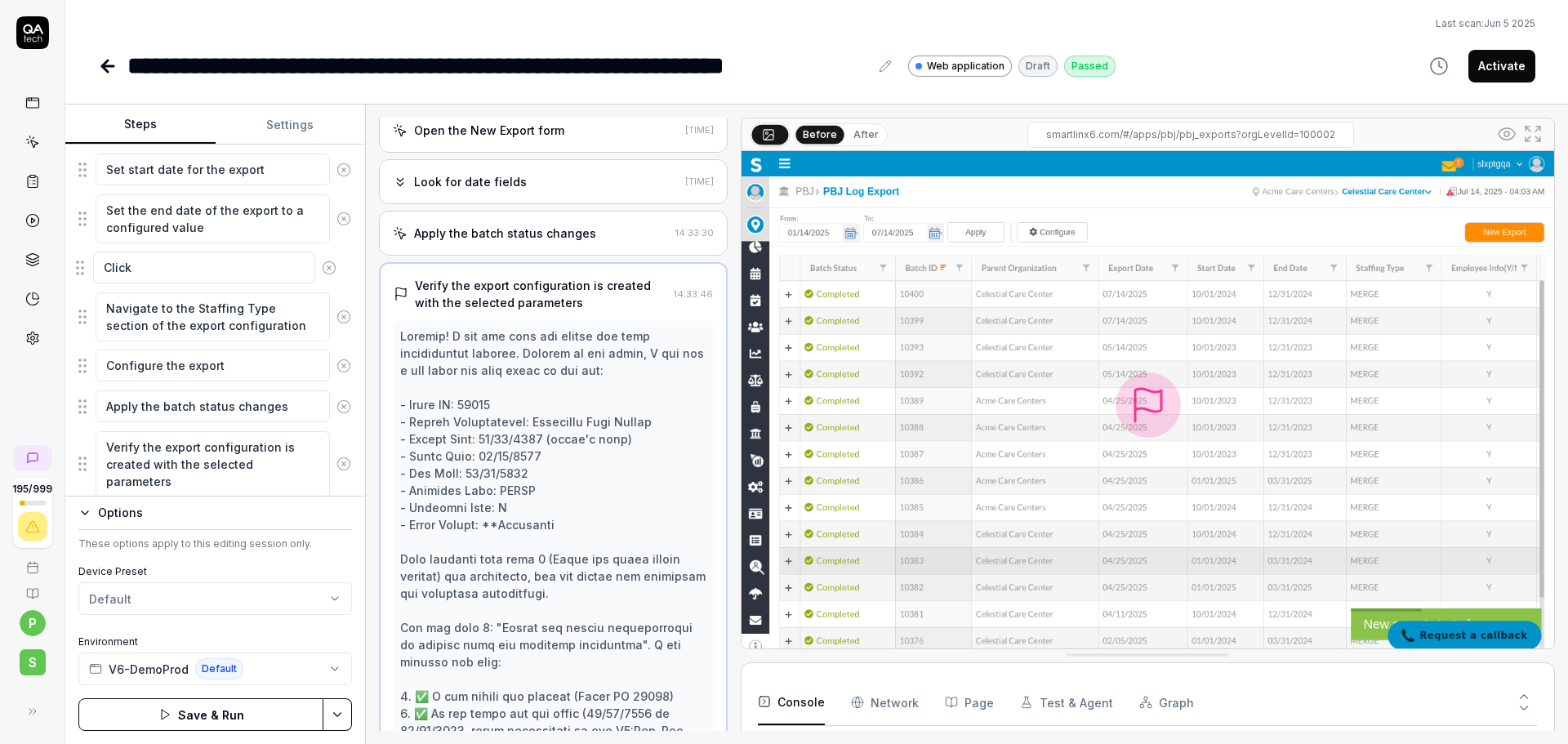 click on "Enter username and password to log in to the SmartLinx system Navigate to the PBJ Log Export app Open the New Export form Set start date for the export Set the end date of the export to a configured value Navigate to the Staffing Type section of the export configuration Configure the export Apply the batch status changes Verify the export configuration is created with the selected parameters Click Click
To pick up a draggable item, press the space bar.
While dragging, use the arrow keys to move the item.
Press space again to drop the item in its new position, or press escape to cancel.
Draggable item a5909aa0-f400-40ee-abfe-7c77e0032521 was moved over droppable area c0310776-c00b-4908-b68c-e782fa022139." at bounding box center [215, 256] 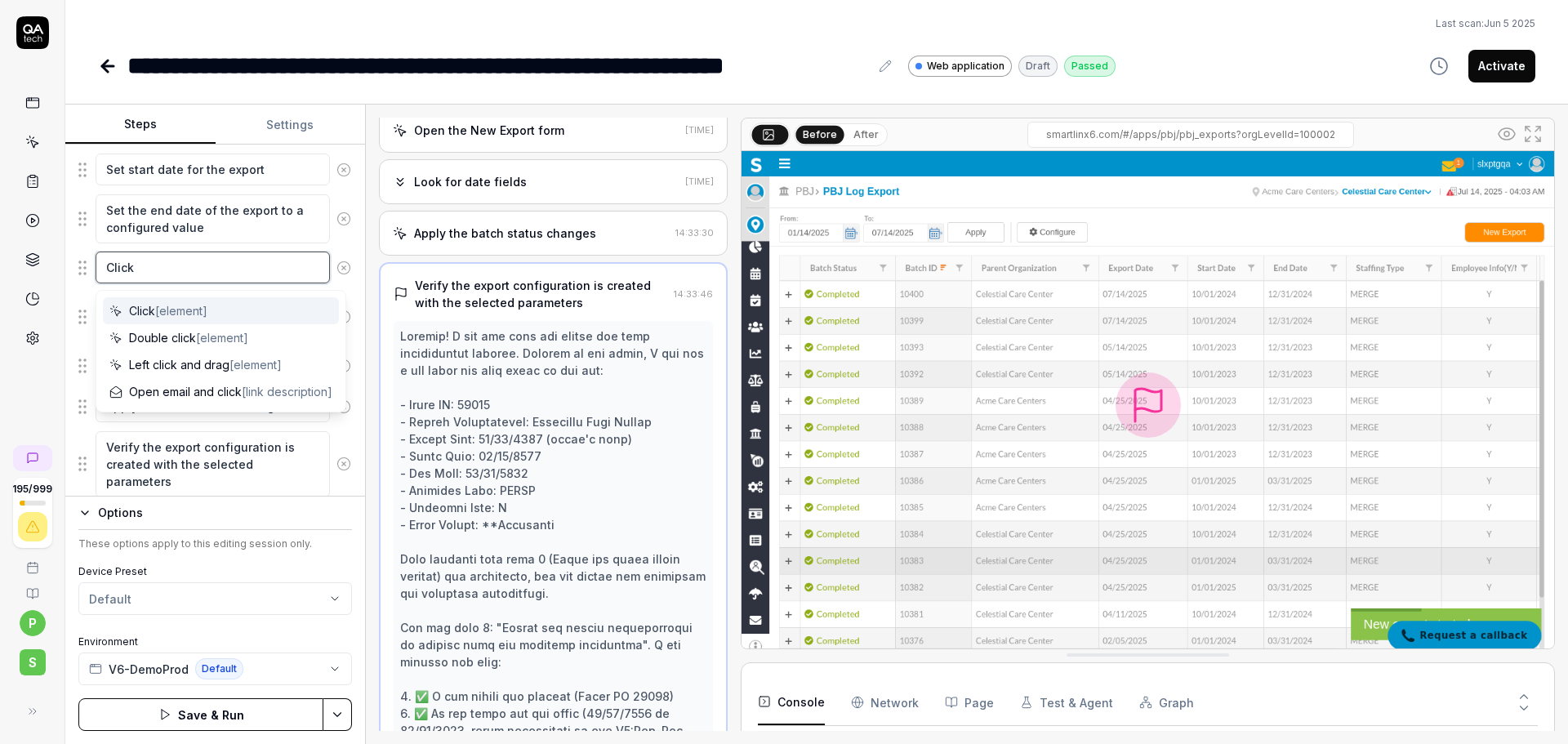 click on "Click" at bounding box center (212, 267) 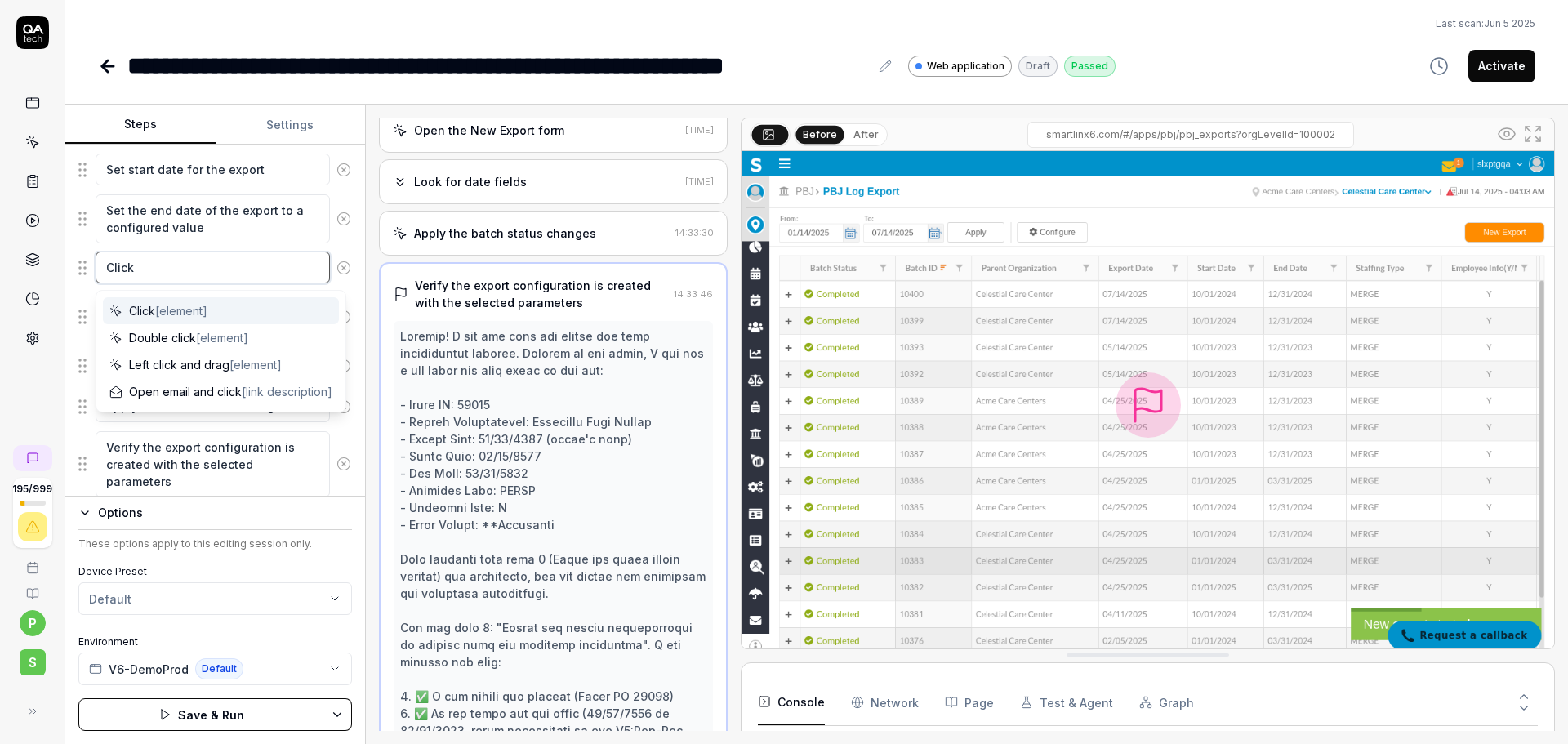 type on "*" 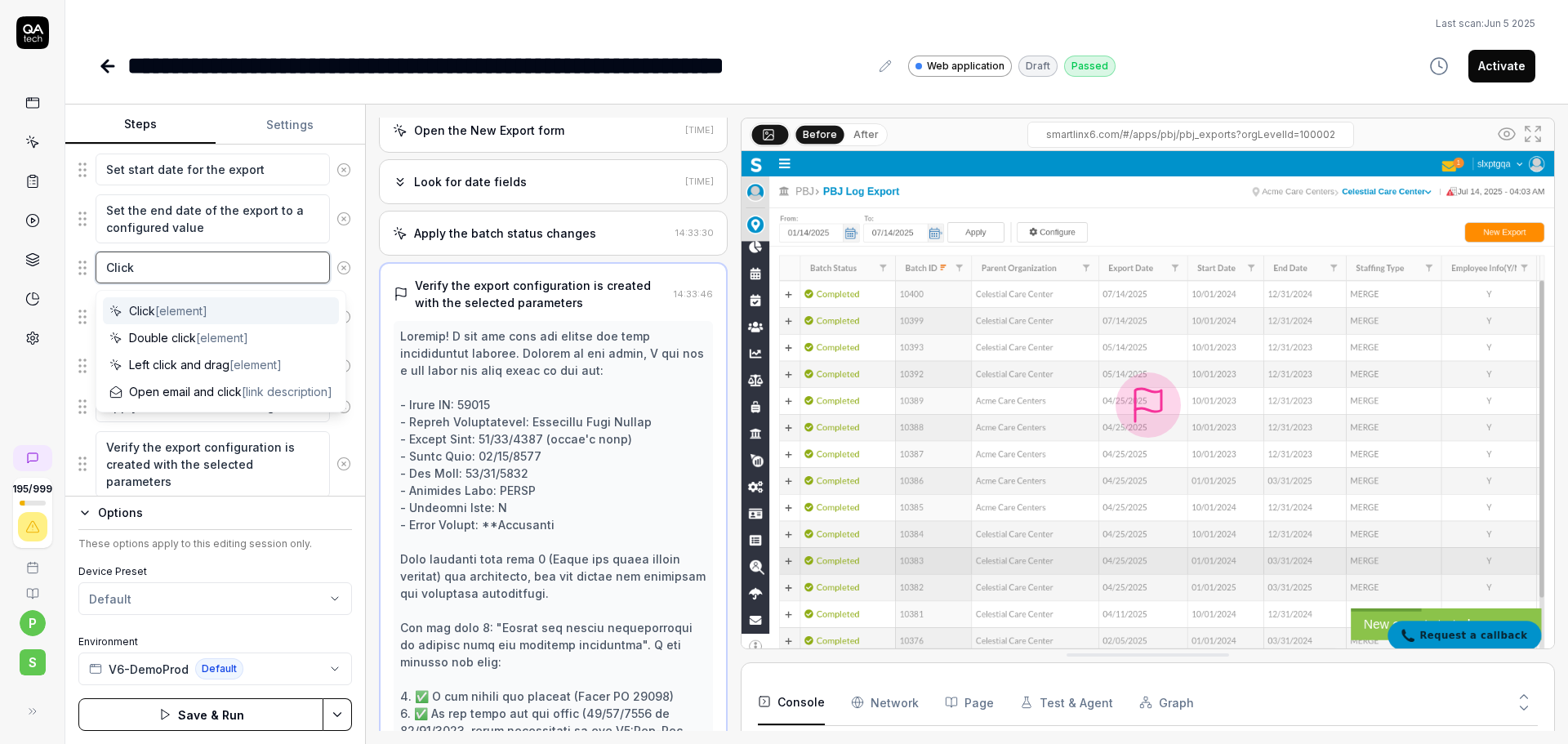 type on "Click o" 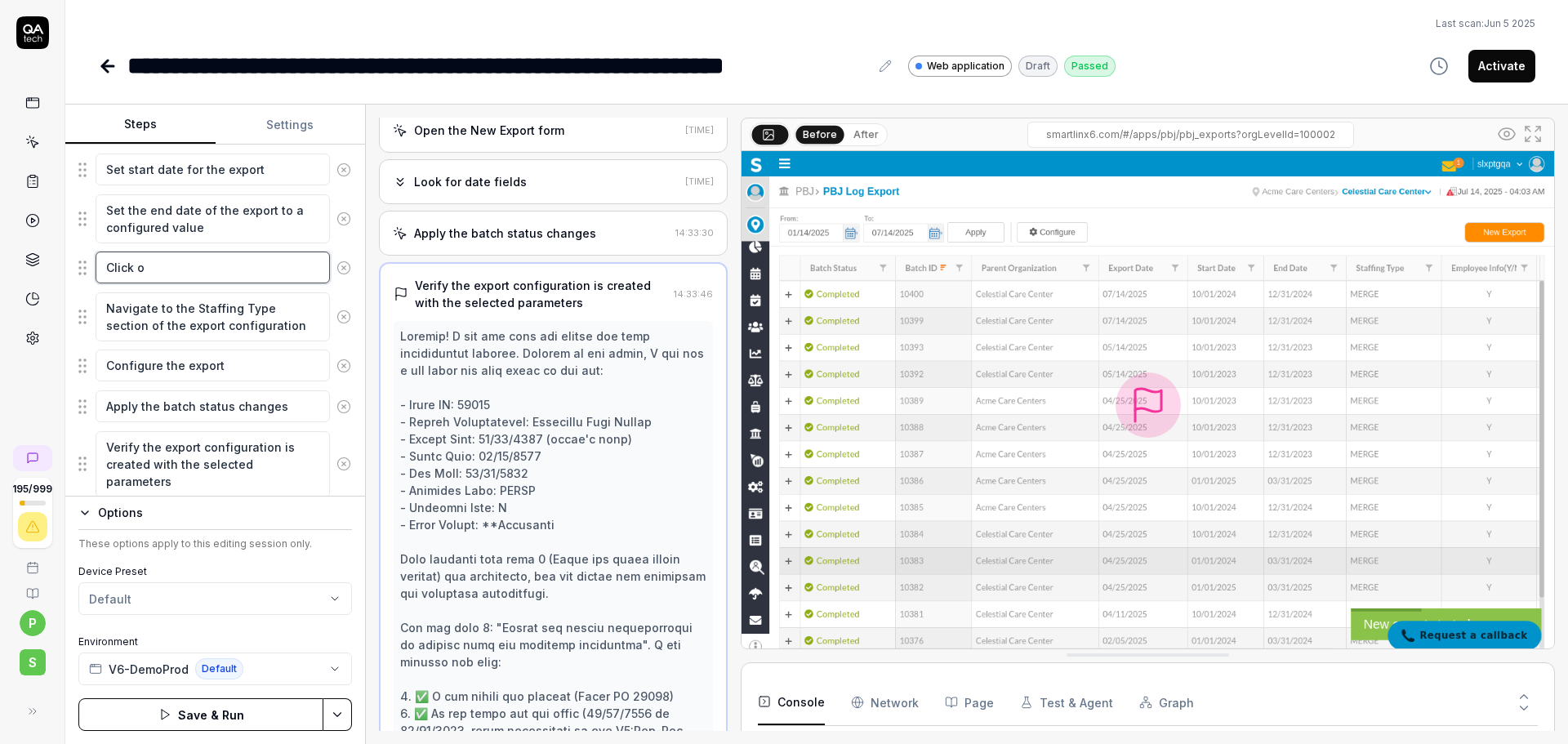 type on "*" 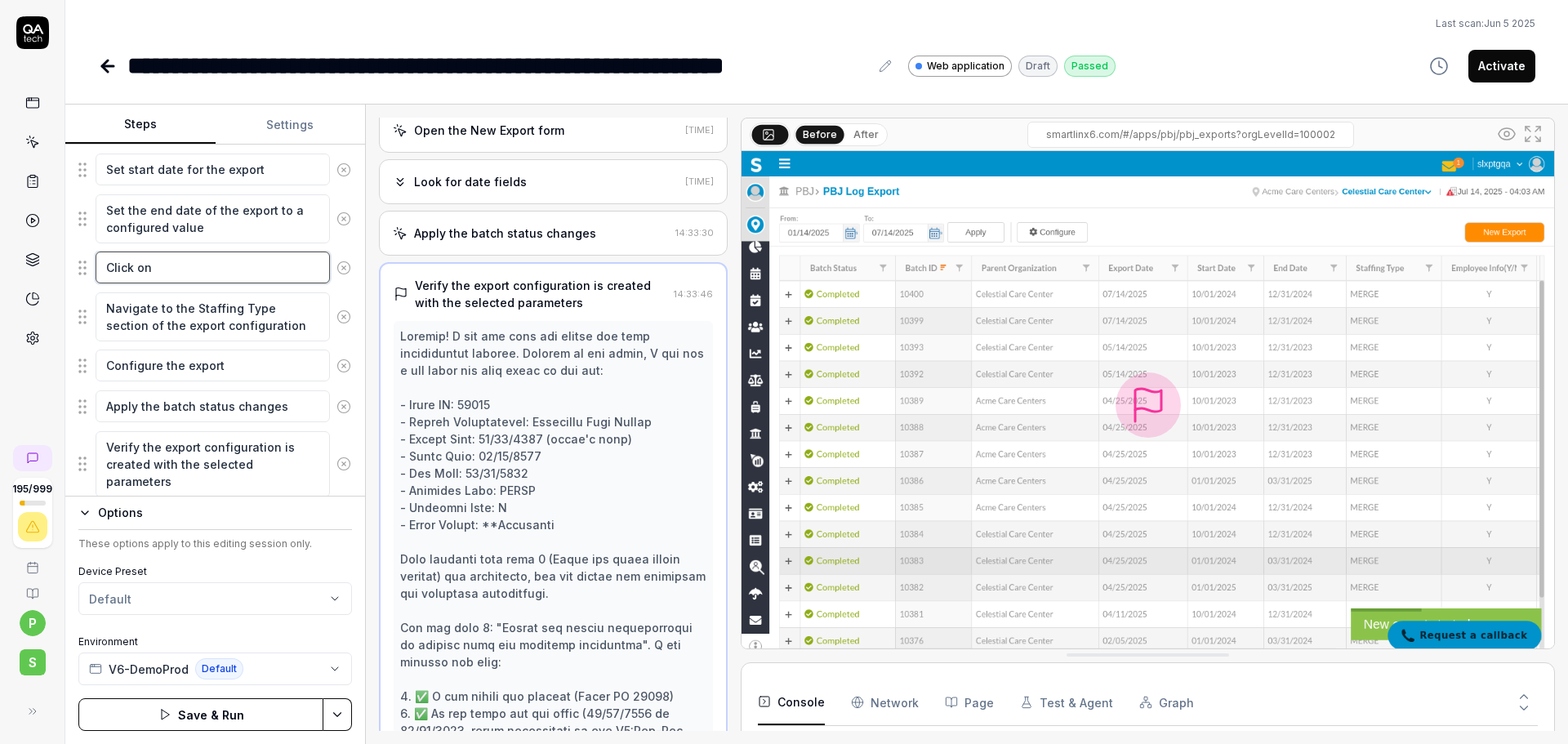 type on "*" 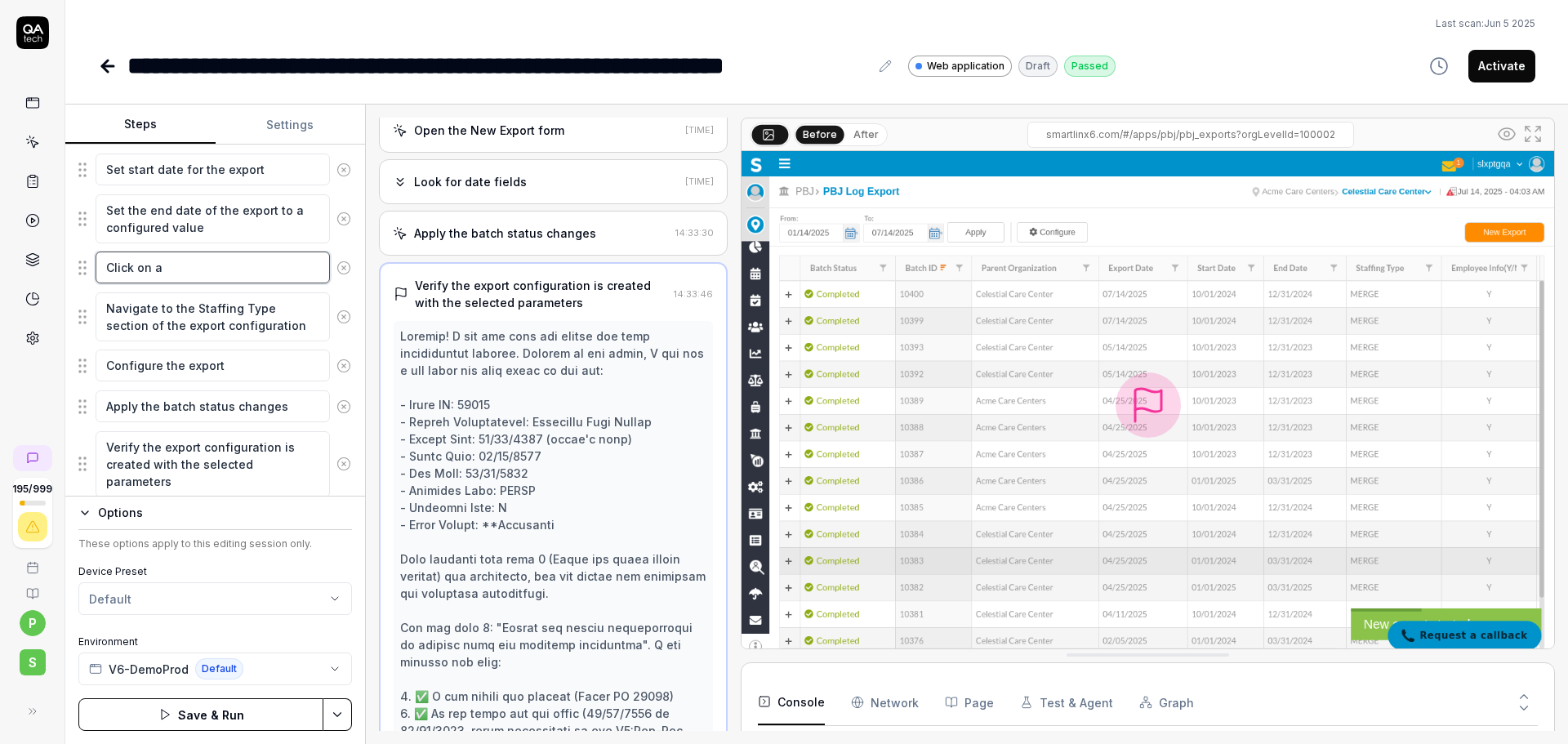 type on "*" 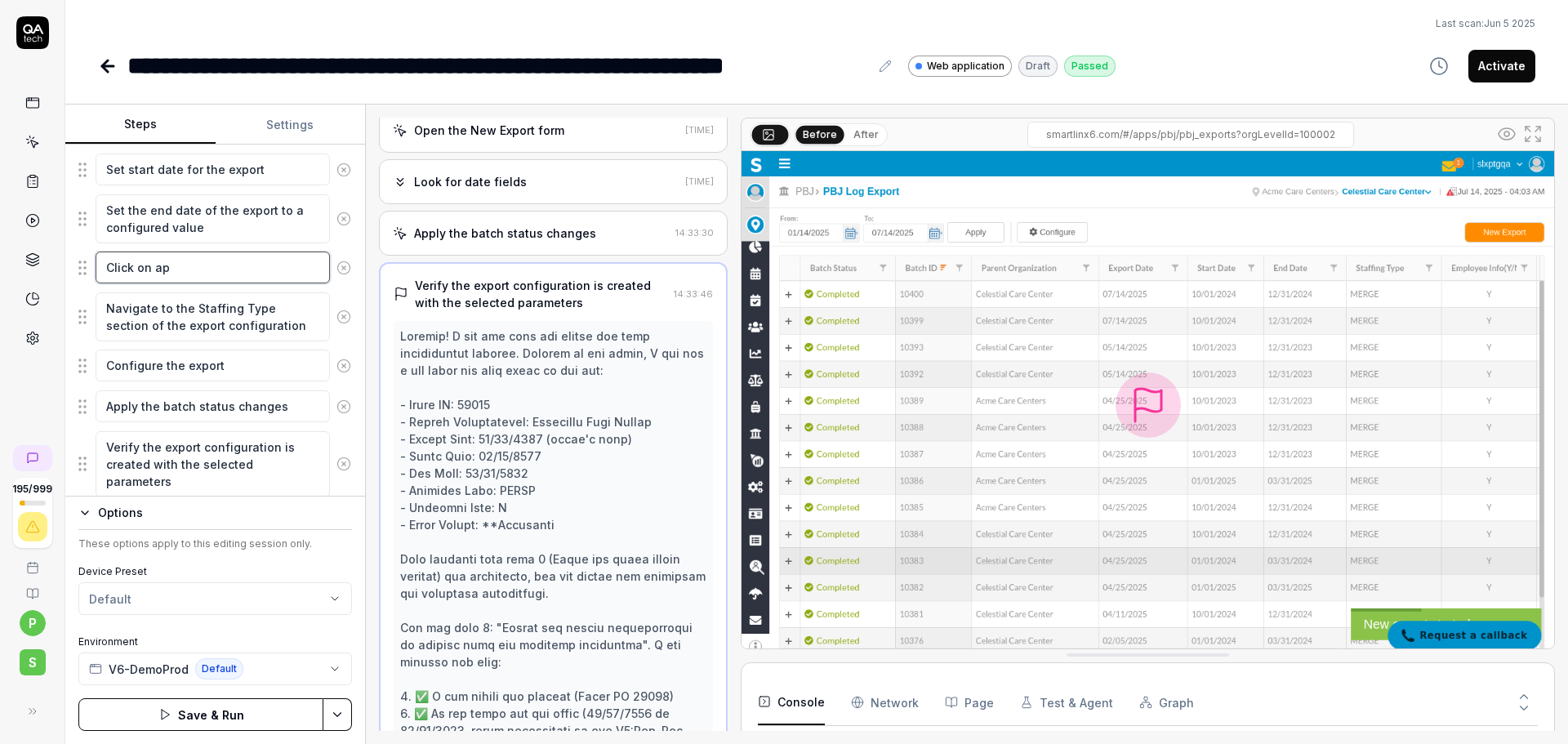type on "*" 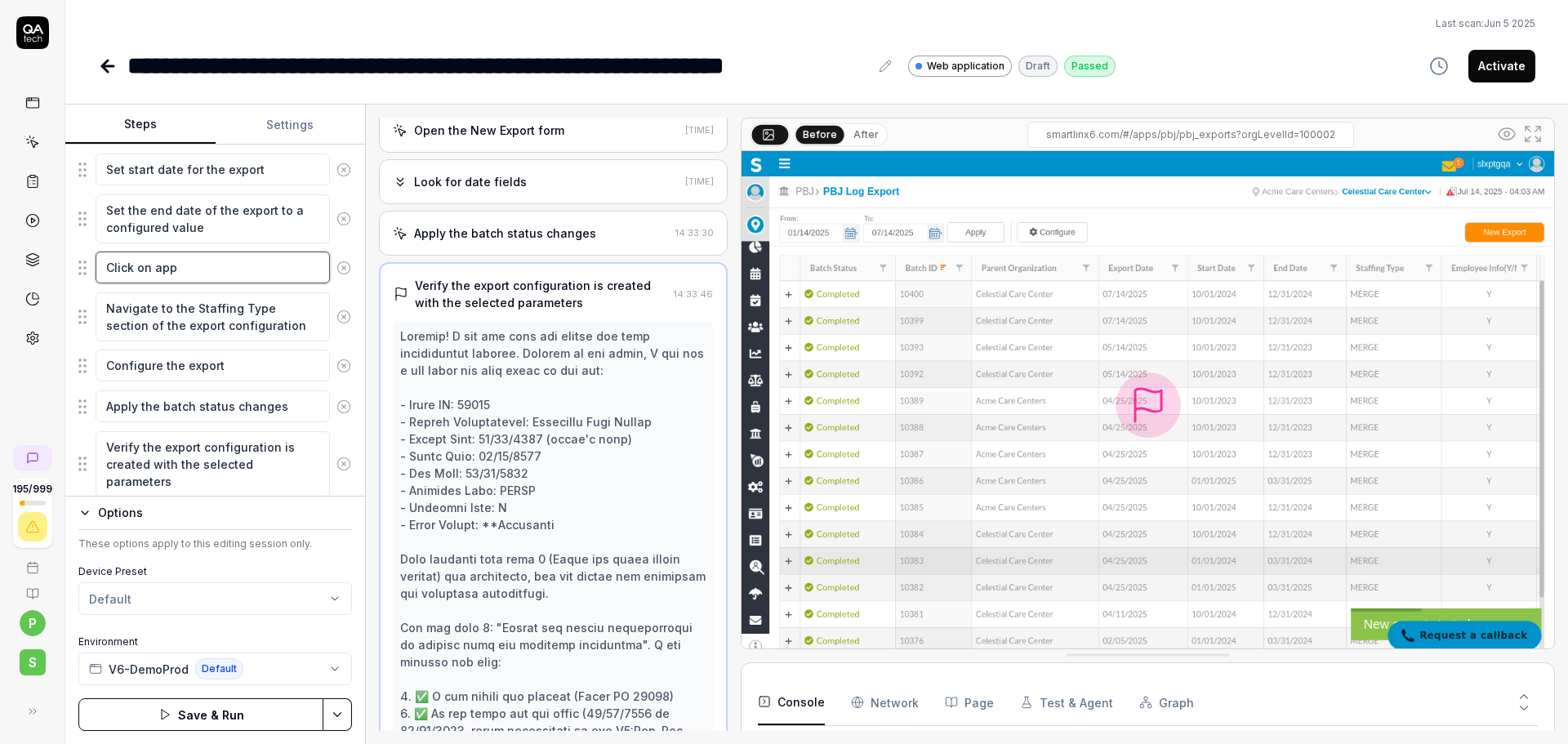 type on "*" 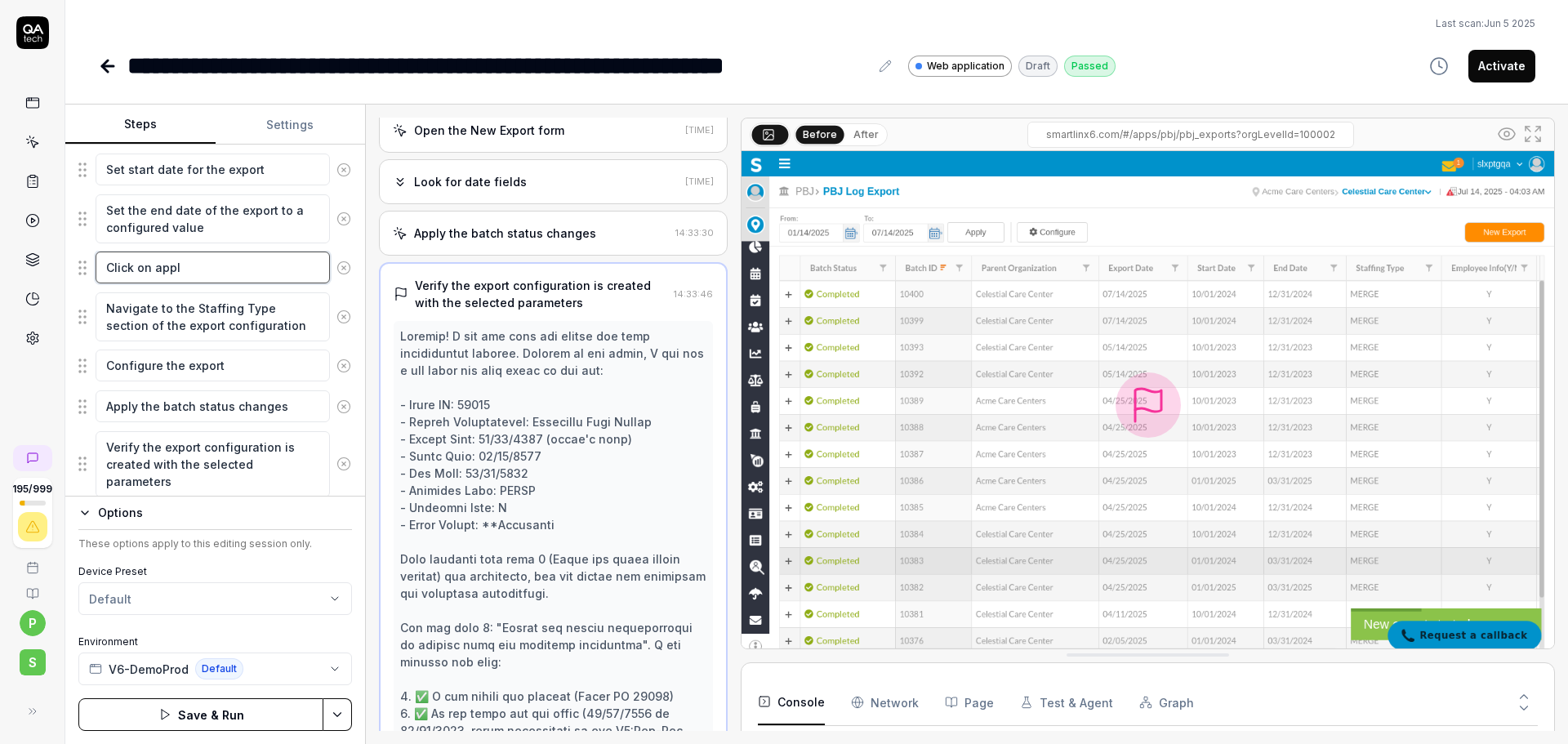 type on "*" 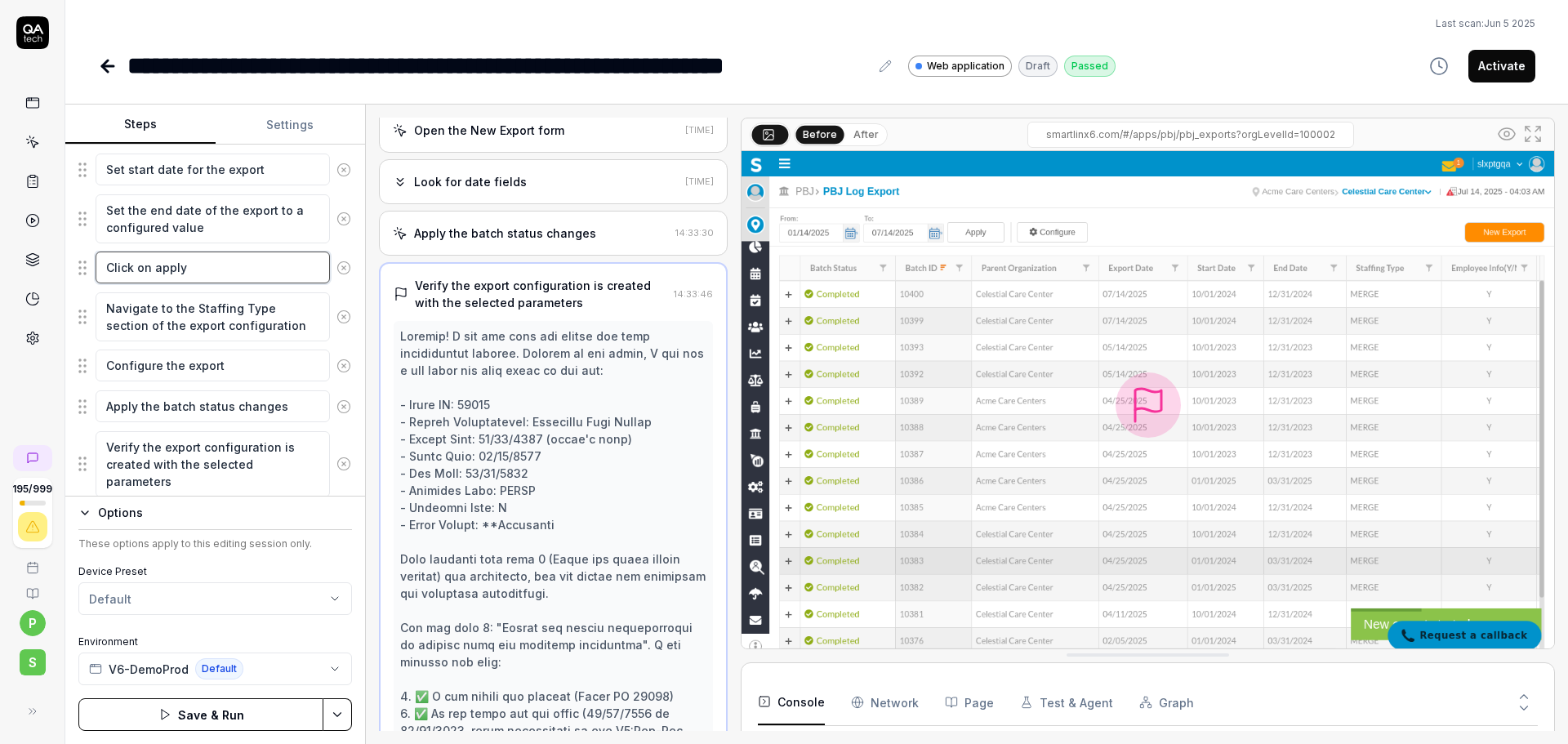 type on "*" 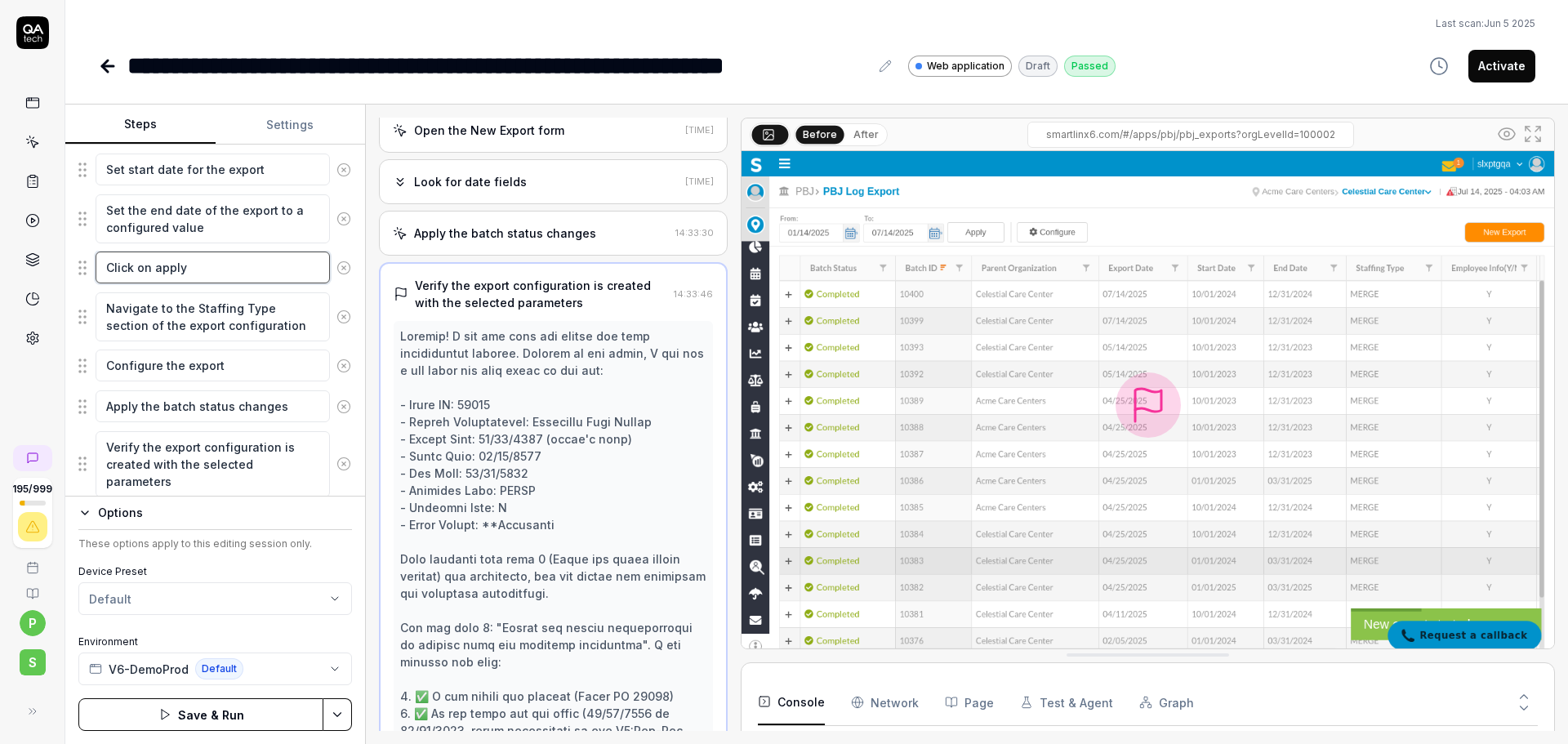 type on "*" 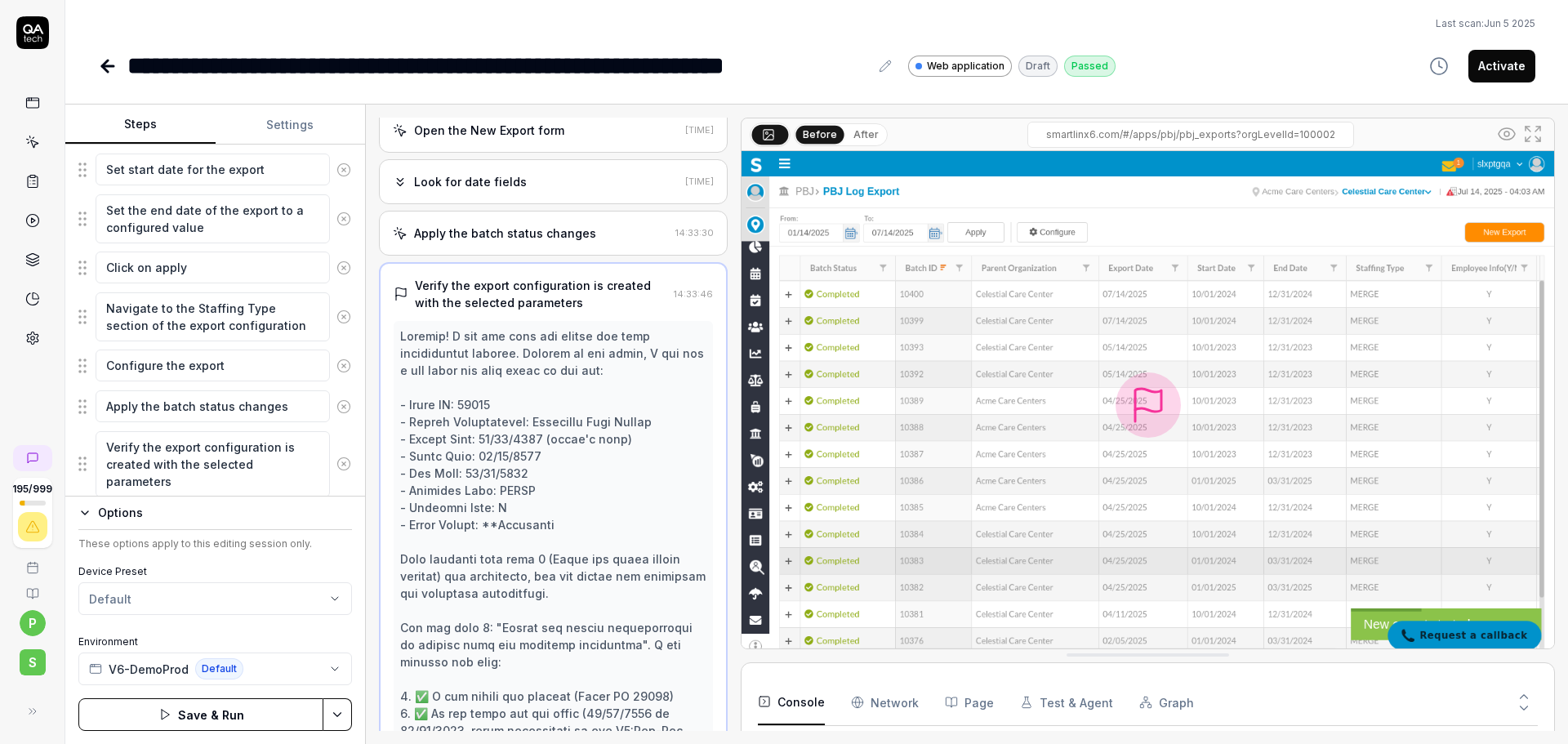 click on "**********" at bounding box center [784, 372] 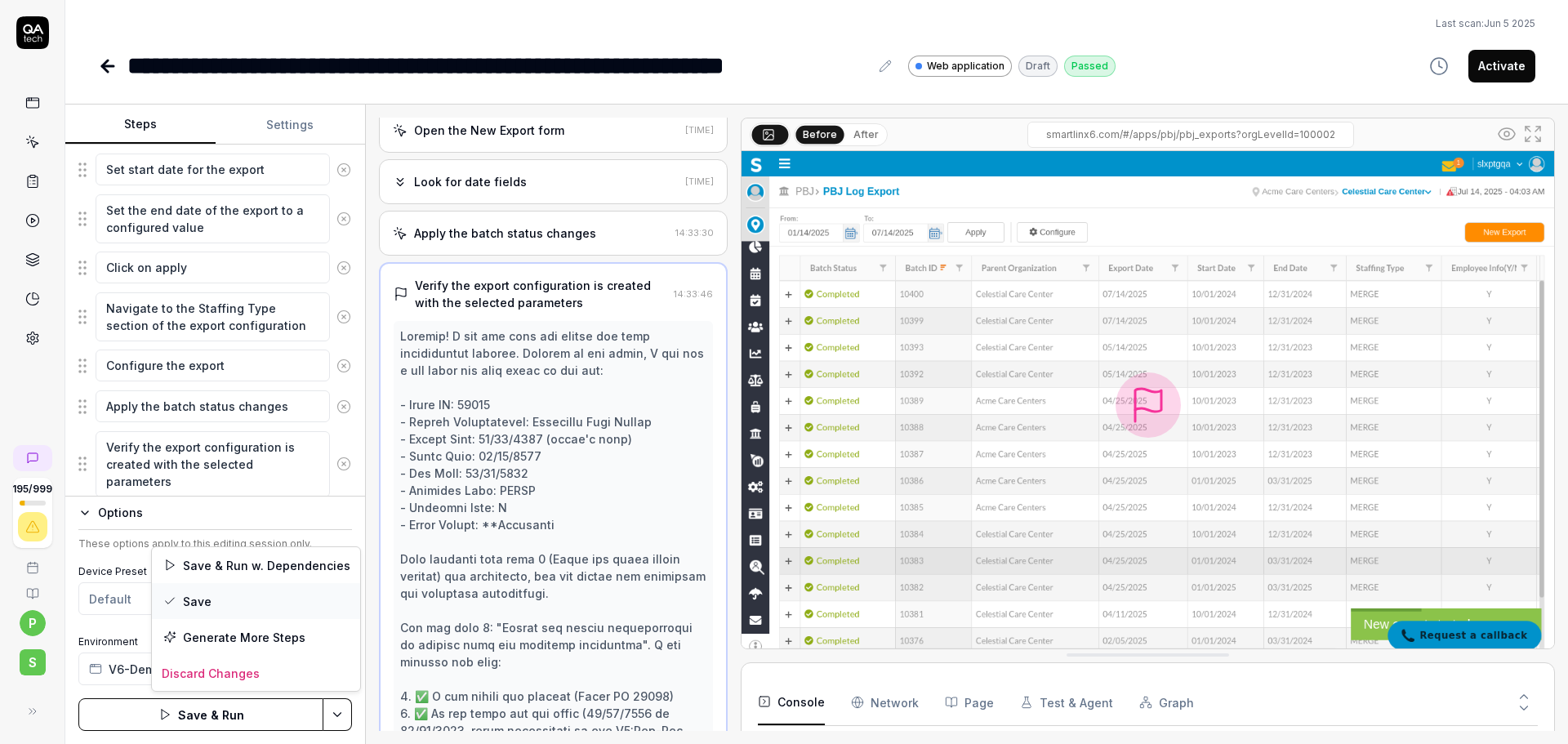 click on "Save" at bounding box center (256, 601) 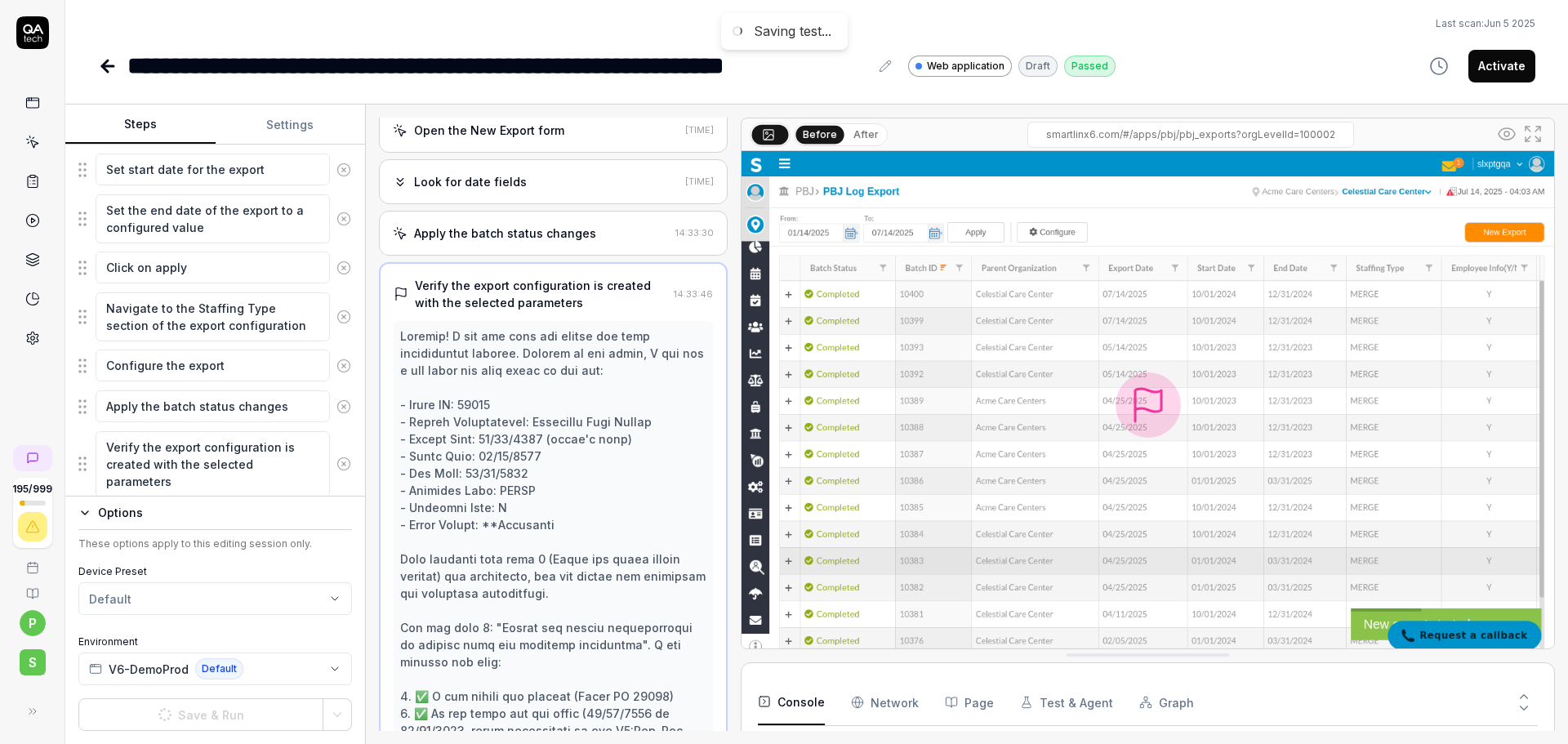 click on "**********" at bounding box center (784, 372) 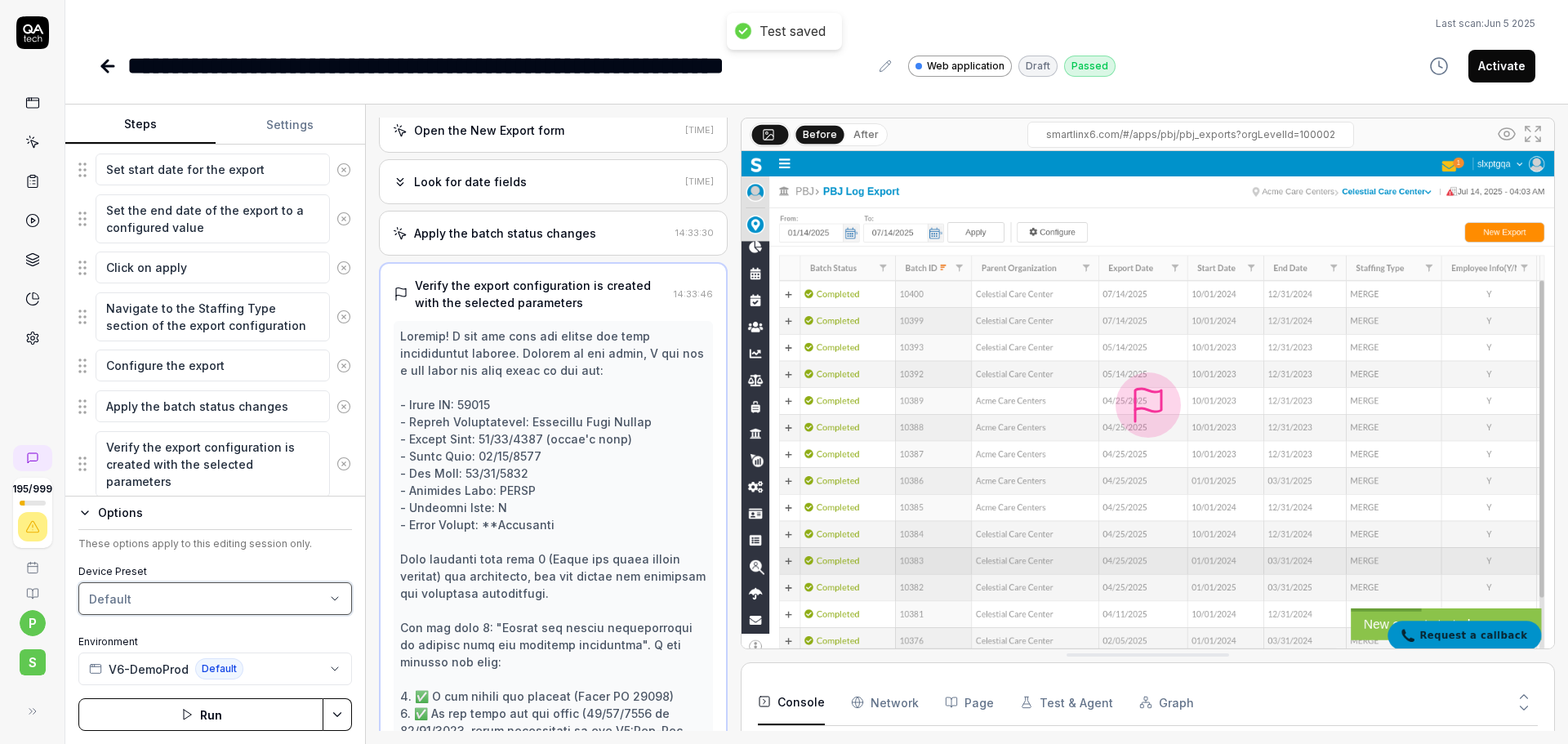 click on "**********" at bounding box center (784, 372) 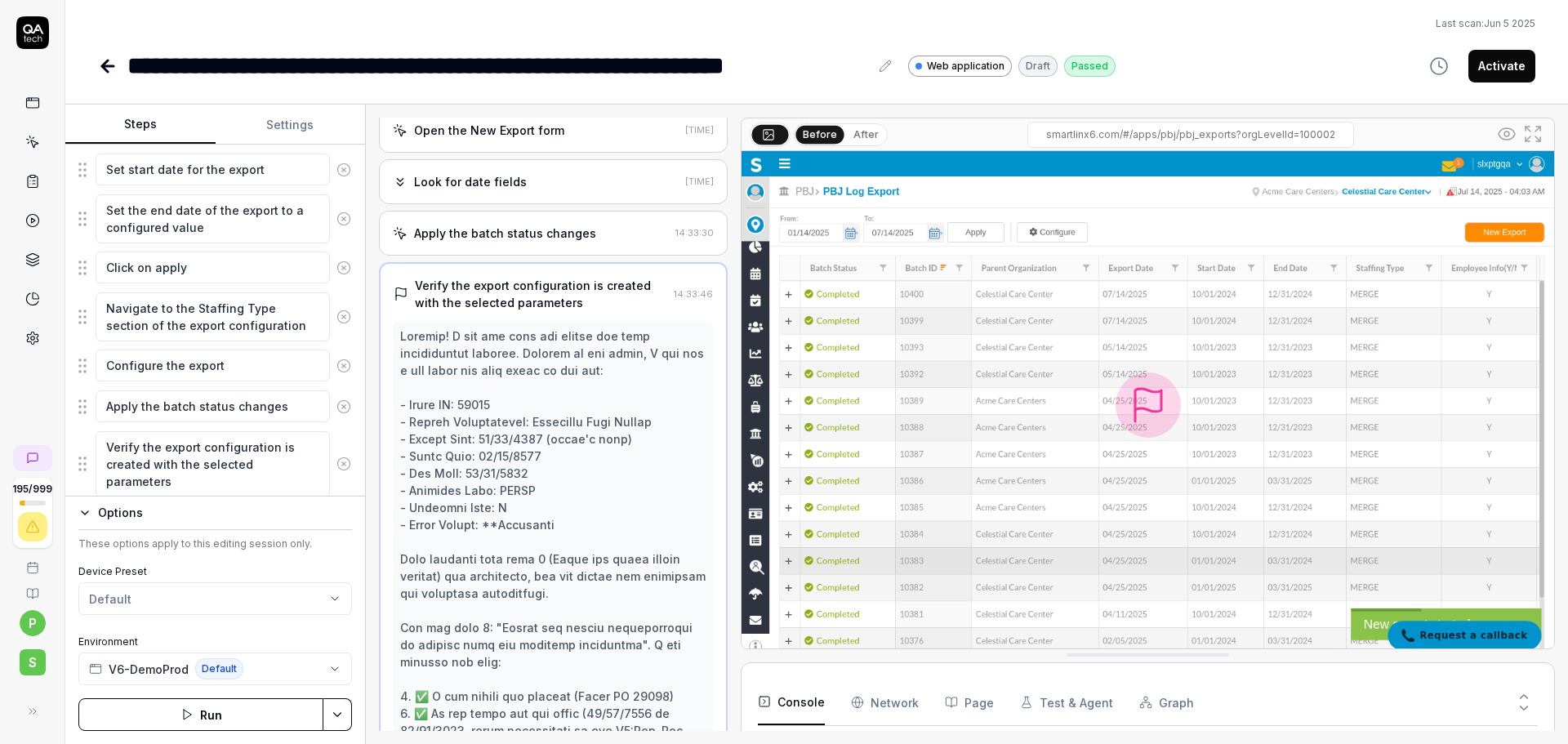 click on "Run" at bounding box center (201, 715) 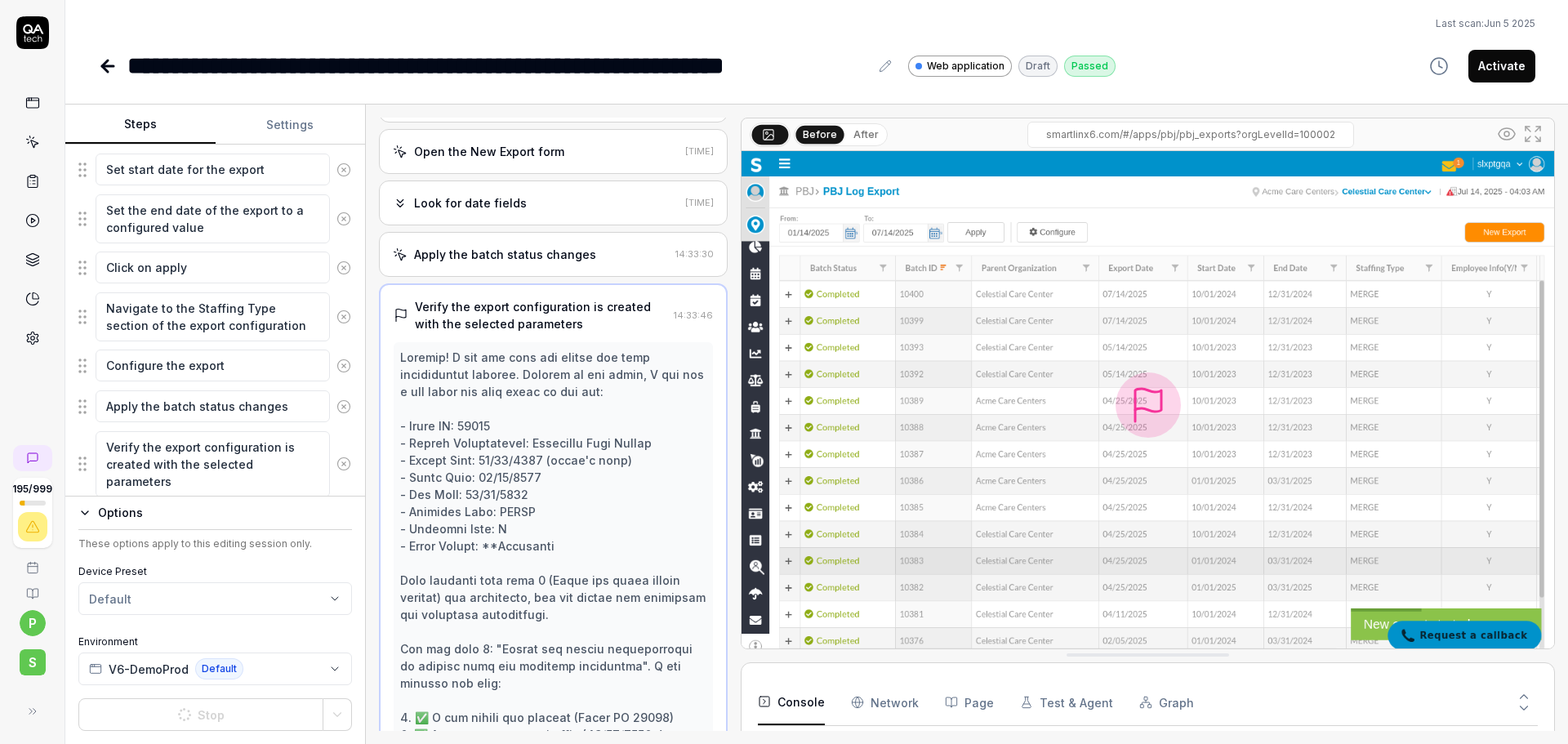 scroll, scrollTop: 479, scrollLeft: 0, axis: vertical 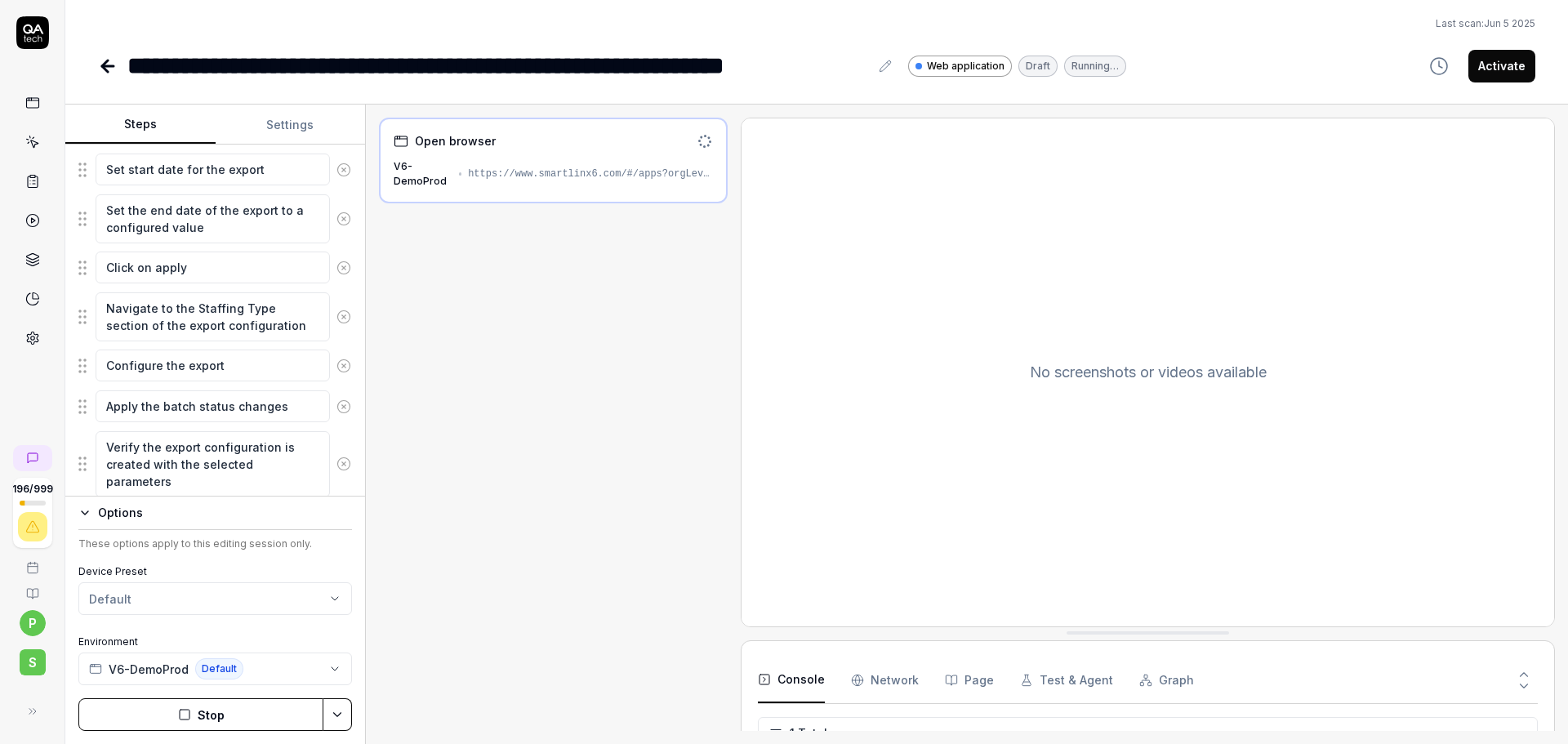 click on "Settings" at bounding box center [291, 125] 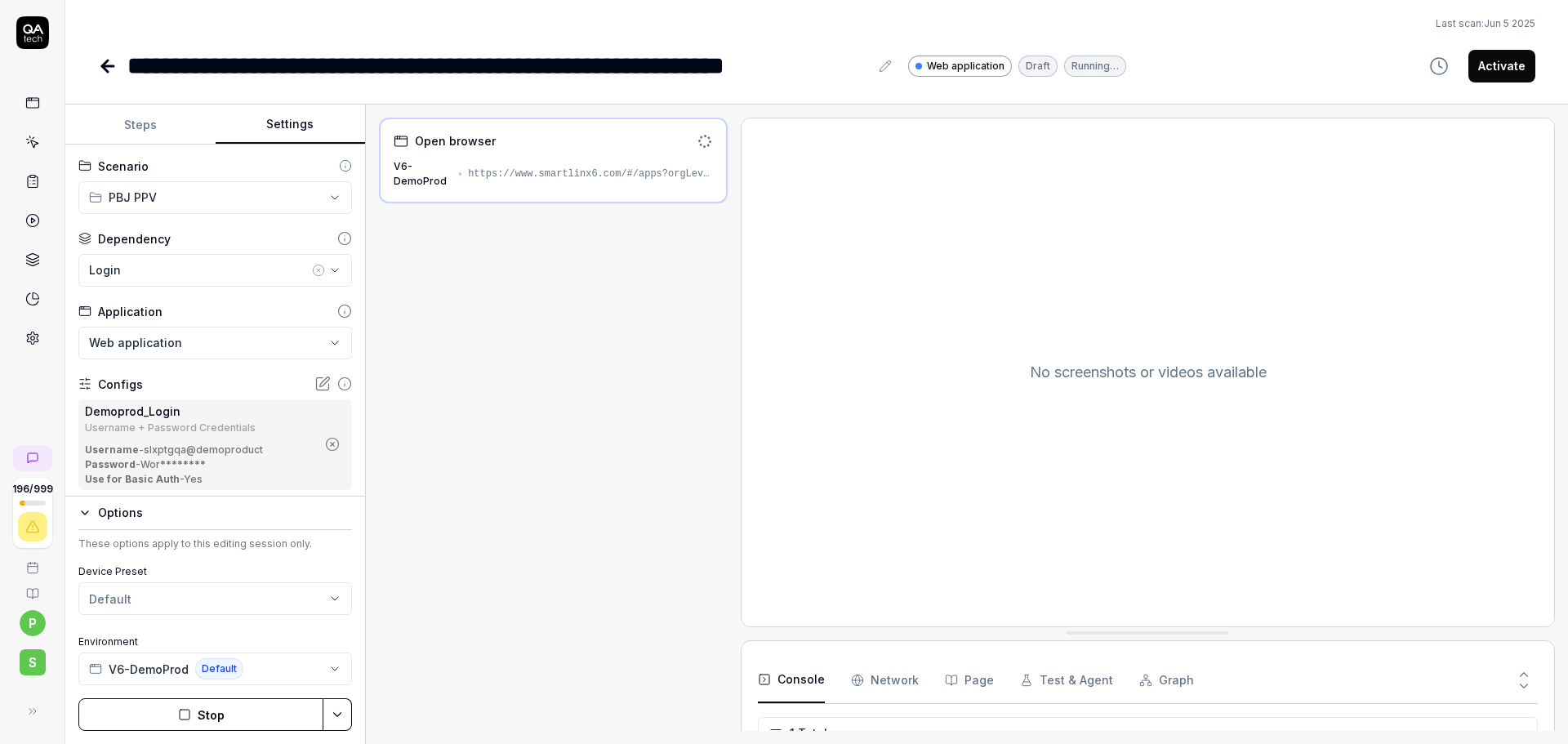 click on "Steps" at bounding box center (140, 125) 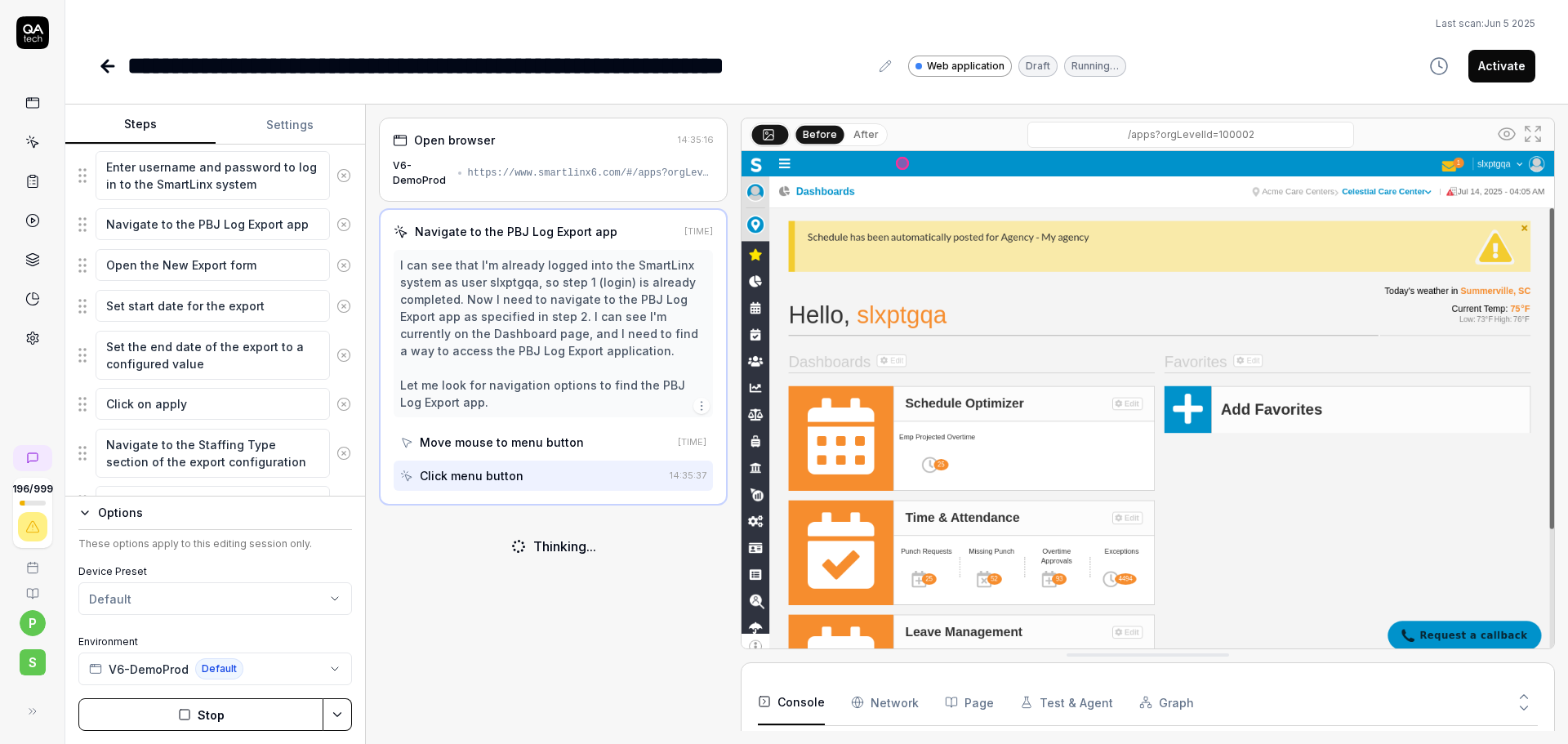 scroll, scrollTop: 234, scrollLeft: 0, axis: vertical 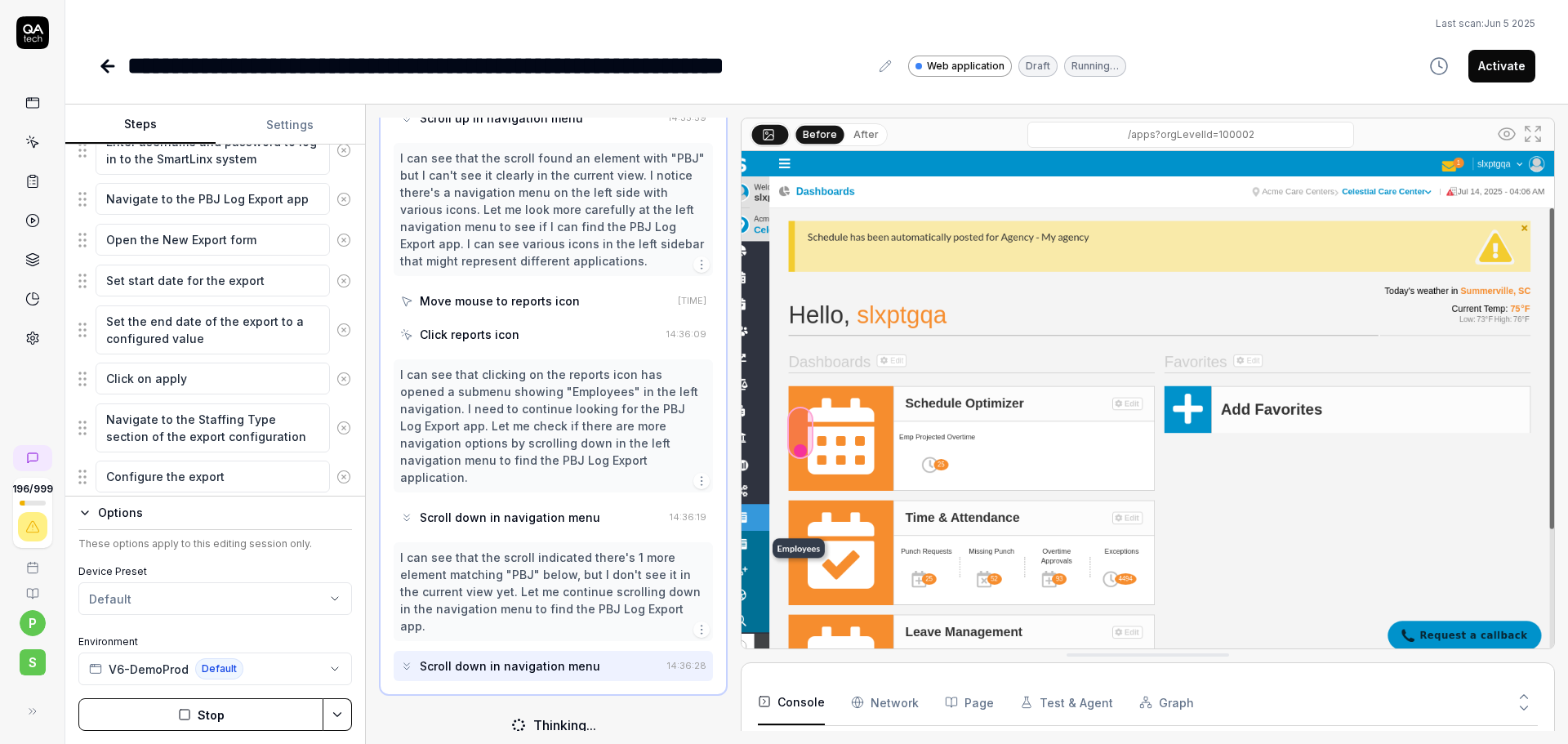 click on "Stop" at bounding box center (201, 715) 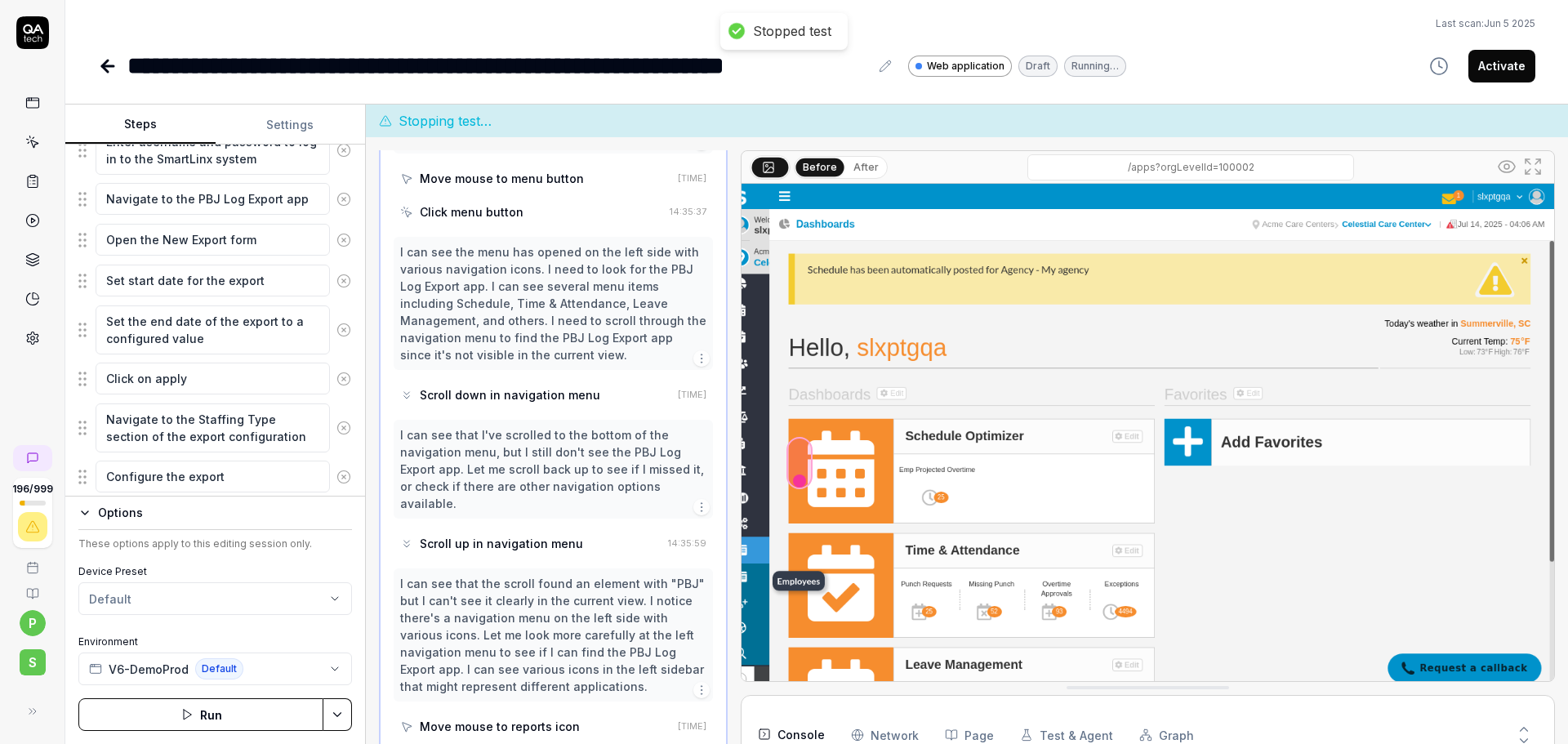 scroll, scrollTop: 706, scrollLeft: 0, axis: vertical 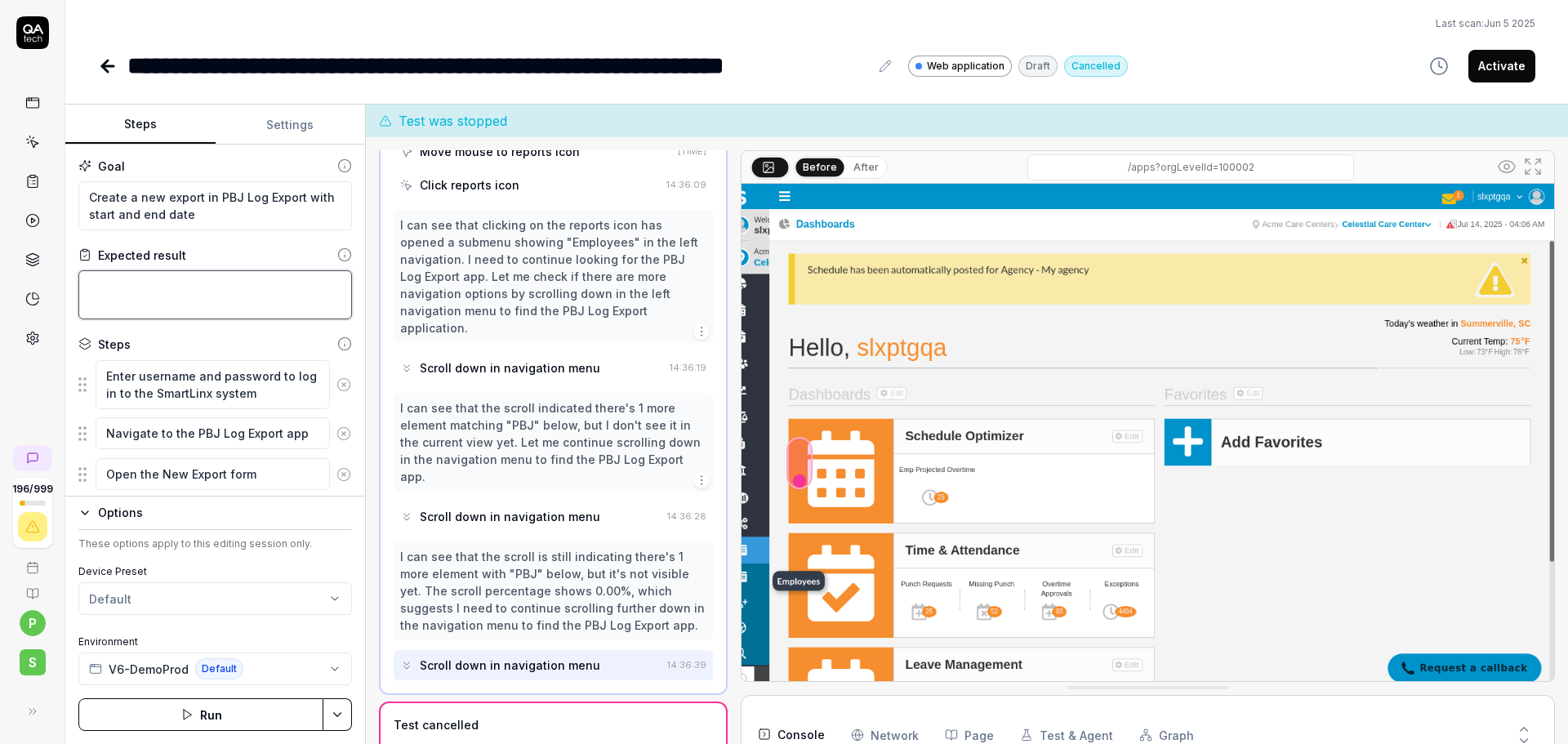 click at bounding box center [215, 295] 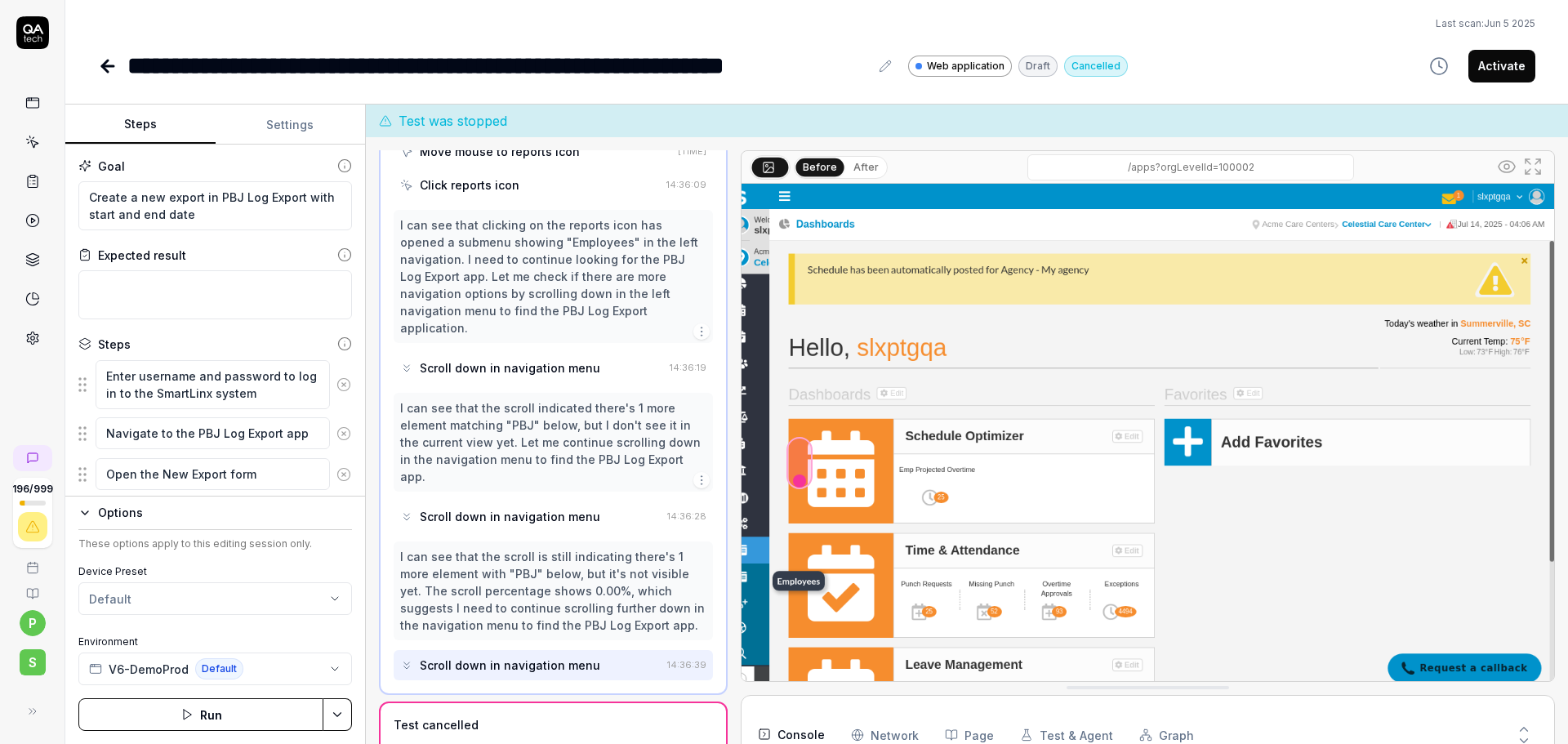 click 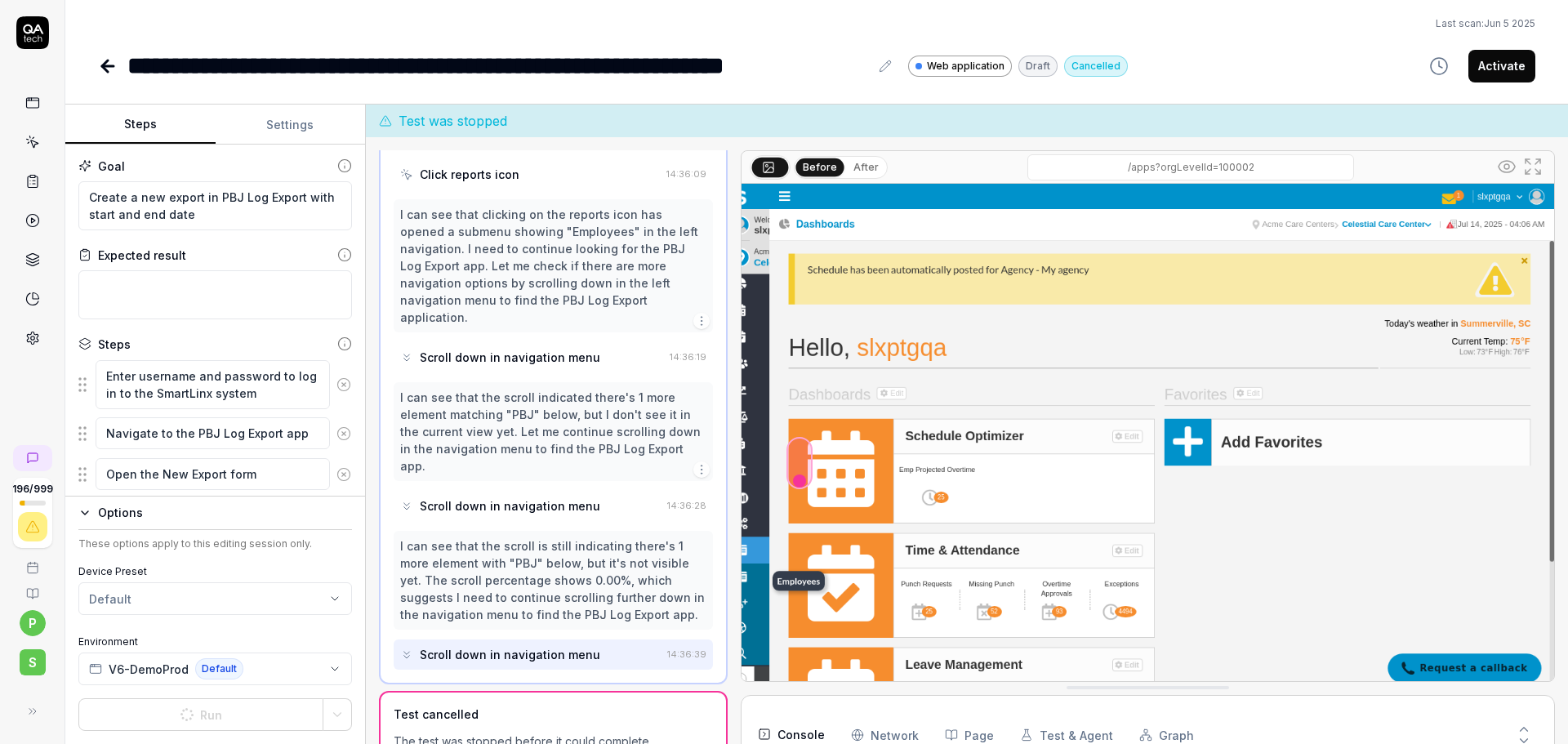 scroll, scrollTop: 883, scrollLeft: 0, axis: vertical 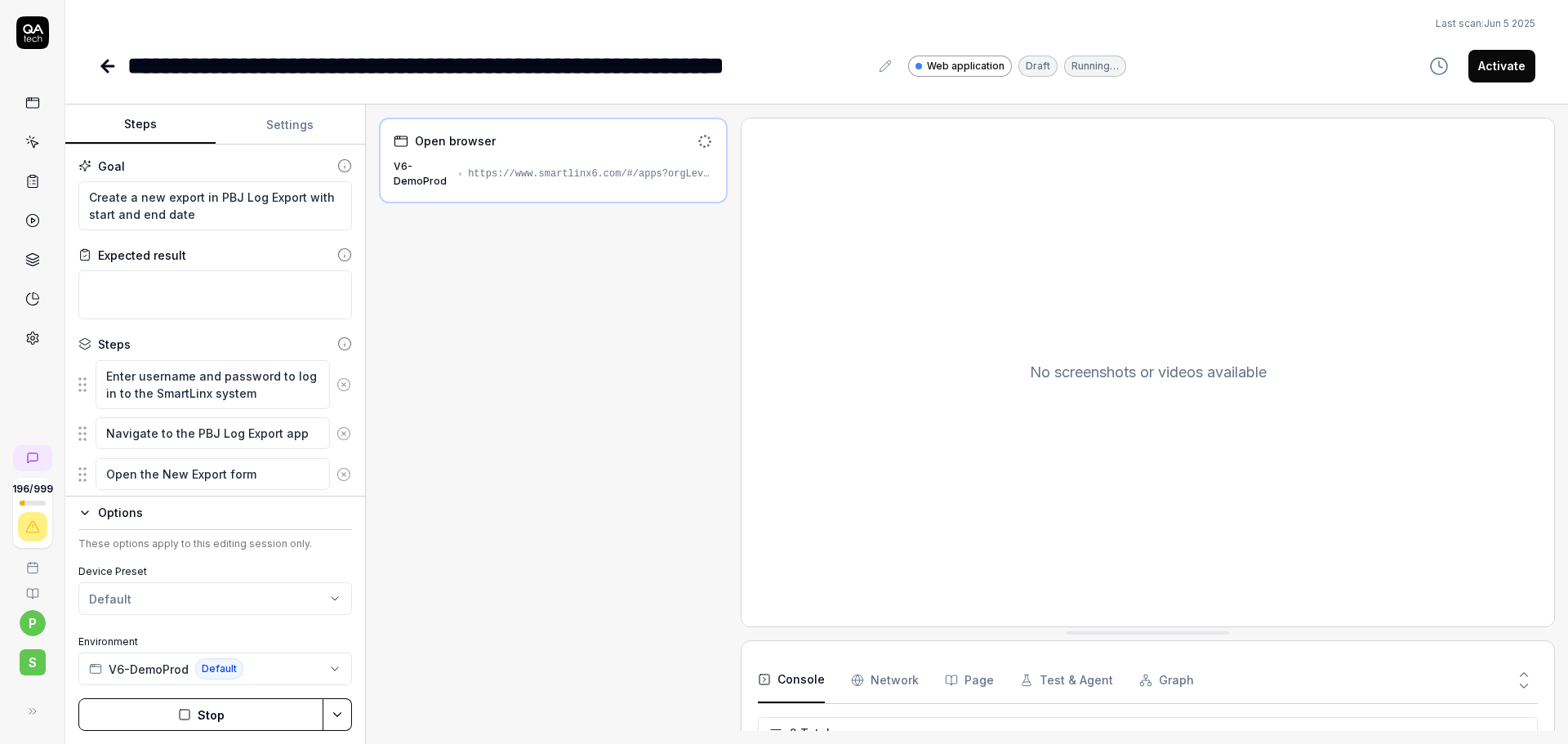 click on "Open browser V6-DemoProd https://www.smartlinx6.com/#/apps?orgLevelId=100002" at bounding box center (553, 160) 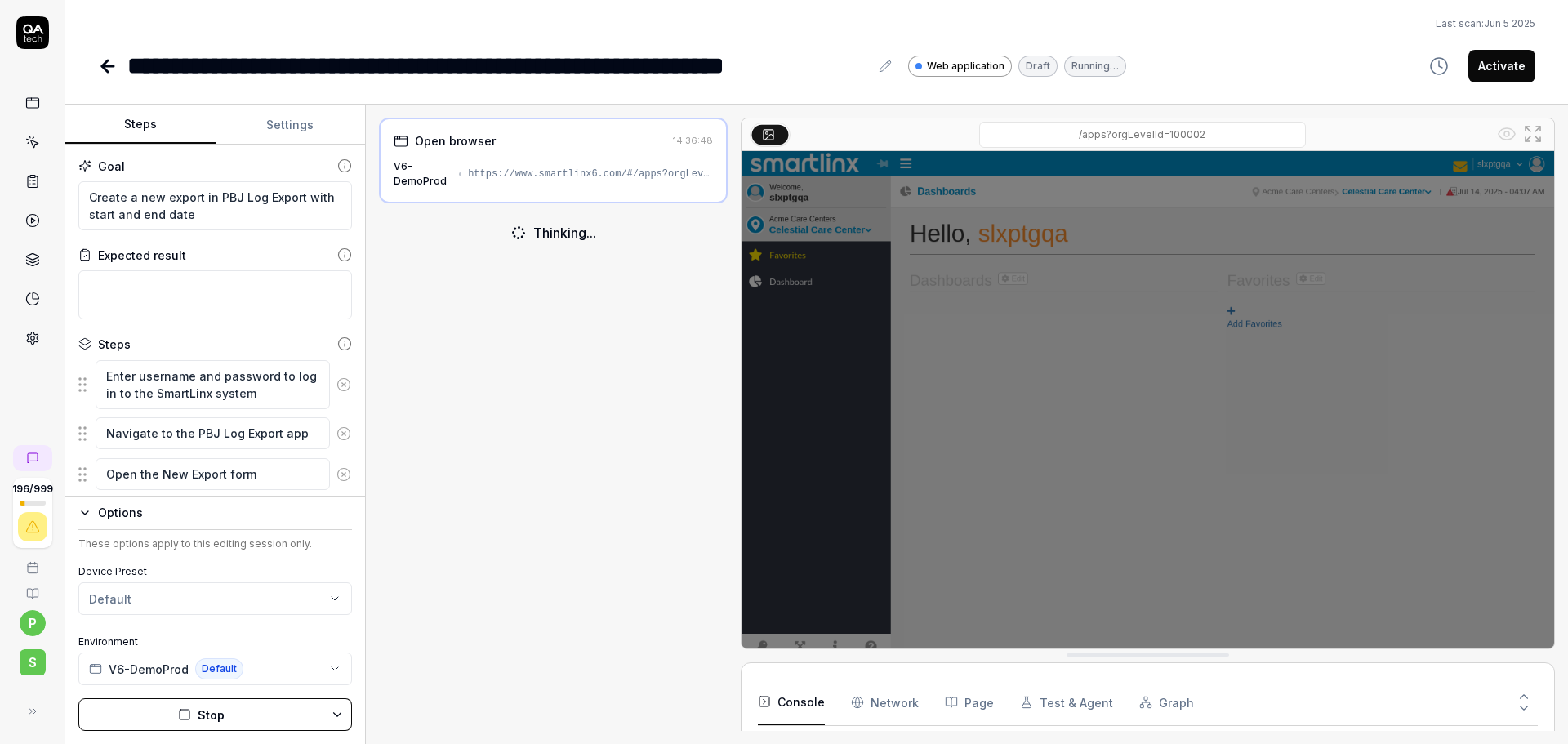 click 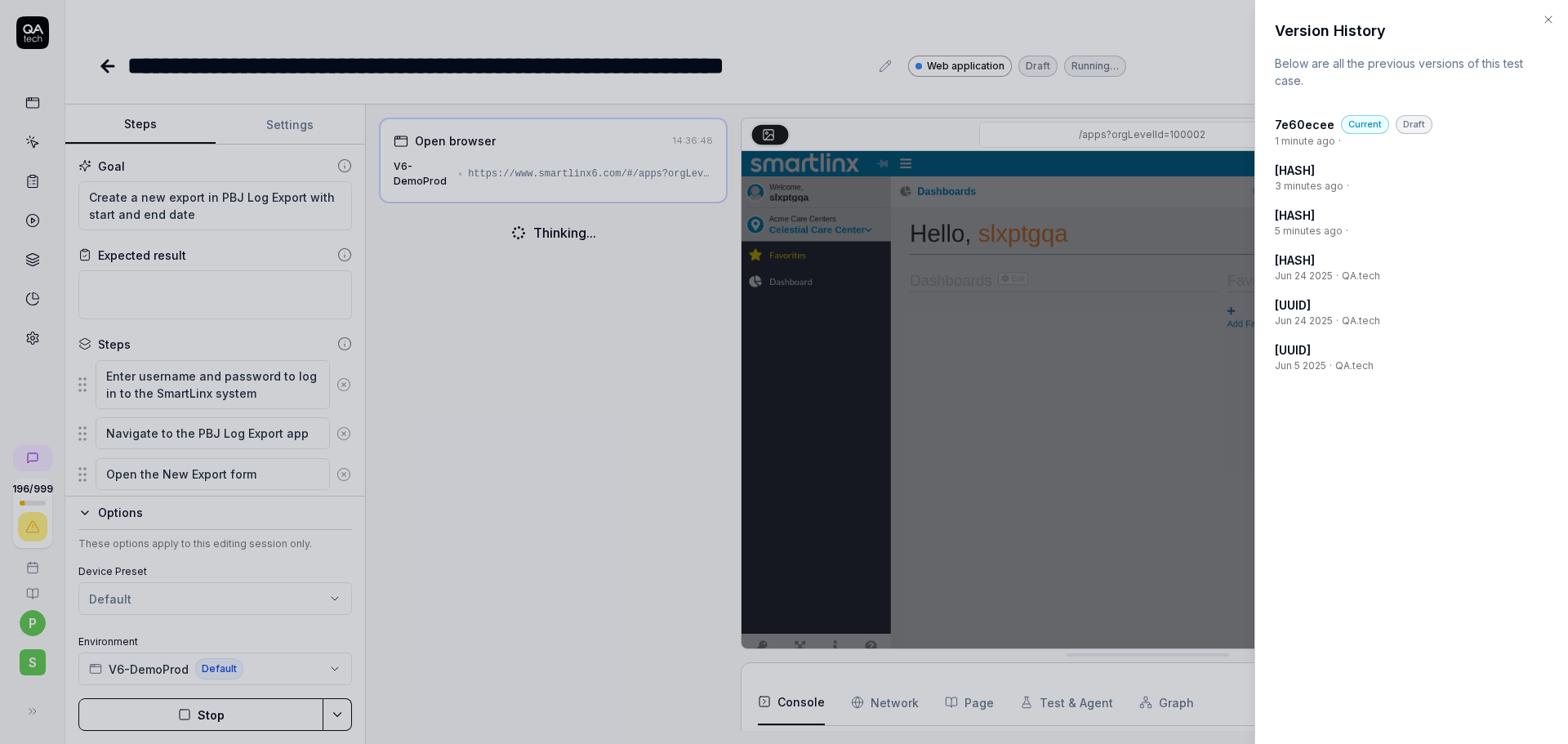 click 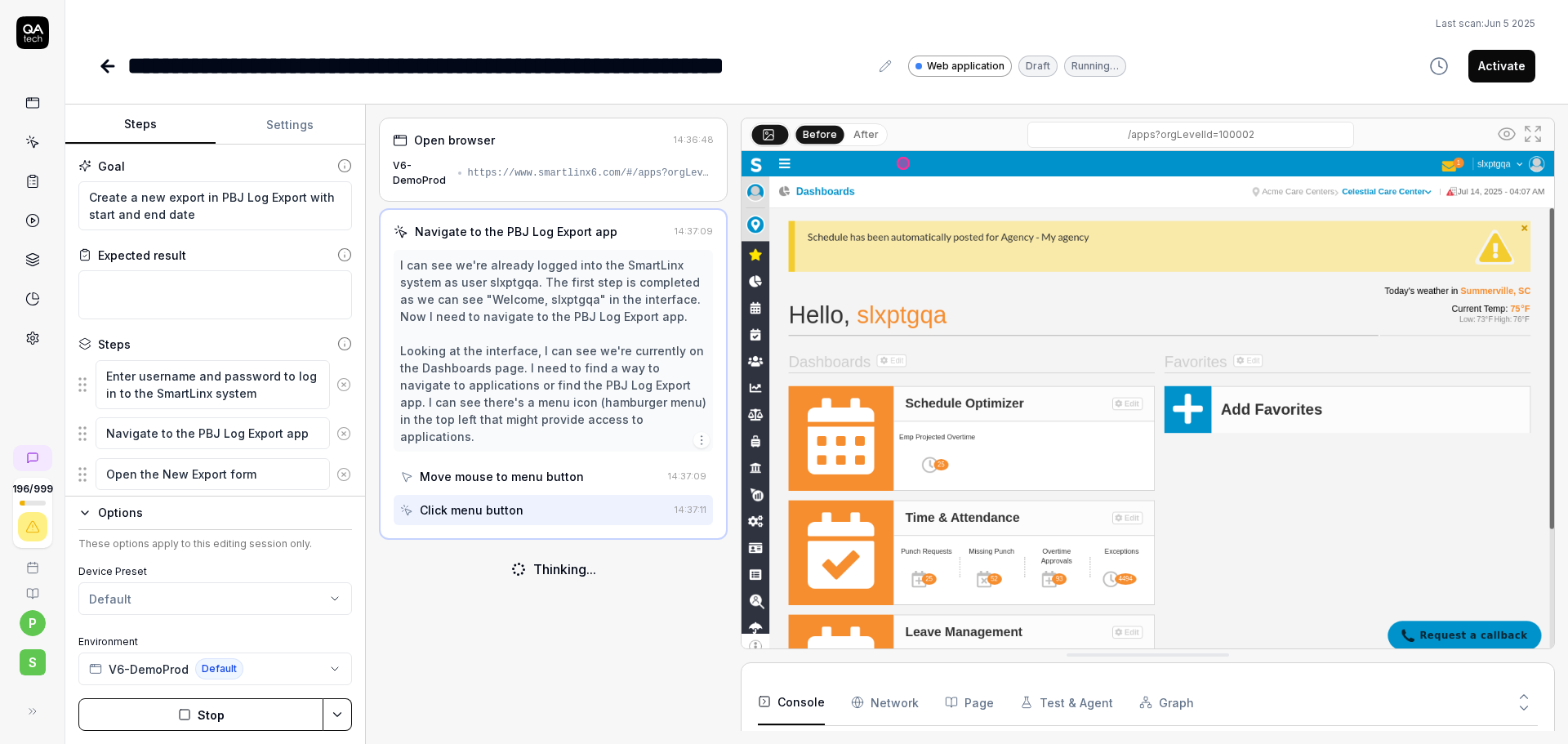 click on "Move mouse to menu button" at bounding box center [501, 476] 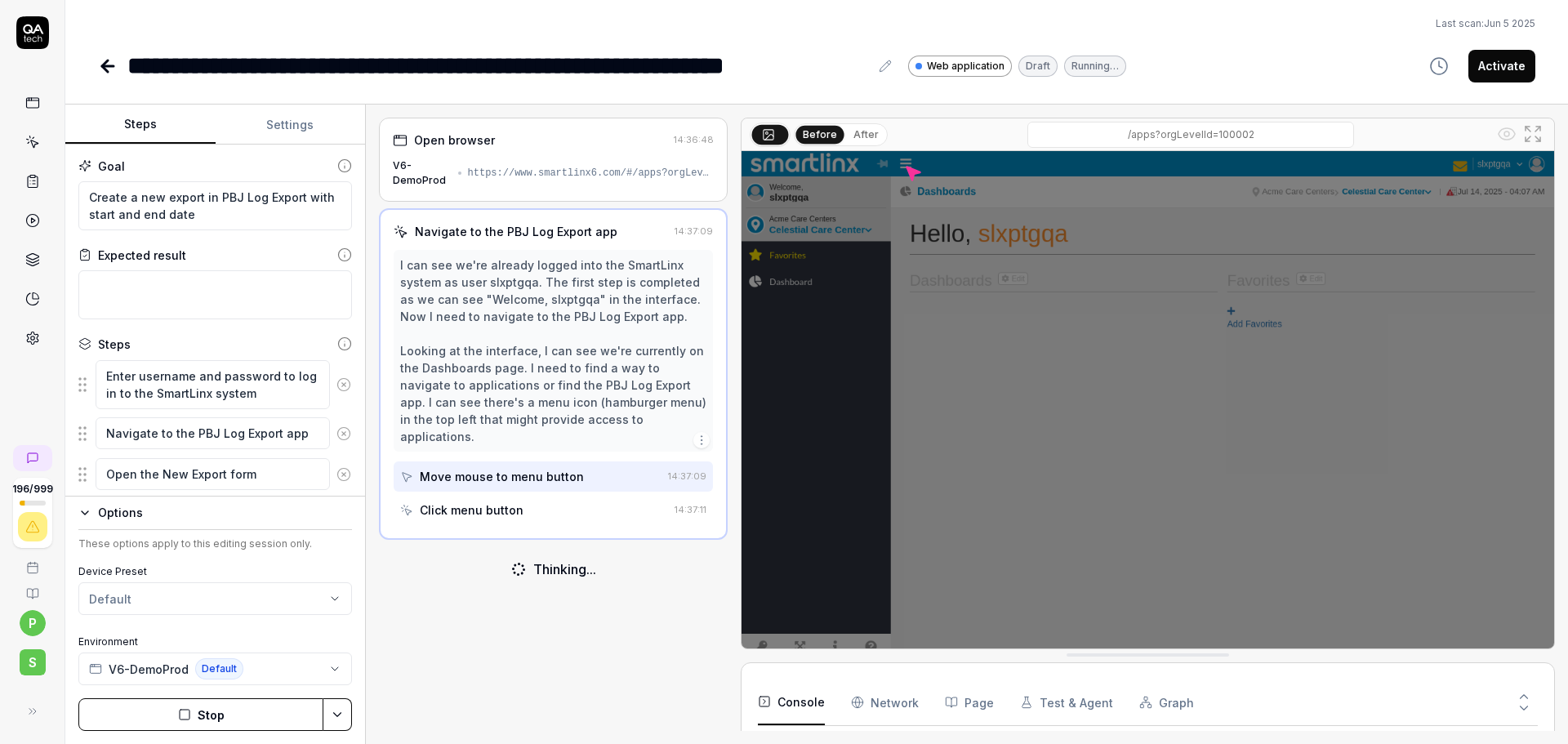 click on "Move mouse to menu button" at bounding box center (501, 476) 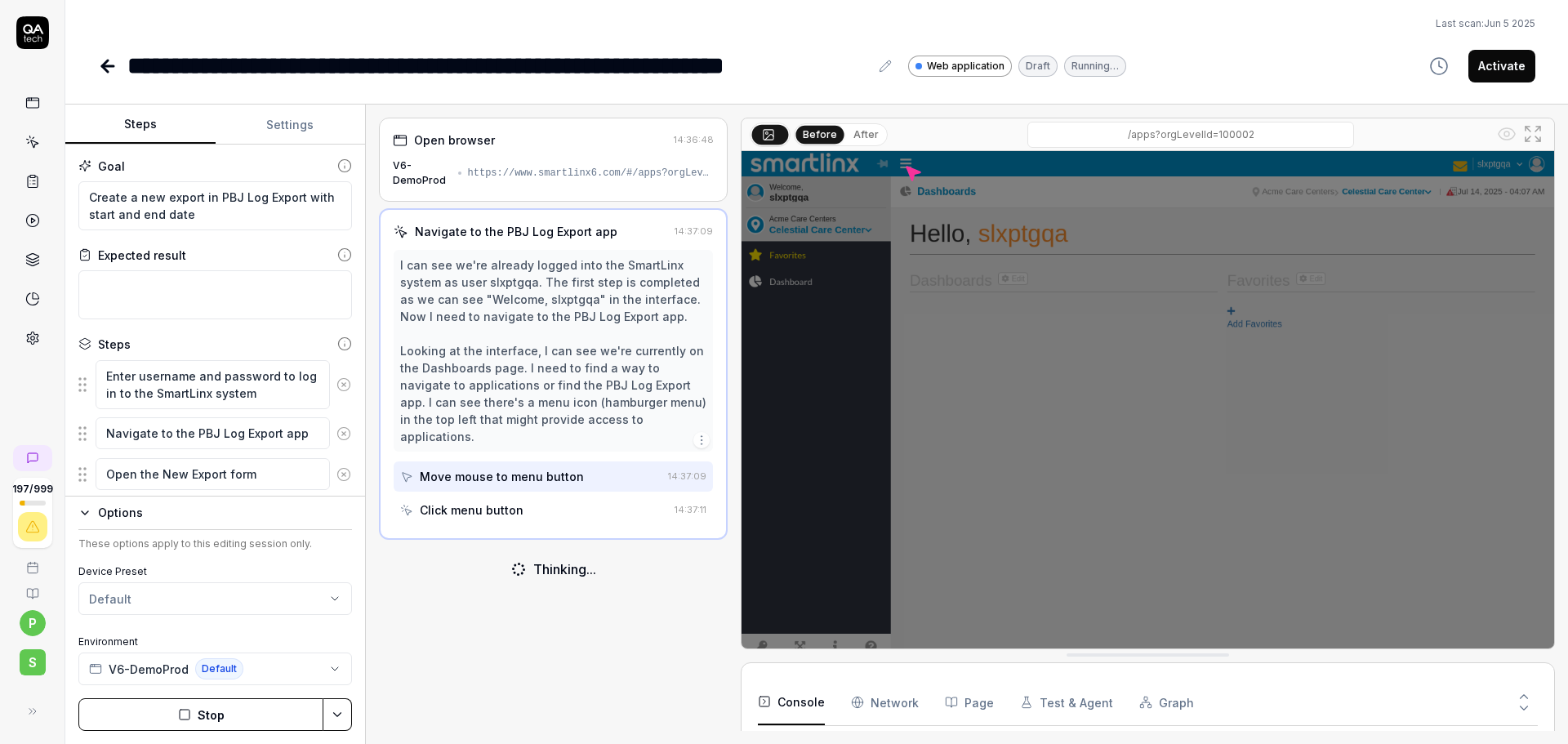 click on "Click menu button" at bounding box center (534, 510) 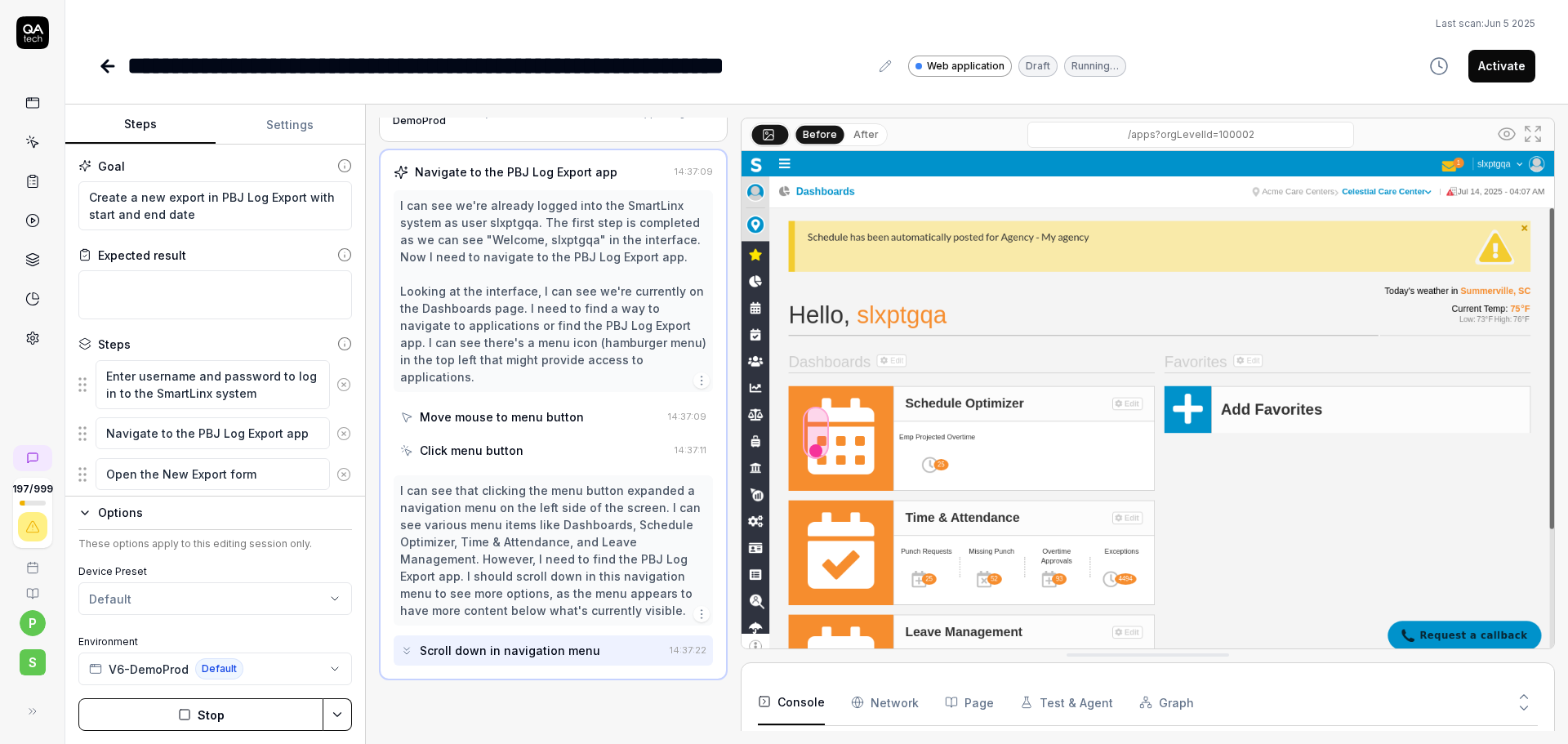 scroll, scrollTop: 44, scrollLeft: 0, axis: vertical 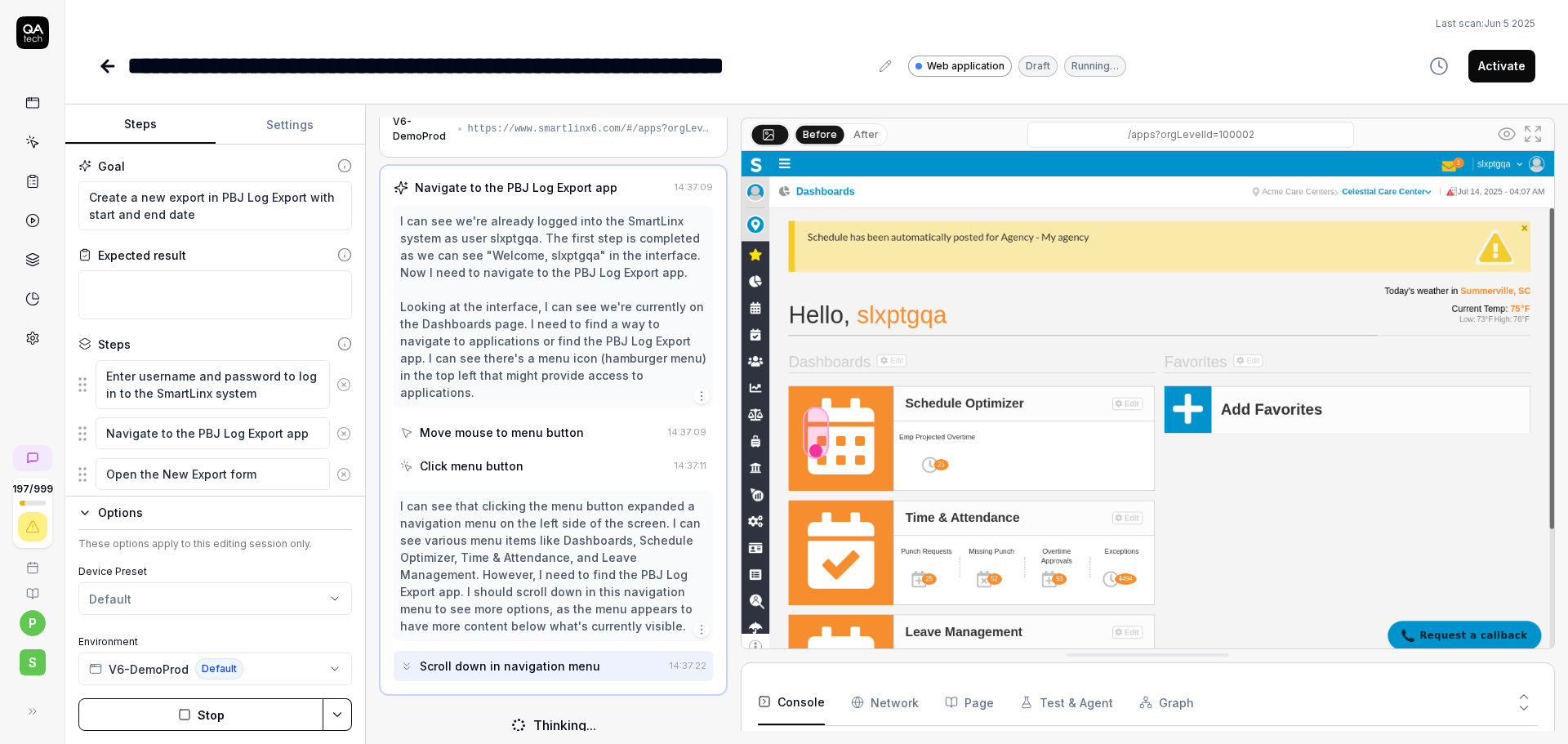 click on "Scroll down in navigation menu" at bounding box center (510, 666) 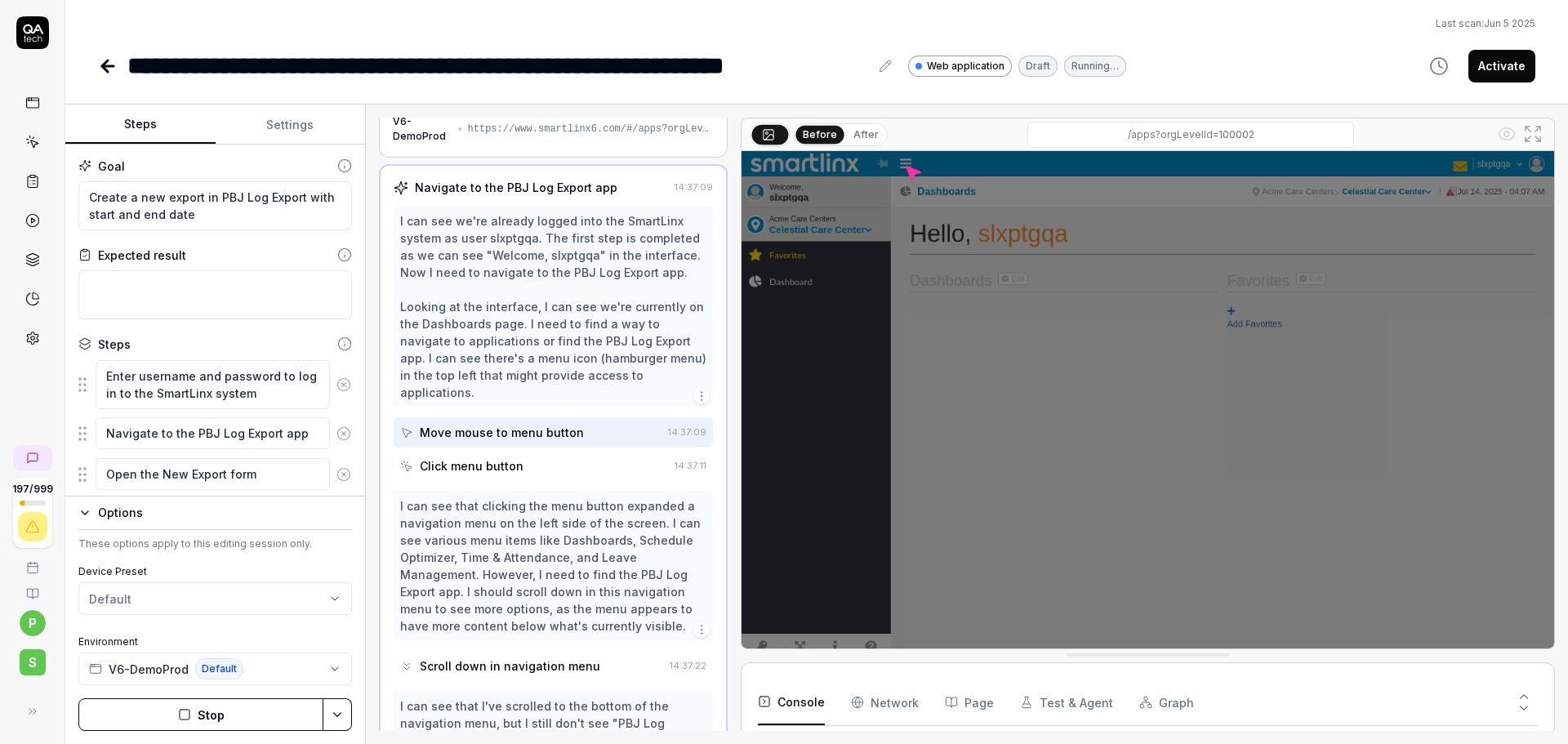 click on "Scroll down in navigation menu" at bounding box center [510, 666] 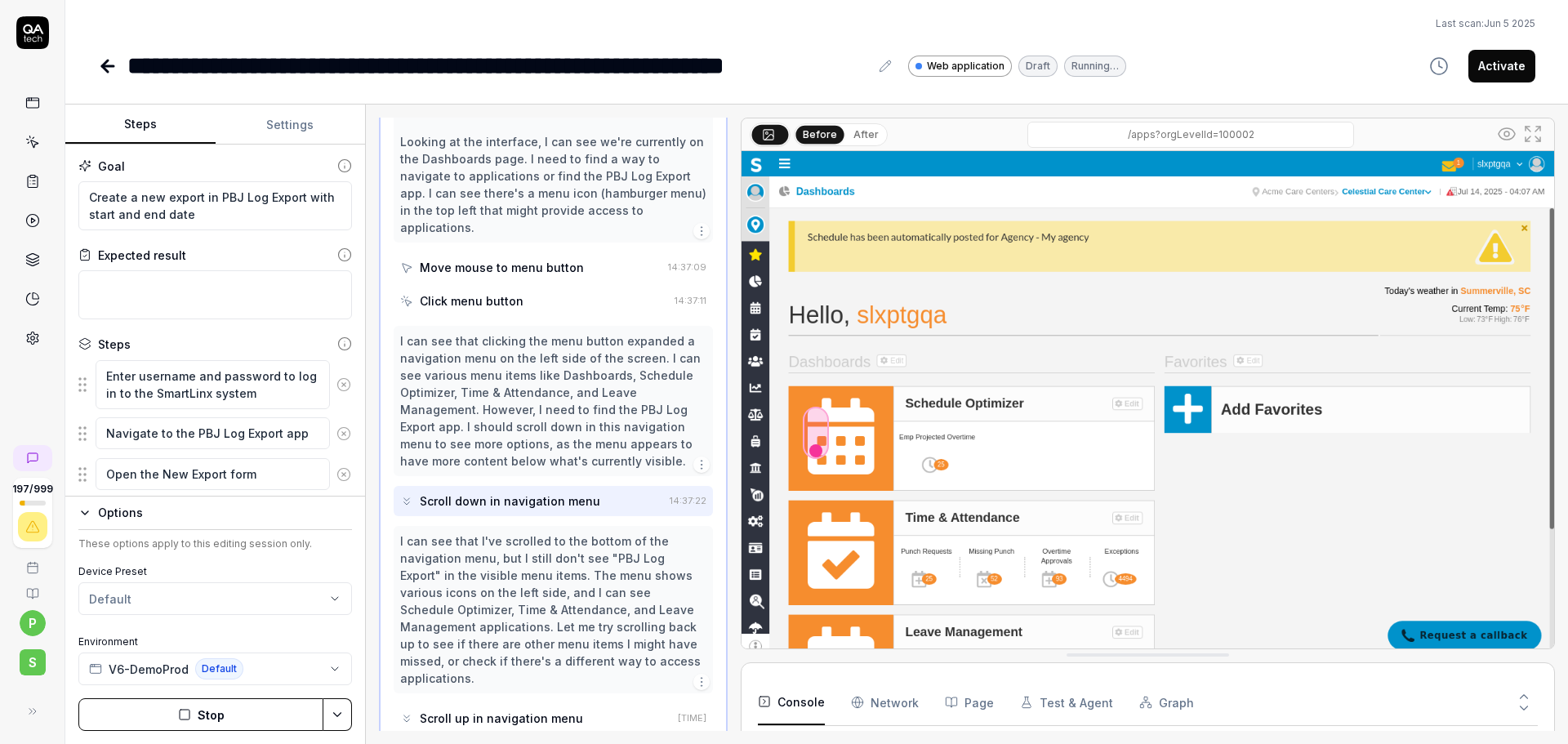 scroll, scrollTop: 261, scrollLeft: 0, axis: vertical 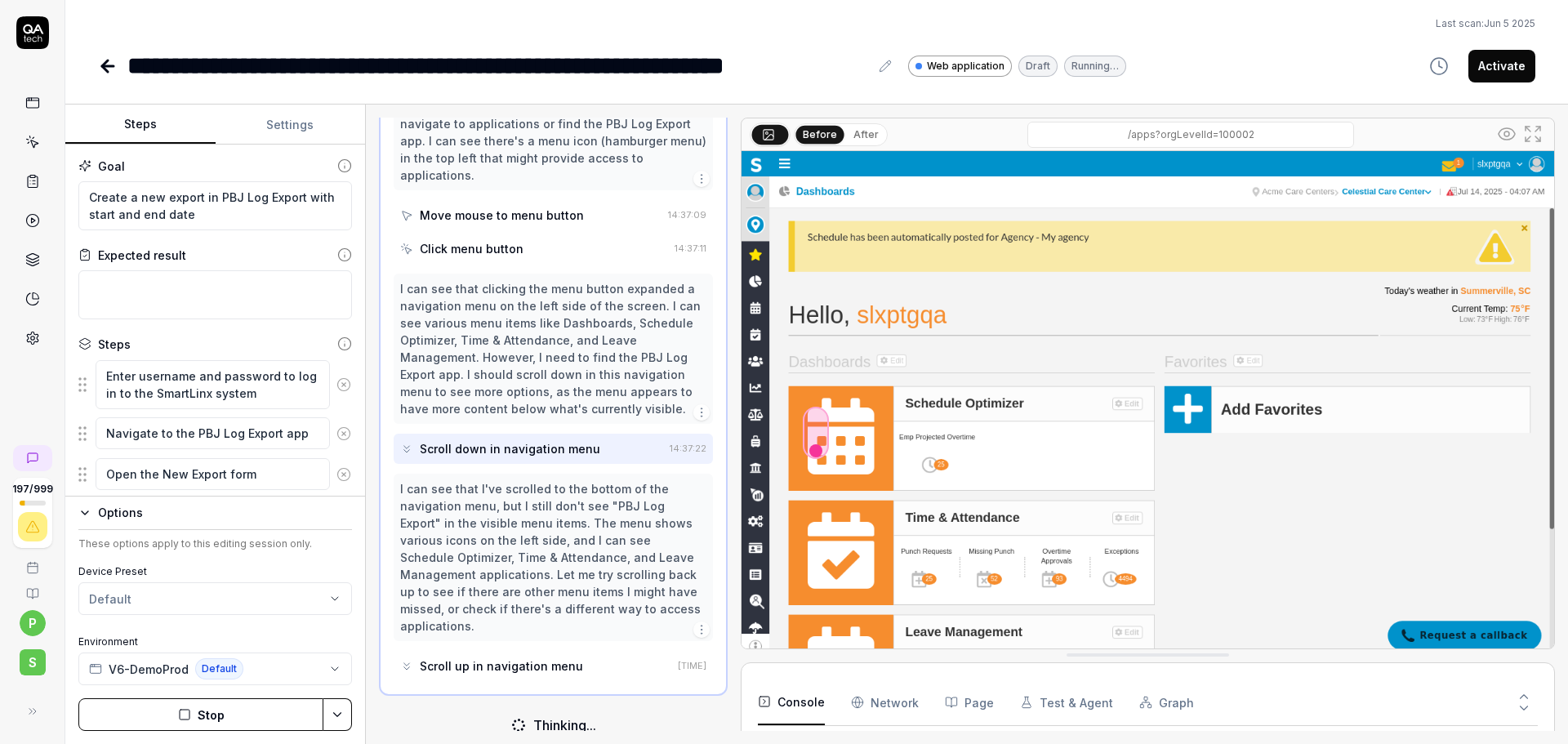click on "Scroll up in navigation menu" at bounding box center (501, 666) 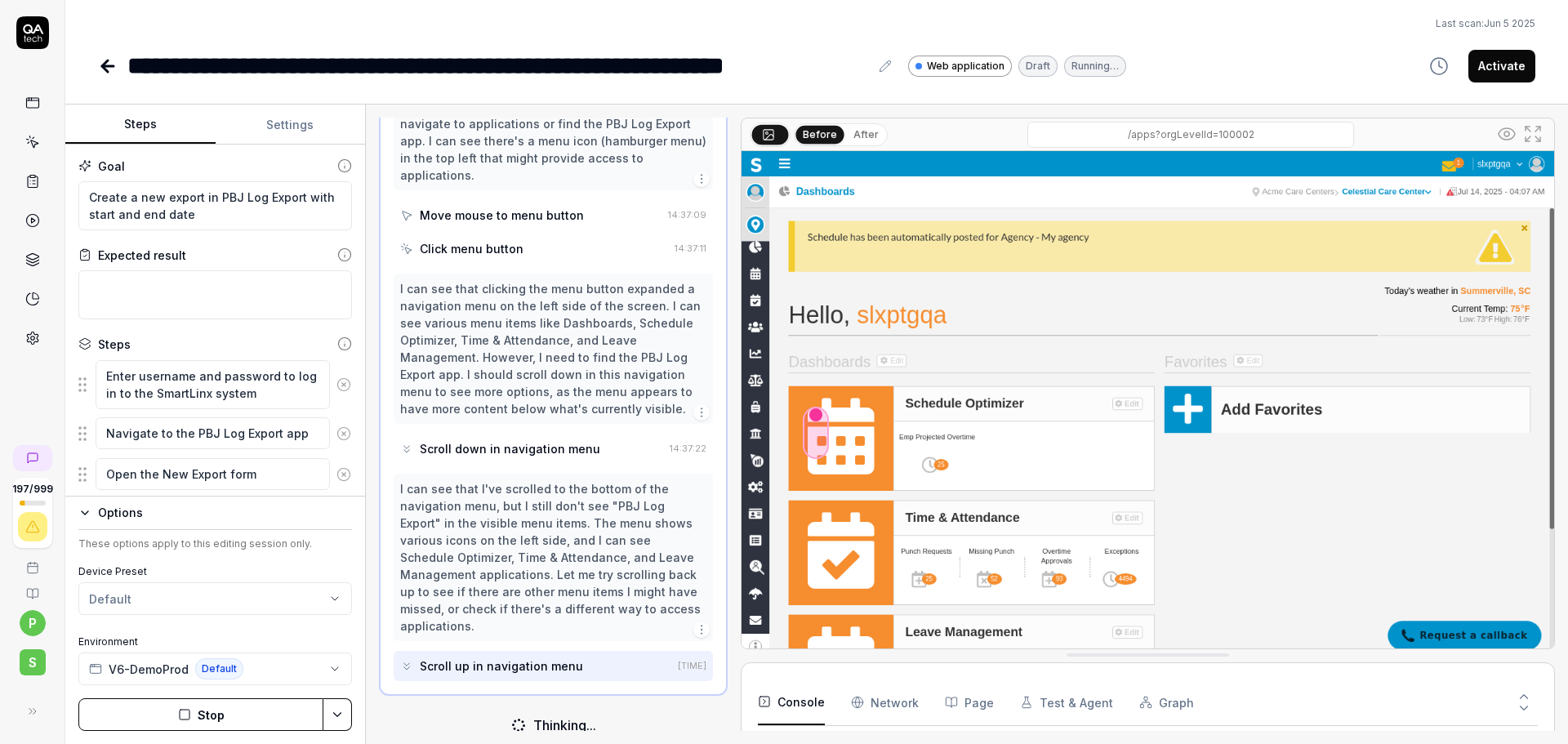 click at bounding box center [1147, 405] 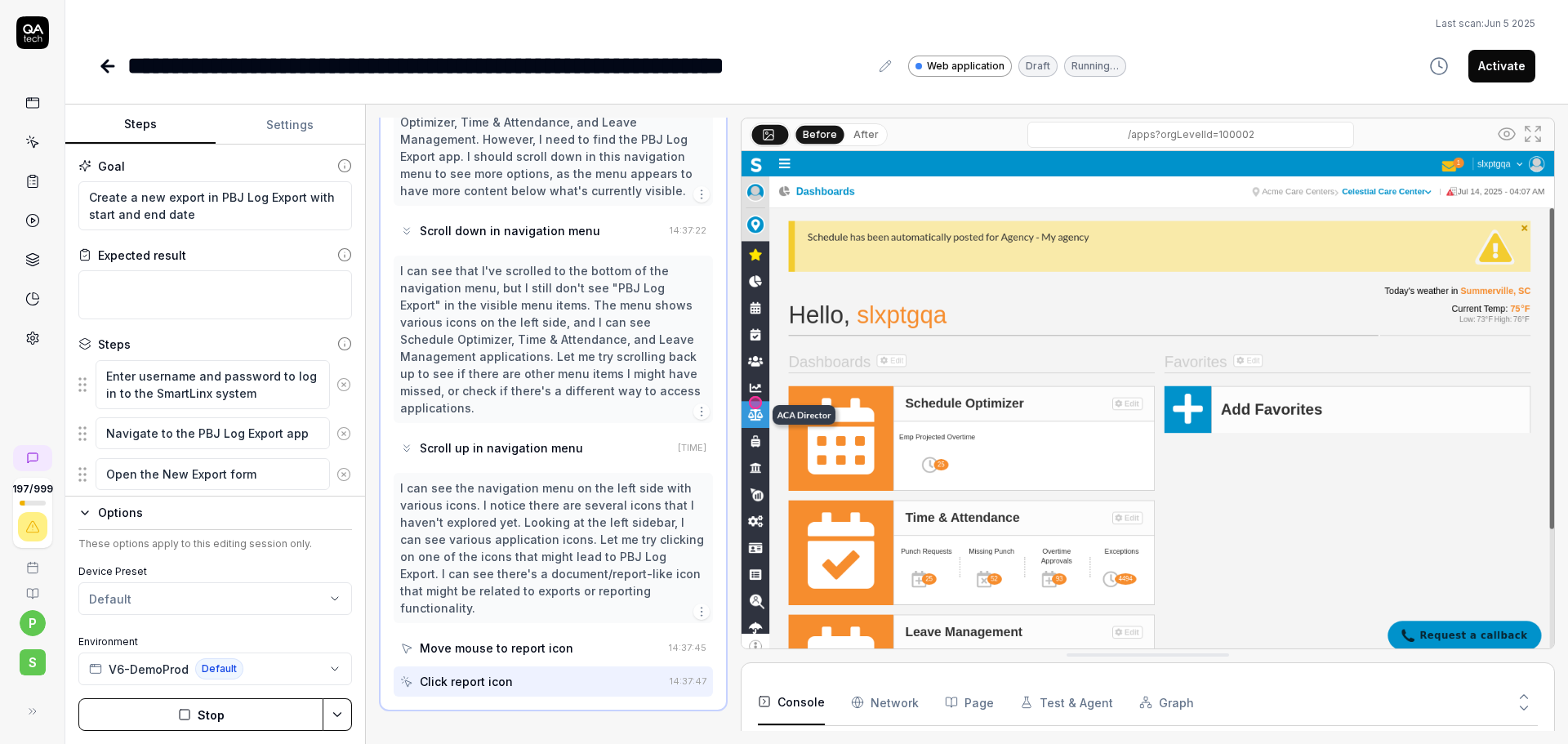 scroll, scrollTop: 478, scrollLeft: 0, axis: vertical 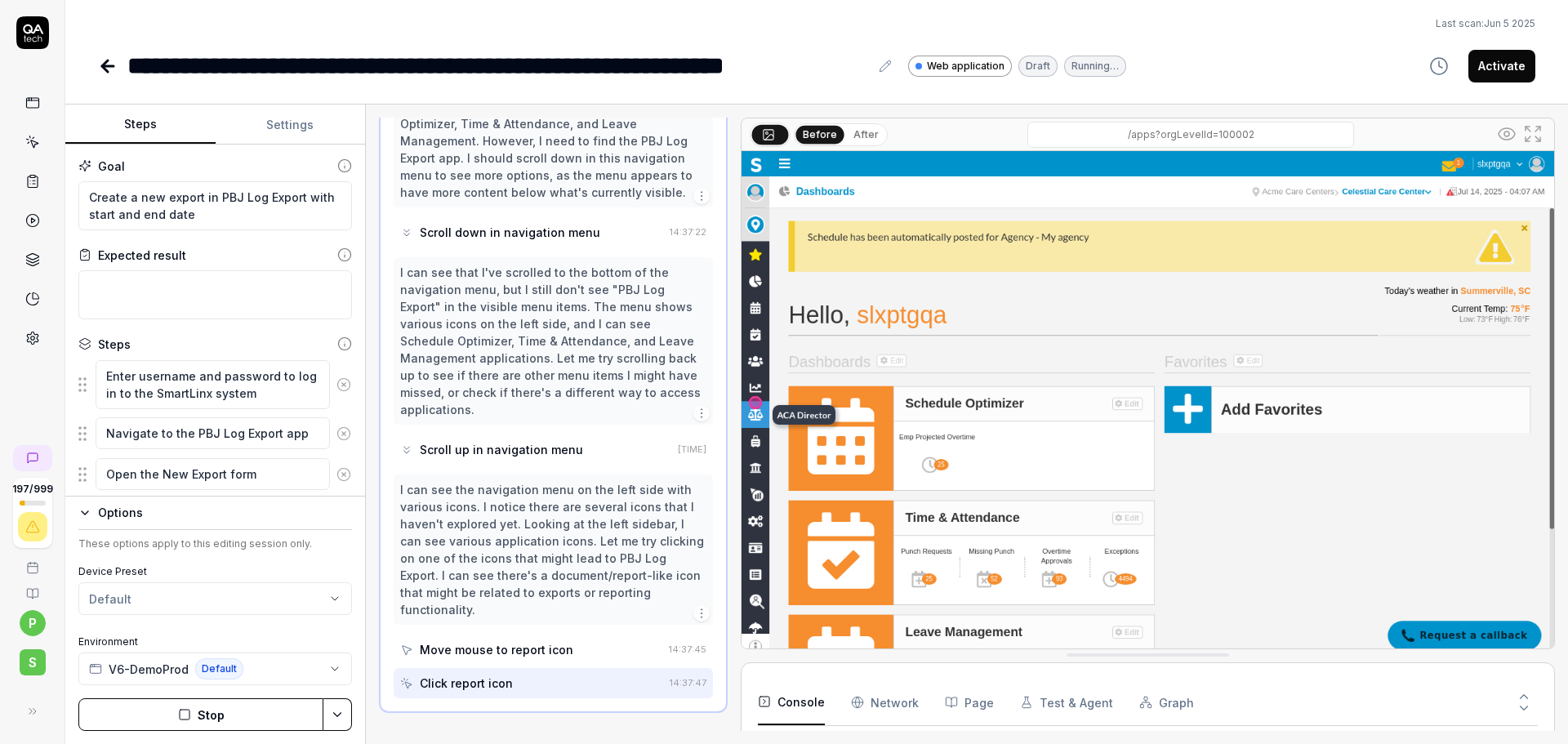 click on "Move mouse to report icon" at bounding box center (497, 649) 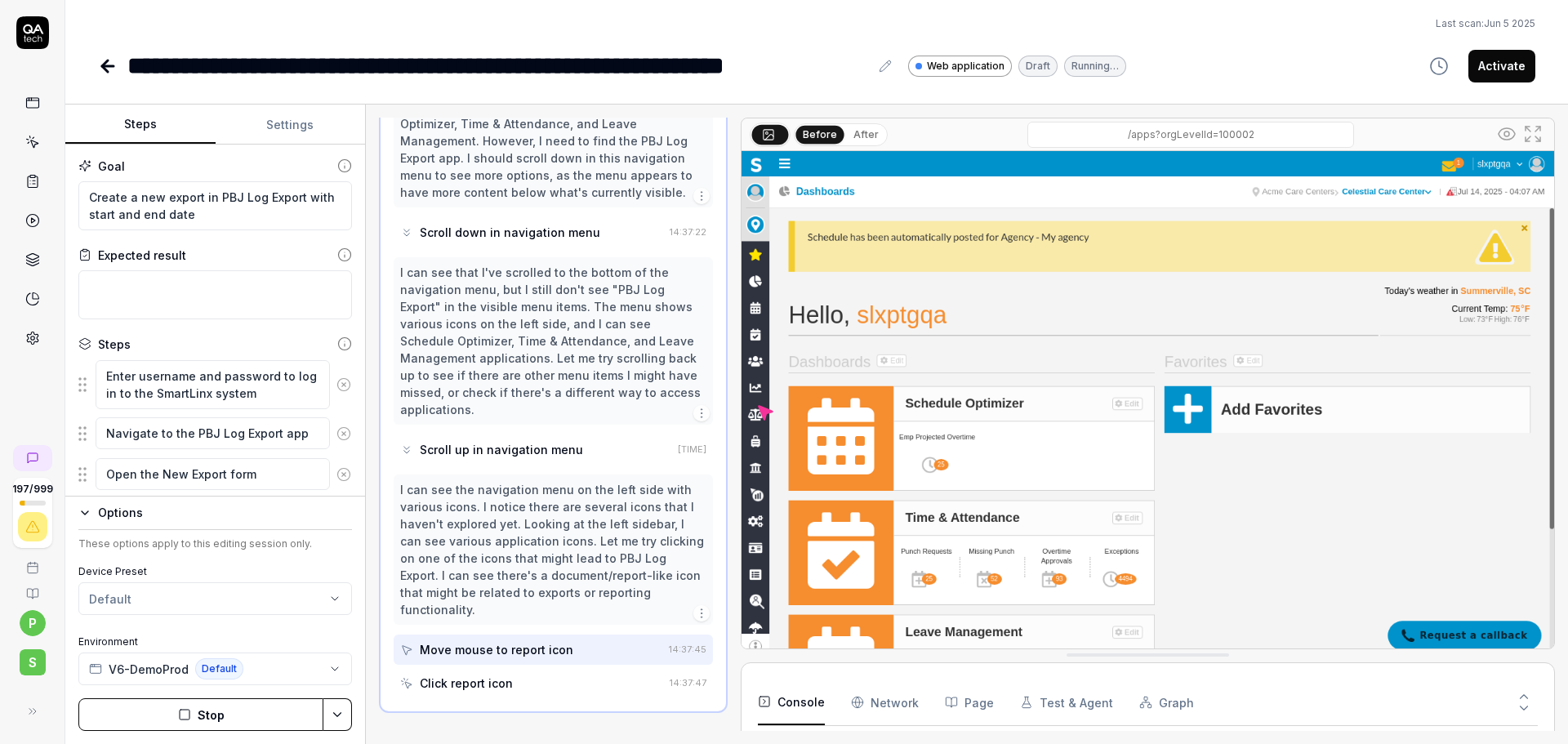 click at bounding box center [1147, 405] 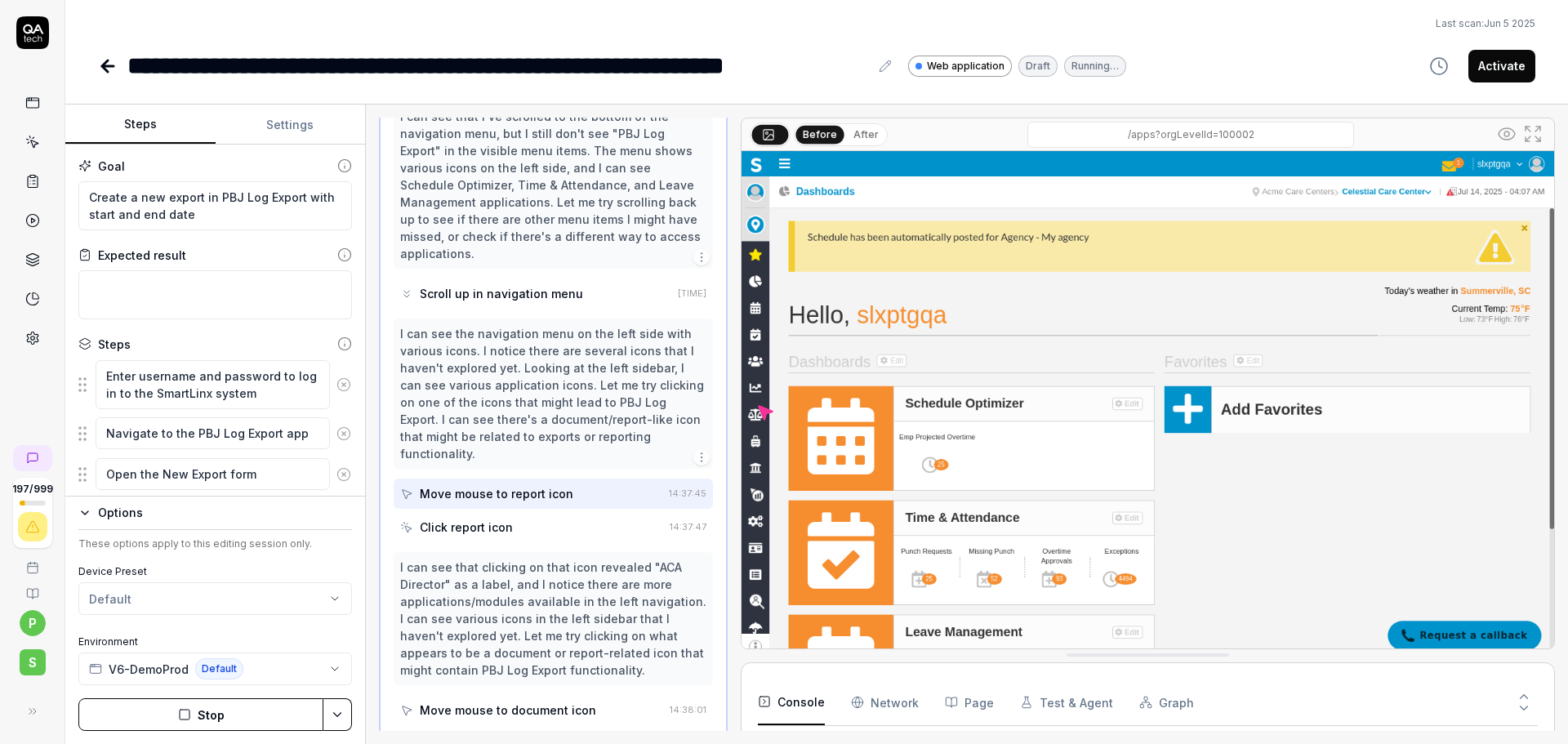 scroll, scrollTop: 642, scrollLeft: 0, axis: vertical 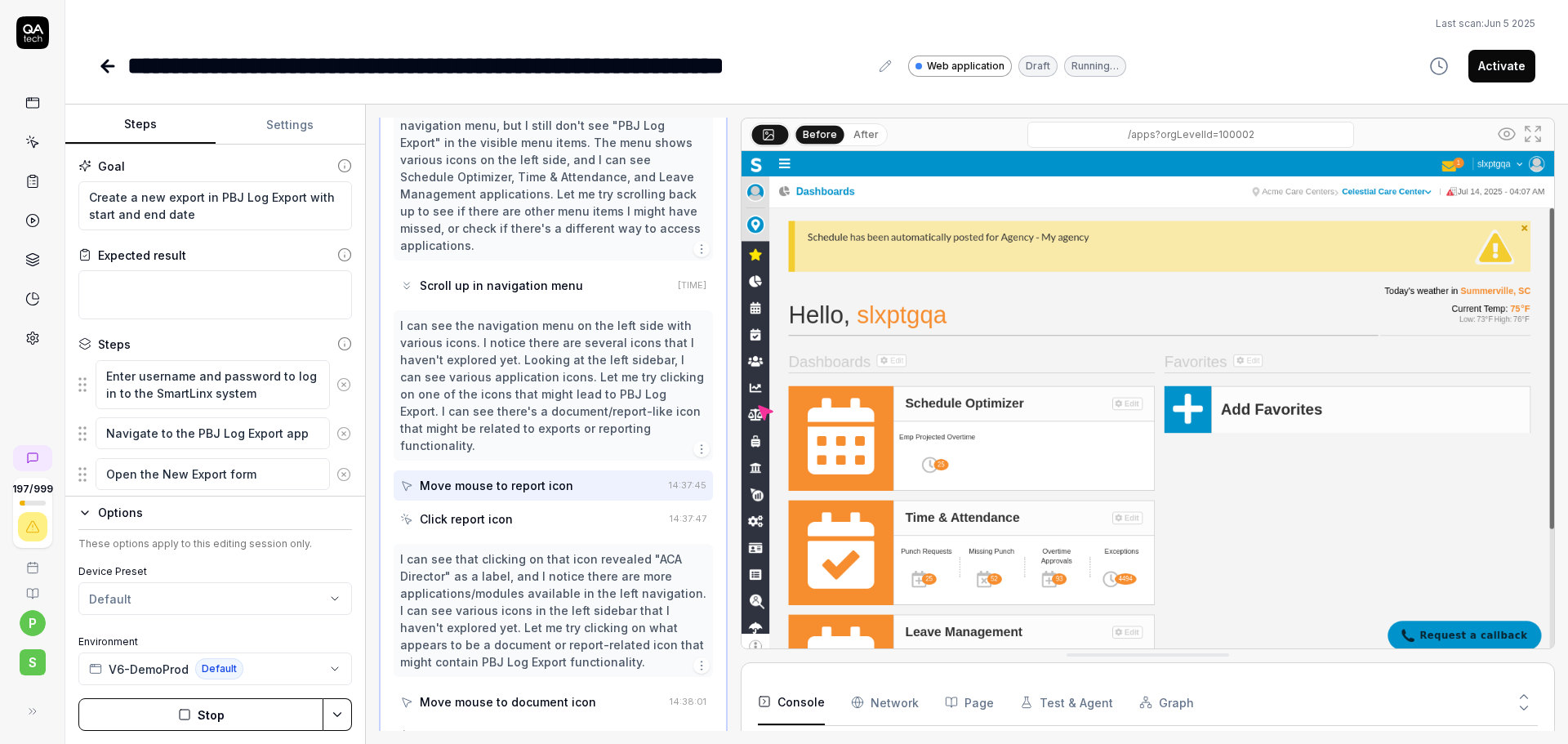 click at bounding box center [1147, 405] 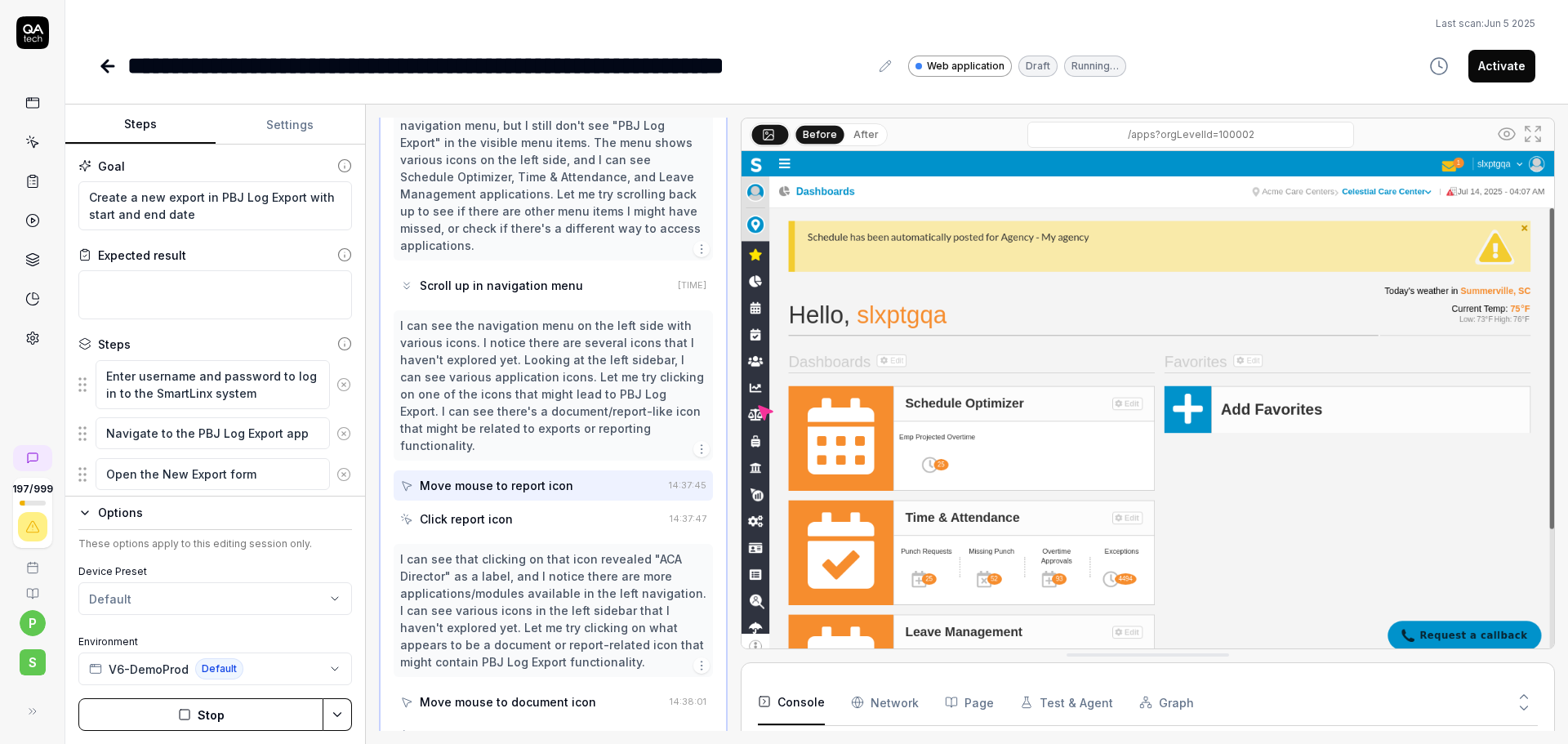 click on "Move mouse to document icon" at bounding box center [508, 702] 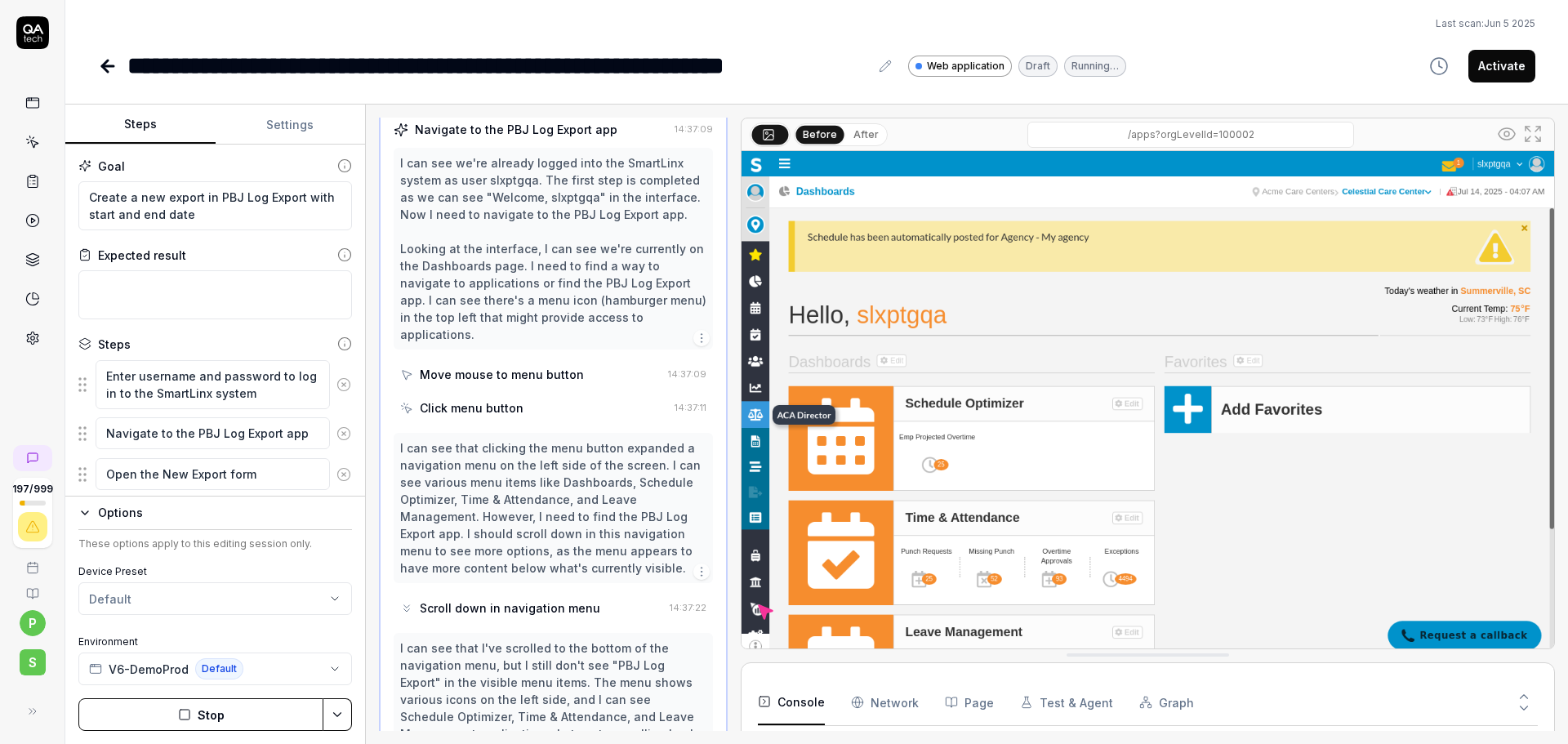 scroll, scrollTop: 0, scrollLeft: 0, axis: both 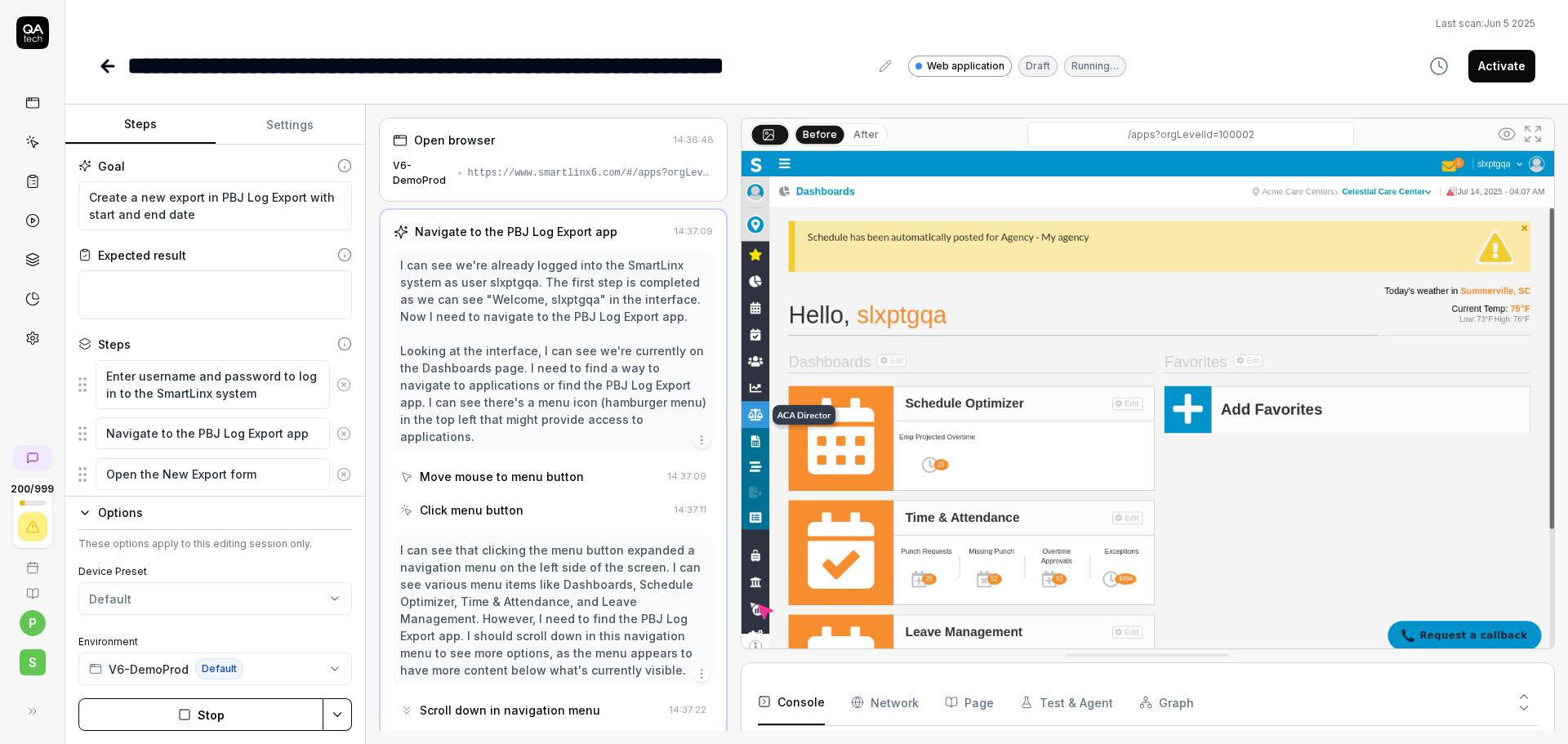 click on "Stop" at bounding box center [201, 715] 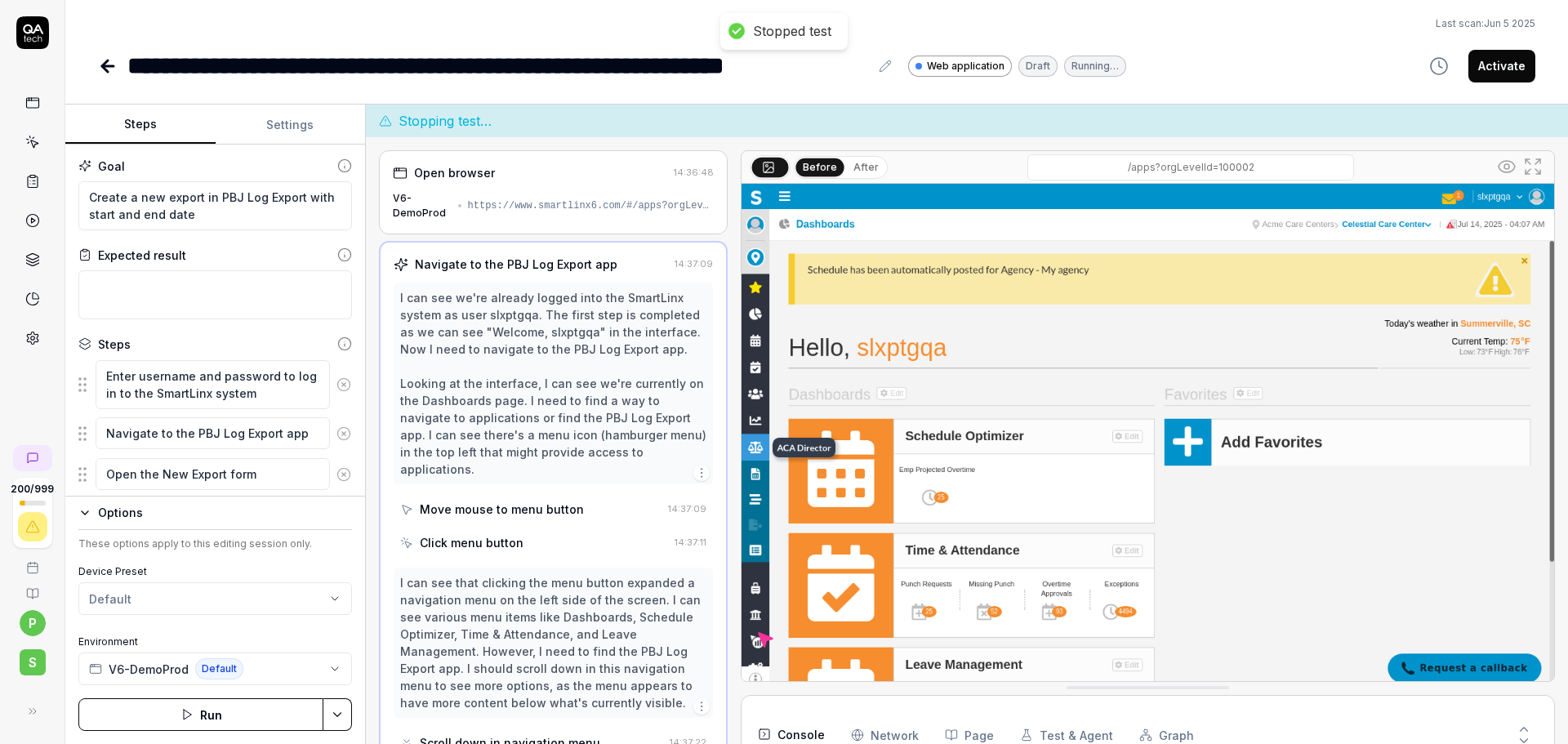 type on "*" 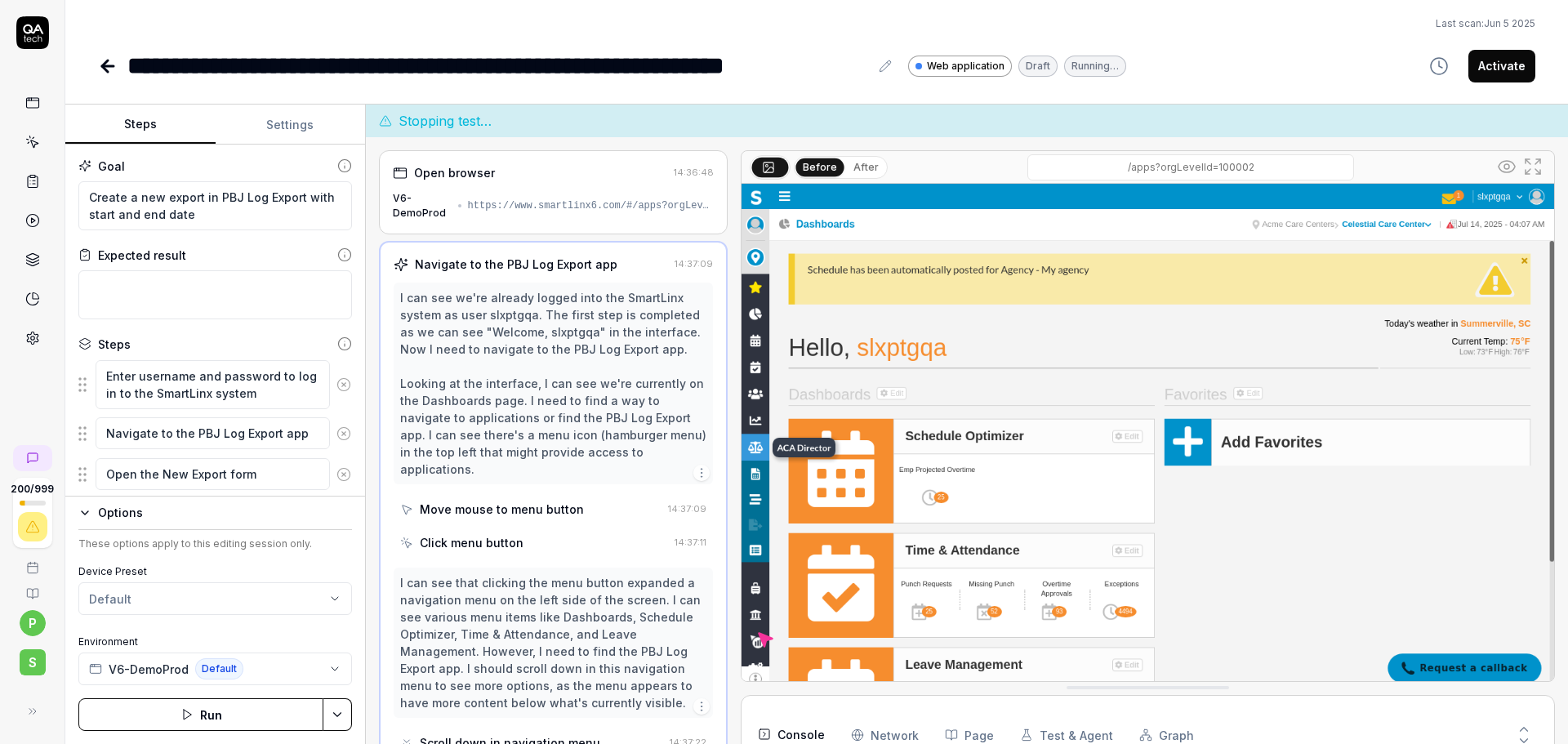 click on "Running…" at bounding box center [1095, 66] 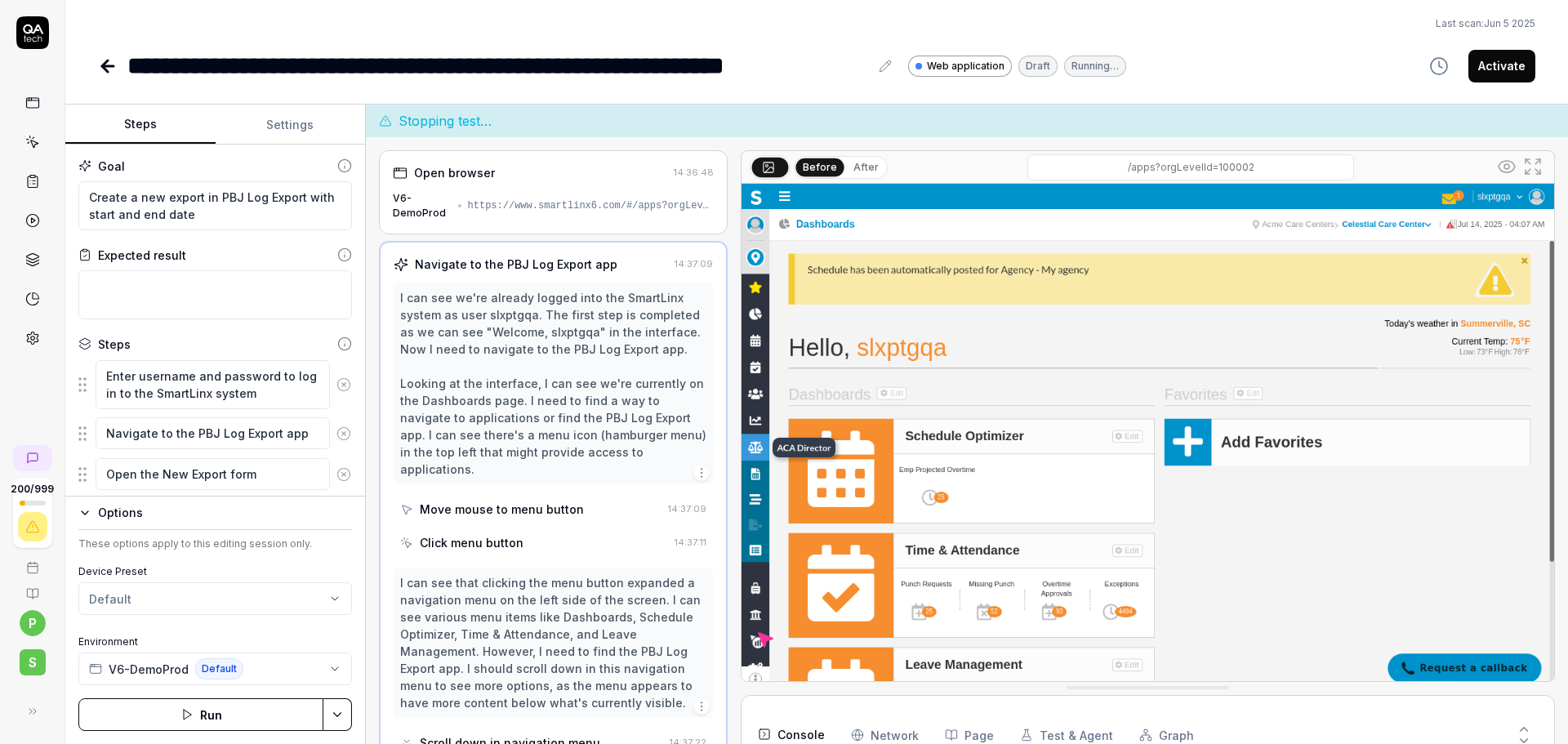 click on "Running…" at bounding box center [1095, 66] 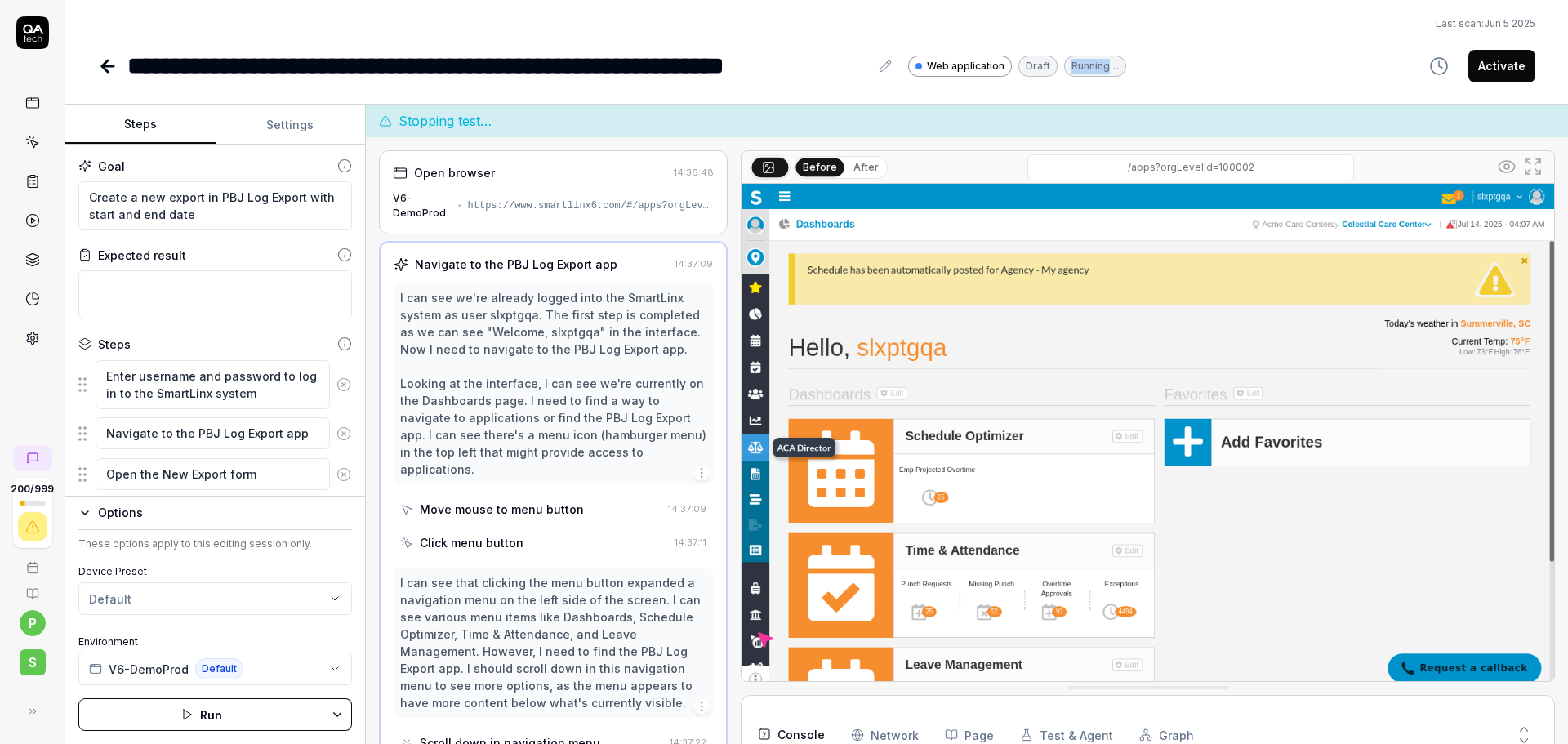 click on "Running…" at bounding box center [1095, 66] 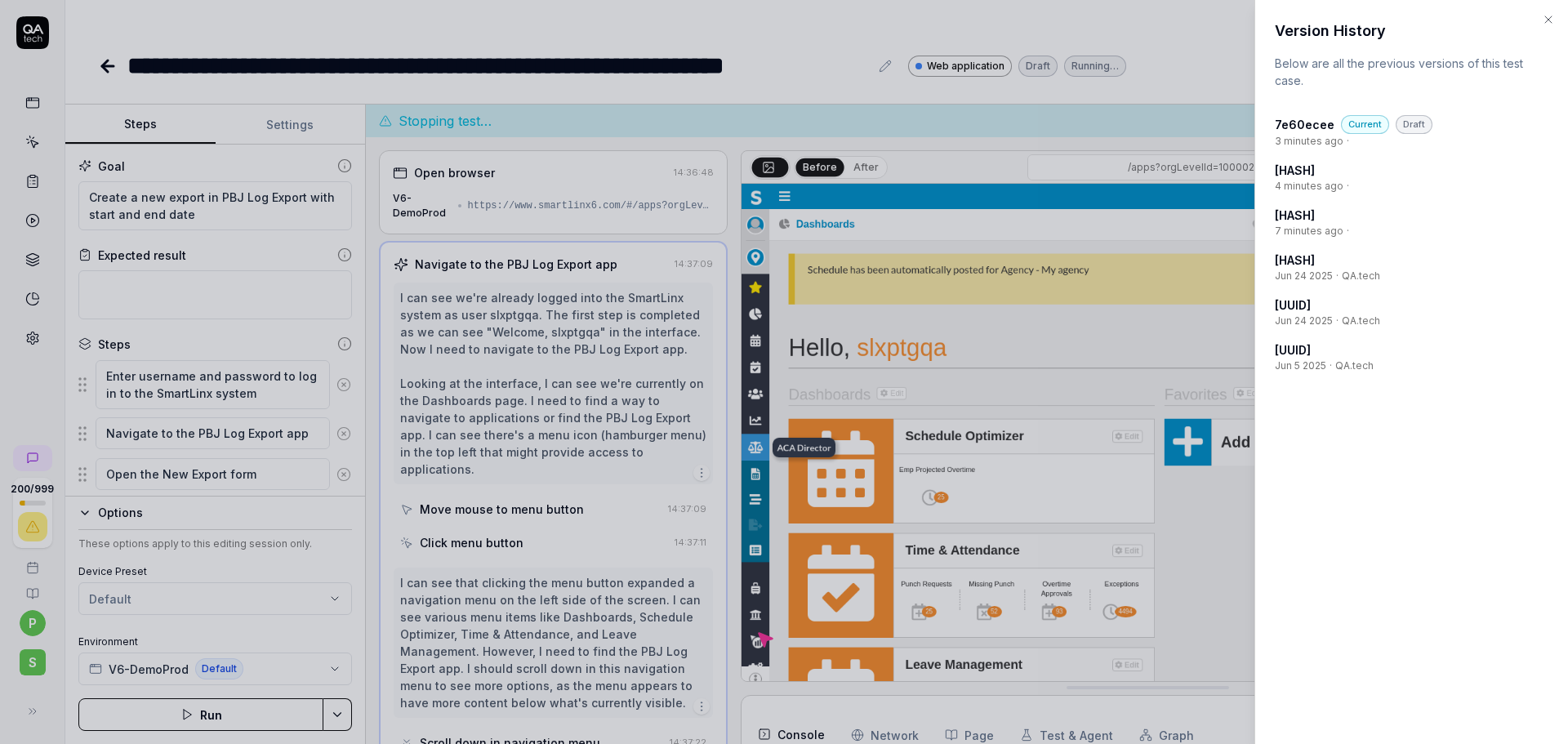 click on "4 minutes ago" at bounding box center [1309, 186] 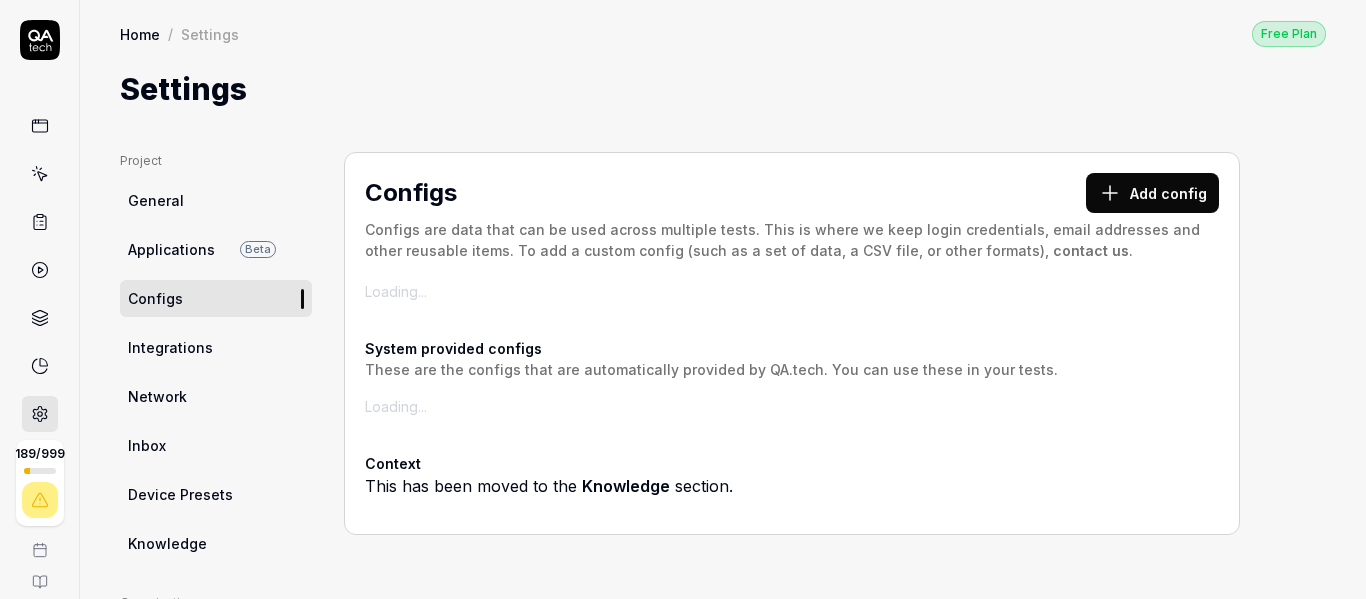 scroll, scrollTop: 0, scrollLeft: 0, axis: both 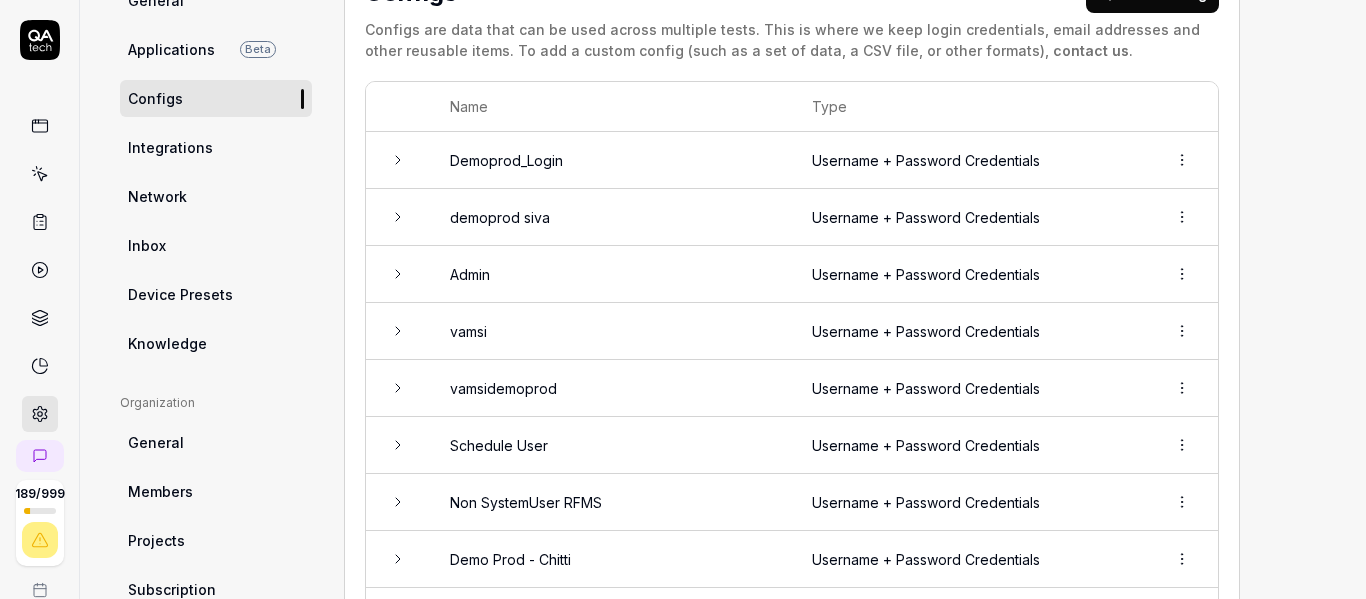 click 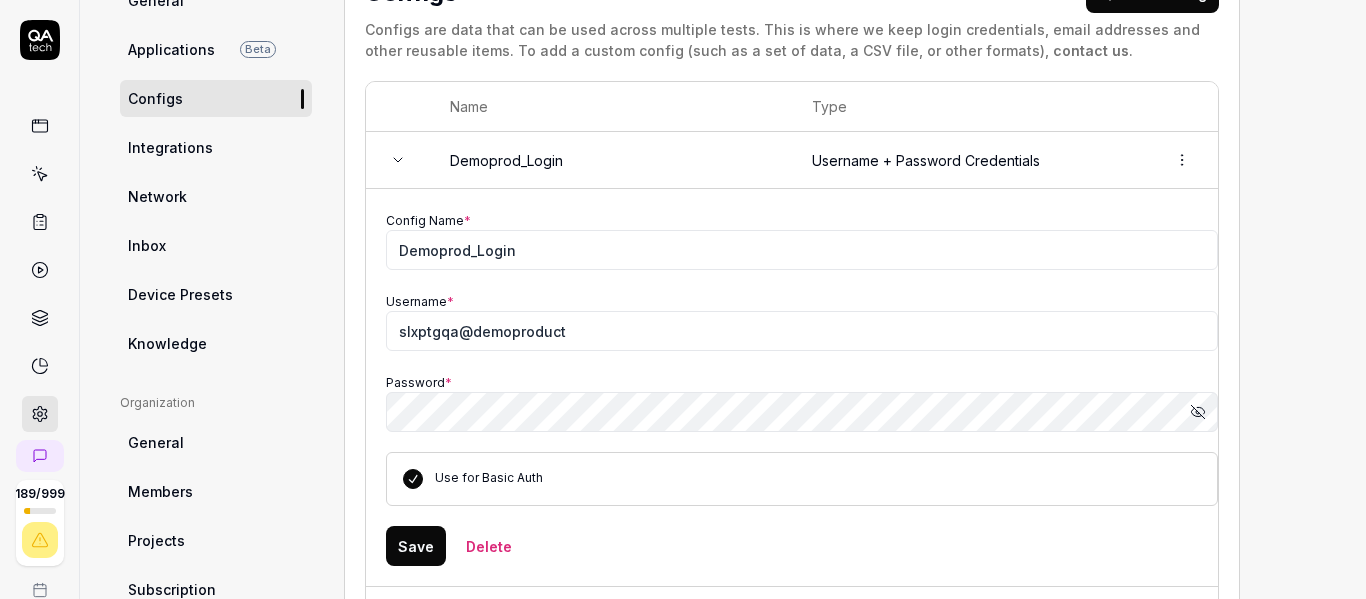 click on "Save" at bounding box center (416, 546) 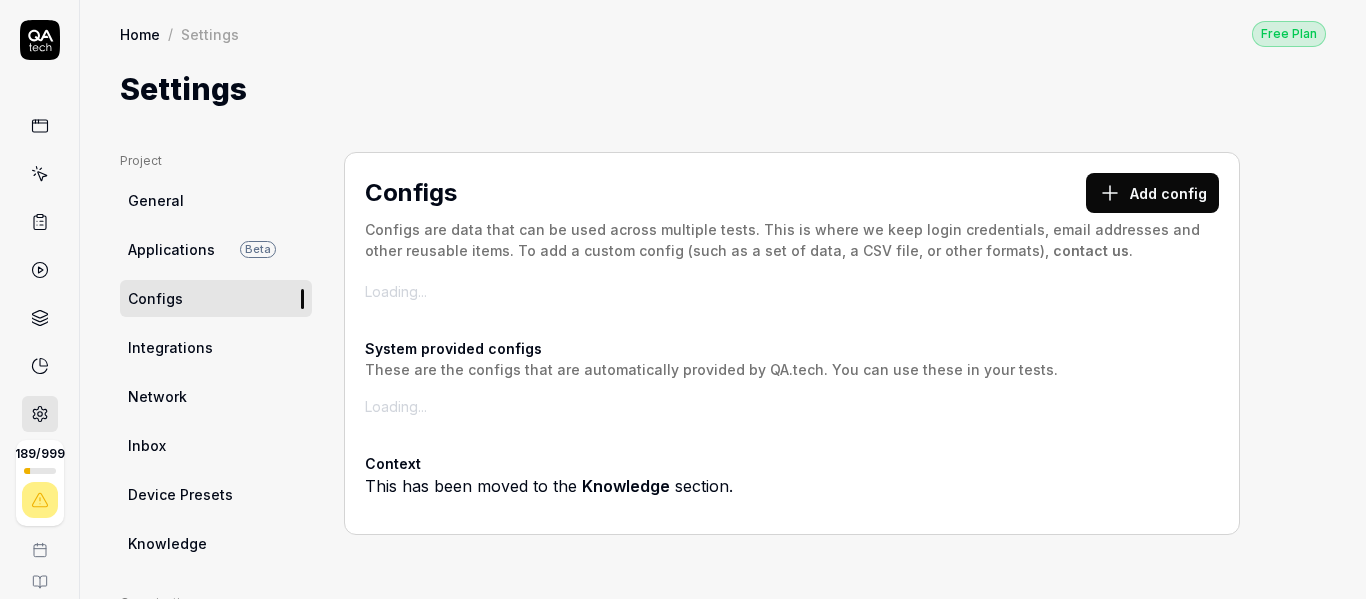 scroll, scrollTop: 0, scrollLeft: 0, axis: both 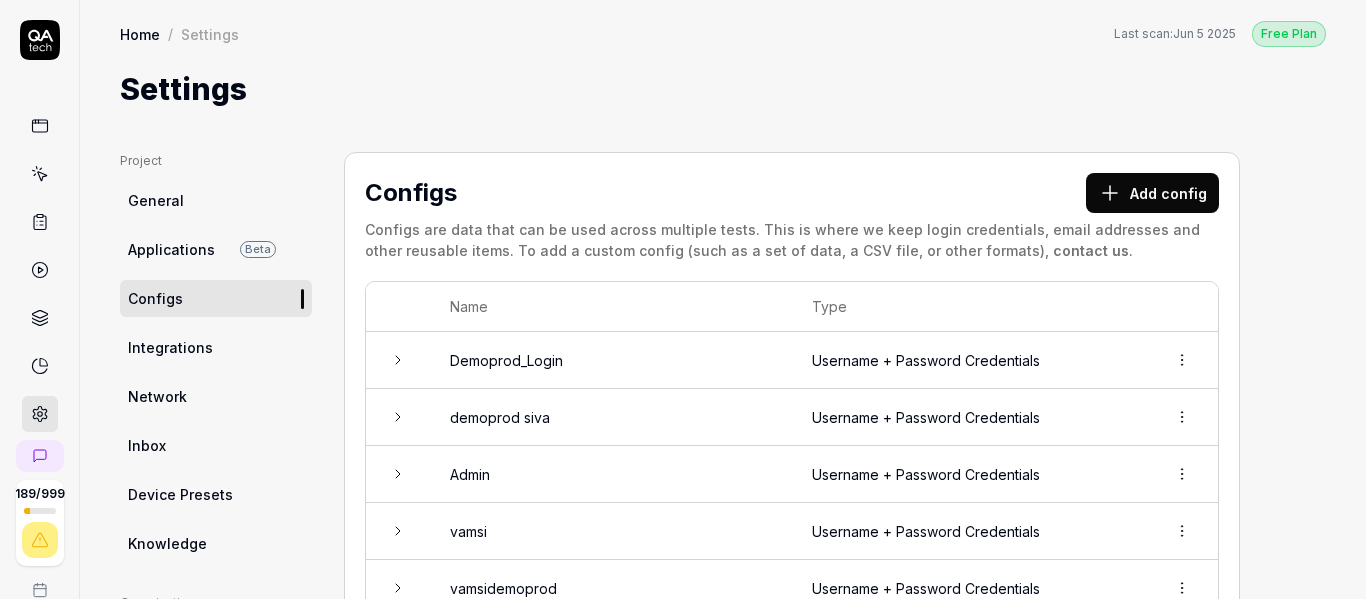 click 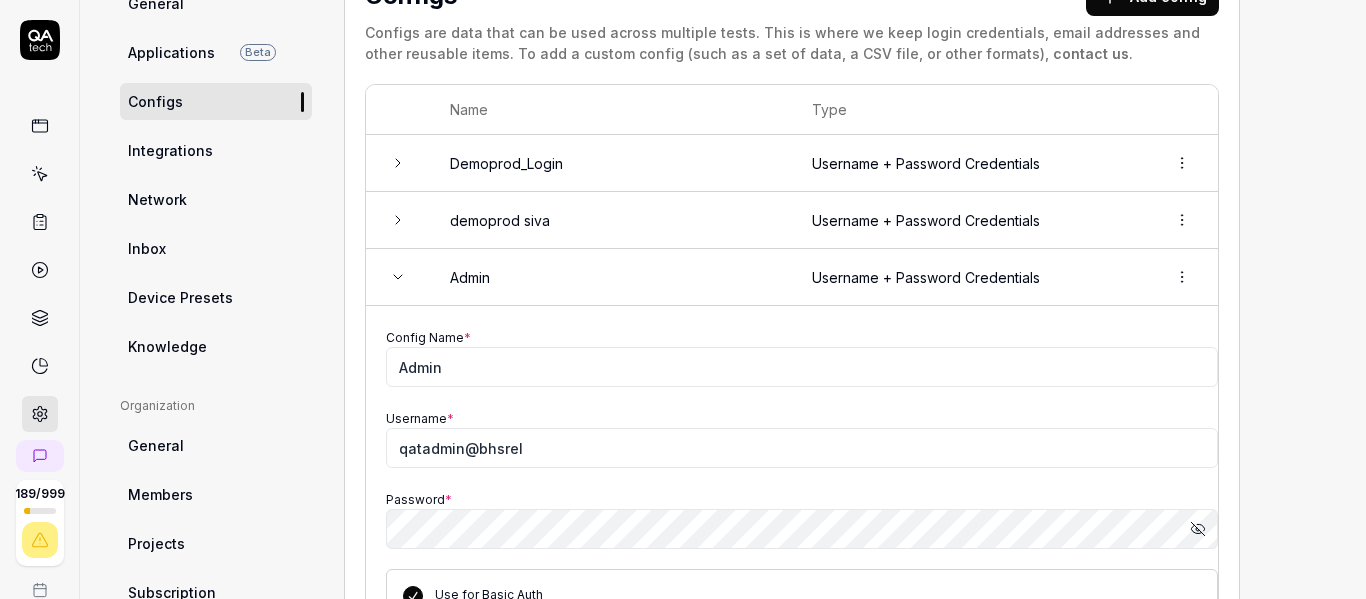 scroll, scrollTop: 0, scrollLeft: 0, axis: both 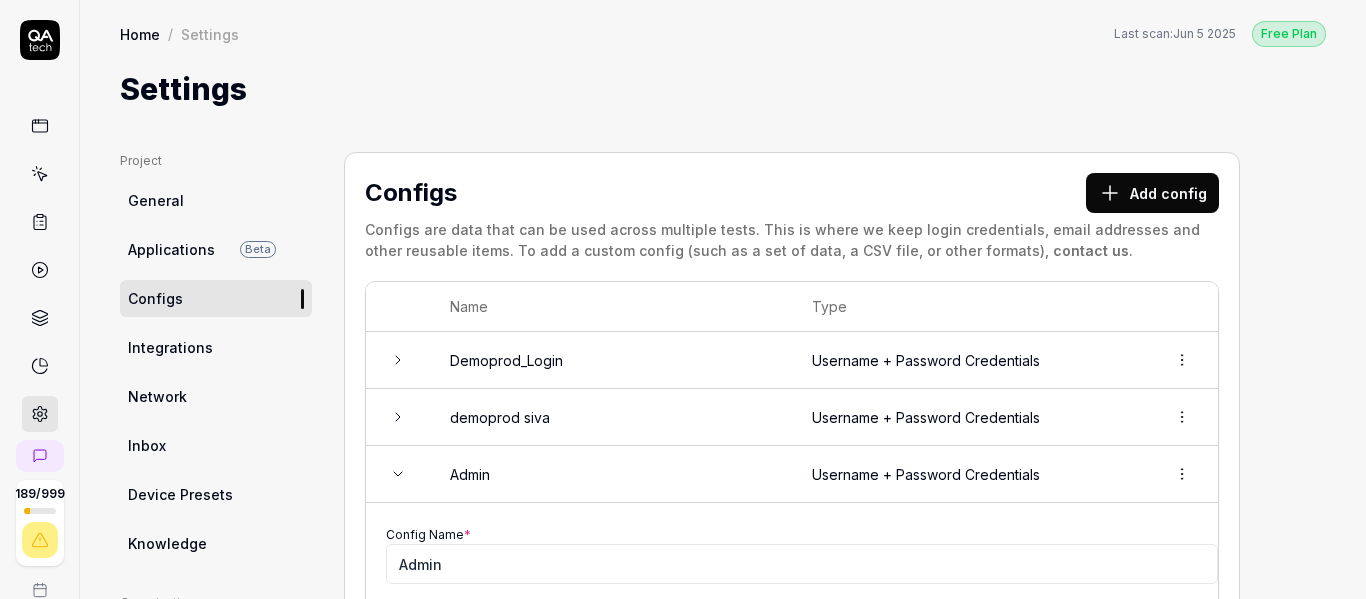 click at bounding box center [398, 474] 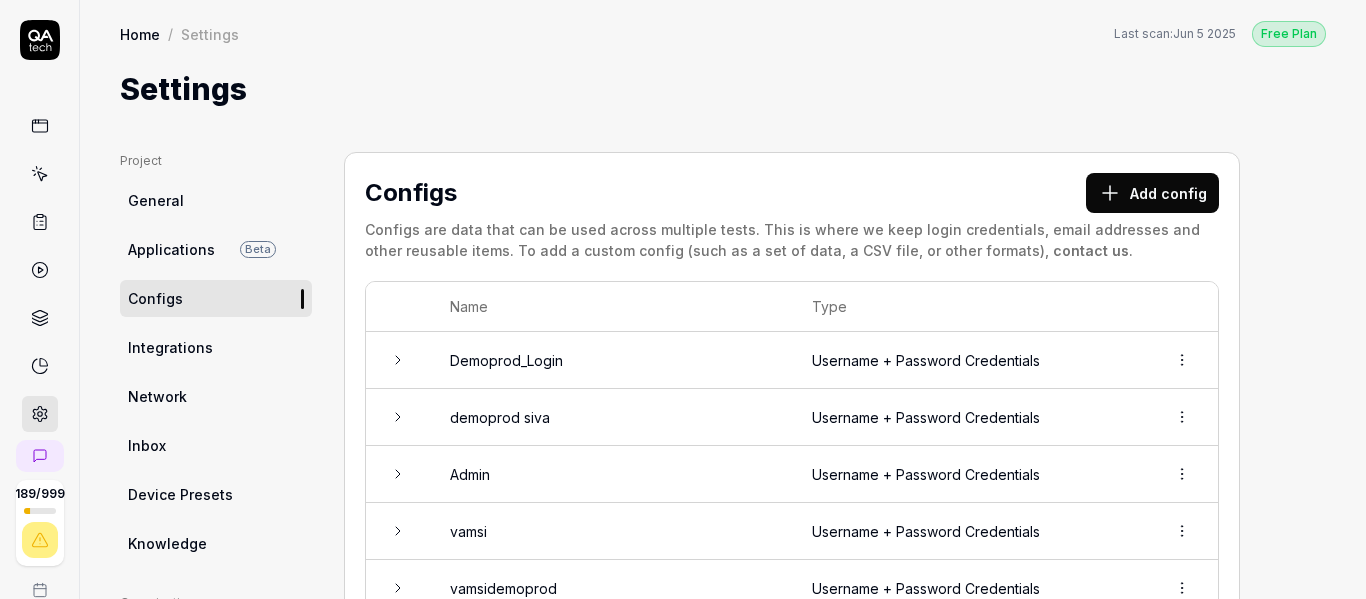 click 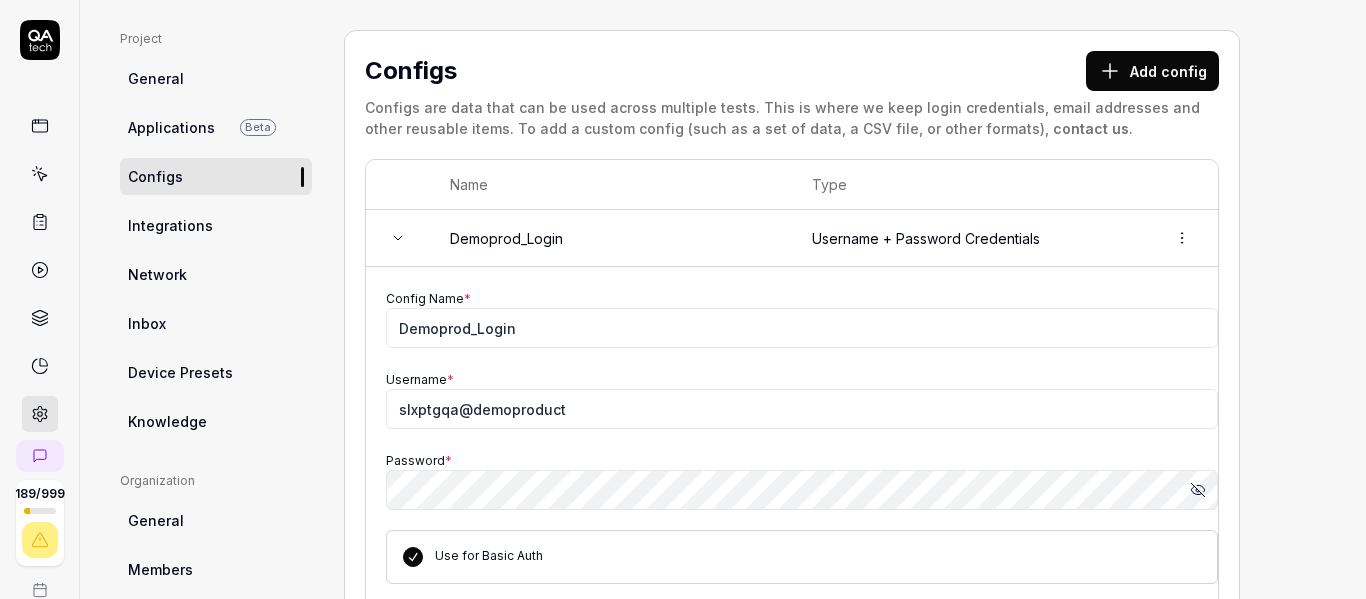 scroll, scrollTop: 200, scrollLeft: 0, axis: vertical 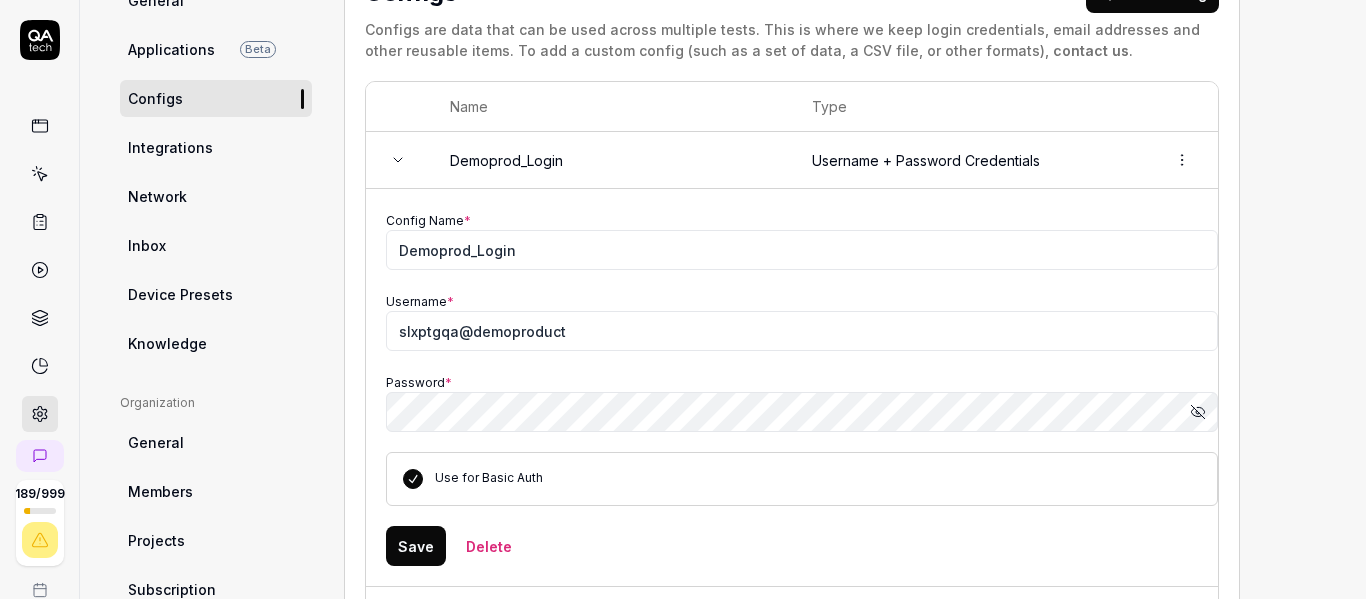 click on "Save" at bounding box center [416, 546] 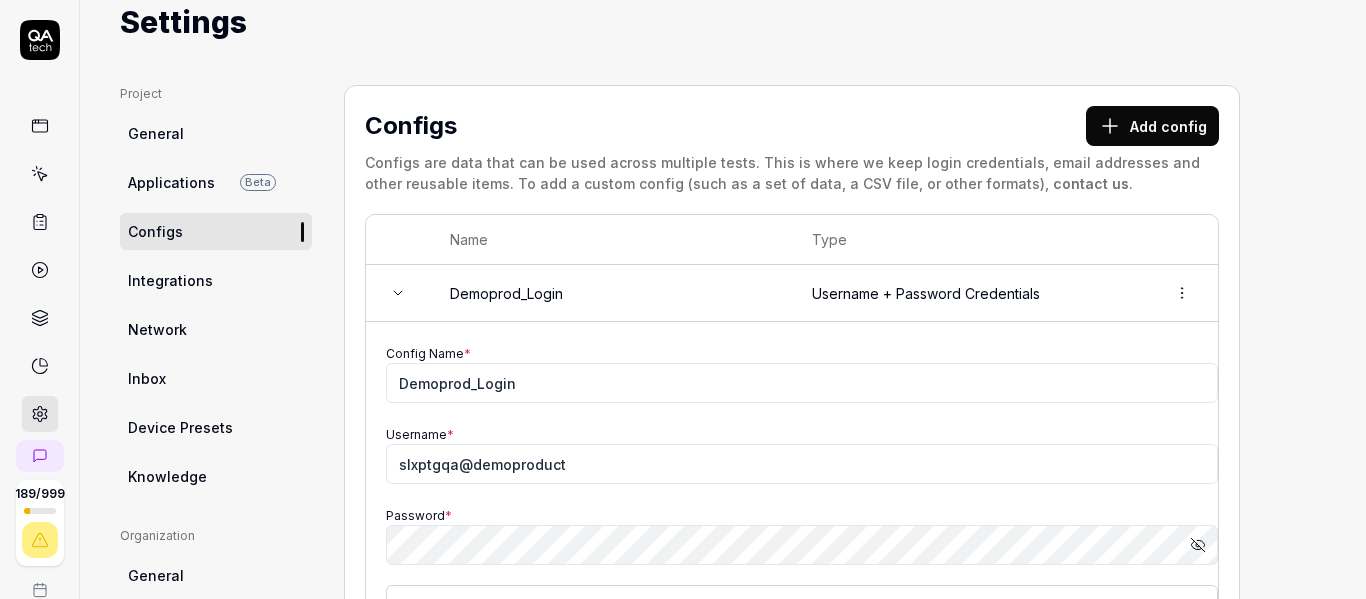 scroll, scrollTop: 0, scrollLeft: 0, axis: both 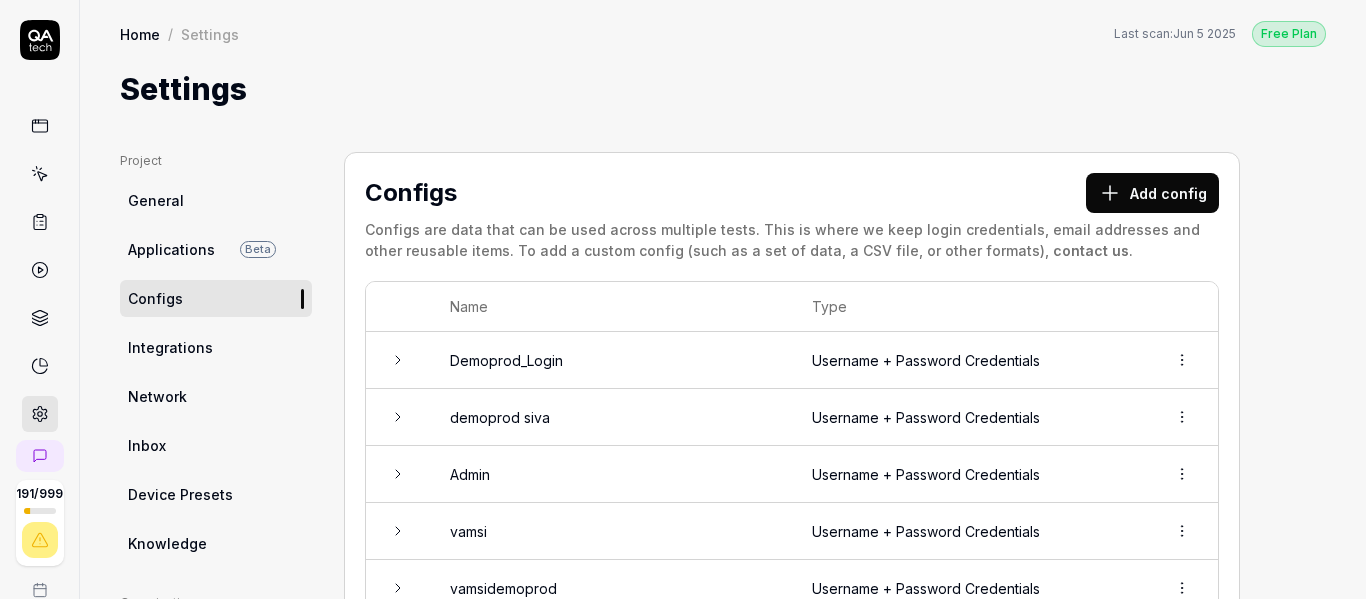 click 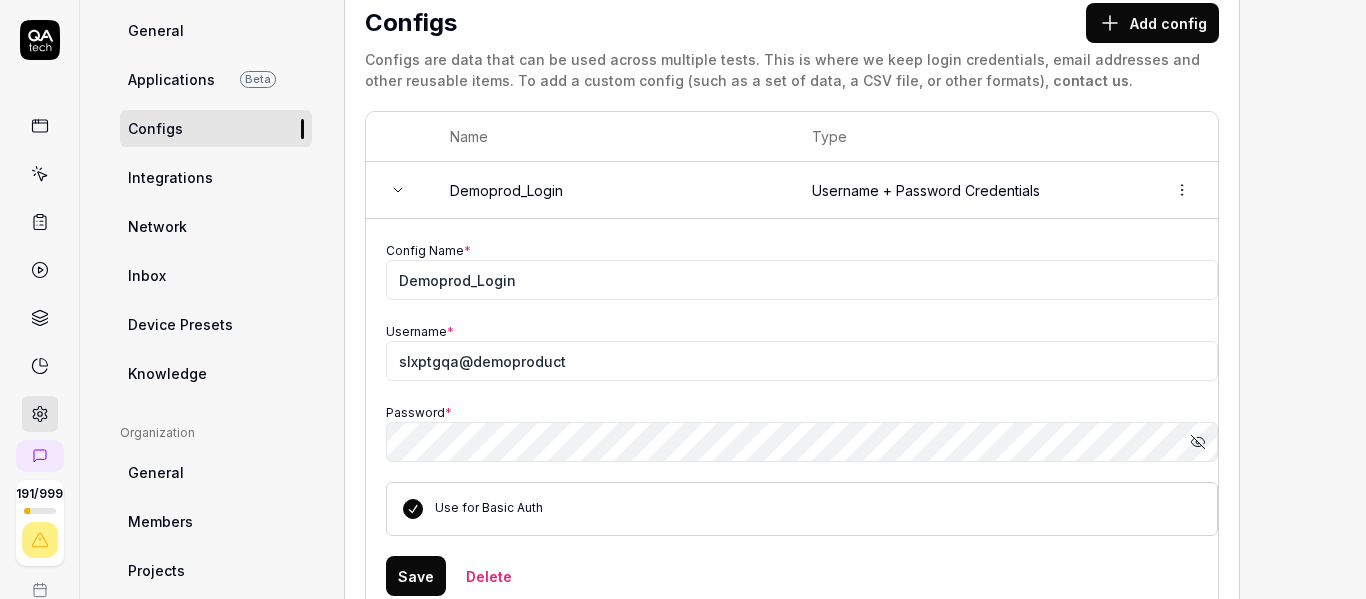 scroll, scrollTop: 400, scrollLeft: 0, axis: vertical 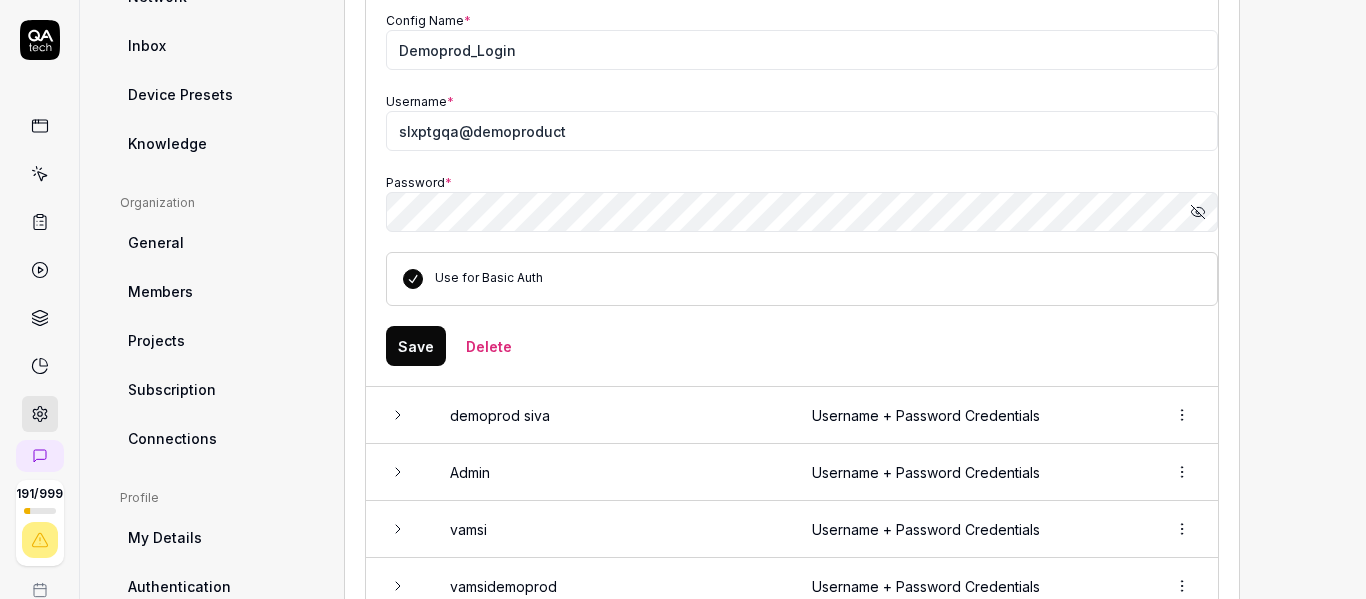click on "Save" at bounding box center (416, 346) 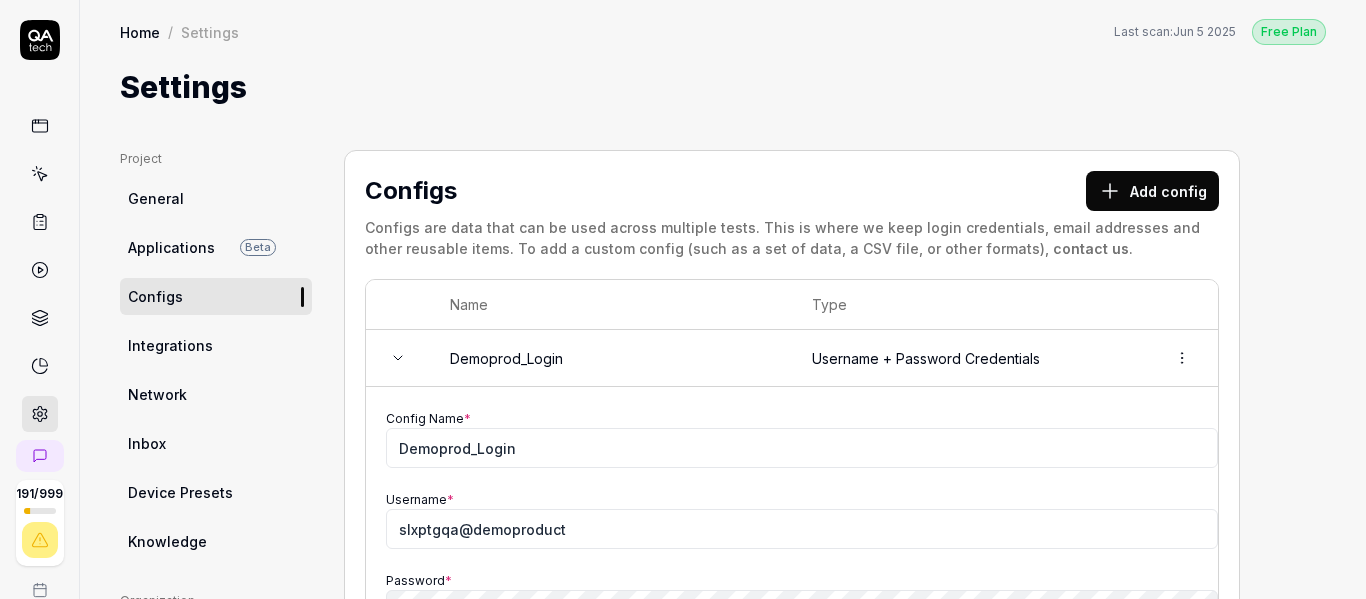 scroll, scrollTop: 0, scrollLeft: 0, axis: both 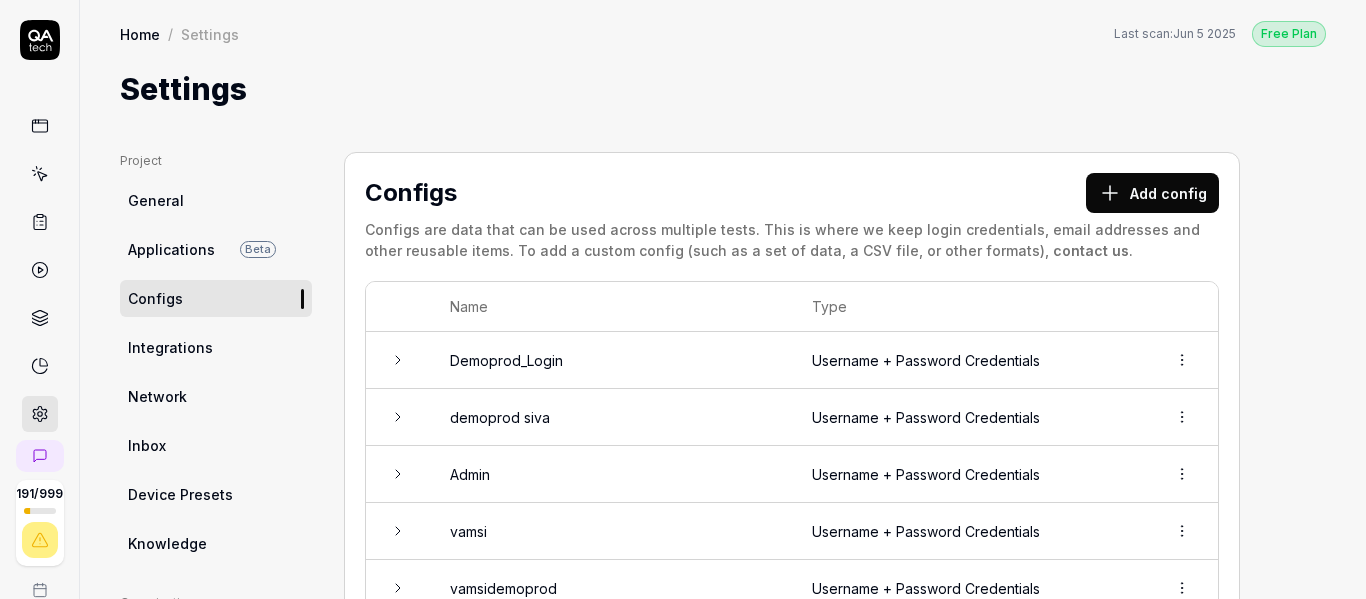 click at bounding box center (40, 174) 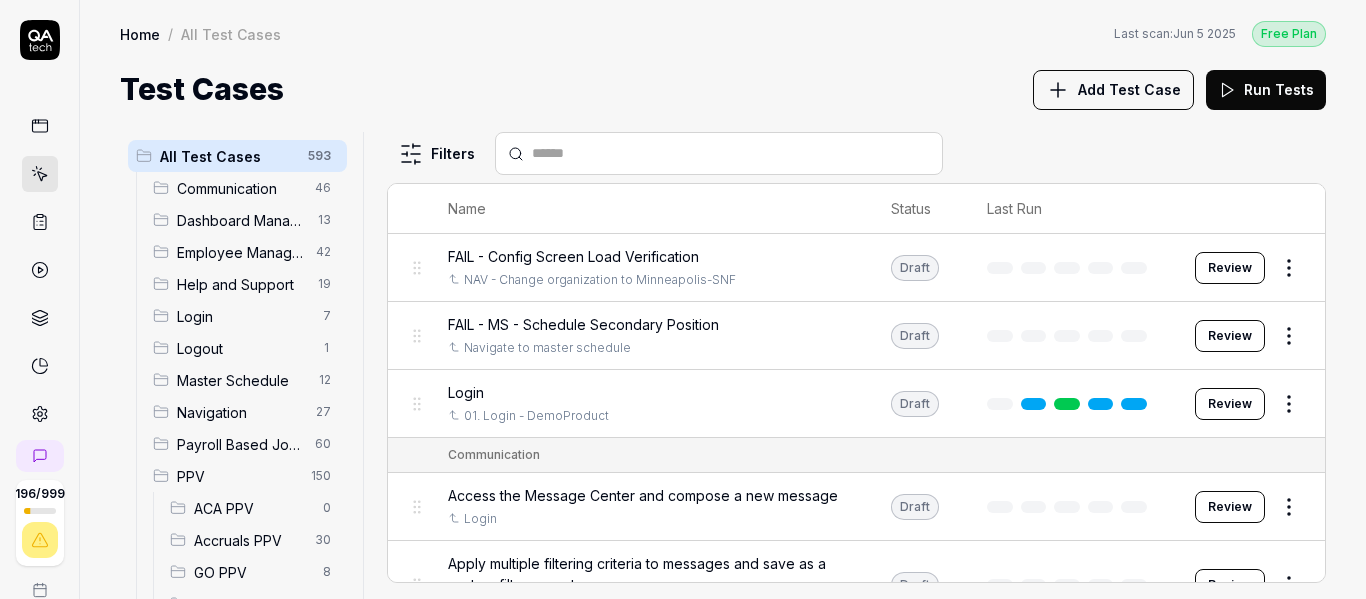 click on "All Test Cases 593 Communication 46 Dashboard Management 13 Employee Management 42 Help and Support 19 Login 7 Logout 1 Master Schedule 12 Navigation 27 Payroll Based Journal 60 PPV 150 ACA PPV 0 Accruals PPV 30 GO PPV 8 HR PPV 25 LM PPV 7 MC PPV 5 PBJ PPV 13 SO PPV 36 Spotlight PPV 4 TA PPV 22 Reporting 6 Schedule Optimizer 7 Screen Loads 7 TestPPV 0 Time & Attendance 192 User Profile 1 Filters Name Status Last Run FAIL - Config Screen Load Verification NAV - Change organization to Minneapolis-SNF Draft Review FAIL - MS - Schedule Secondary Position Navigate to master schedule Draft Review Login 01. Login - DemoProduct Draft Review Communication Access the Message Center and compose a new message Login Draft Review Apply multiple filtering criteria to messages and save as a custom filter preset Login Draft Review Archive messages in the Message Center and then restore them from archive Login Draft Review Archive selected messages and verify they appear in the archived section Login Draft Review Login Draft" at bounding box center [723, 355] 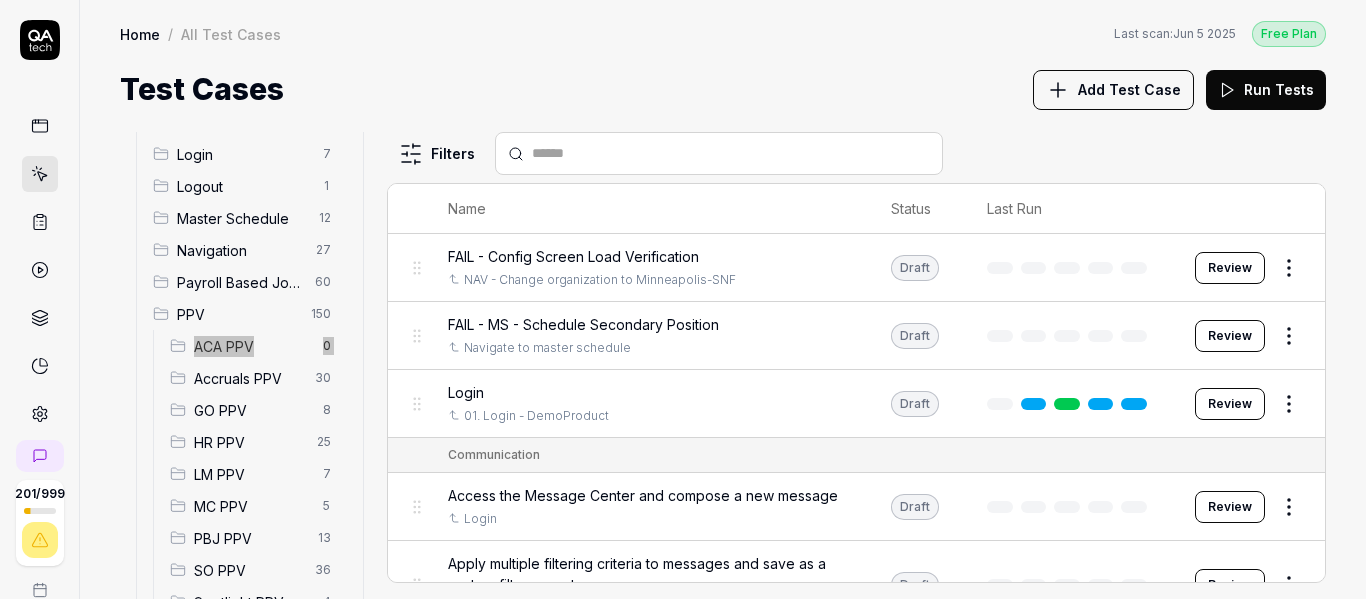scroll, scrollTop: 0, scrollLeft: 0, axis: both 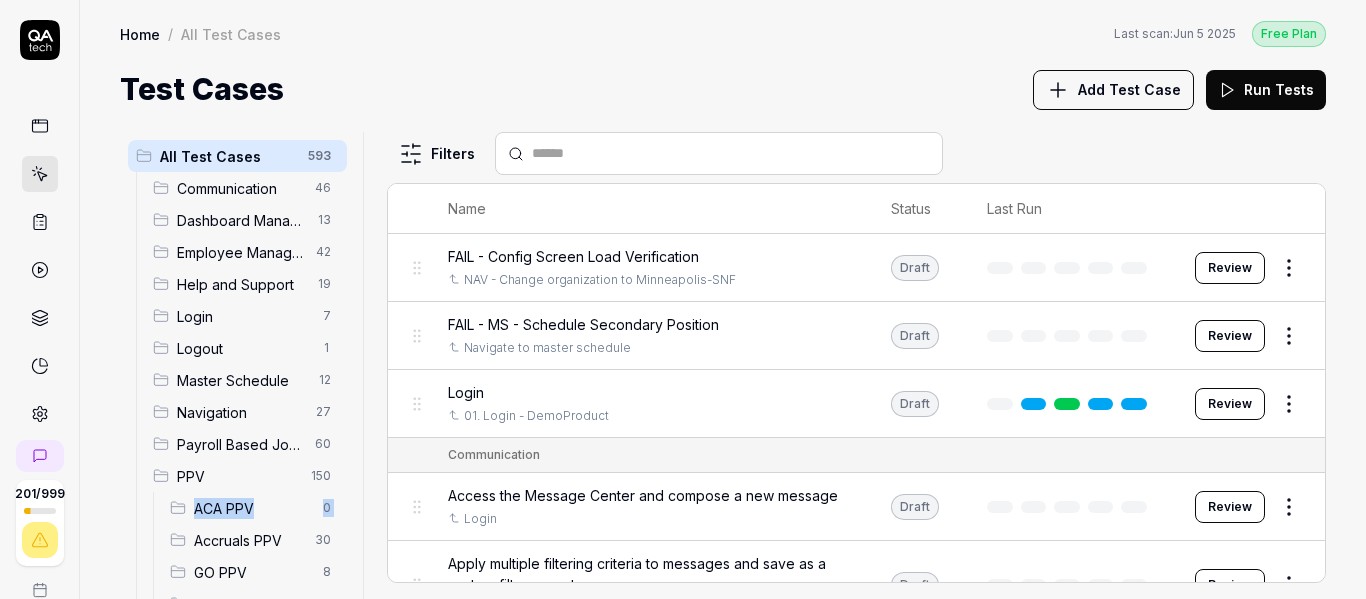 click on "Payroll Based Journal" at bounding box center [240, 444] 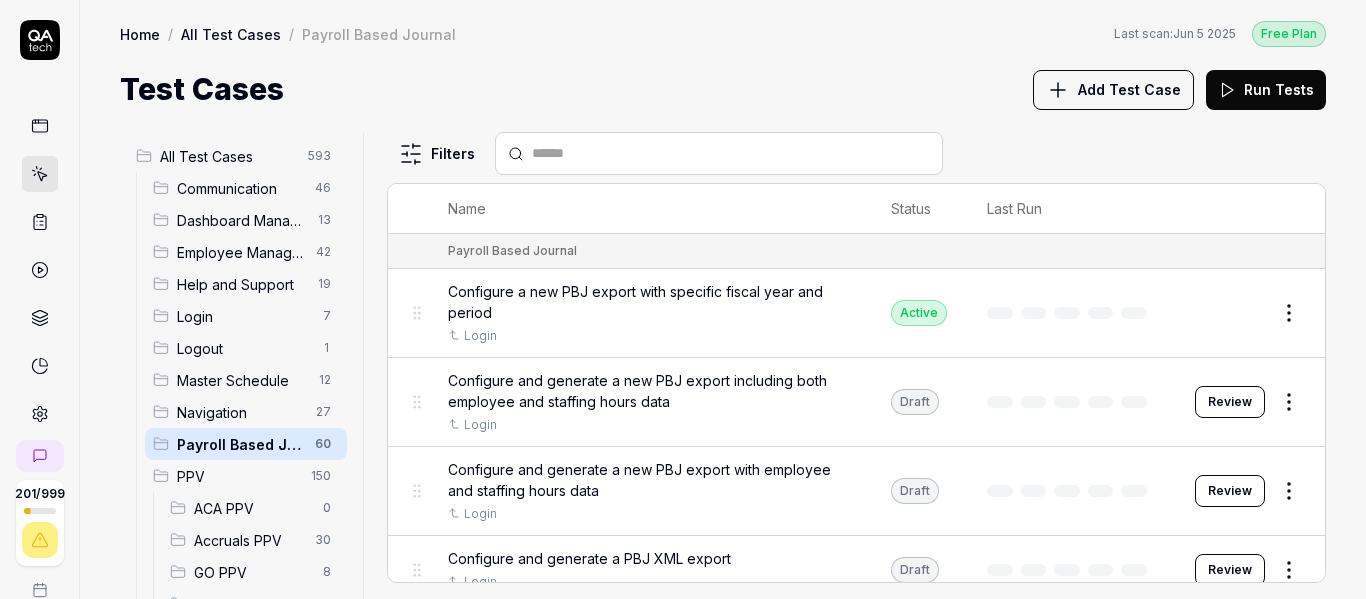 click on "Configure a new PBJ export with specific fiscal year and period" at bounding box center [649, 302] 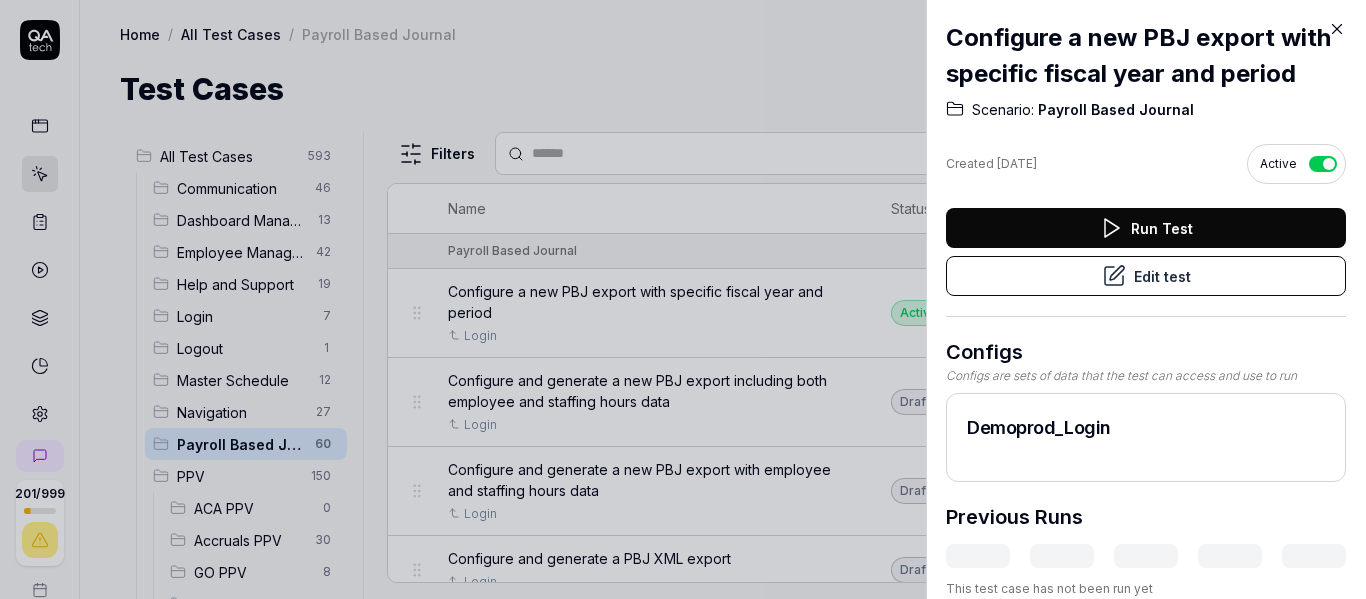 click 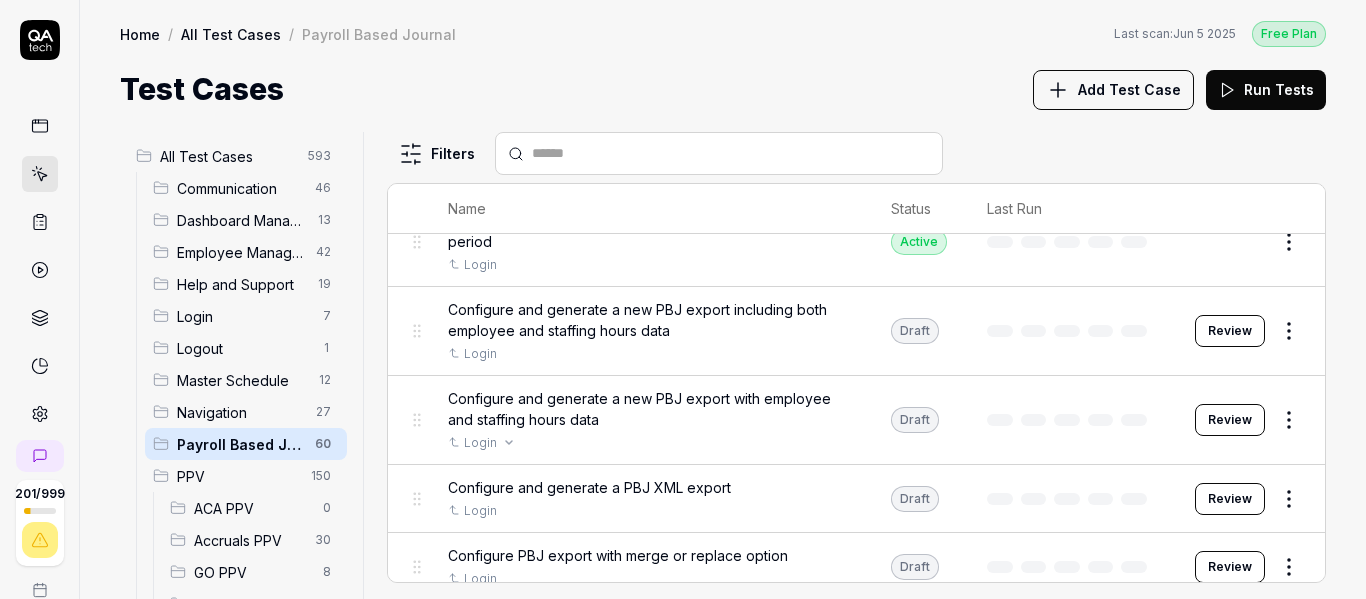scroll, scrollTop: 100, scrollLeft: 0, axis: vertical 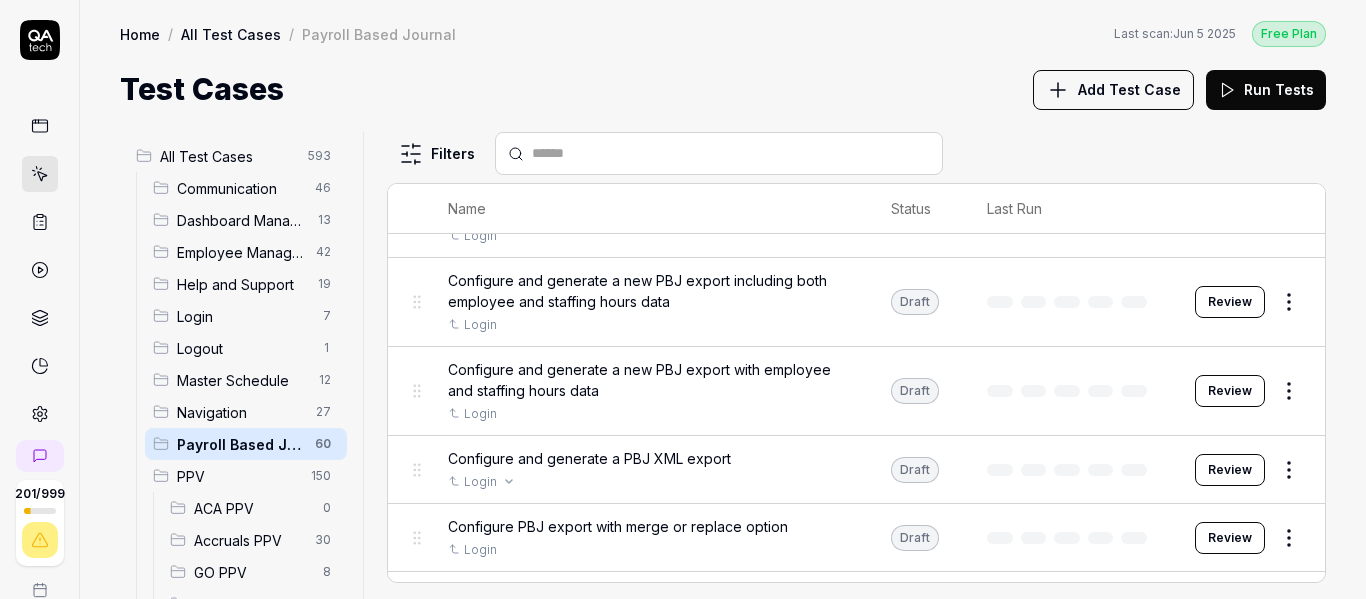 click on "Login" at bounding box center [649, 482] 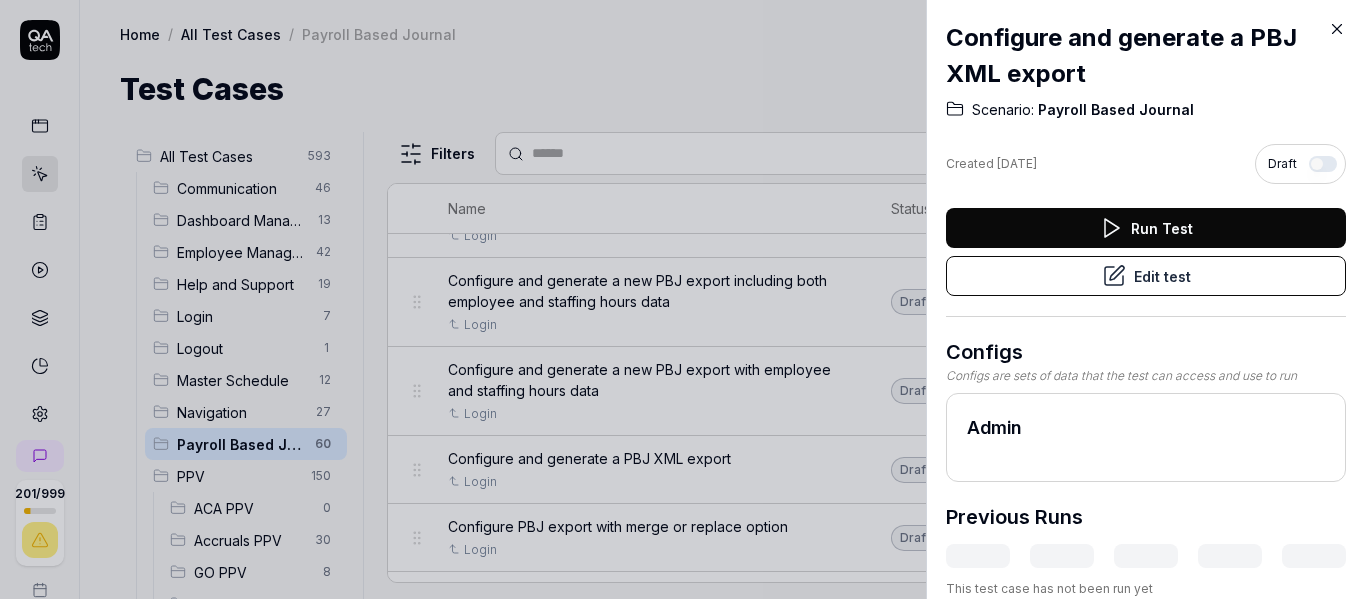 click 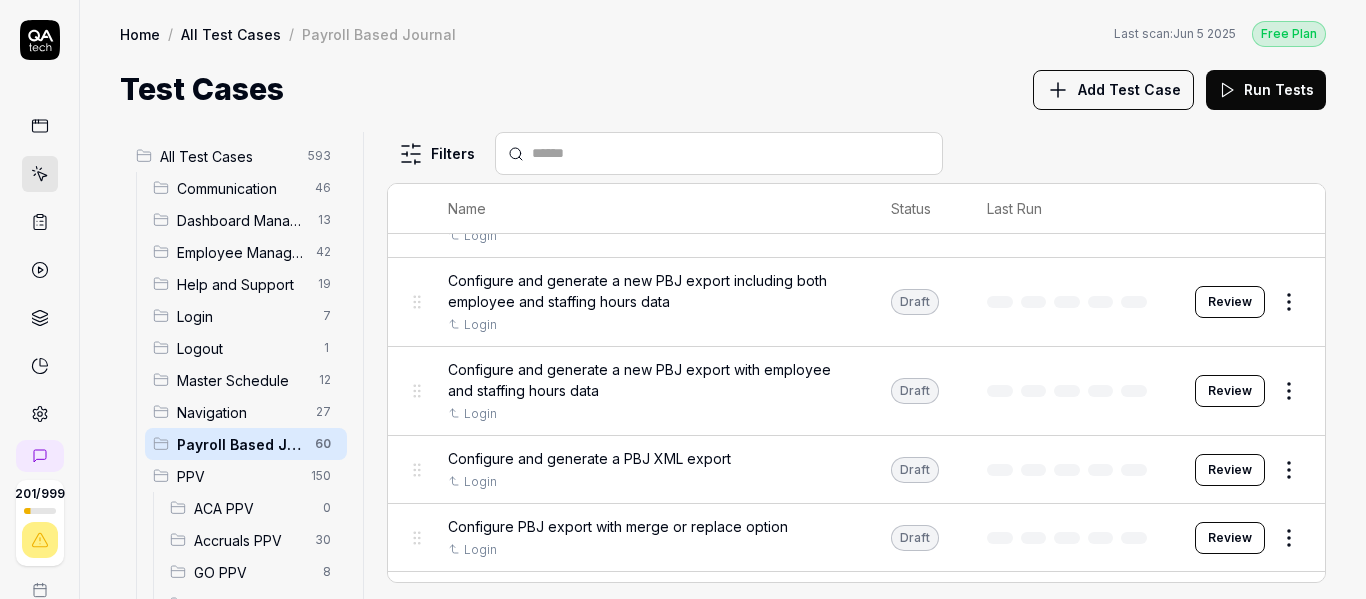 click on "Review" at bounding box center (1230, 470) 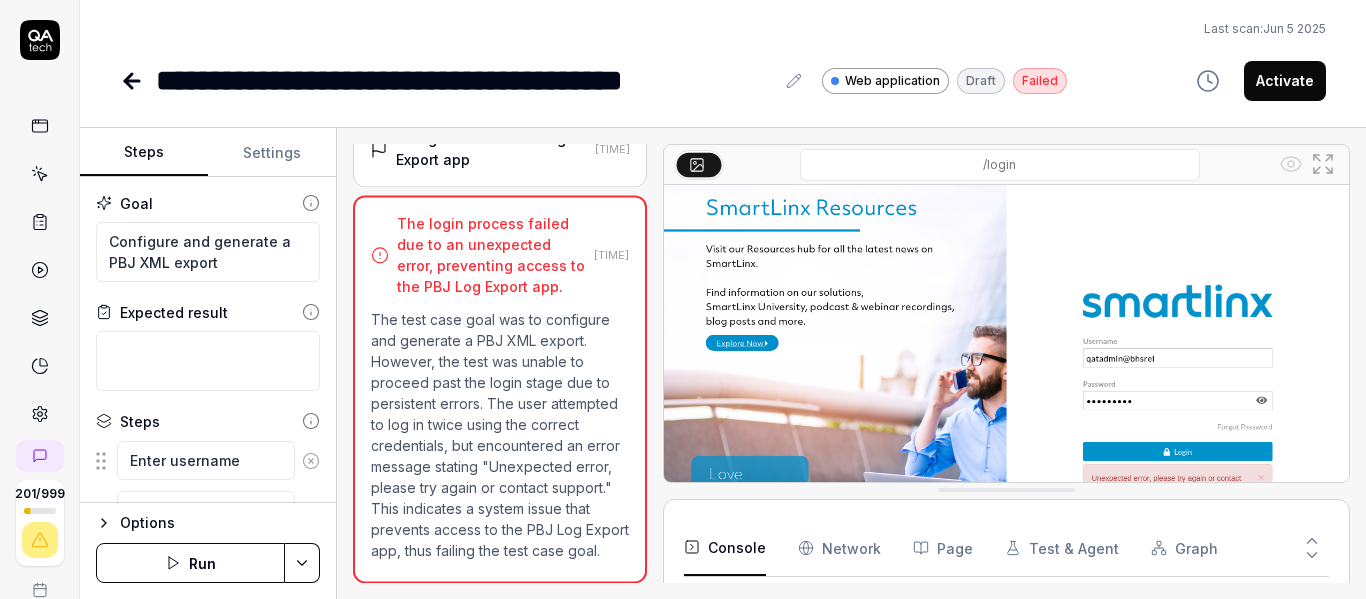 scroll, scrollTop: 390, scrollLeft: 0, axis: vertical 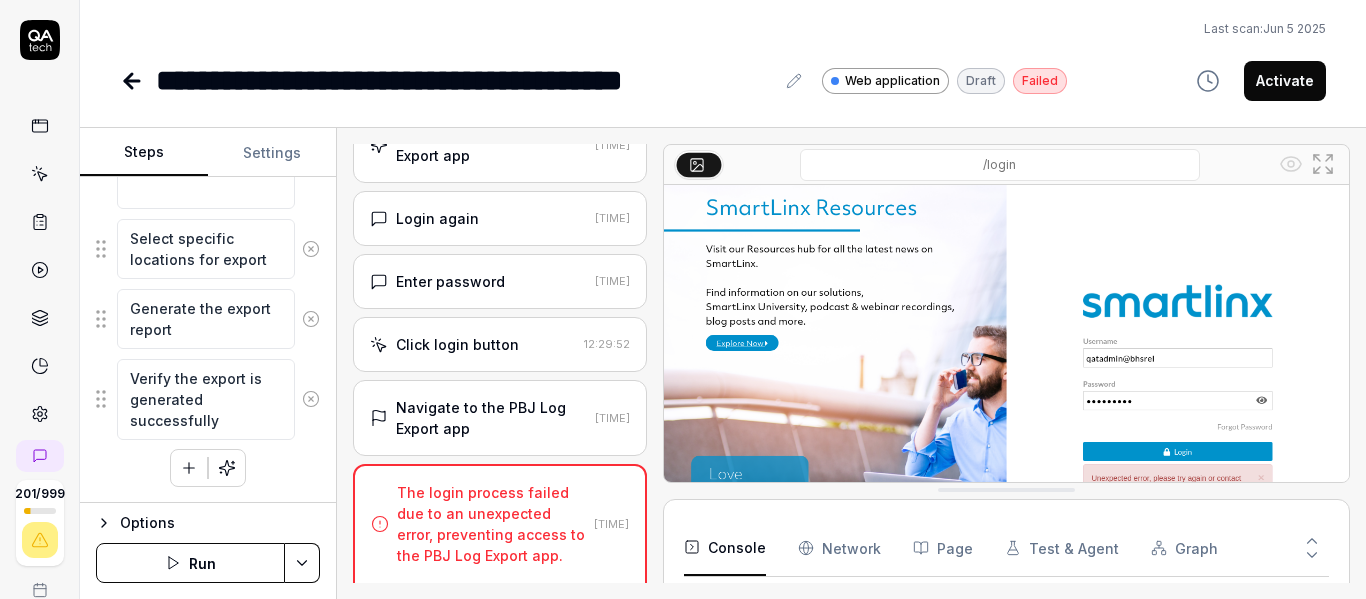 drag, startPoint x: 243, startPoint y: 554, endPoint x: 259, endPoint y: 160, distance: 394.32474 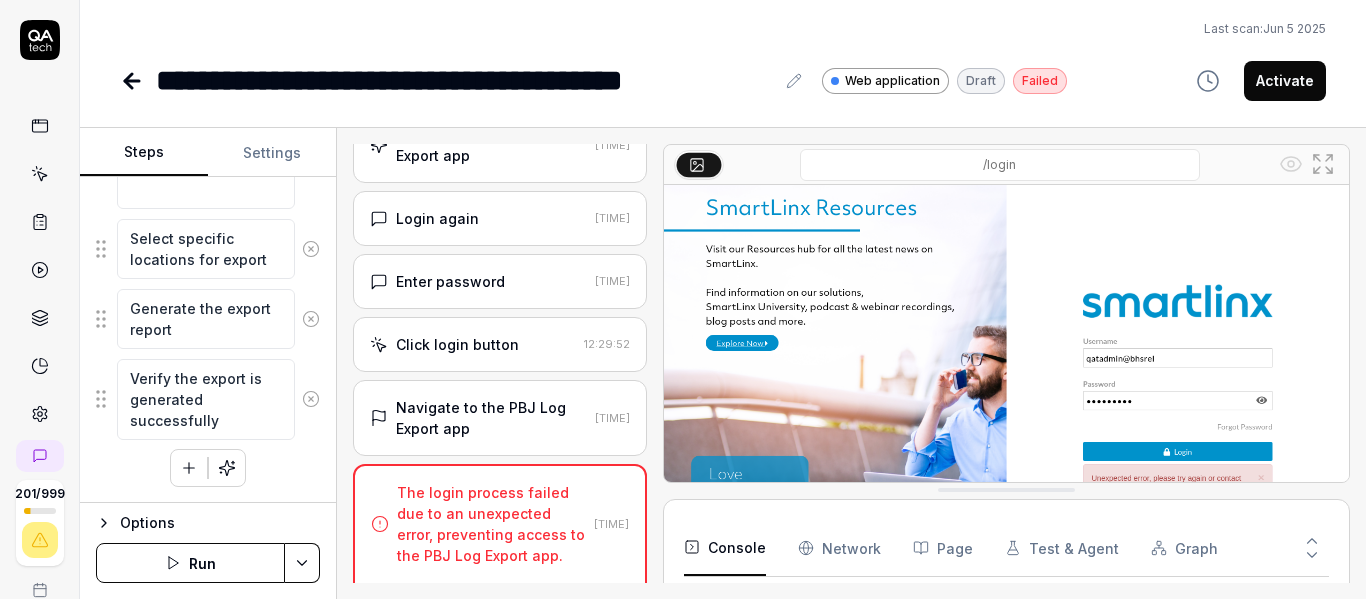click on "Steps Settings Goal Configure and generate a PBJ XML export Expected result Steps Enter username Enter password Click the Login button Navigate to the PBJ Log Export app Open the 'New Export' form Set start date for the export Set the end date of the export Select 'Employee' as a section to include in the export Select 'Staffing Hours' as a section to include in the export Select 'Merge' as the staffing export type Select specific locations for export Generate the export report Verify the export is generated successfully
To pick up a draggable item, press the space bar.
While dragging, use the arrow keys to move the item.
Press space again to drop the item in its new position, or press escape to cancel.
Options Run" at bounding box center [208, 363] 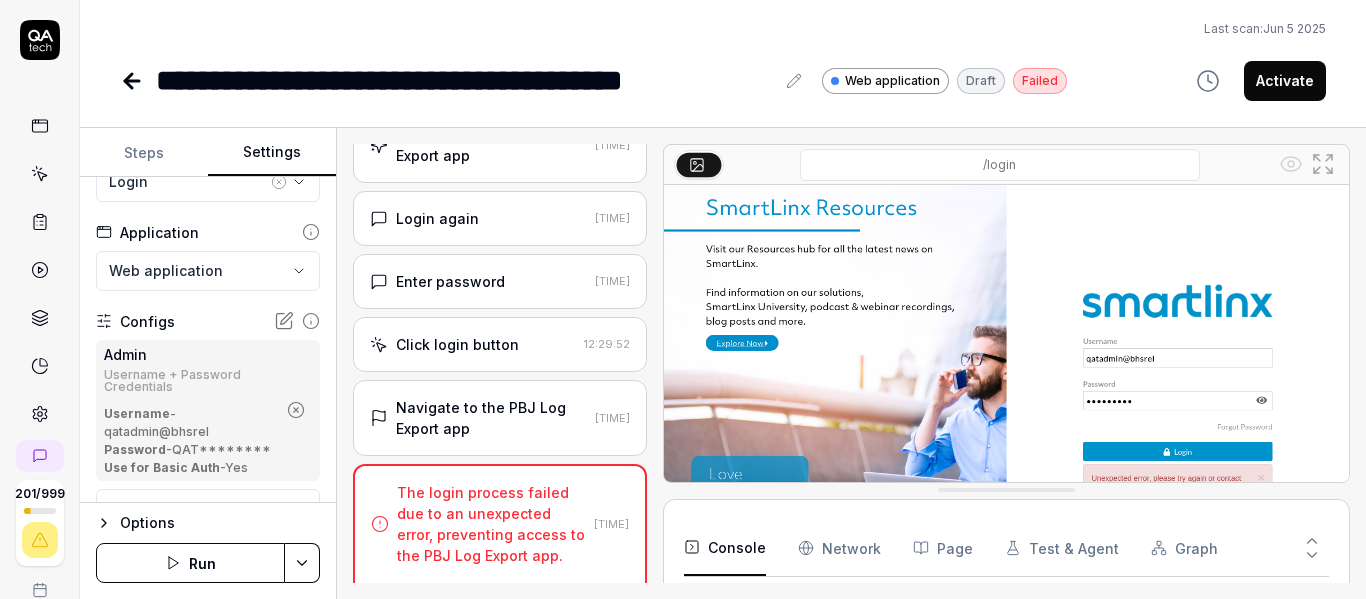 scroll, scrollTop: 200, scrollLeft: 0, axis: vertical 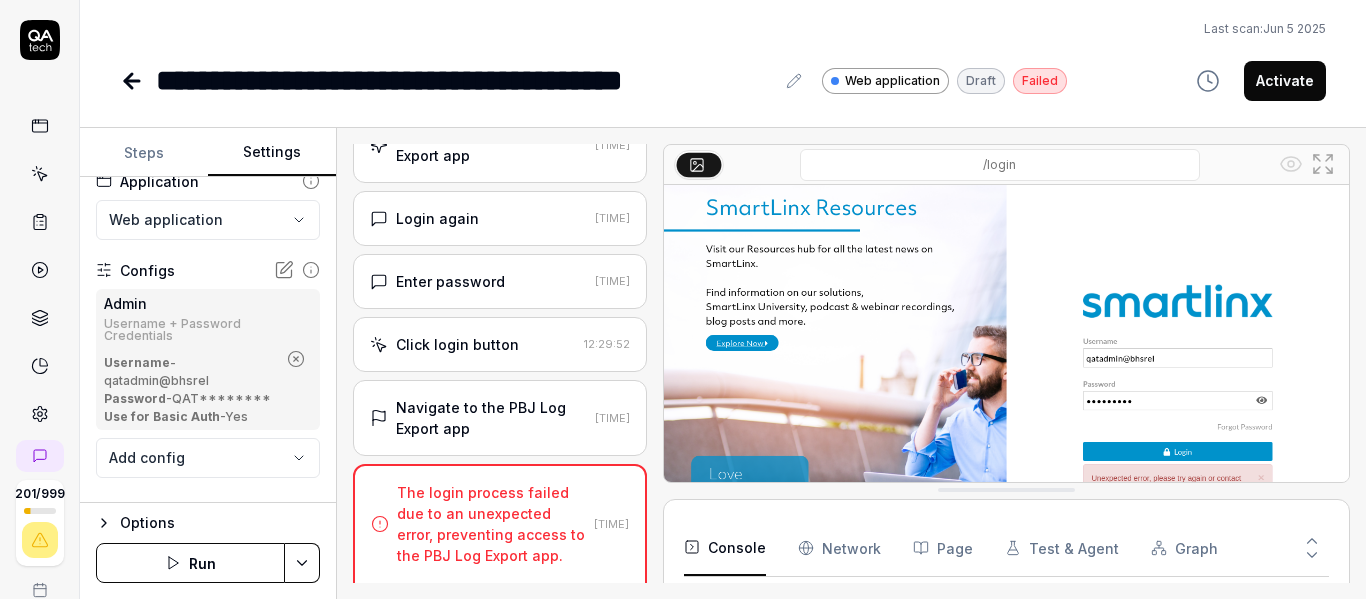 click at bounding box center (296, 359) 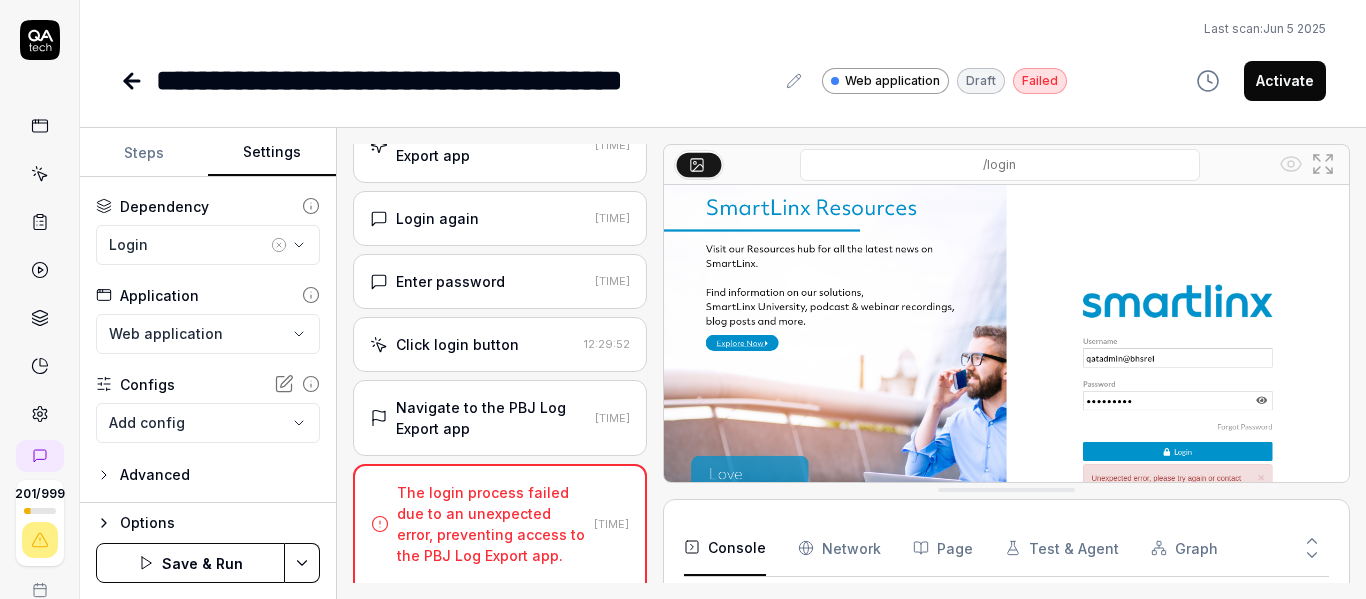 scroll, scrollTop: 86, scrollLeft: 0, axis: vertical 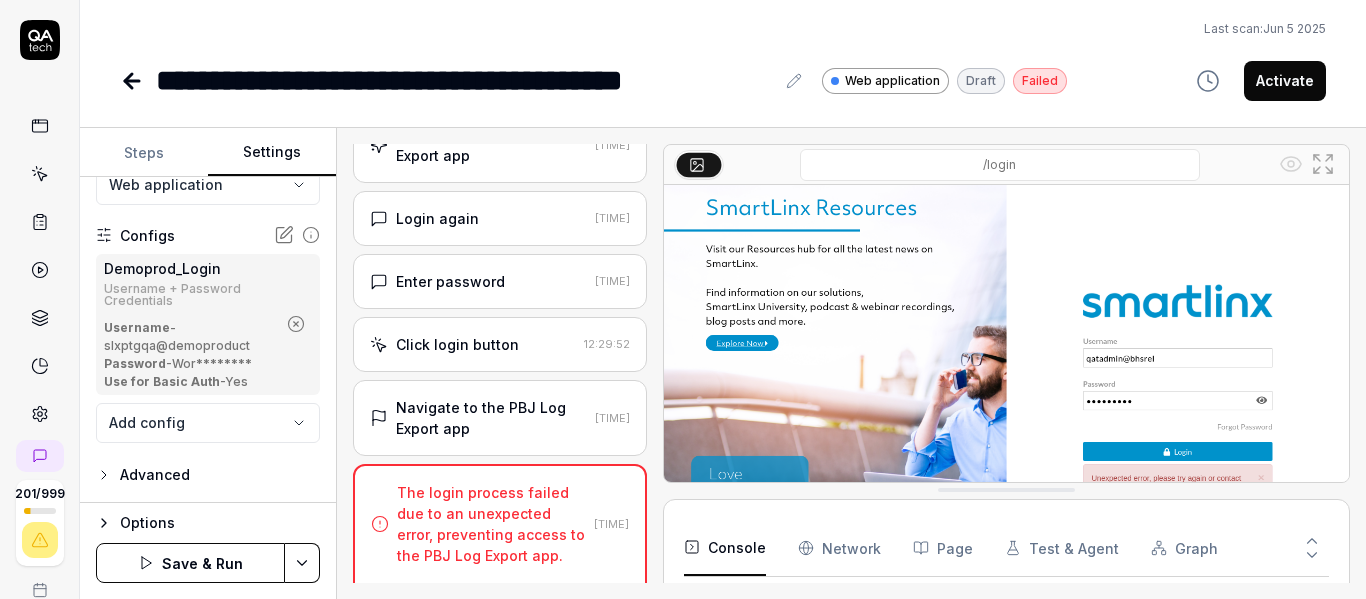 click on "Save & Run" at bounding box center [190, 563] 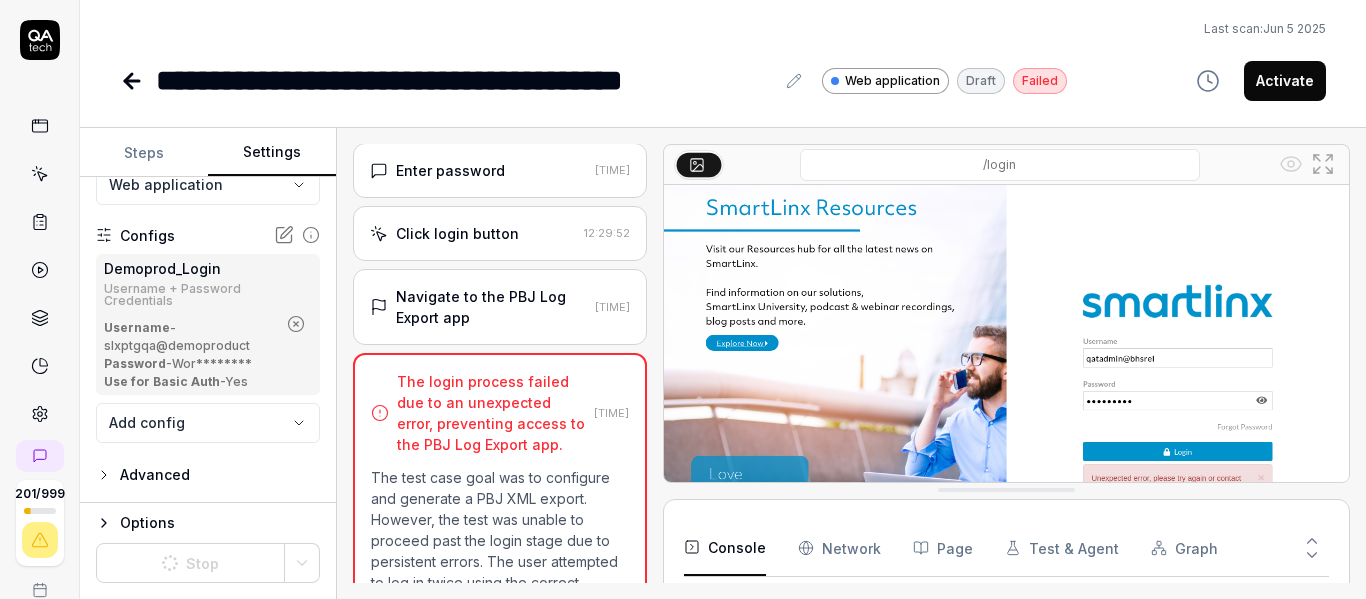 scroll, scrollTop: 0, scrollLeft: 0, axis: both 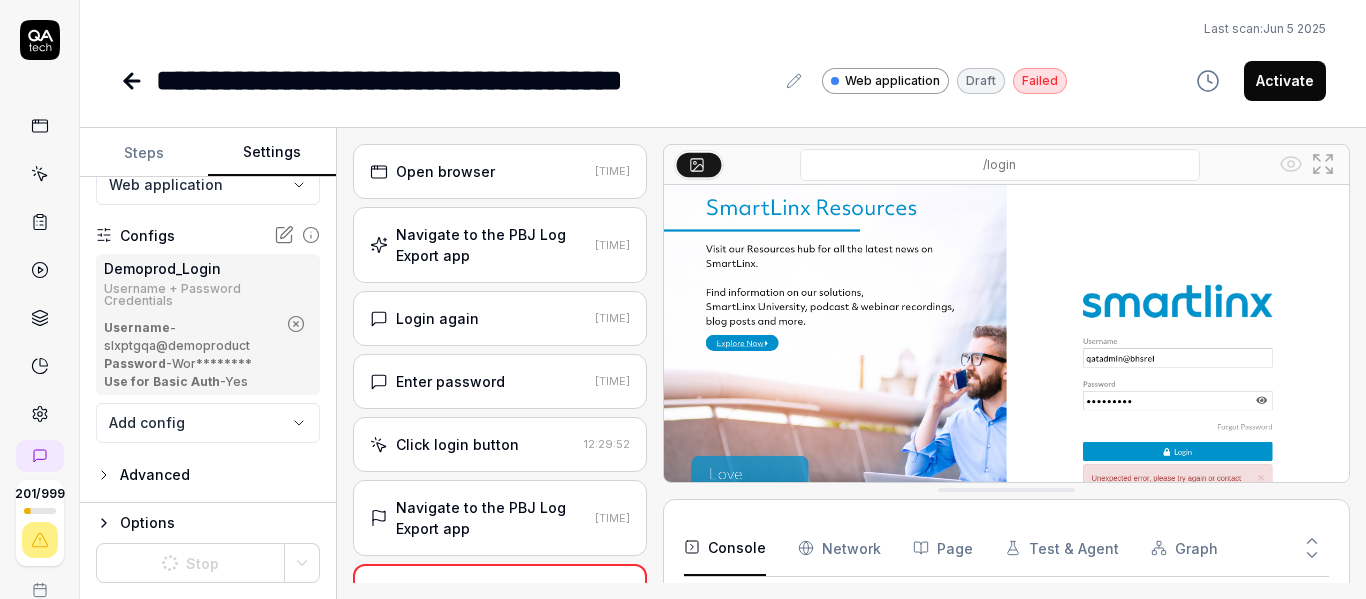 click on "Login again" at bounding box center [437, 318] 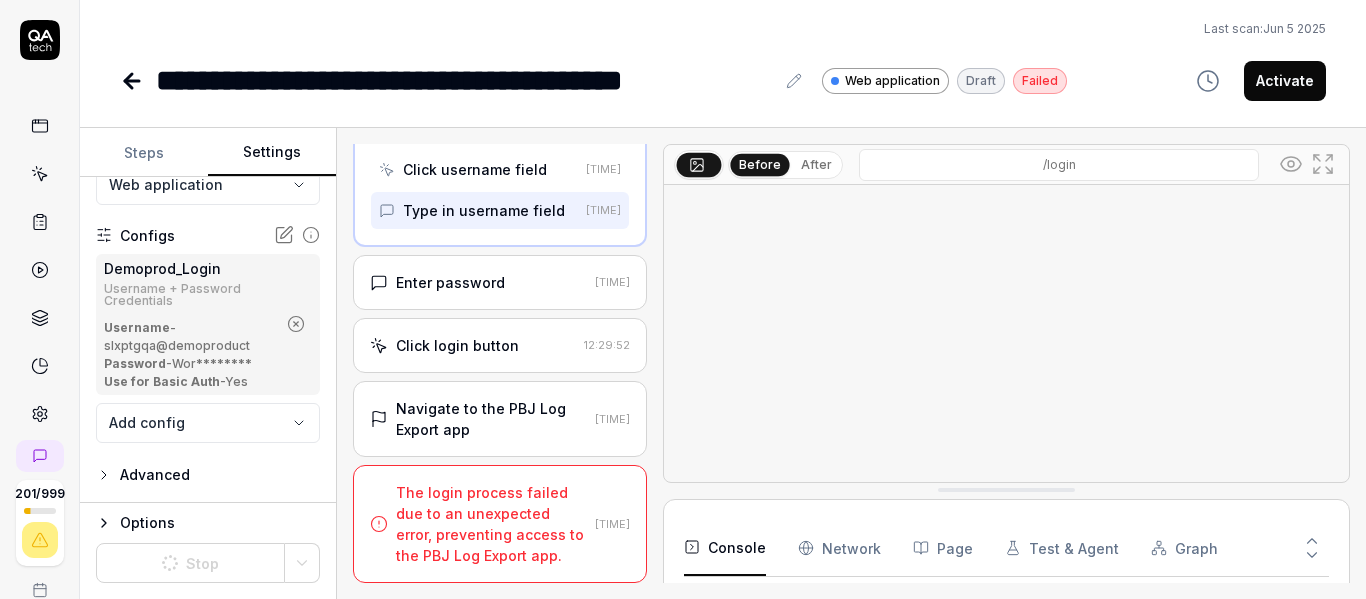 scroll, scrollTop: 512, scrollLeft: 0, axis: vertical 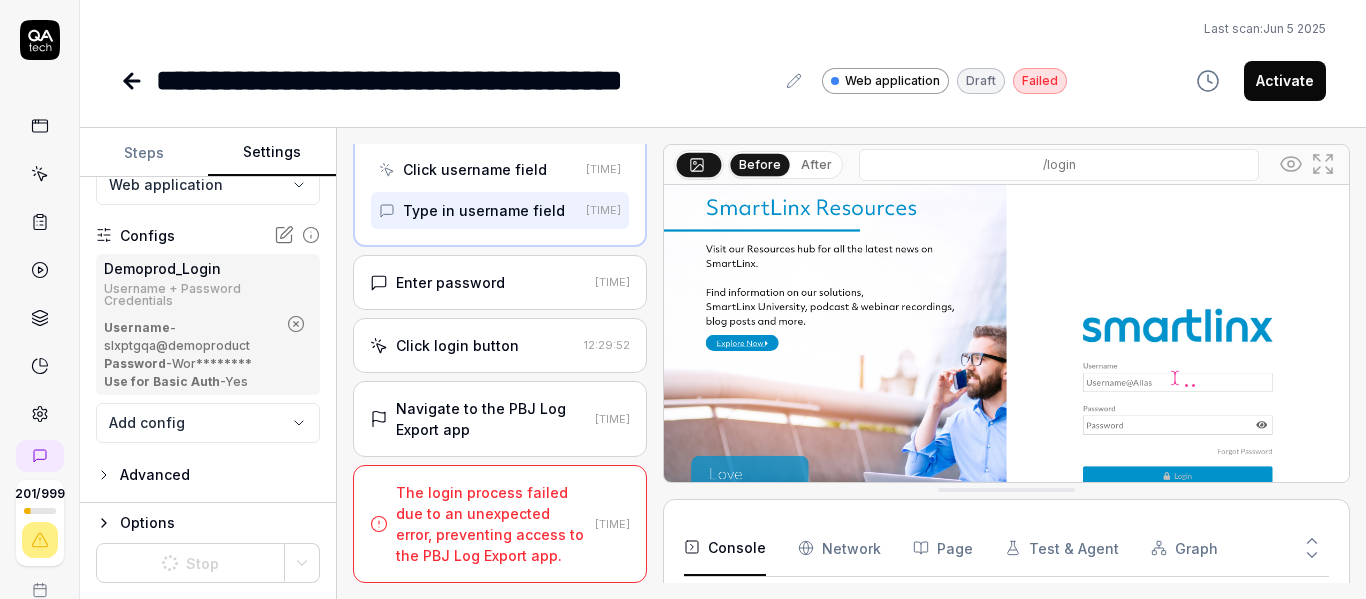 click on "Steps" at bounding box center [144, 153] 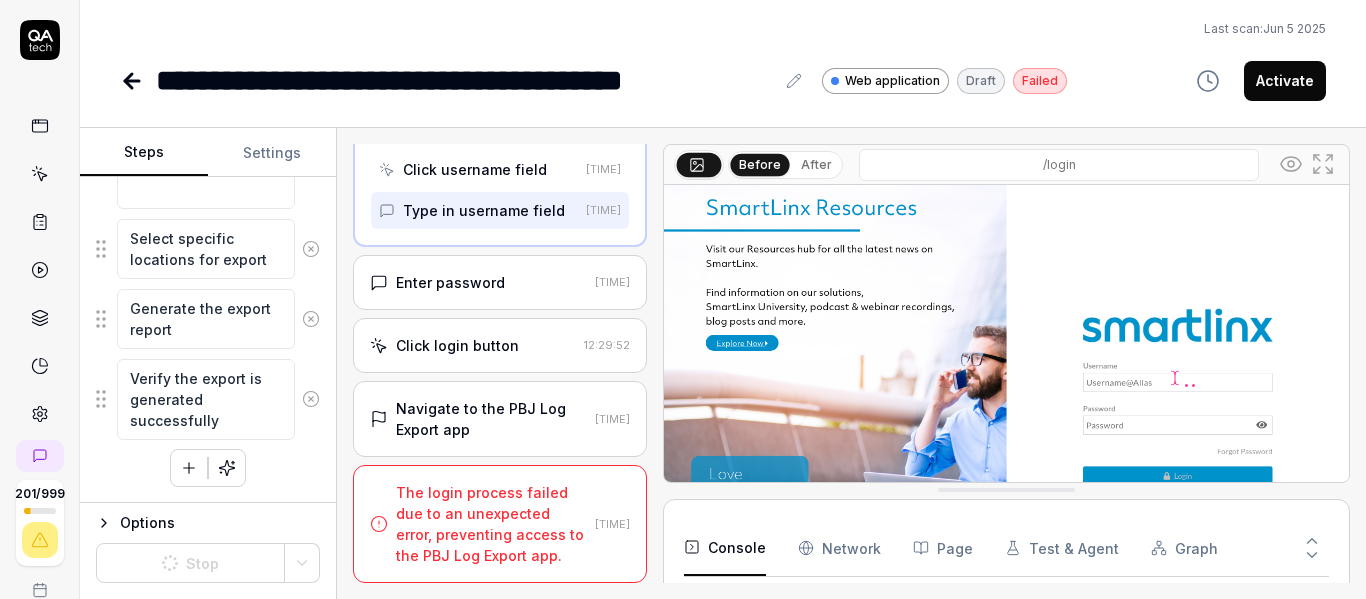 scroll, scrollTop: 956, scrollLeft: 0, axis: vertical 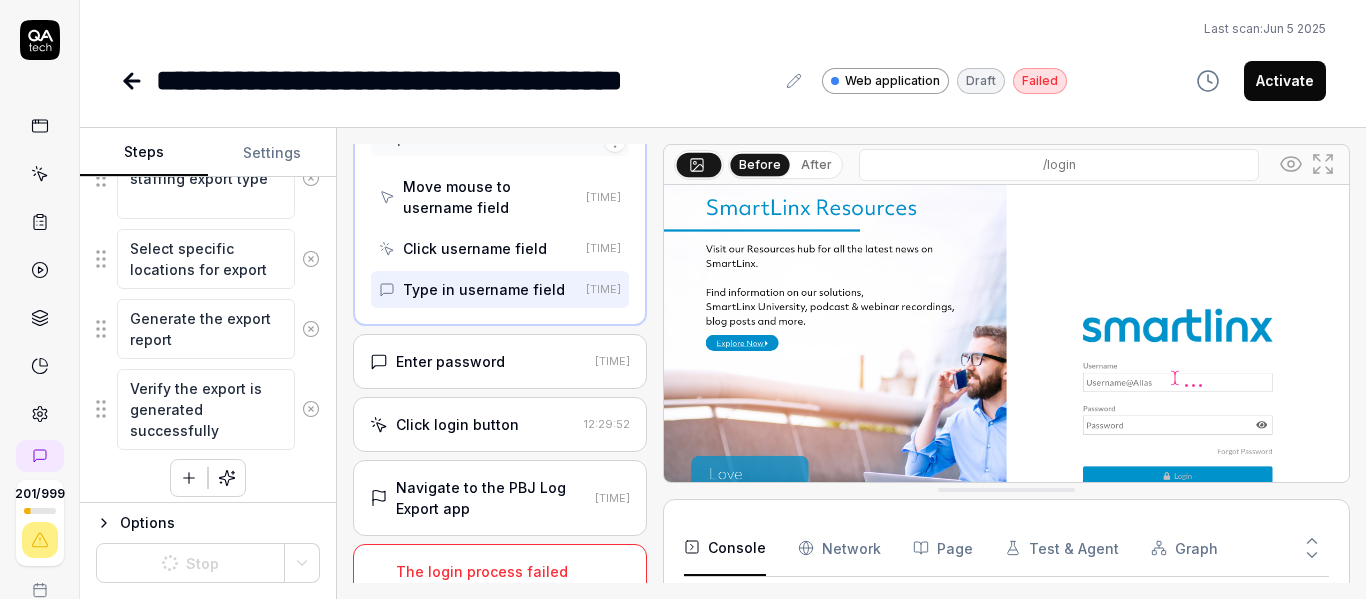 click on "Type in username field" at bounding box center [484, 289] 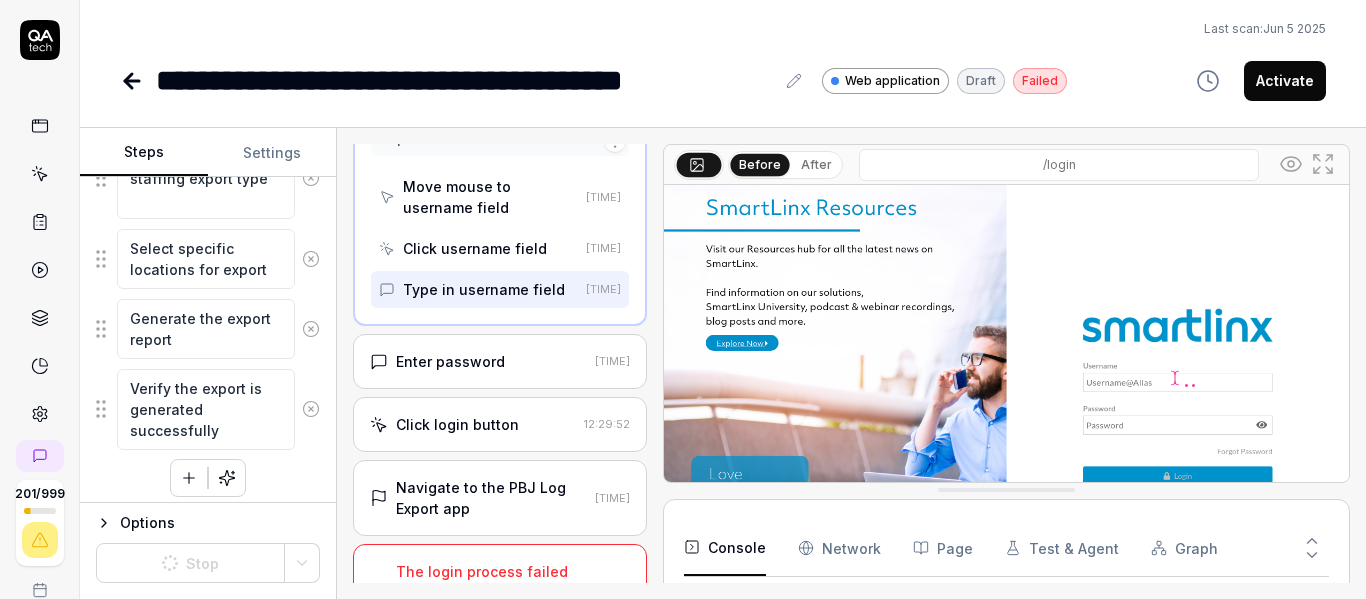 click on "**********" at bounding box center [723, 80] 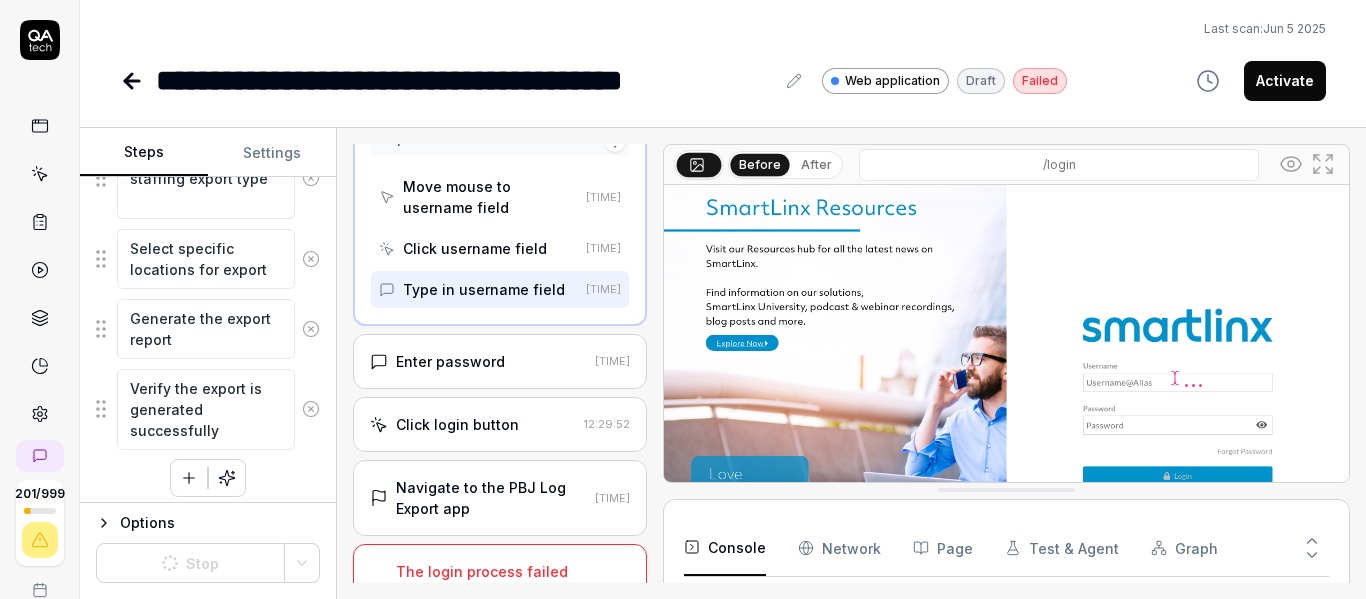 click 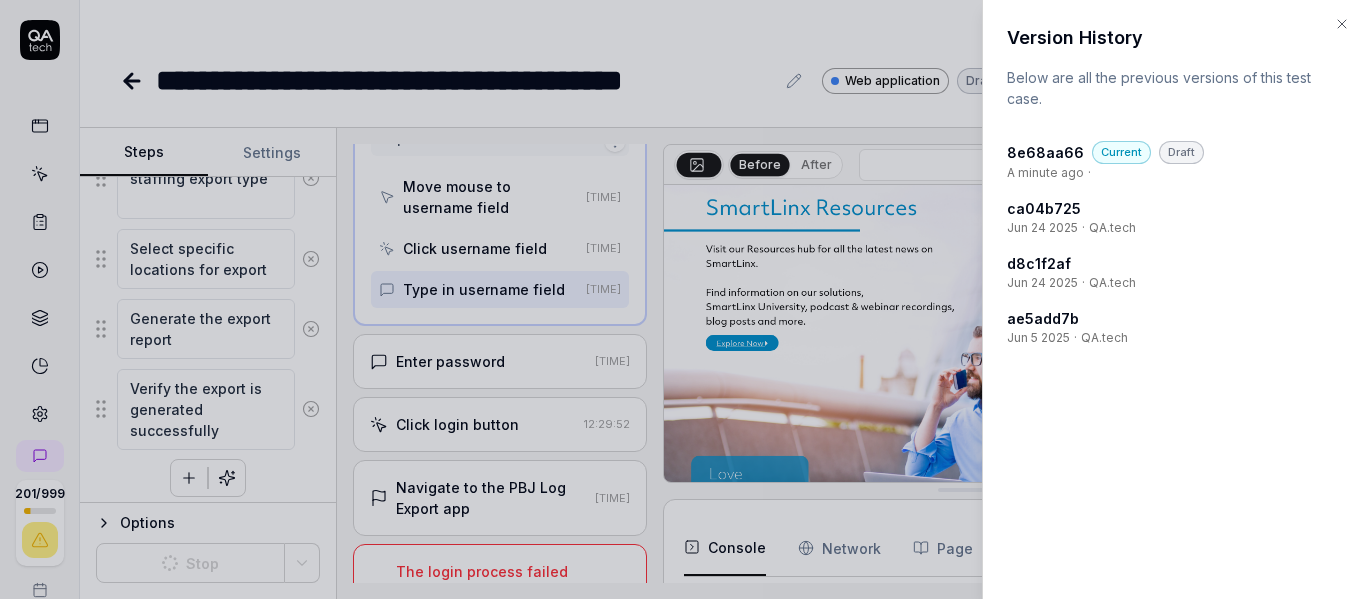 click on "Version History" at bounding box center (1174, 37) 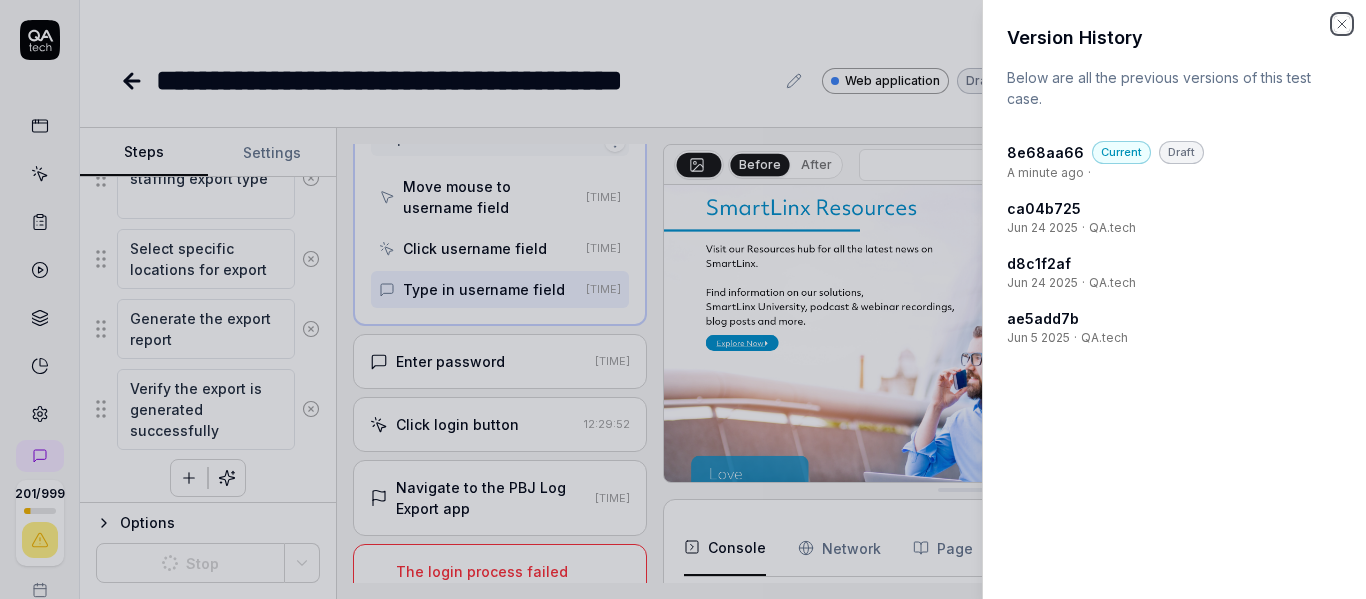 click 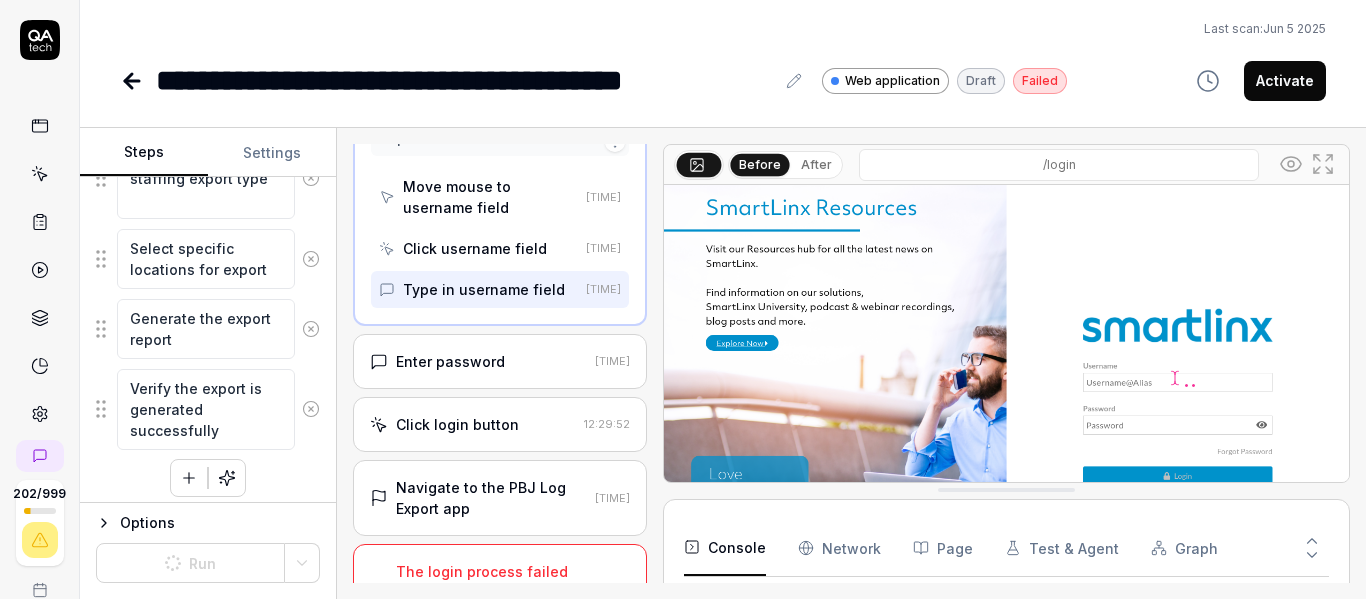 type on "*" 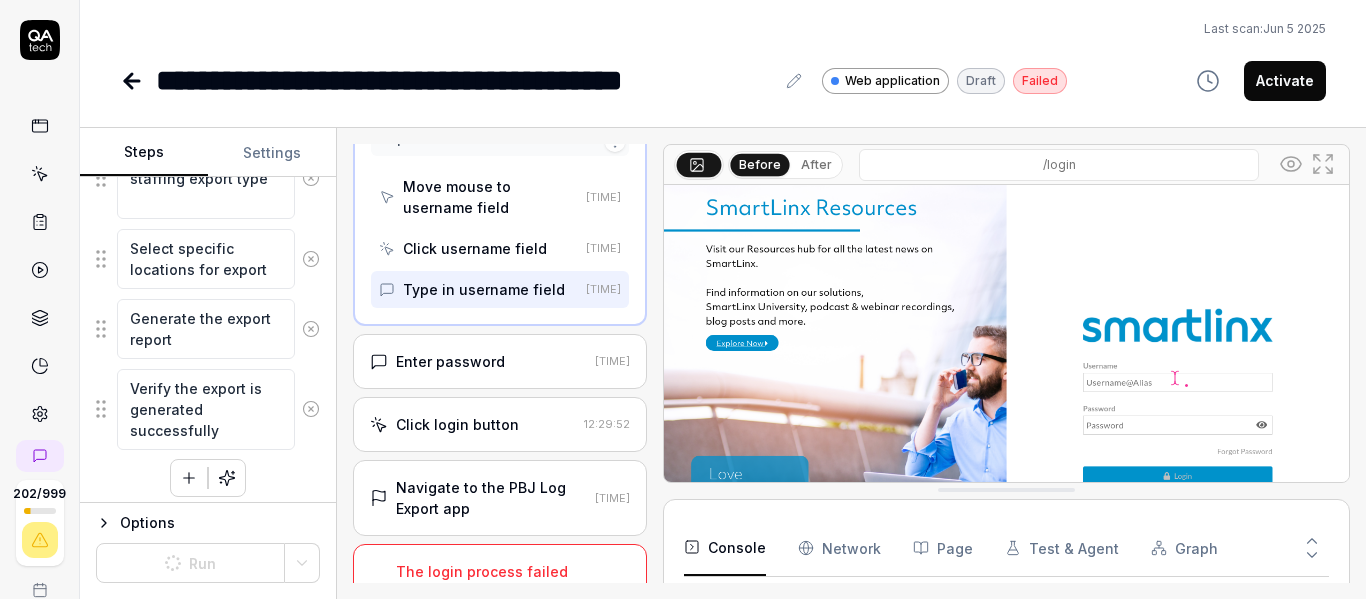 type 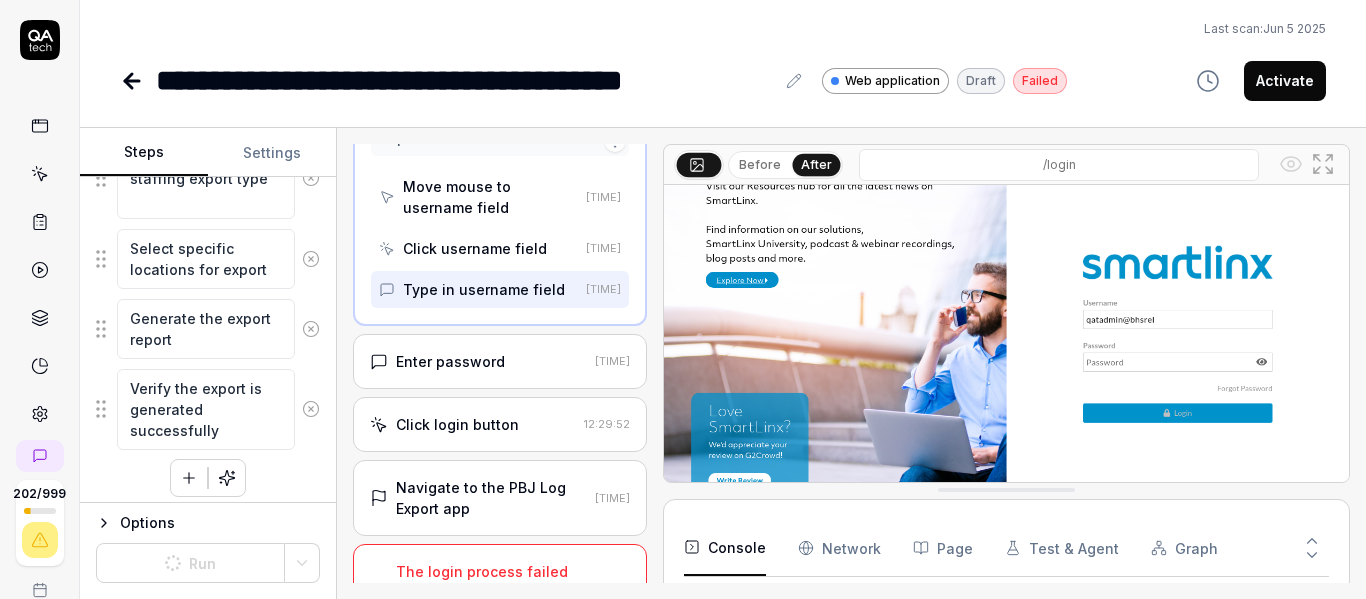 scroll, scrollTop: 121, scrollLeft: 0, axis: vertical 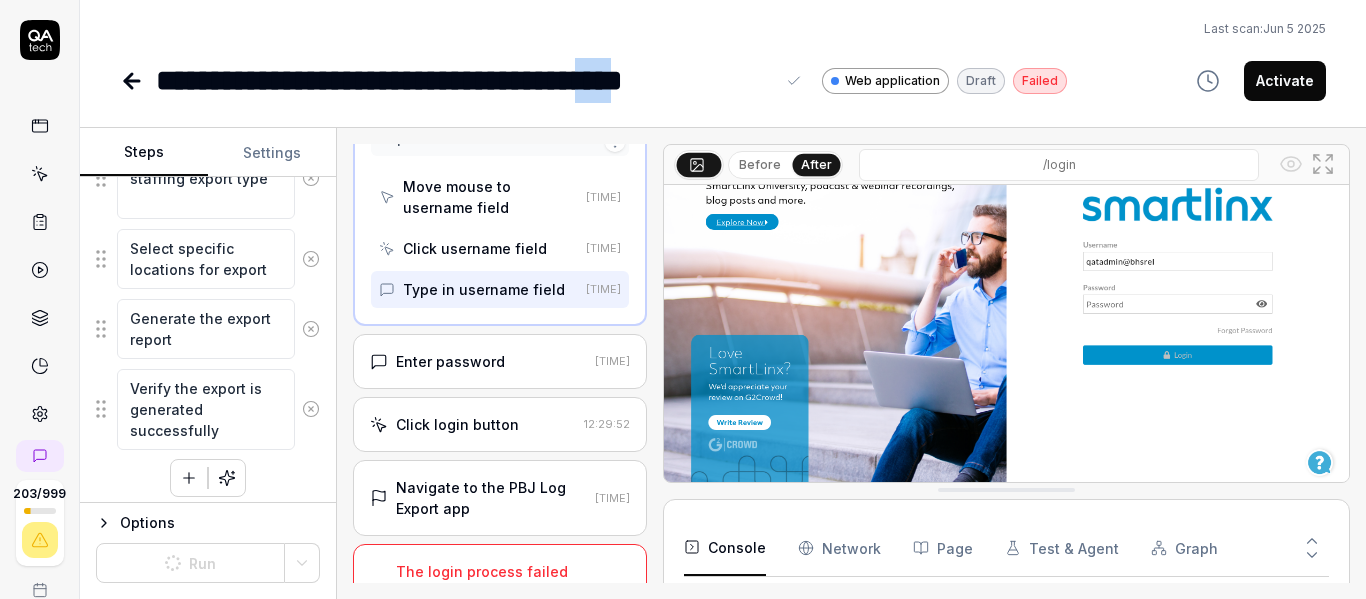 drag, startPoint x: 751, startPoint y: 77, endPoint x: 681, endPoint y: 102, distance: 74.330345 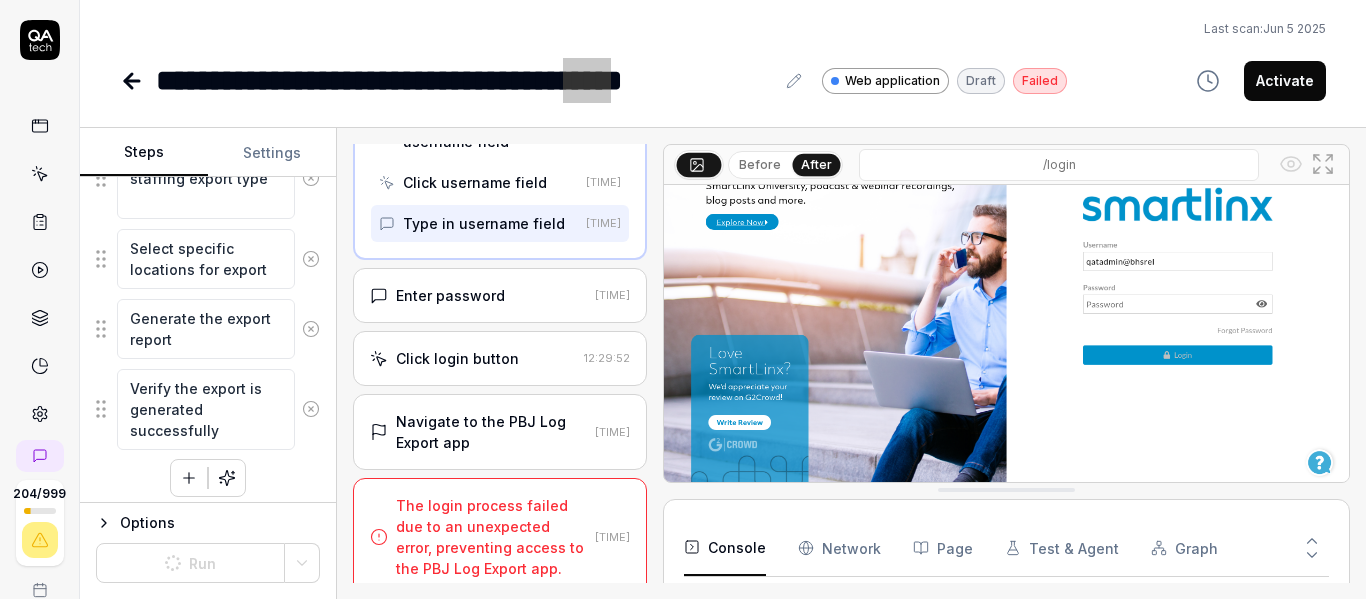 scroll, scrollTop: 512, scrollLeft: 0, axis: vertical 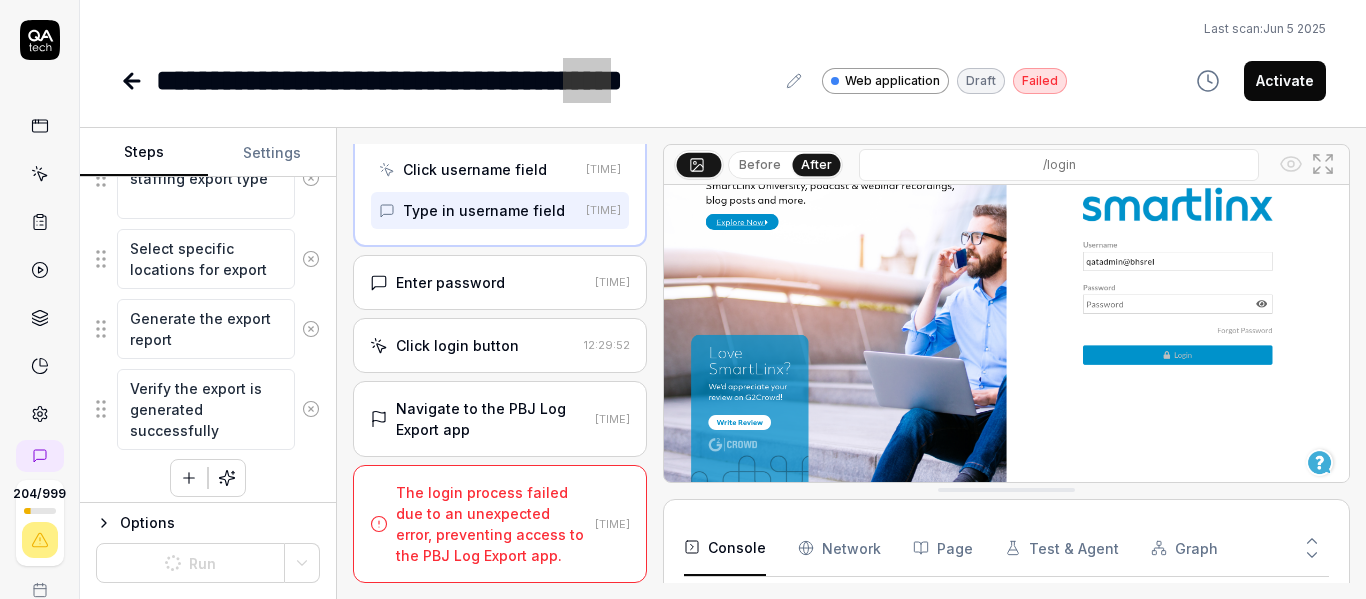 type on "*" 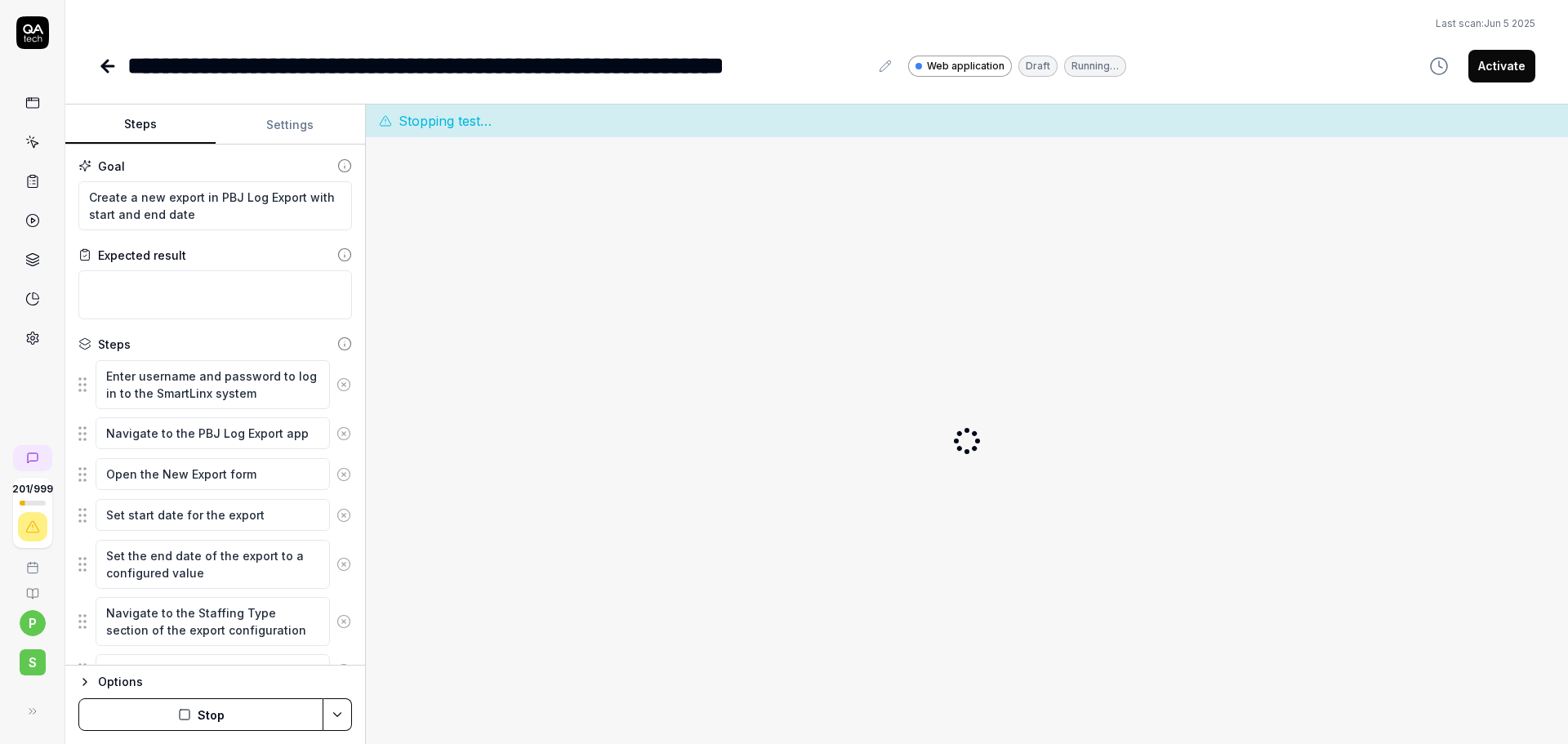 scroll, scrollTop: 0, scrollLeft: 0, axis: both 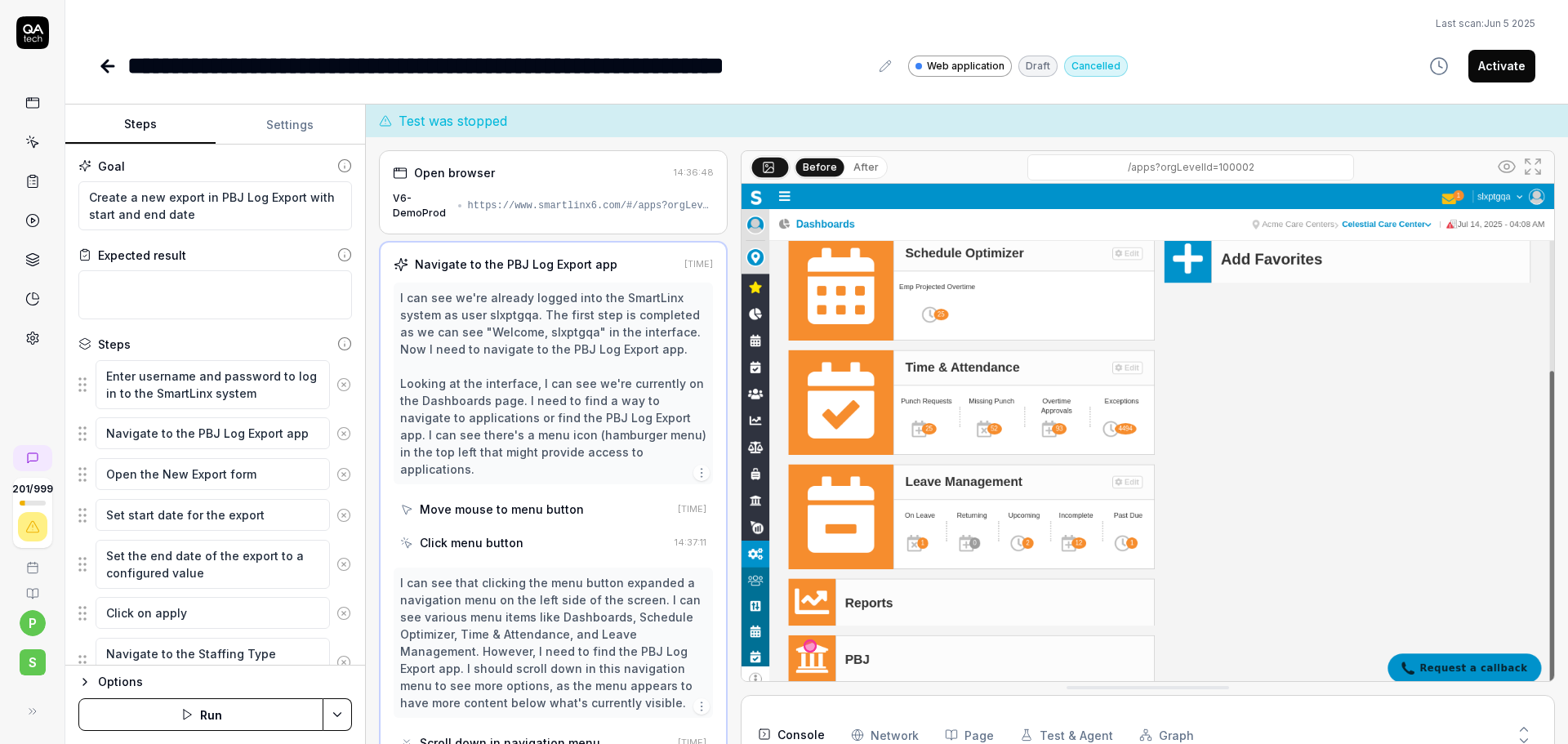 click on "Settings" at bounding box center (291, 125) 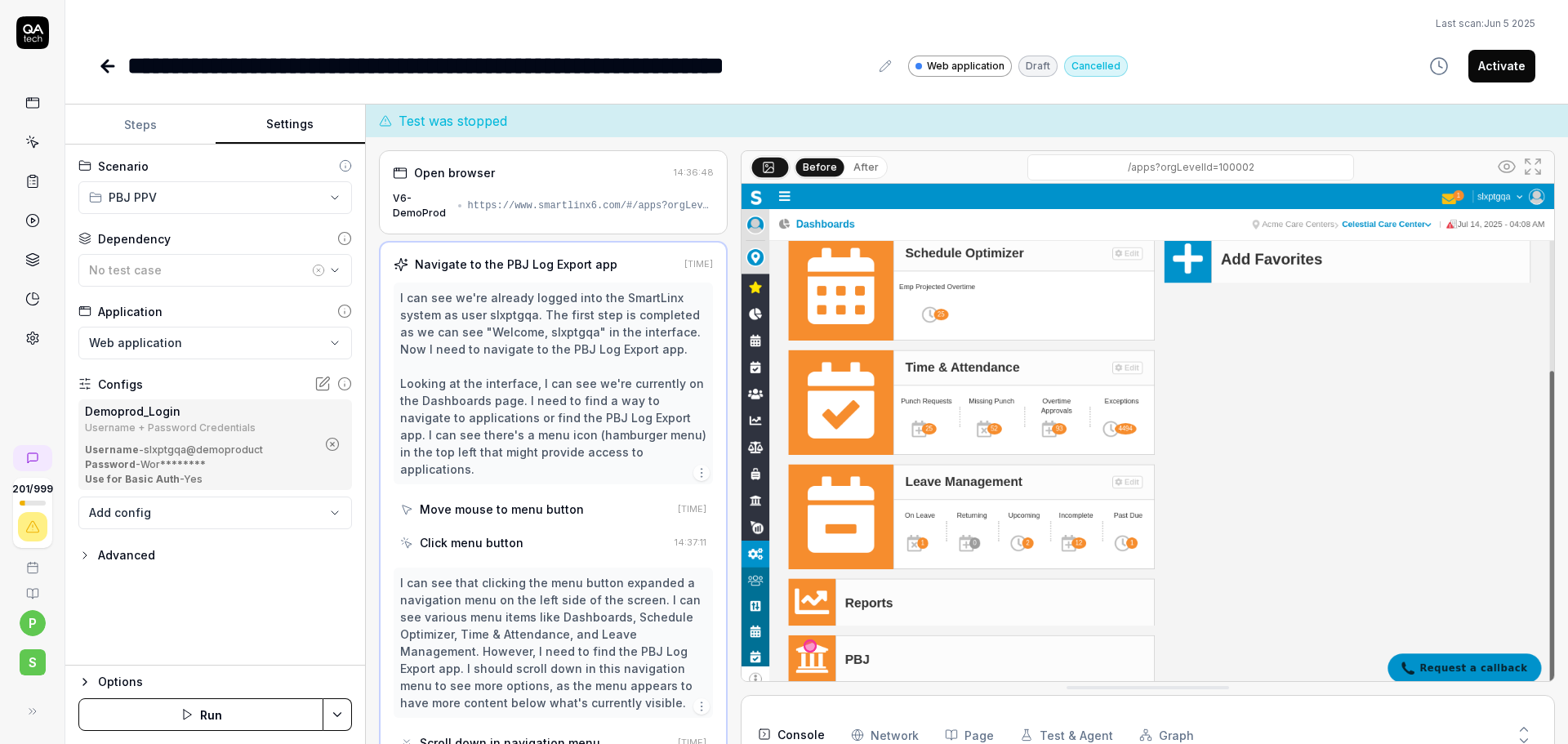 click on "Steps" at bounding box center (140, 125) 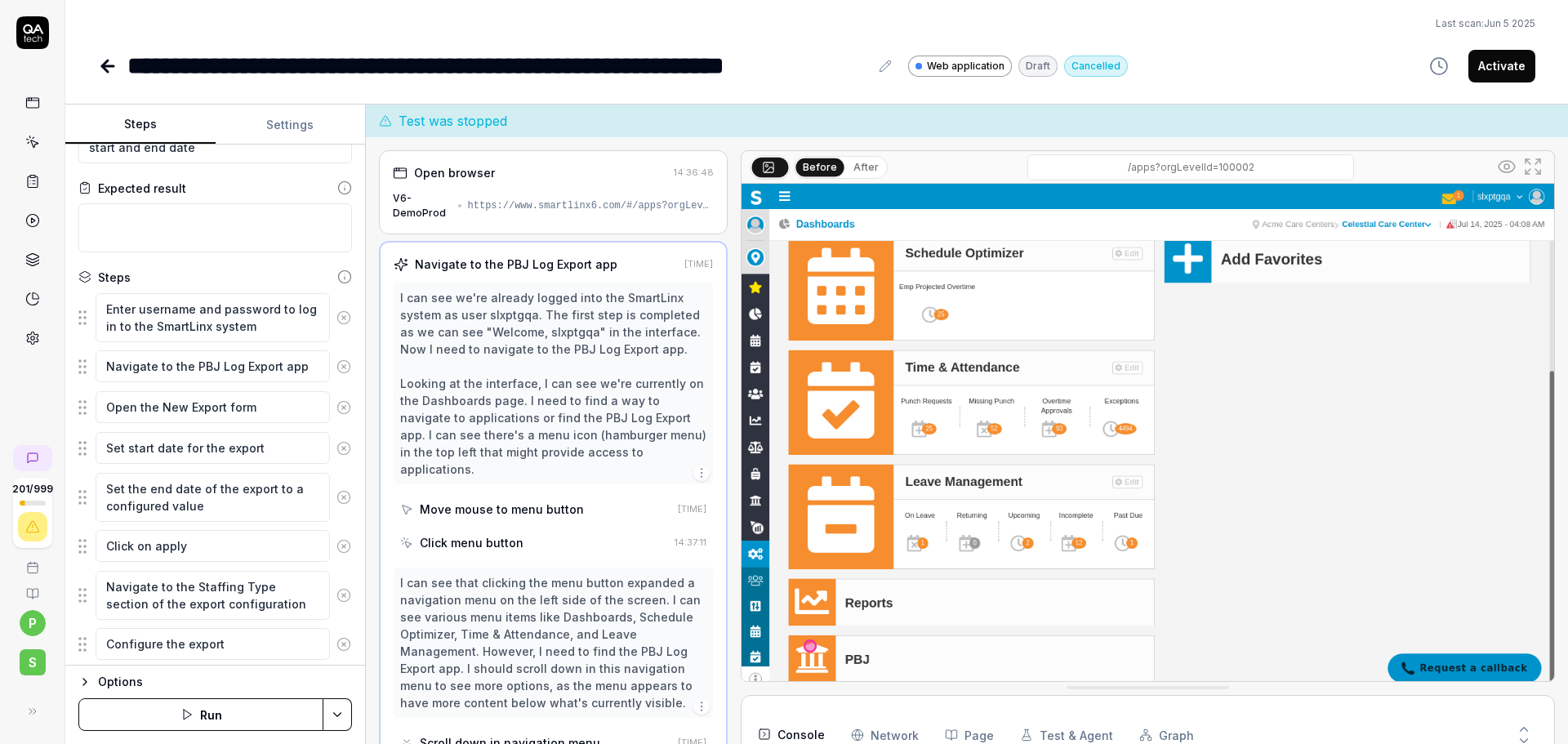 scroll, scrollTop: 229, scrollLeft: 0, axis: vertical 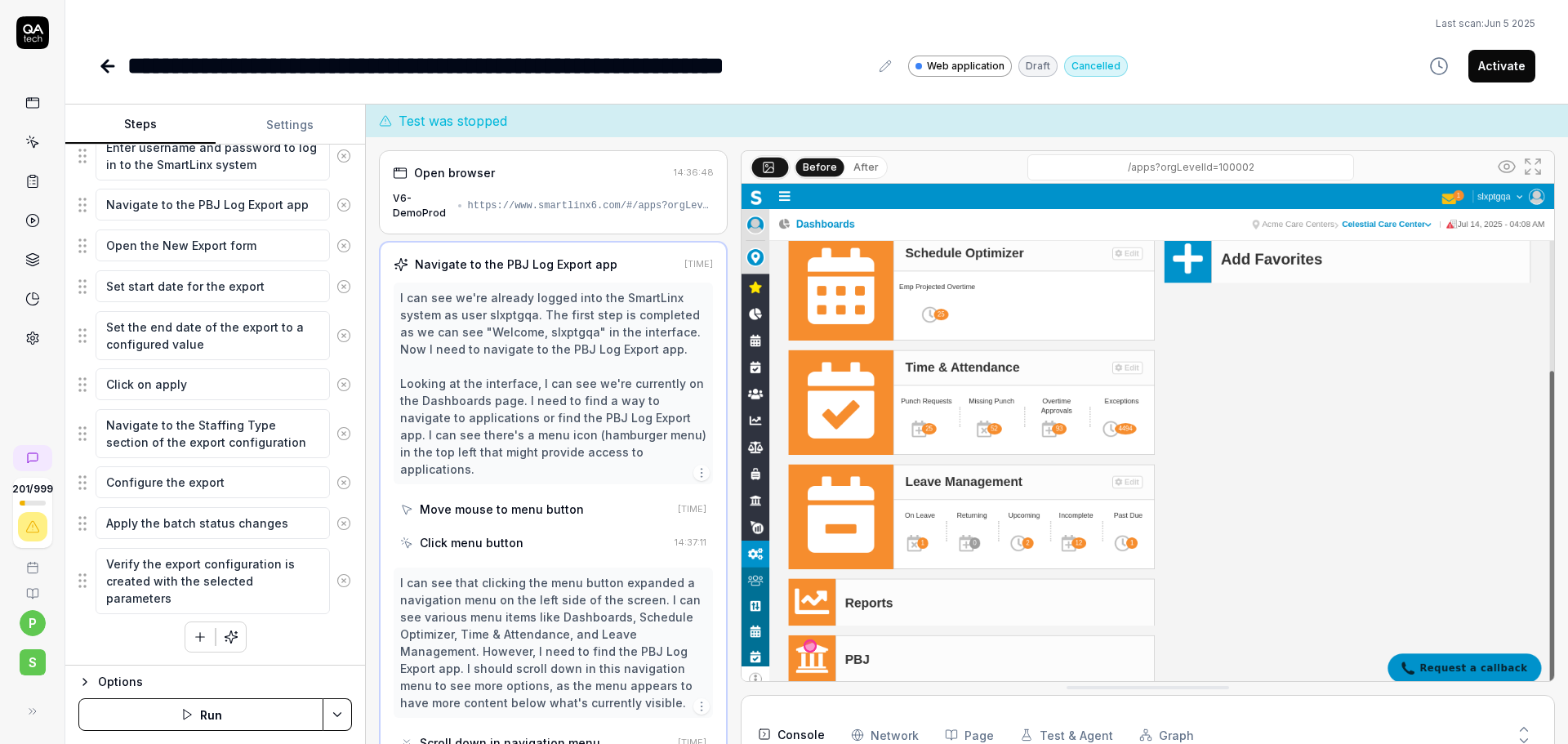 click 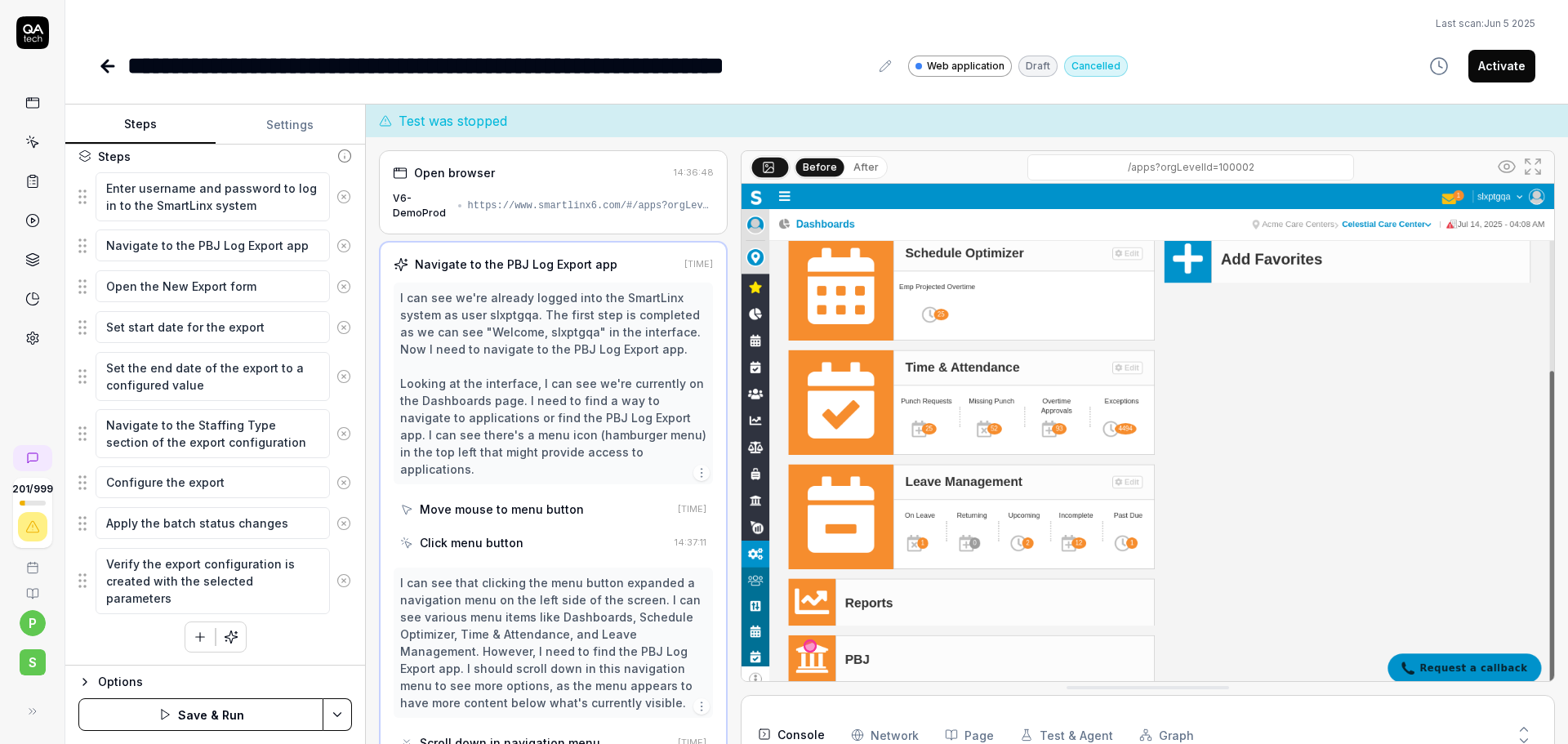 scroll, scrollTop: 188, scrollLeft: 0, axis: vertical 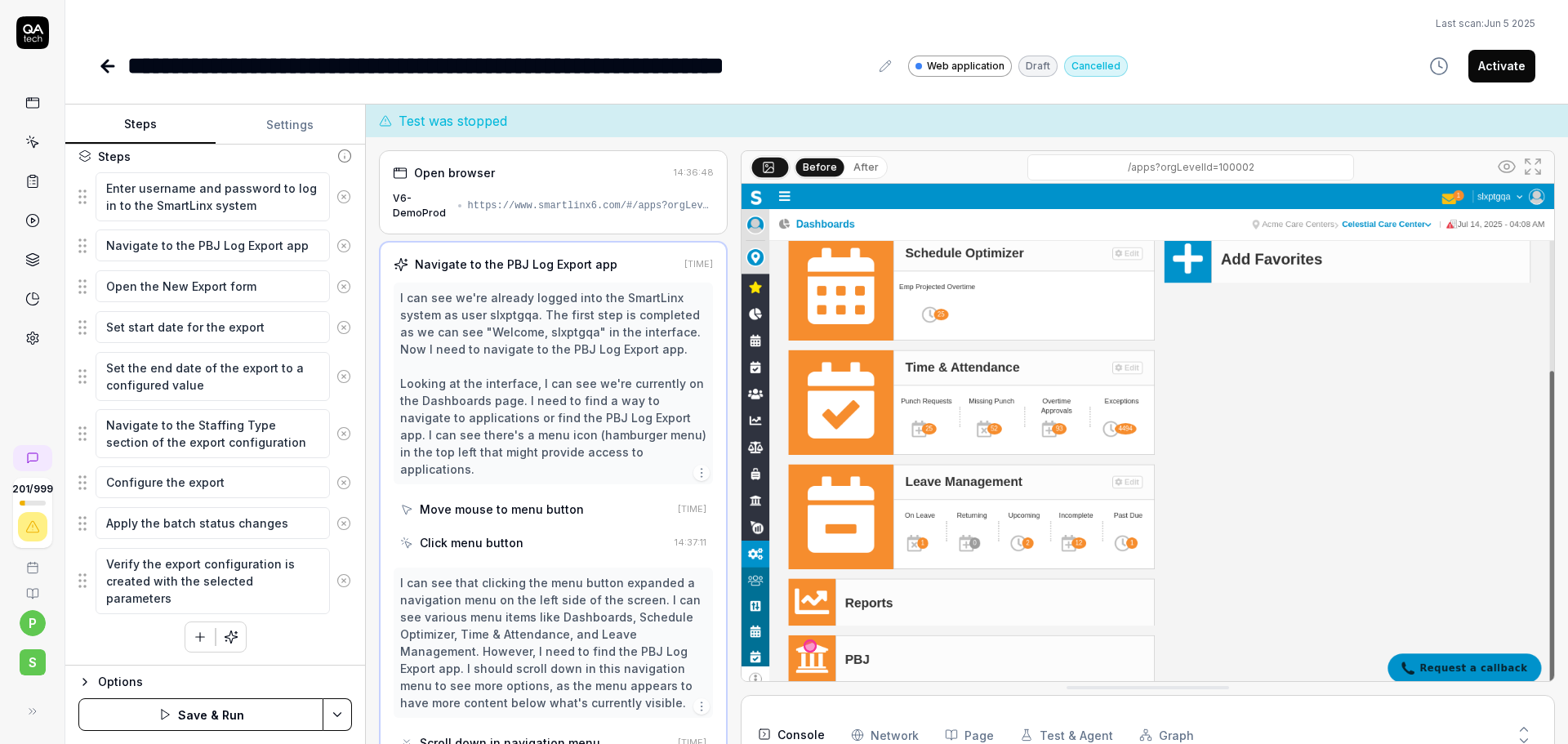 click on "Save & Run" at bounding box center [201, 715] 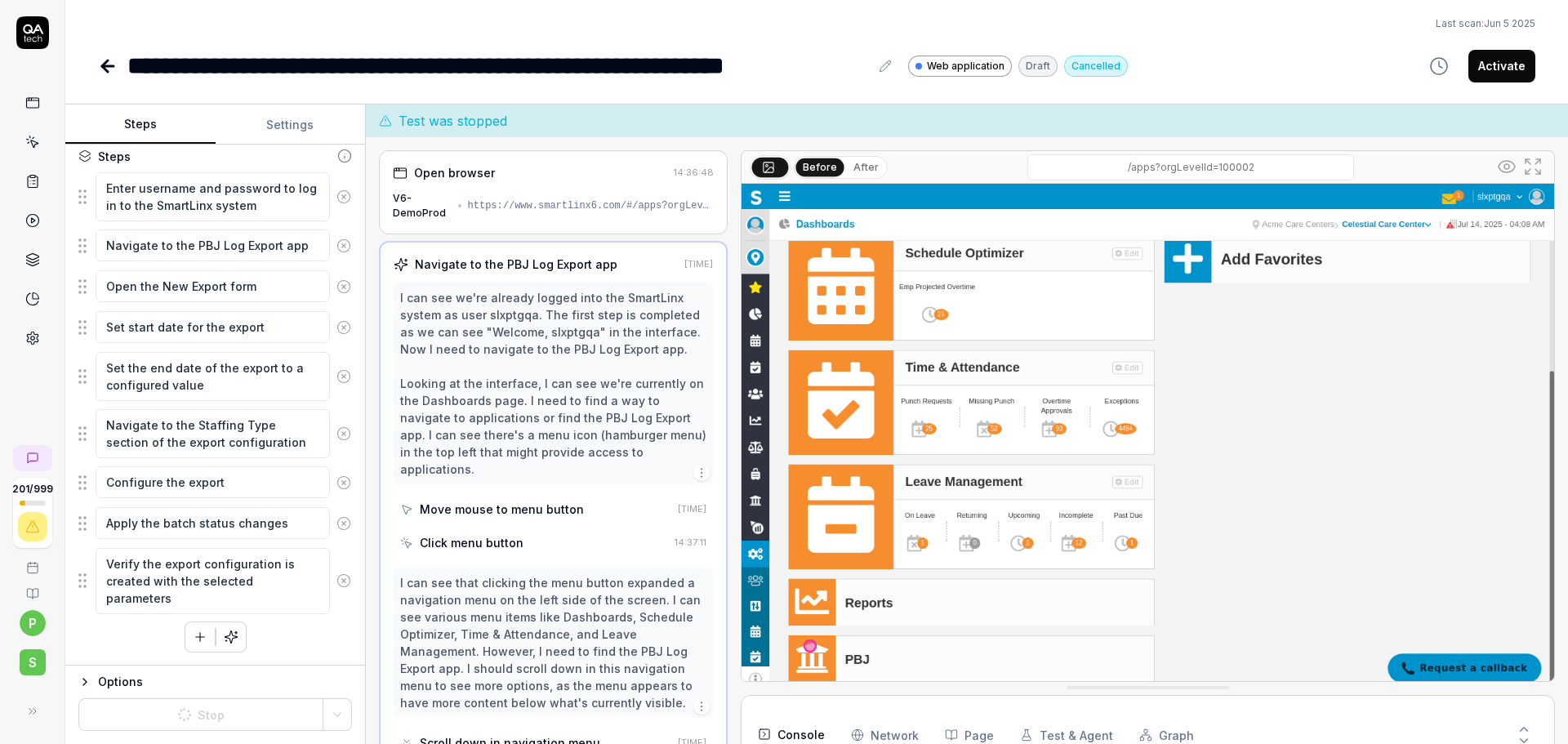 click at bounding box center [1147, 438] 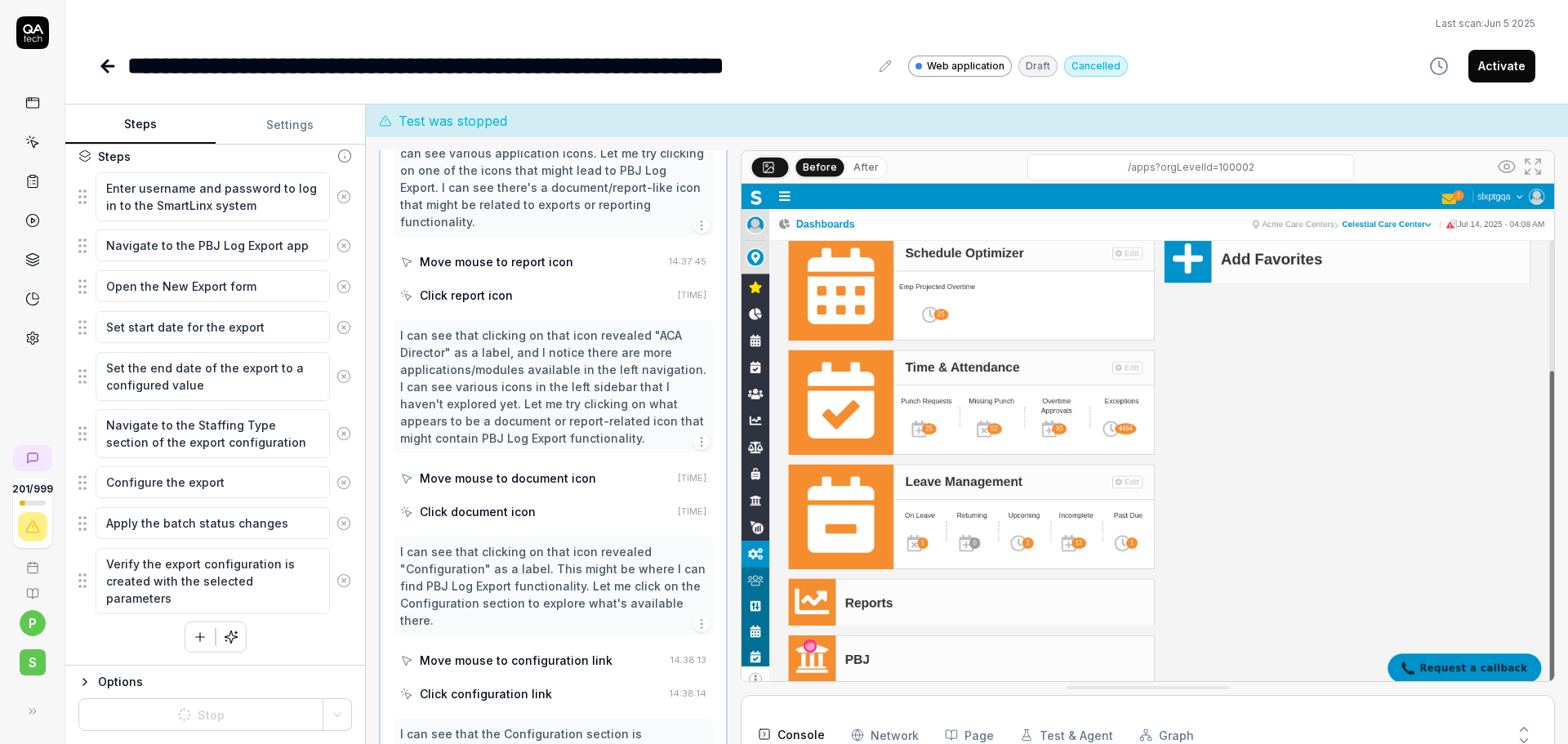 scroll, scrollTop: 1286, scrollLeft: 0, axis: vertical 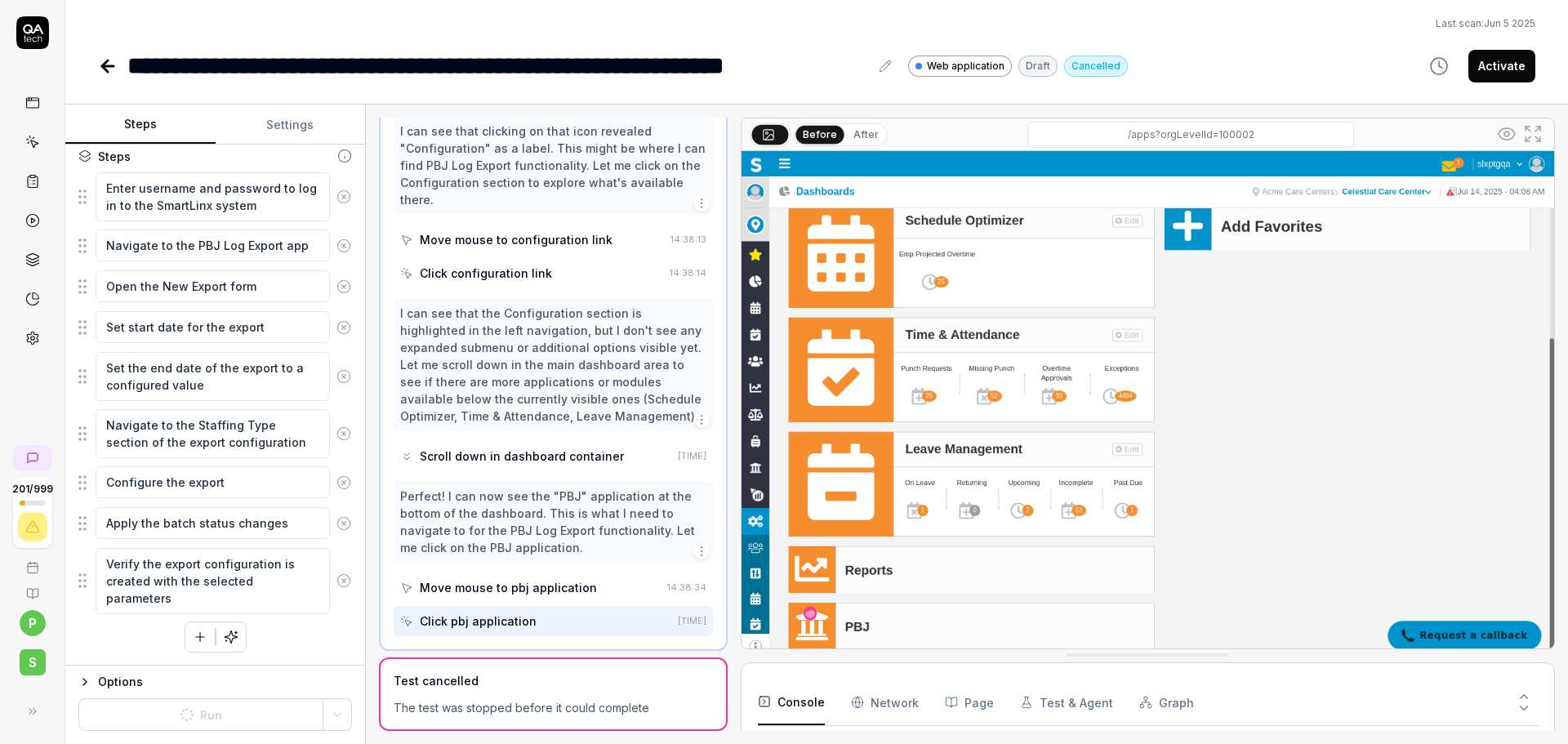 click 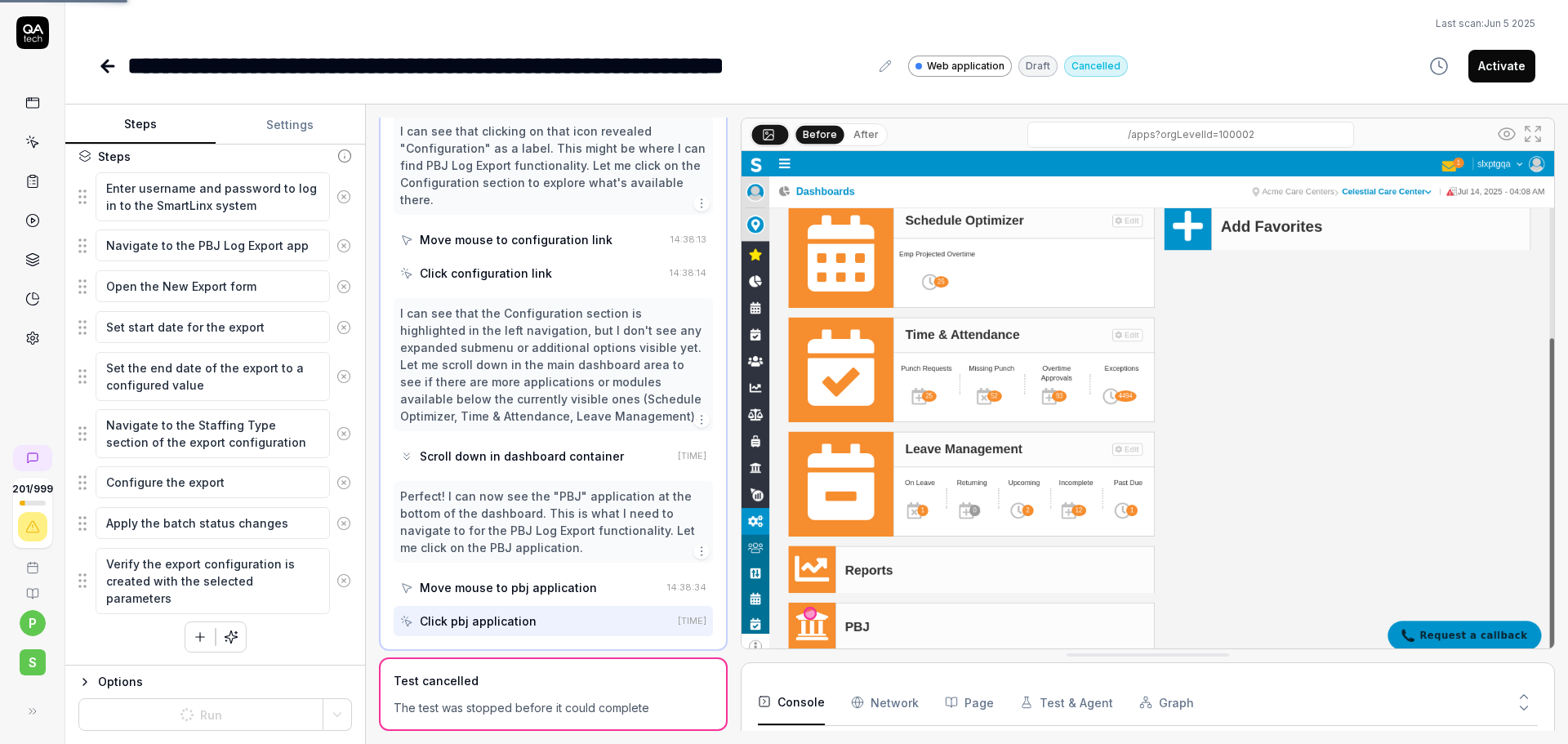 type on "*" 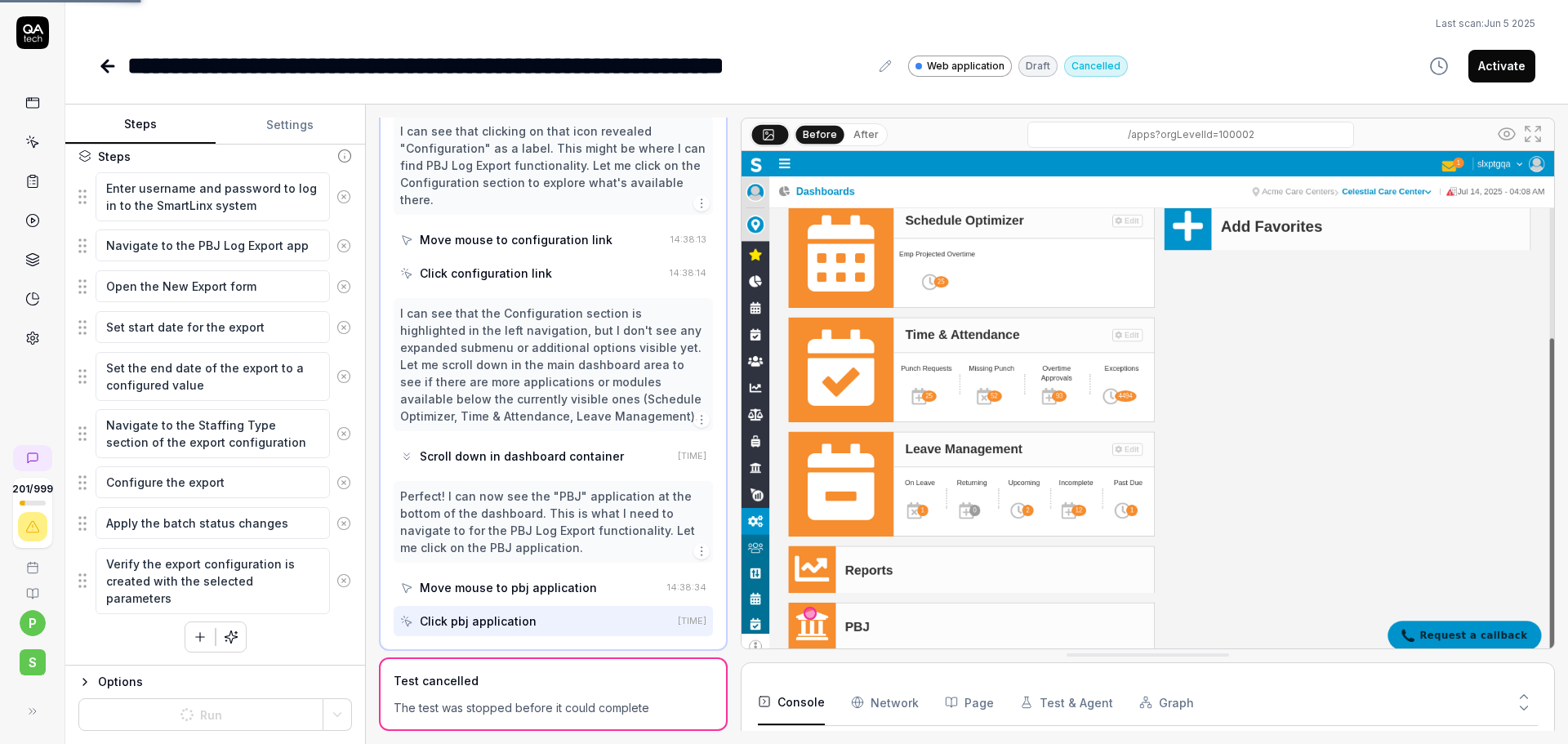 scroll, scrollTop: 28, scrollLeft: 0, axis: vertical 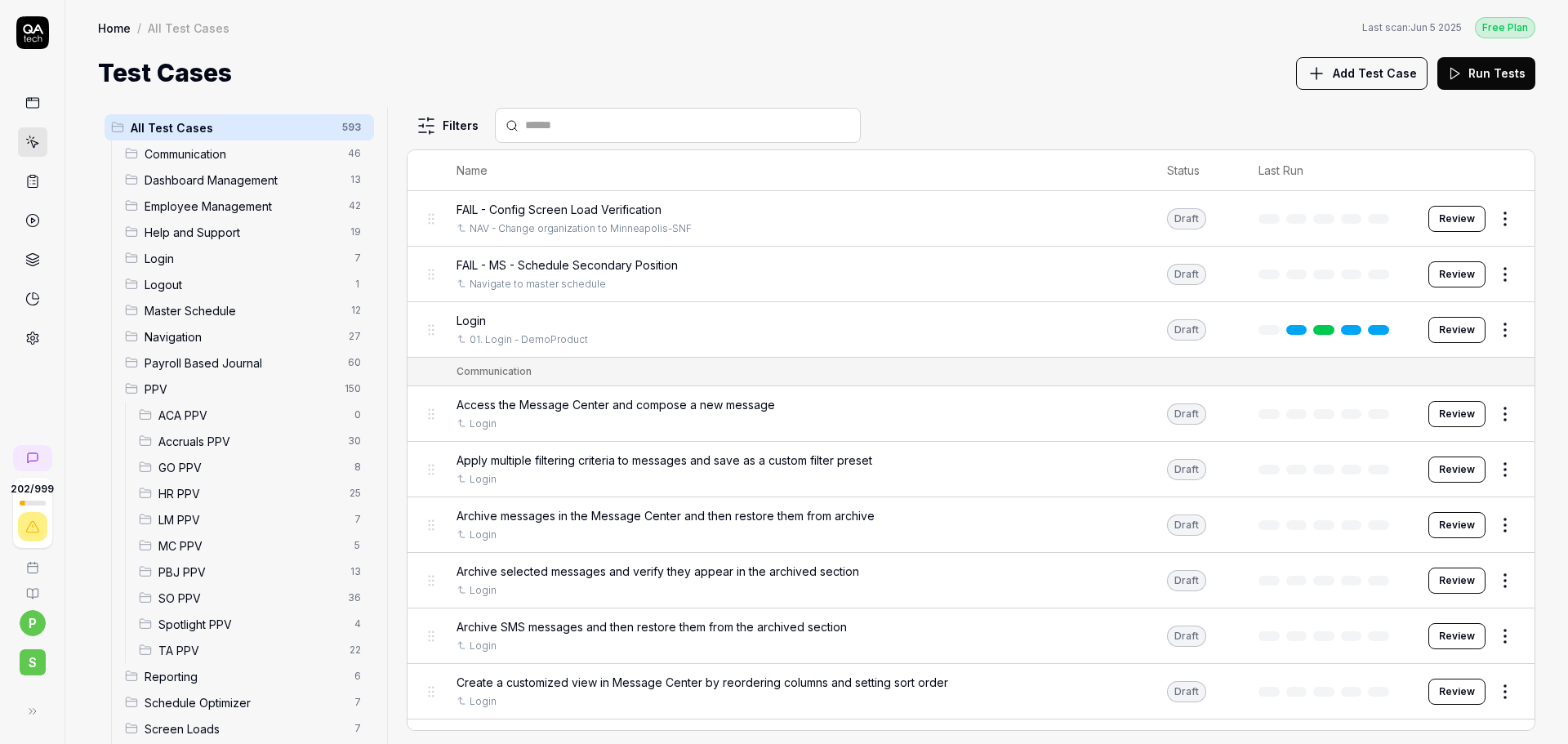 click on "Payroll Based Journal" at bounding box center (241, 363) 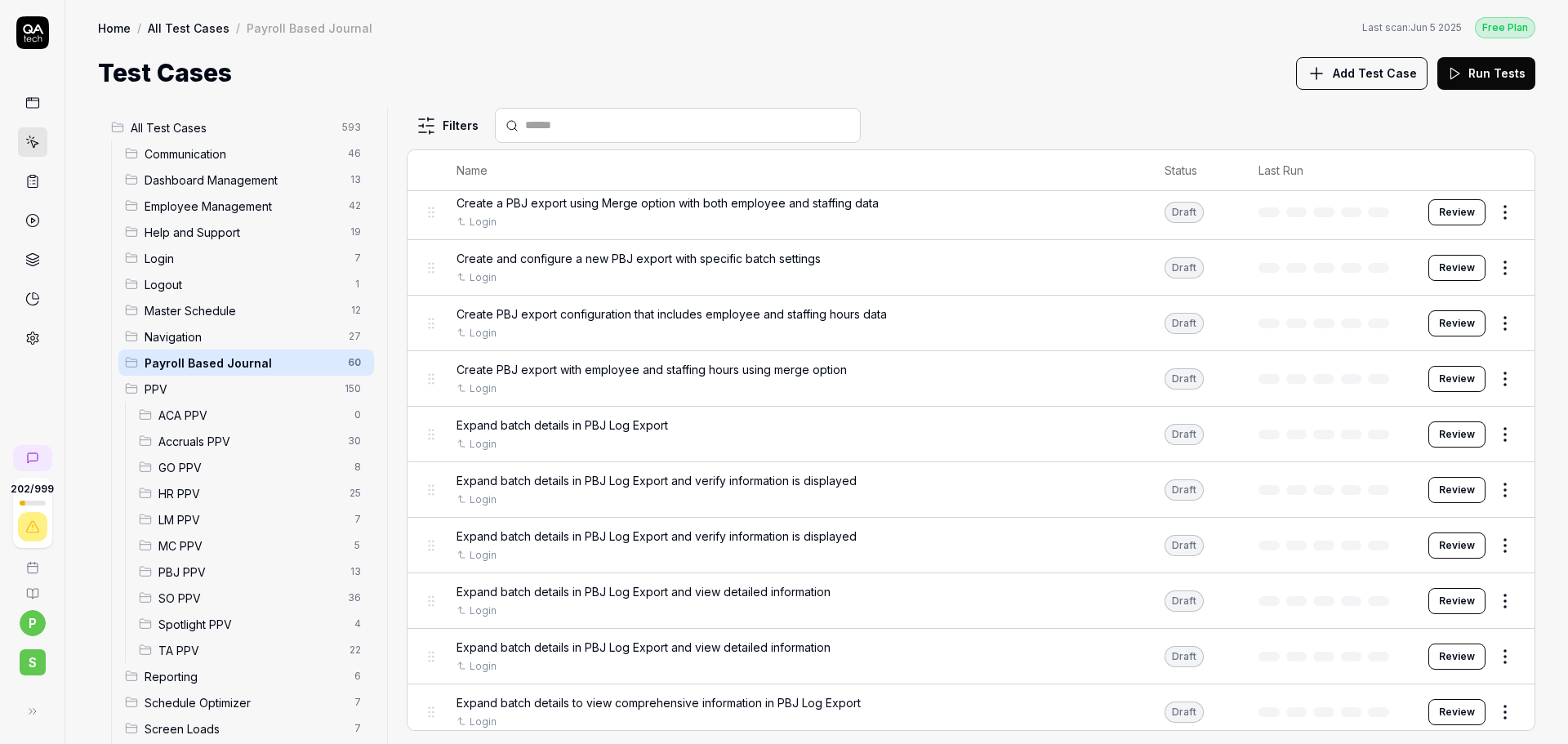 scroll, scrollTop: 616, scrollLeft: 0, axis: vertical 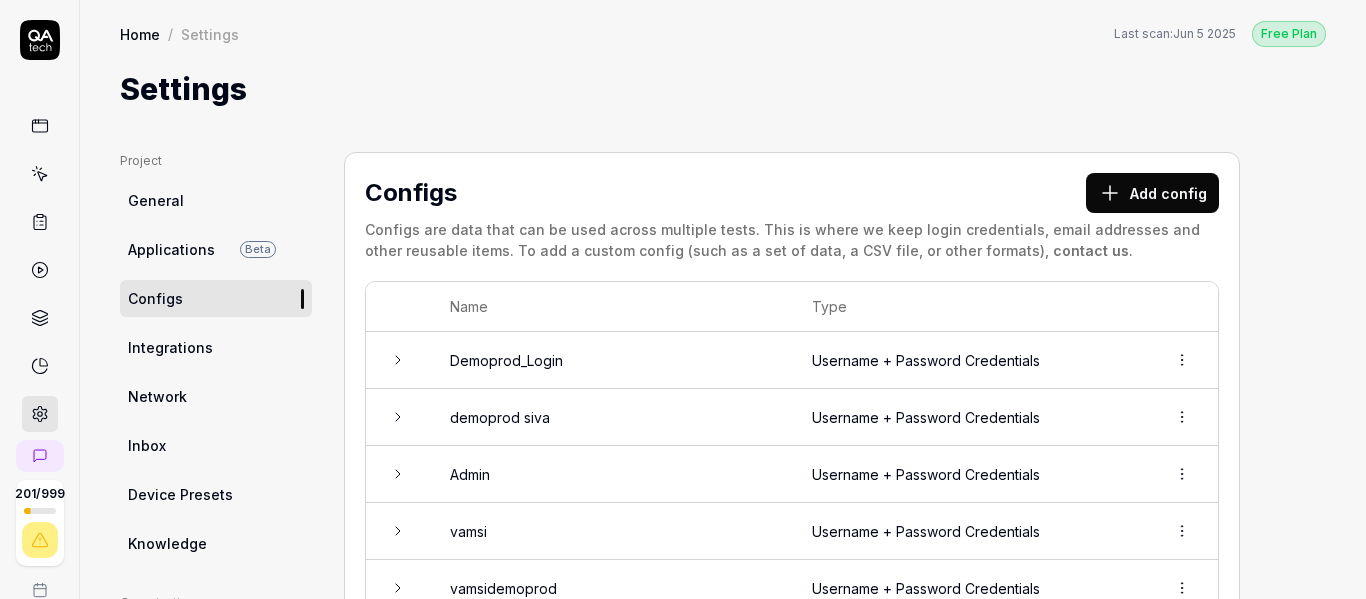 click on "Demoprod_Login" at bounding box center [611, 360] 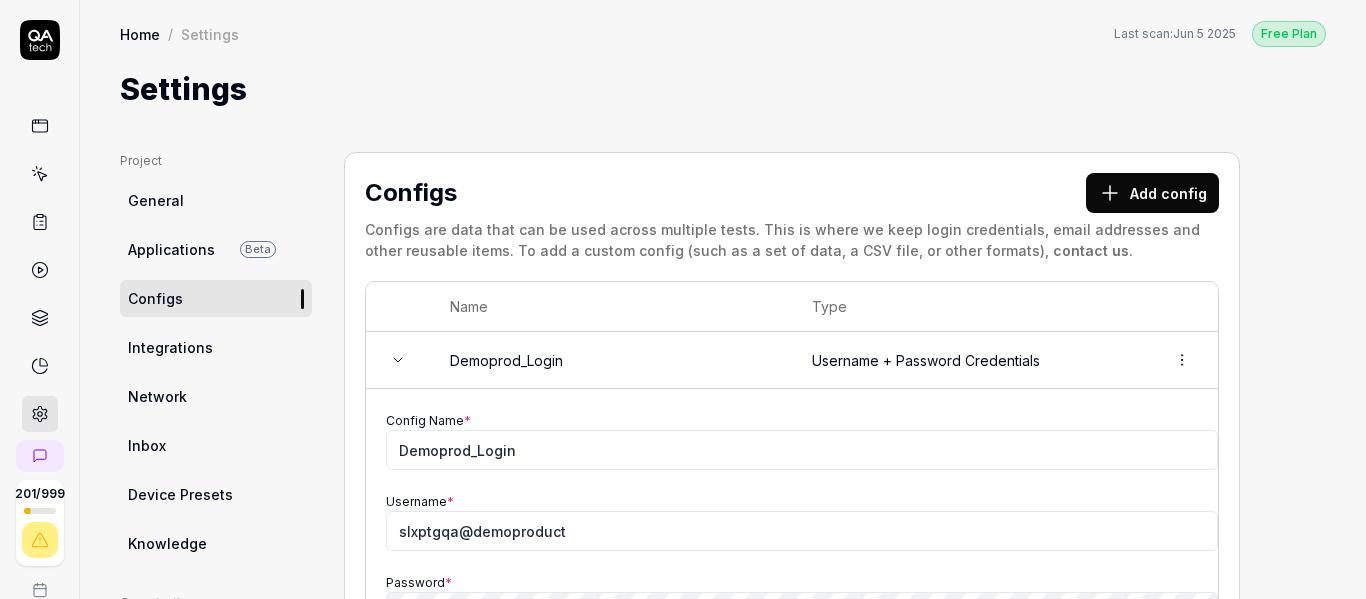 scroll, scrollTop: 400, scrollLeft: 0, axis: vertical 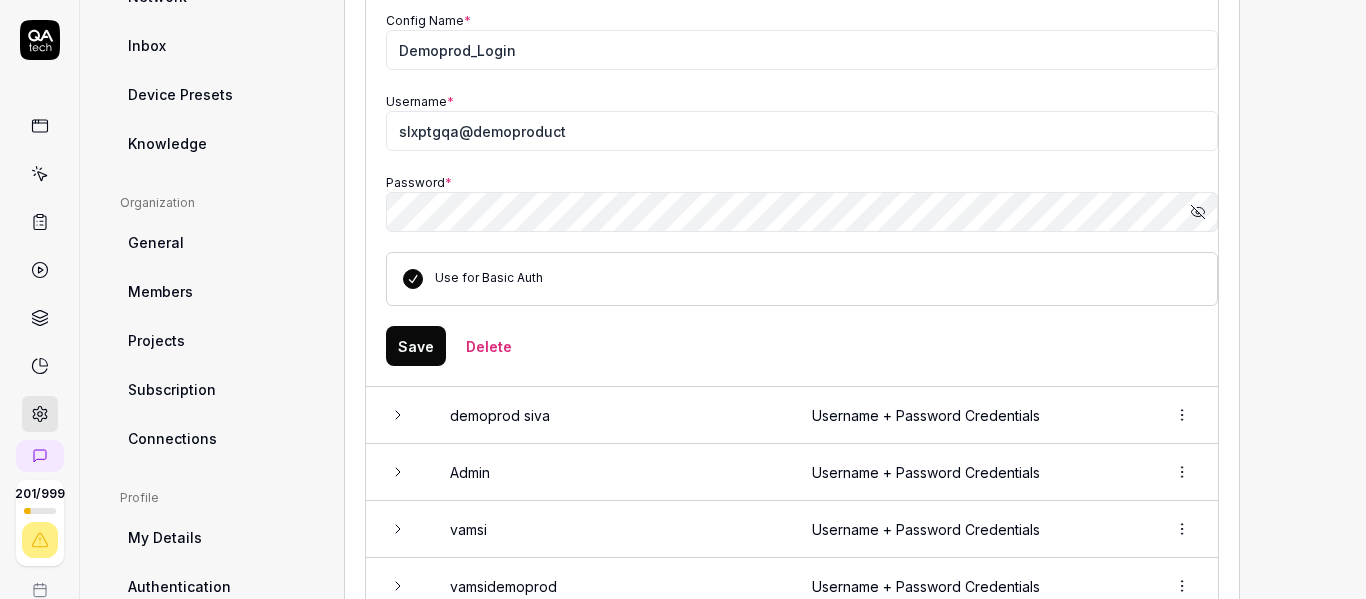 click on "Save" at bounding box center [416, 346] 